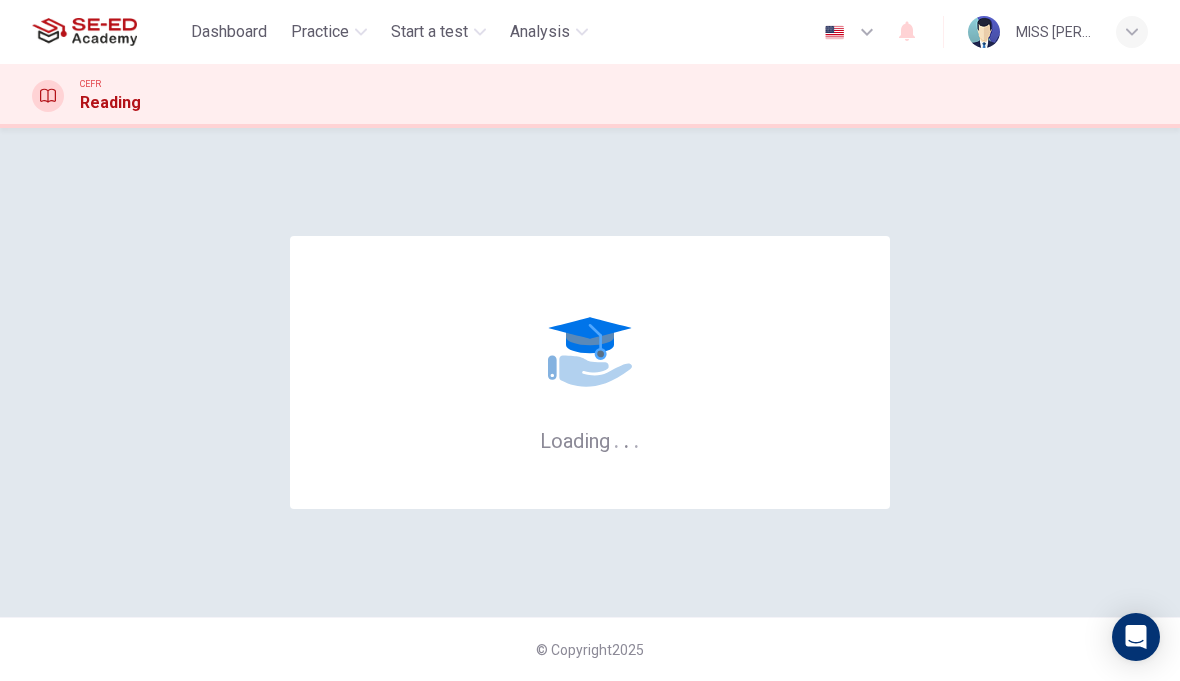scroll, scrollTop: 0, scrollLeft: 0, axis: both 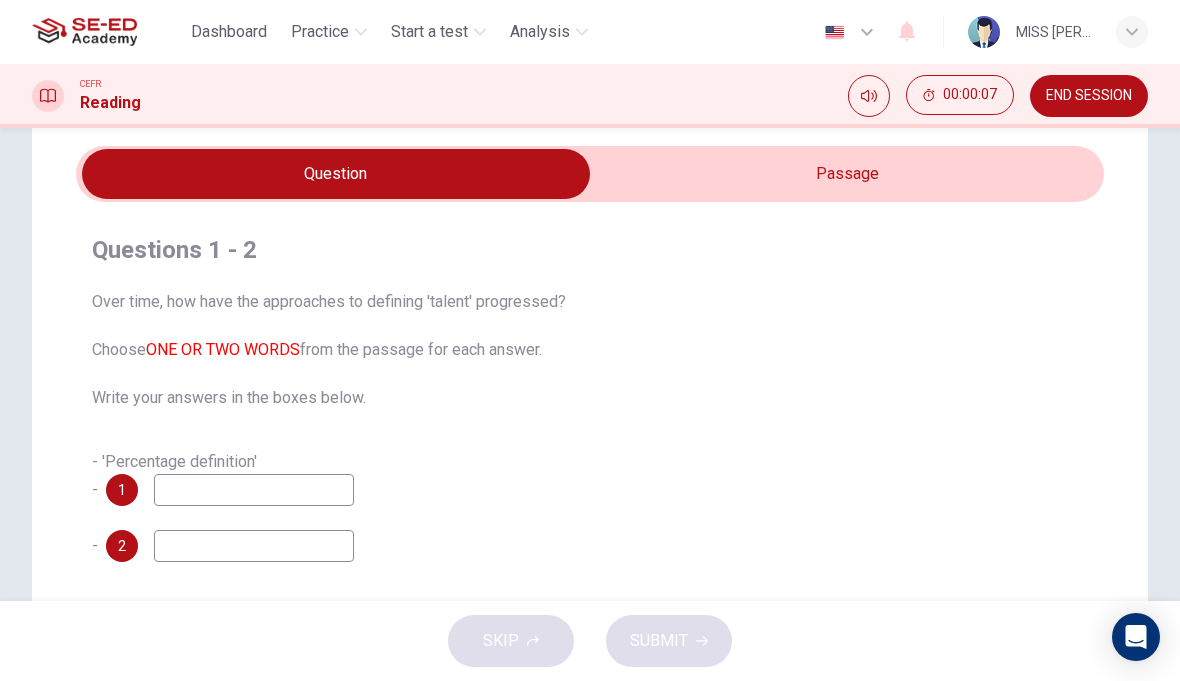 click at bounding box center (336, 174) 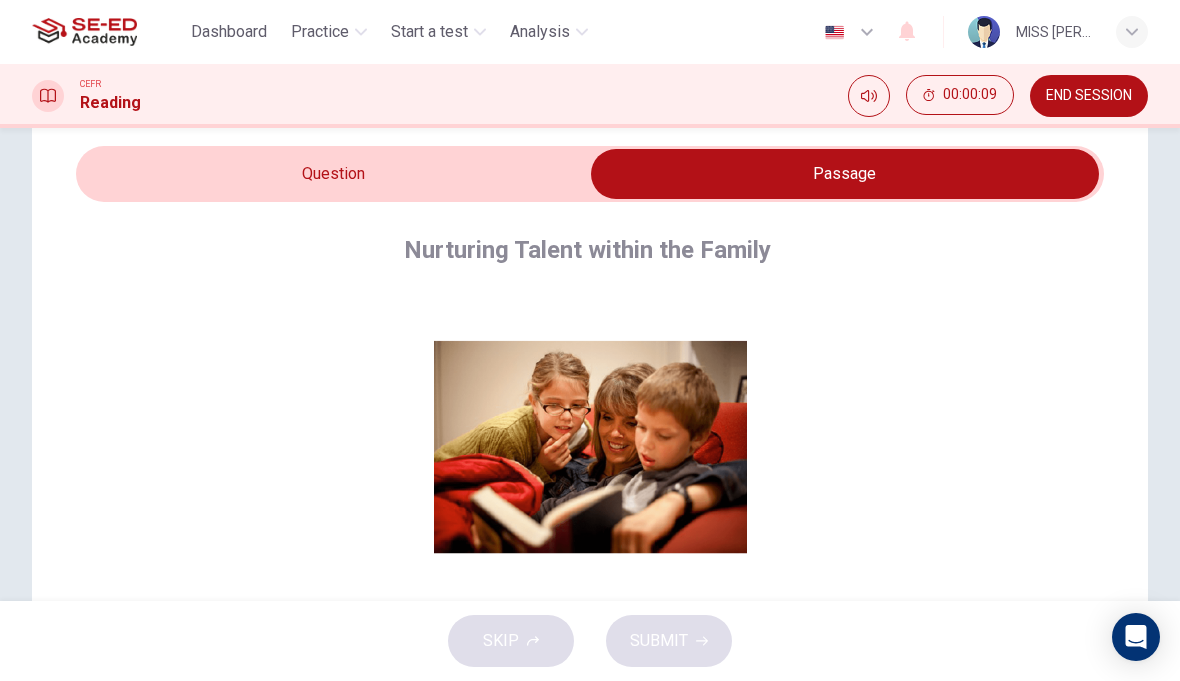 click at bounding box center (845, 174) 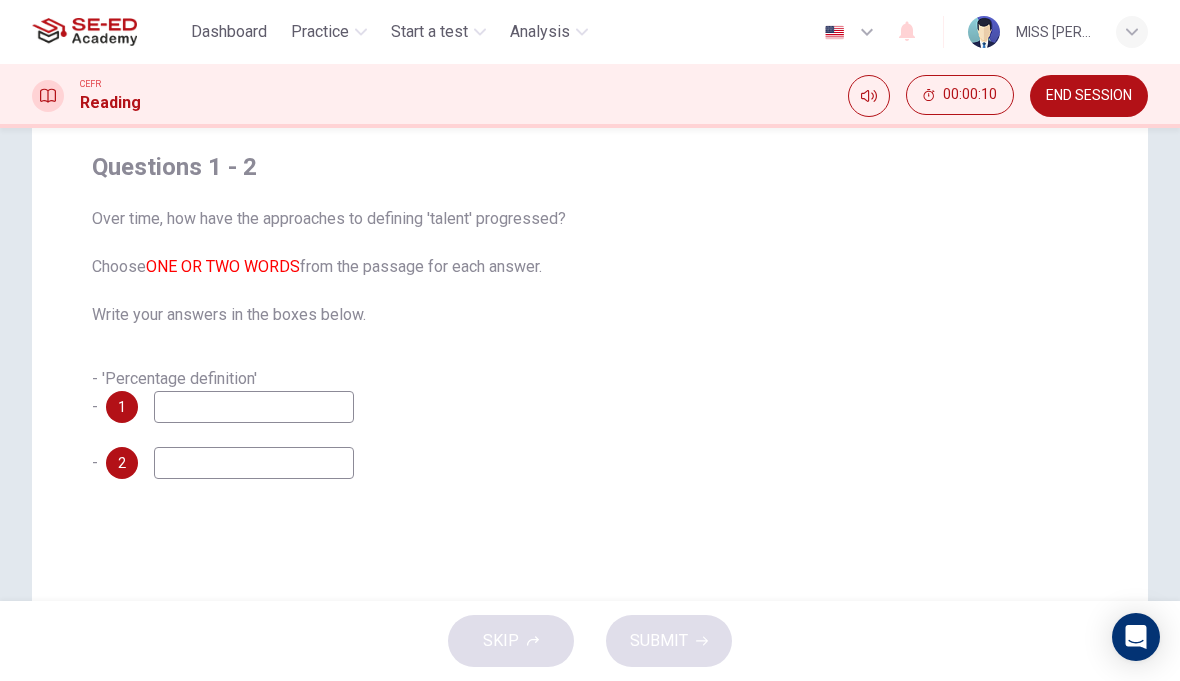 scroll, scrollTop: 170, scrollLeft: 0, axis: vertical 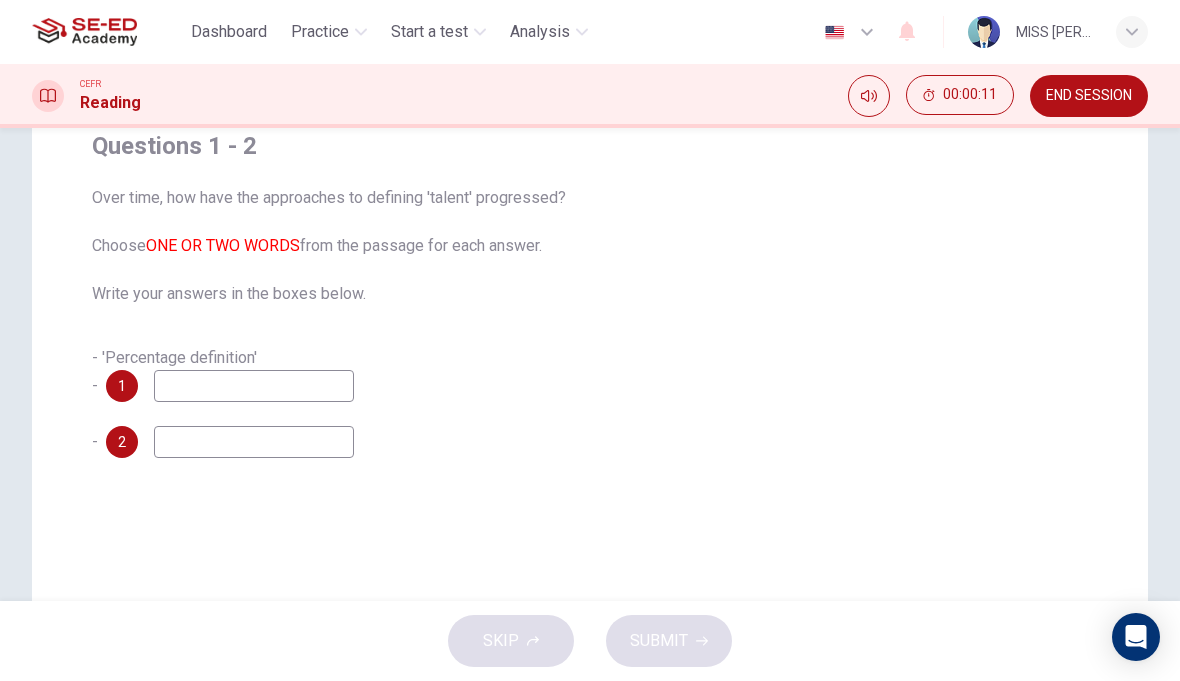 click on "1" at bounding box center (122, 386) 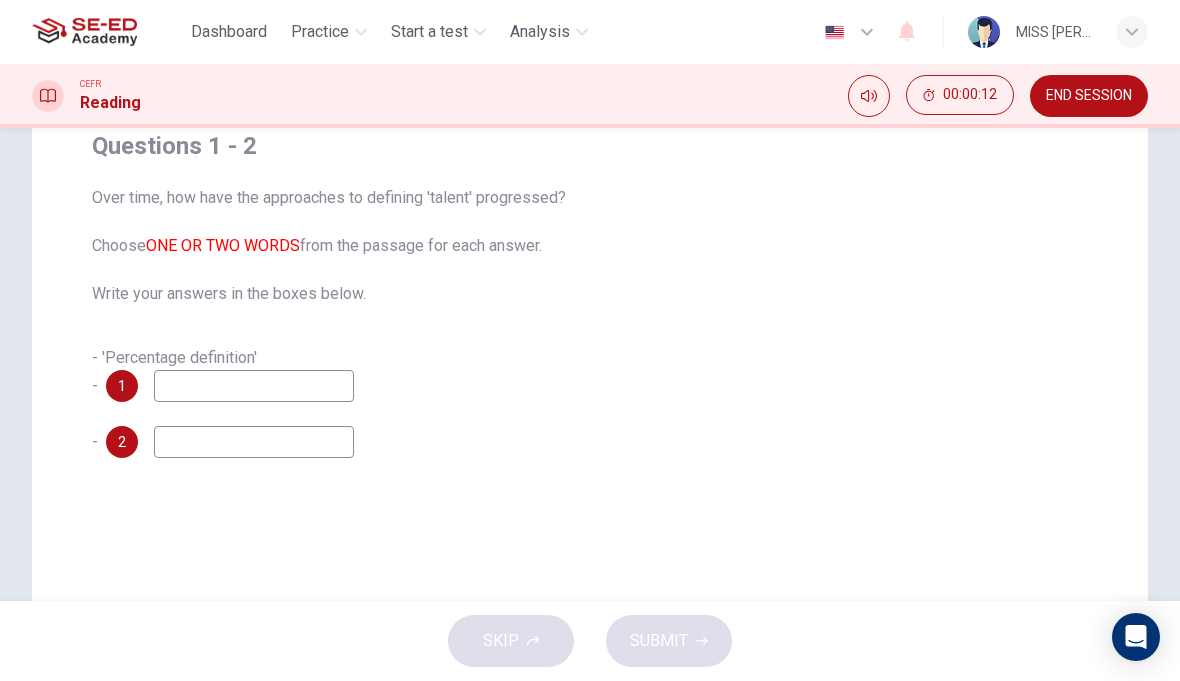 click on "1" at bounding box center [122, 386] 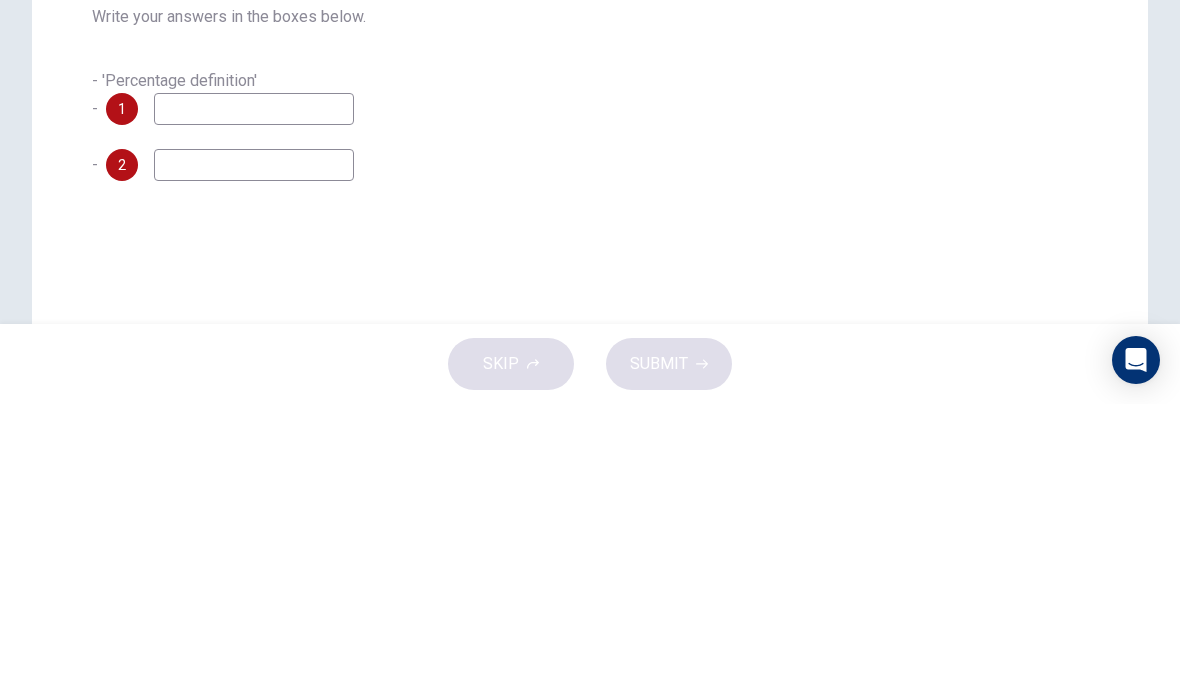 click on "- 'Percentage definition'
-  1" at bounding box center [590, 374] 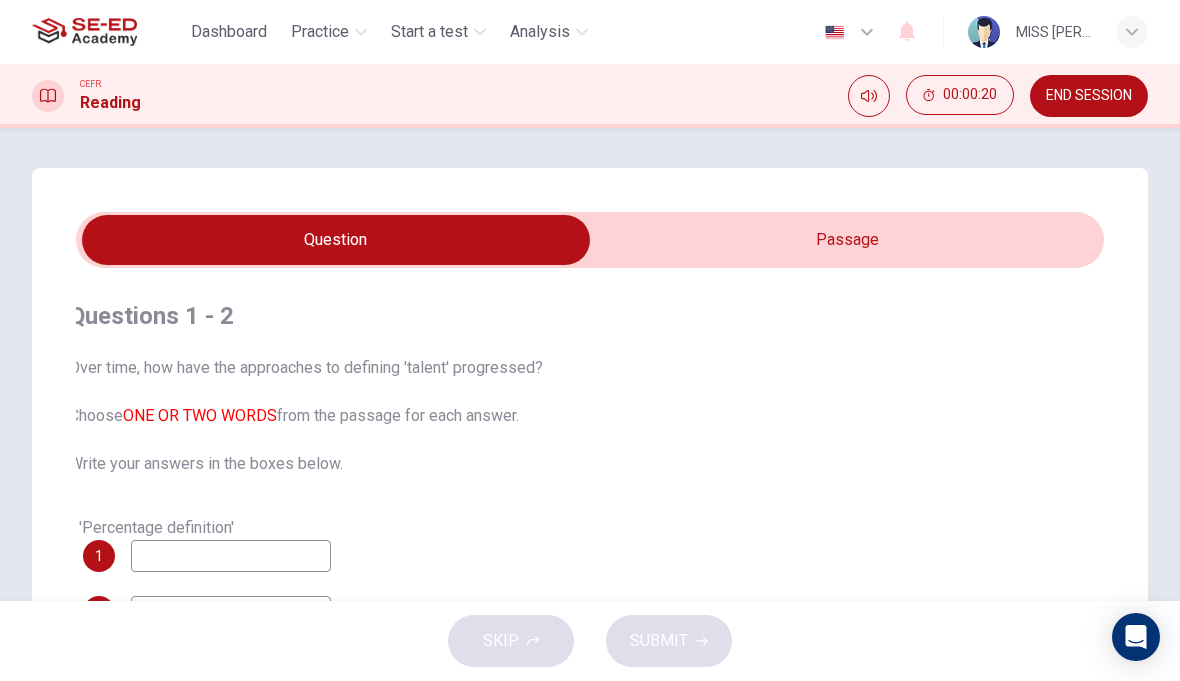 scroll, scrollTop: 0, scrollLeft: 0, axis: both 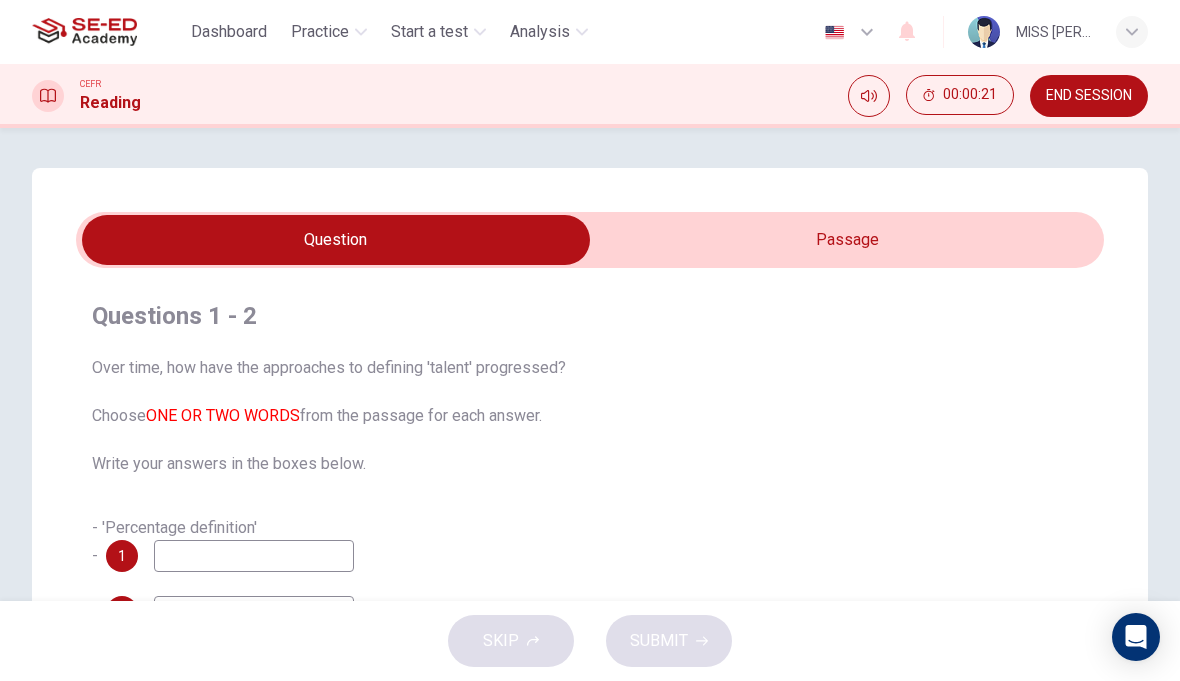 click at bounding box center [336, 240] 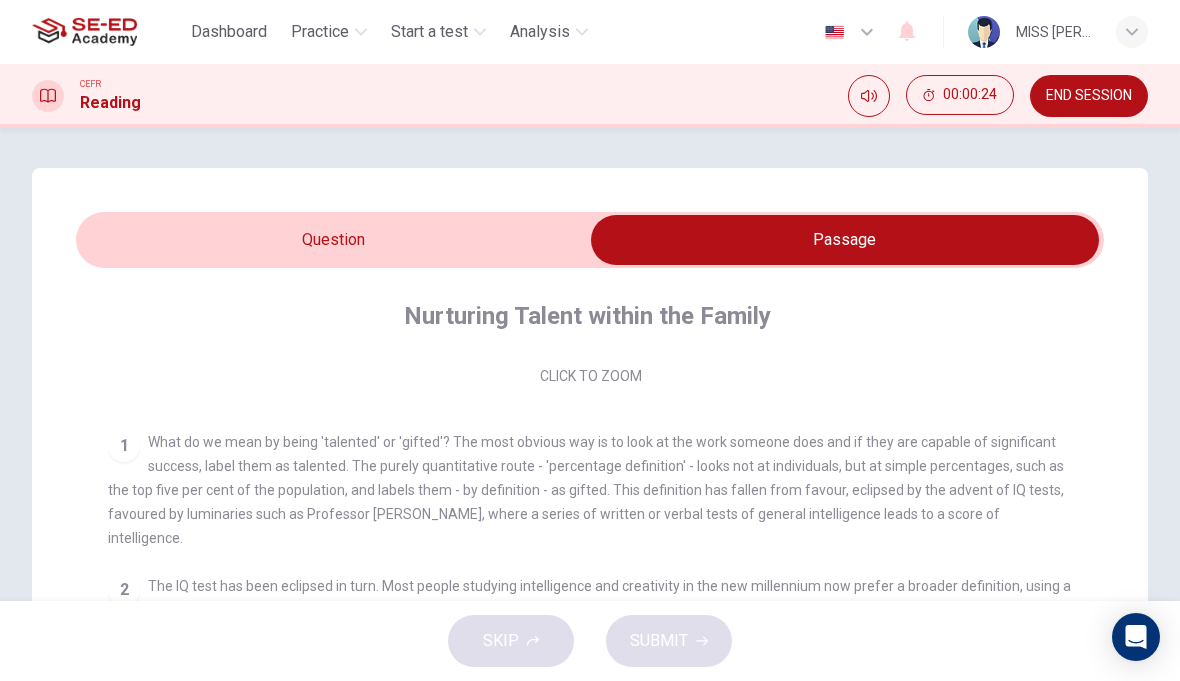 scroll, scrollTop: 298, scrollLeft: 0, axis: vertical 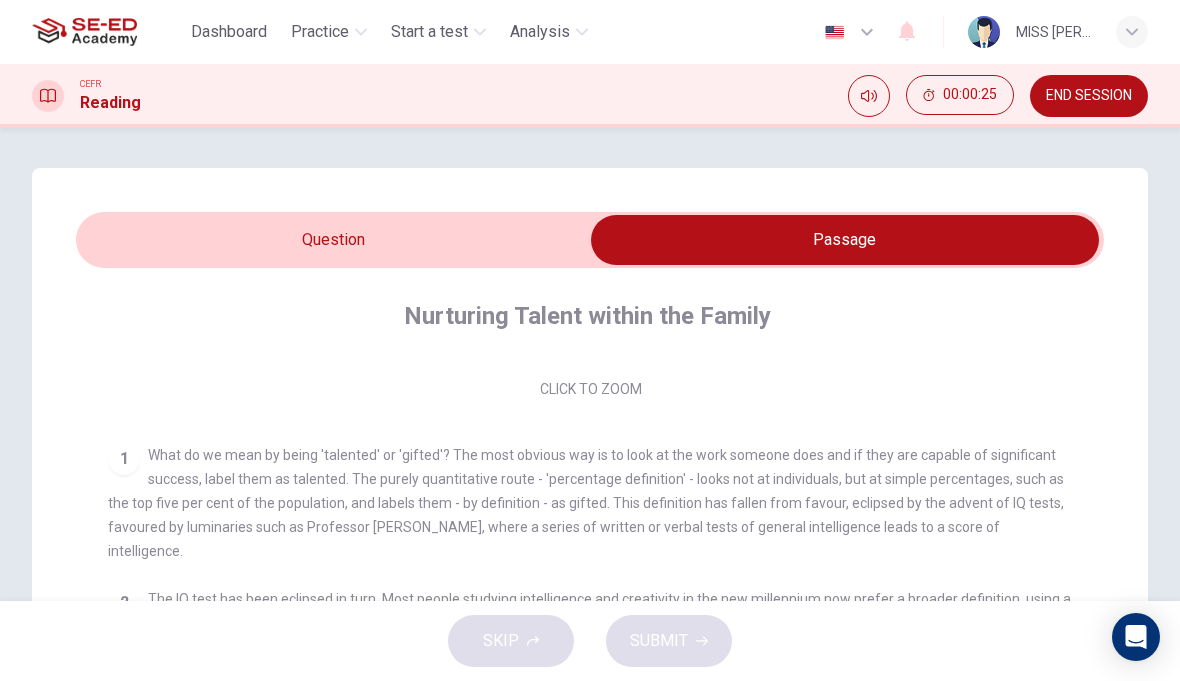 click on "SKIP SUBMIT" at bounding box center (590, 641) 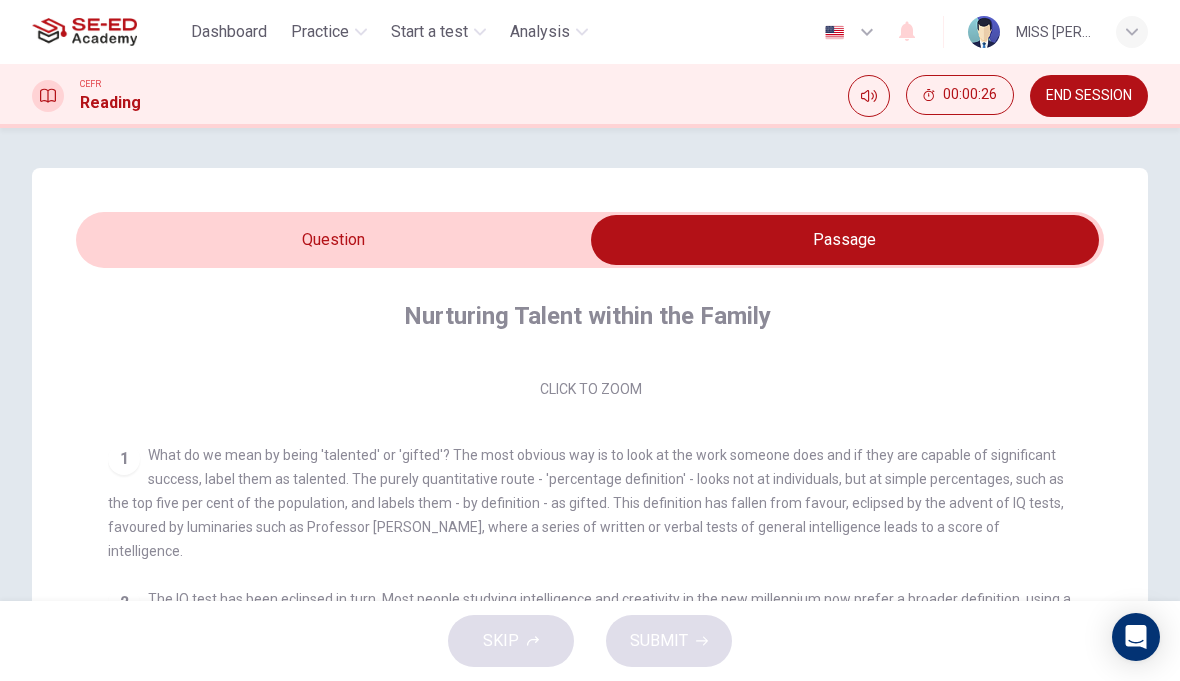 click at bounding box center (845, 240) 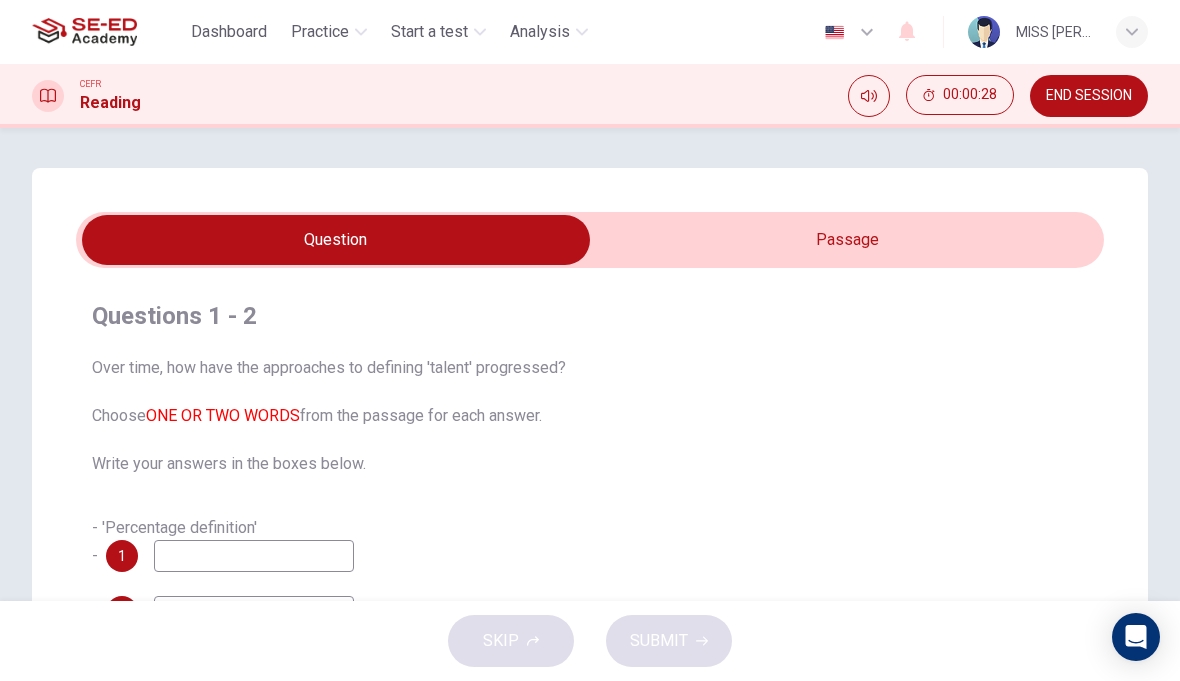 scroll, scrollTop: 0, scrollLeft: 0, axis: both 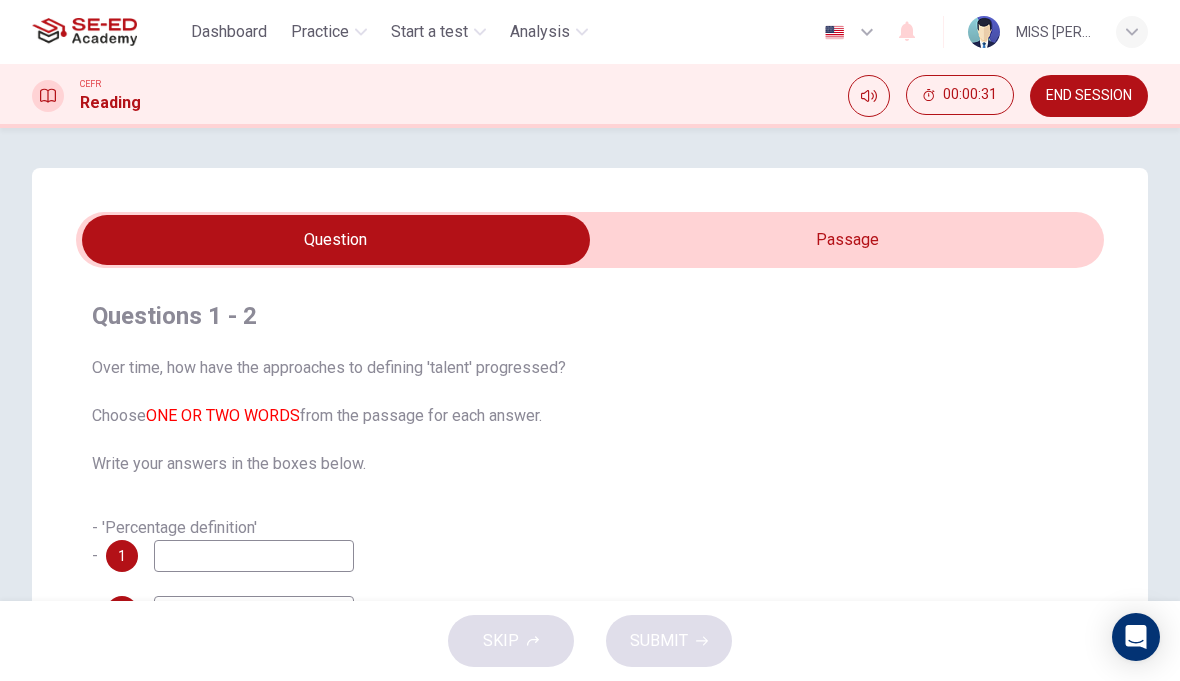 click on "Practice" at bounding box center (320, 32) 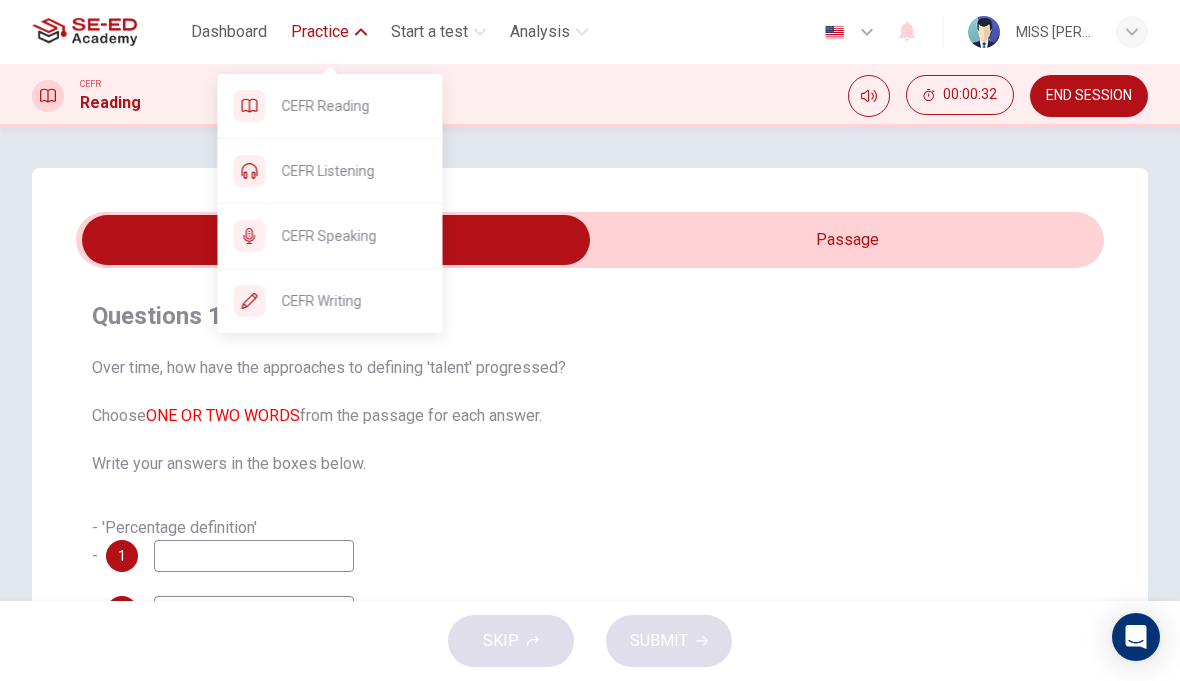click on "CEFR Listening" at bounding box center [354, 171] 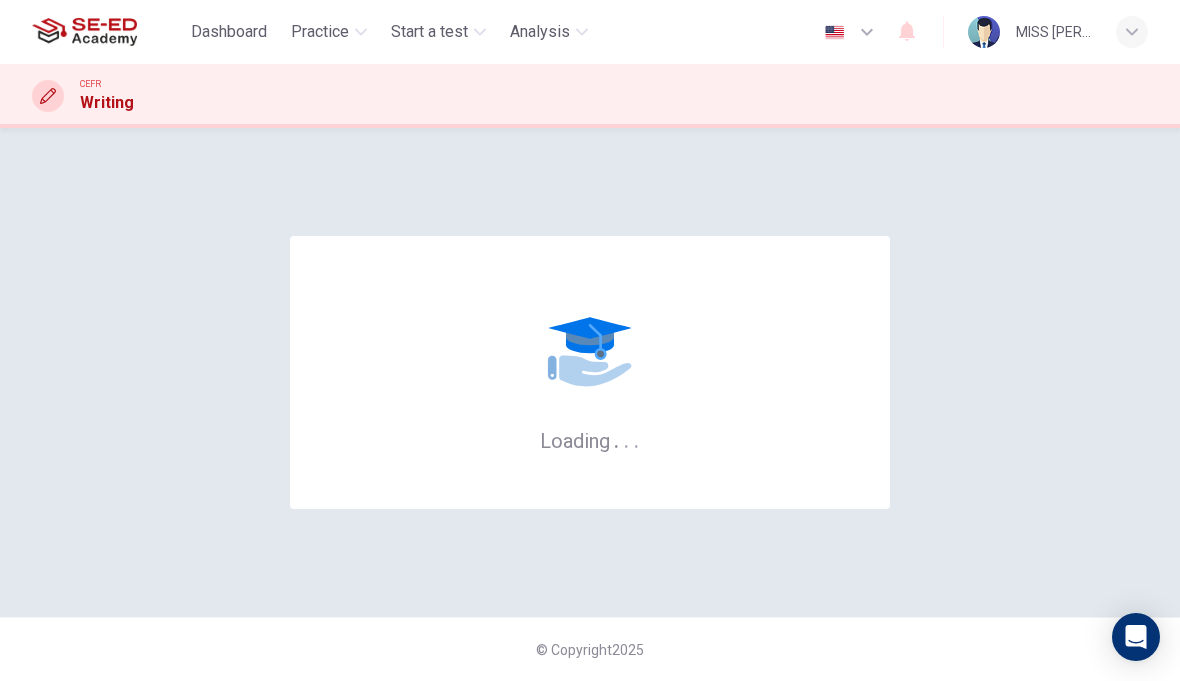 scroll, scrollTop: 0, scrollLeft: 0, axis: both 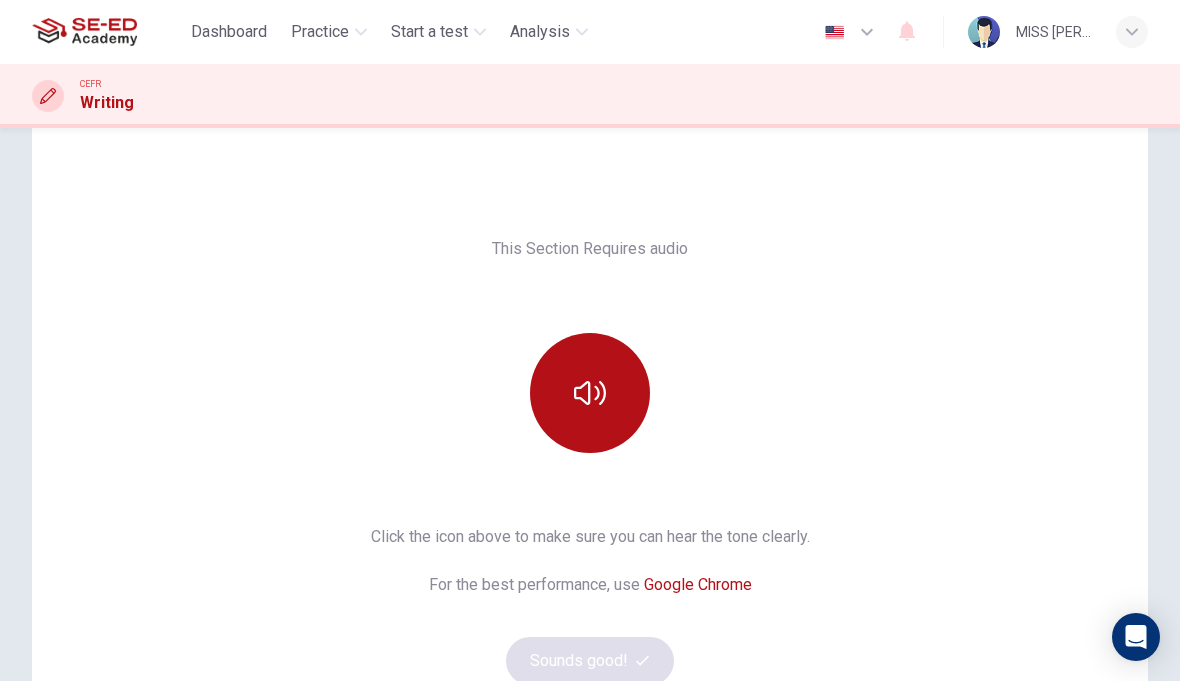 click on "Practice" at bounding box center (320, 32) 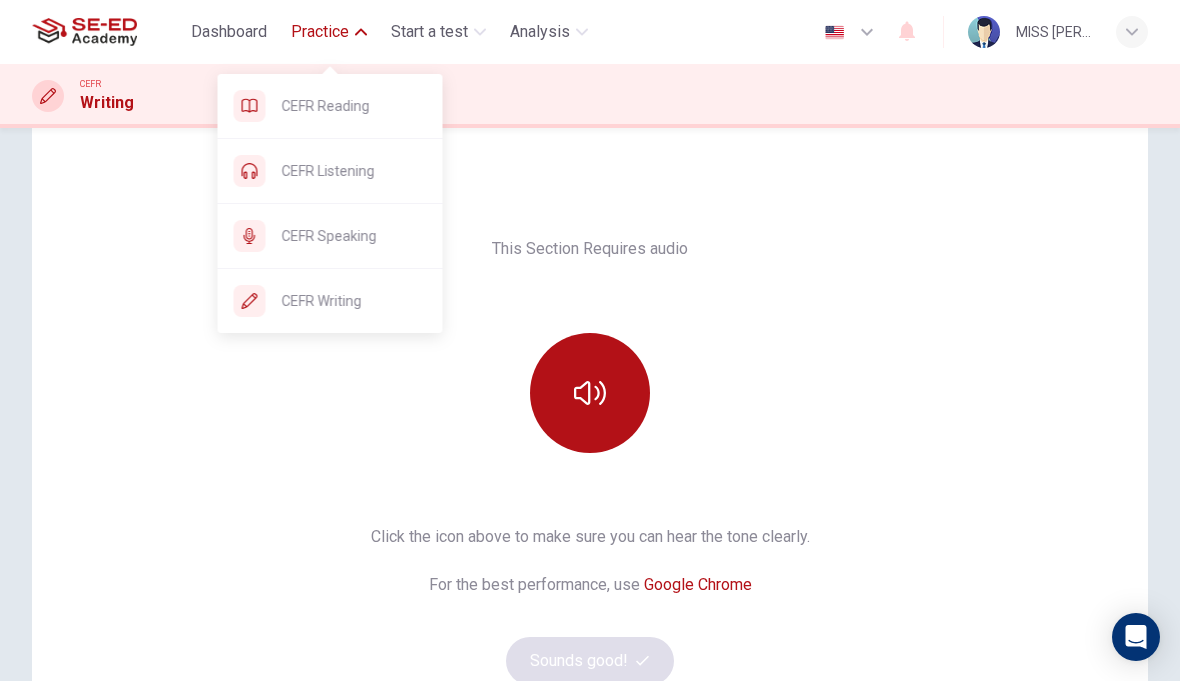 click on "CEFR Speaking" at bounding box center [354, 236] 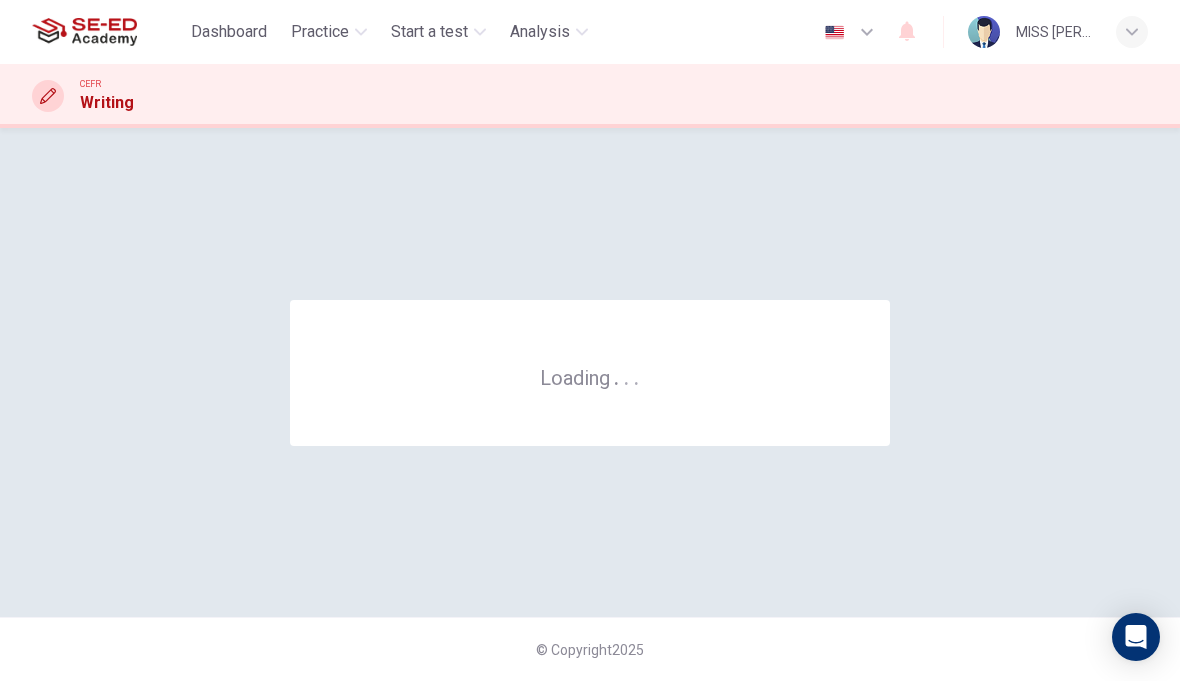 scroll, scrollTop: 0, scrollLeft: 0, axis: both 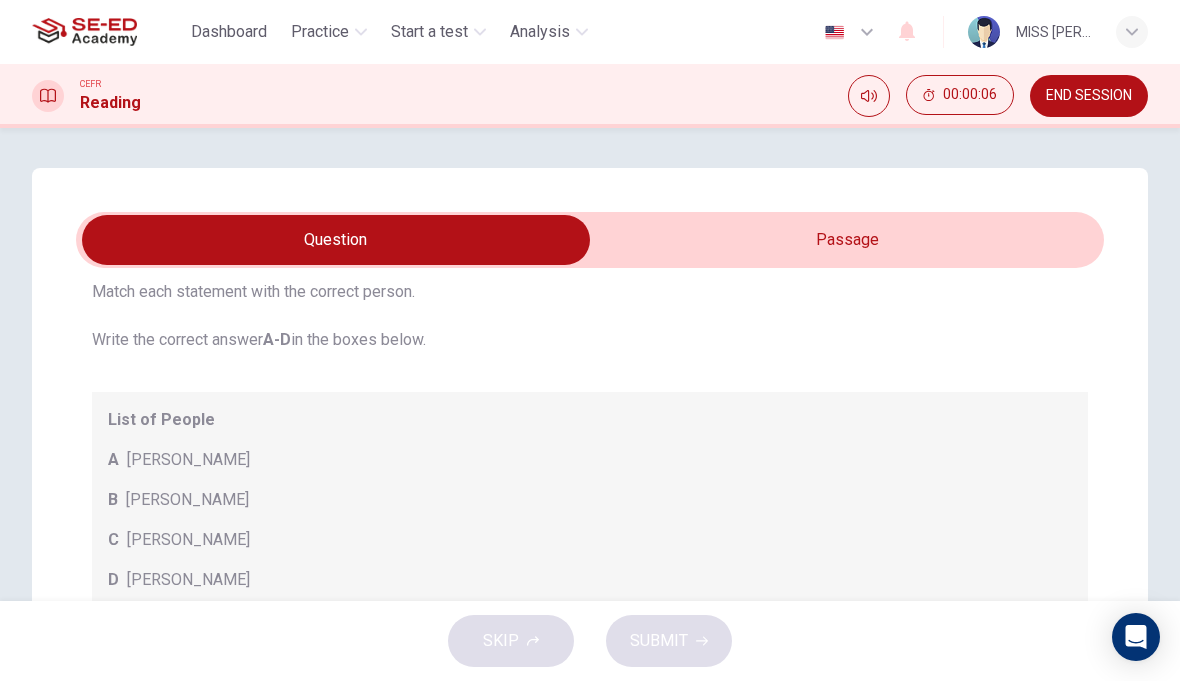 click on "[PERSON_NAME]" at bounding box center [188, 460] 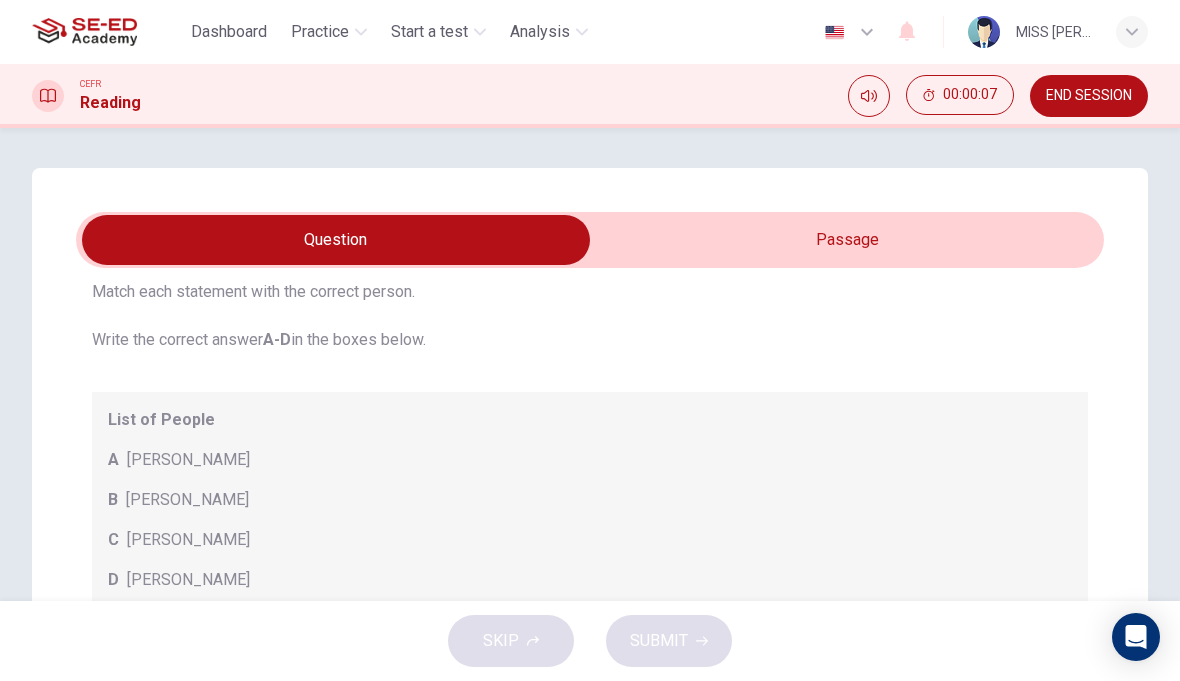 click on "[PERSON_NAME]" at bounding box center (188, 460) 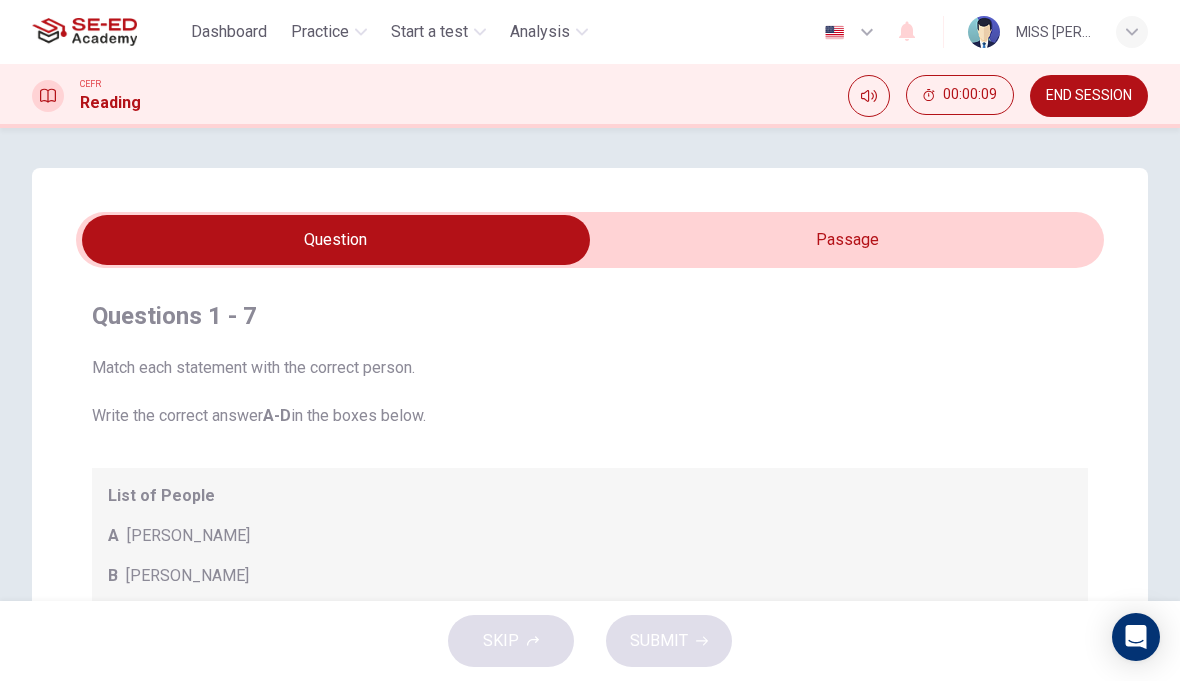 scroll, scrollTop: 0, scrollLeft: 0, axis: both 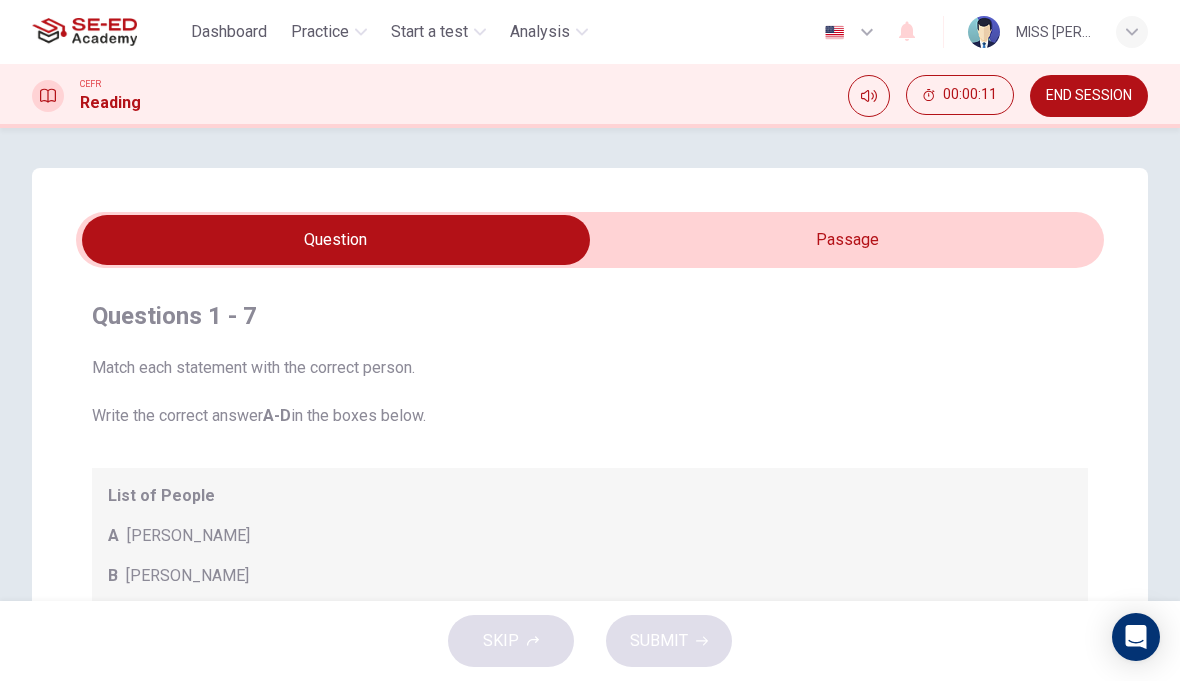 click at bounding box center [336, 240] 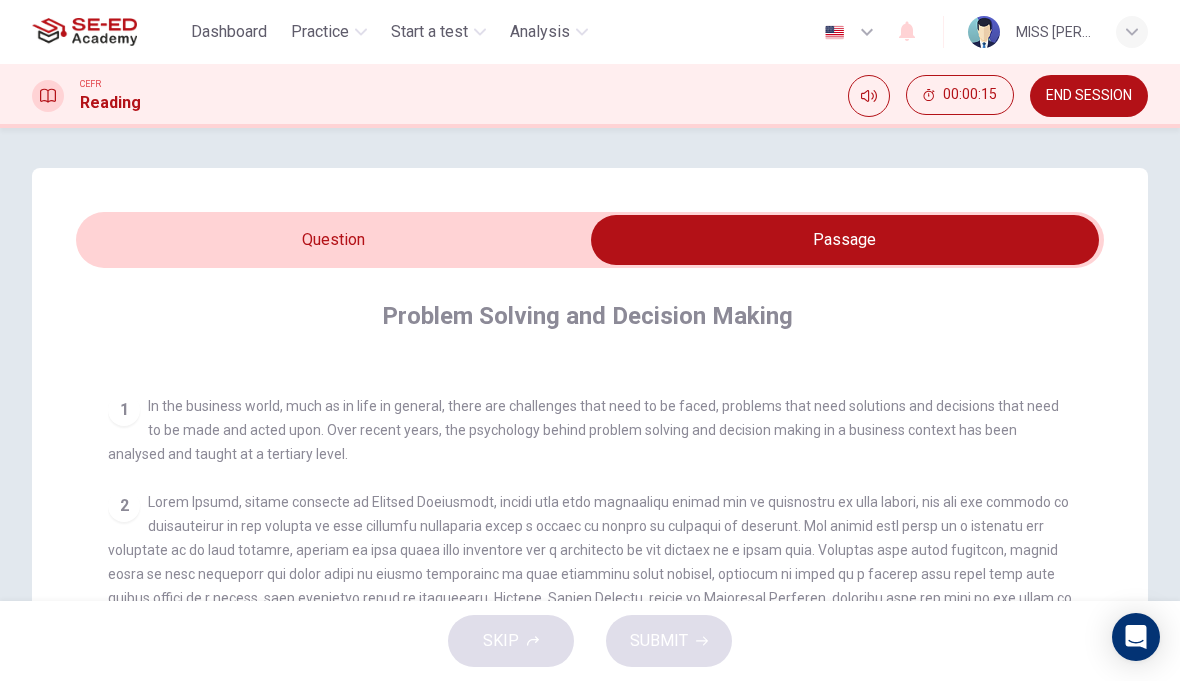 scroll, scrollTop: 362, scrollLeft: 0, axis: vertical 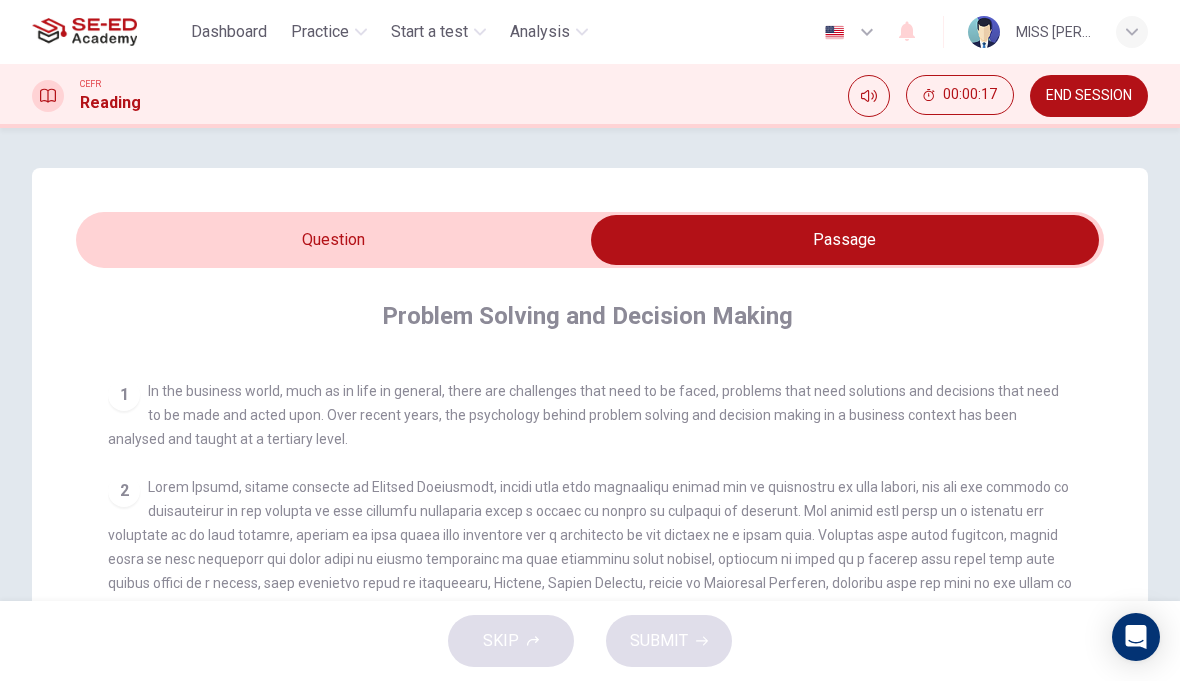 click on "1" at bounding box center (124, 395) 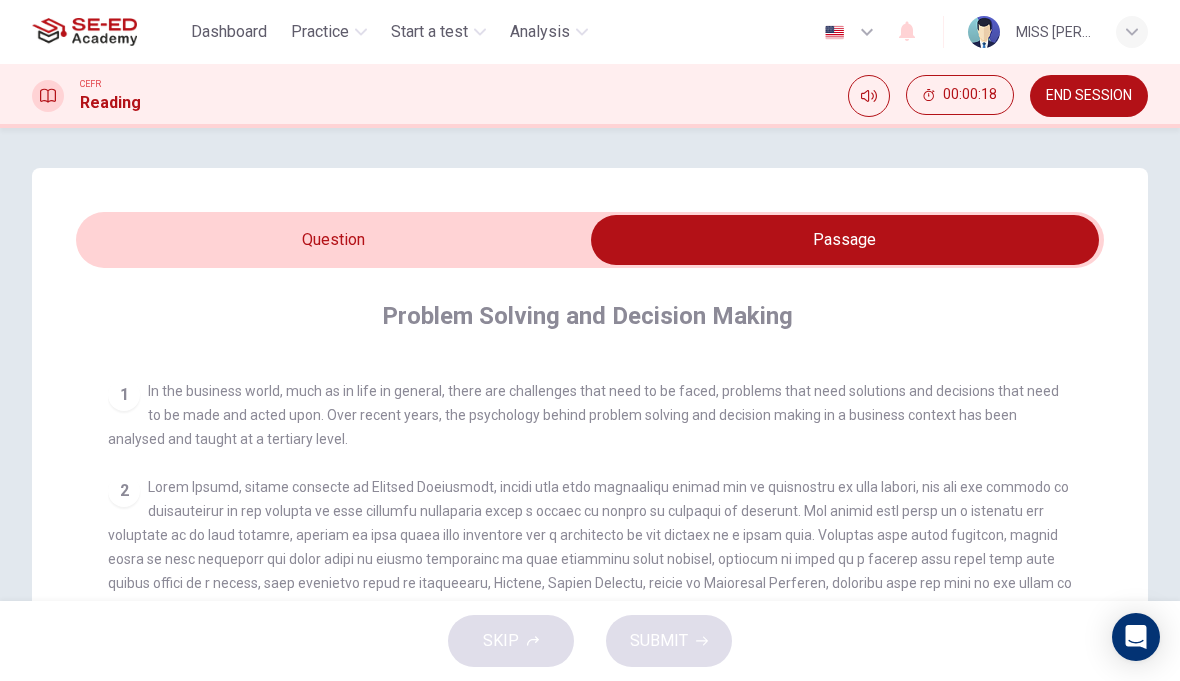 click on "1" at bounding box center (124, 395) 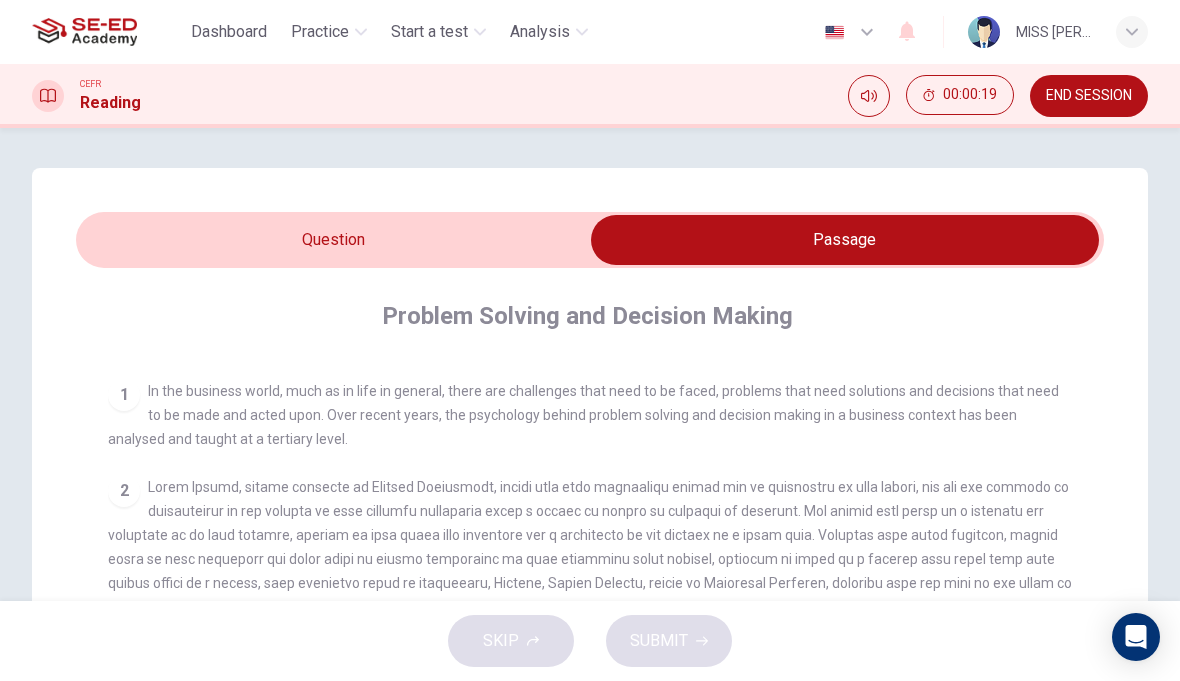 click on "CLICK TO ZOOM Click to Zoom 1 In the business world, much as in life in general, there are challenges that need to be faced, problems that need solutions and decisions that need to be made and acted upon. Over recent years, the psychology behind problem solving and decision making in a business context has been analysed and taught at a tertiary level. 2 3 4 5" at bounding box center (603, 714) 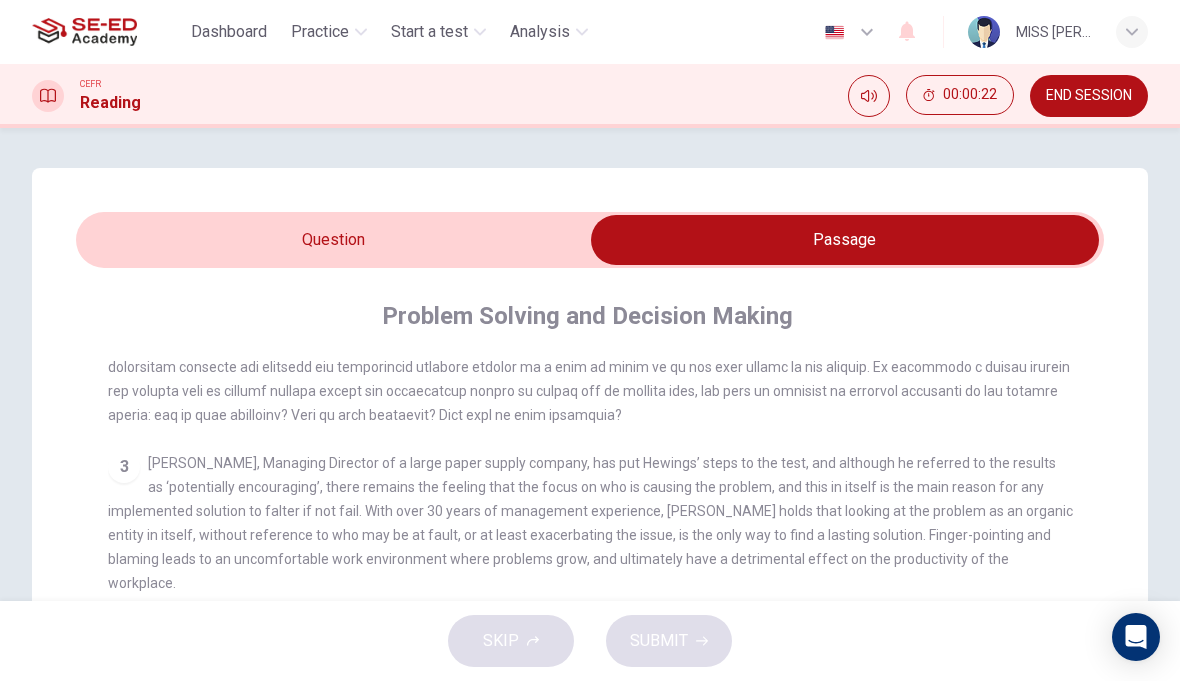 scroll, scrollTop: 0, scrollLeft: 0, axis: both 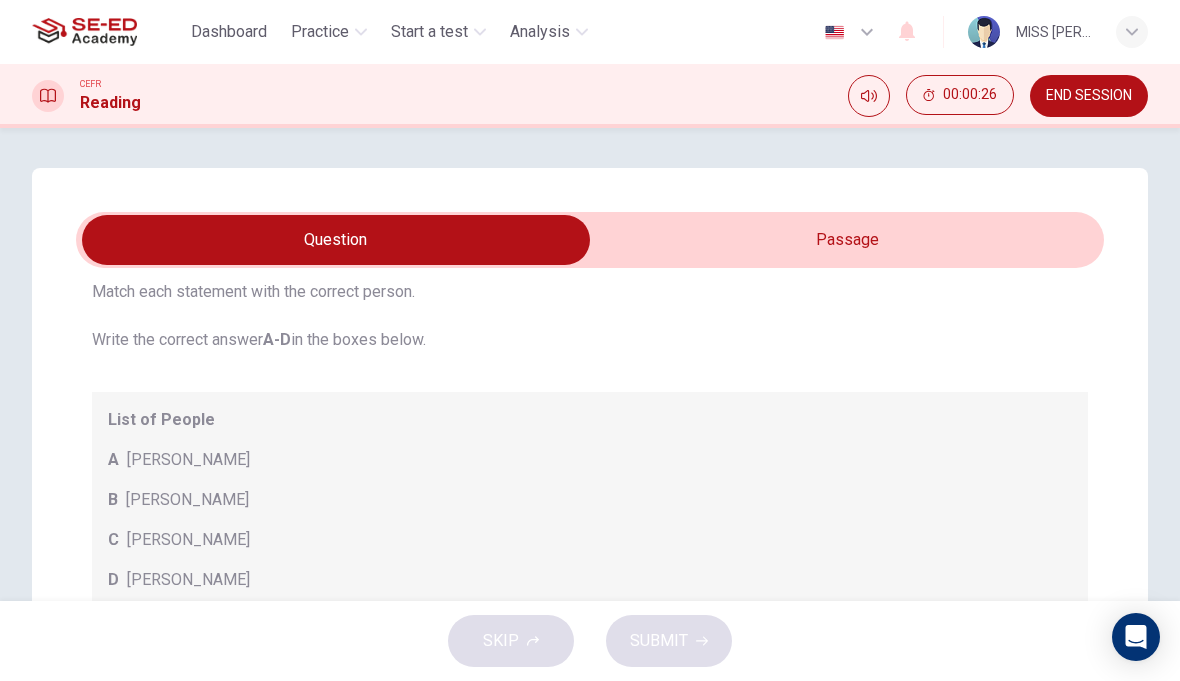 click on "List of People A [PERSON_NAME] B [PERSON_NAME] C [PERSON_NAME] D [PERSON_NAME] E [PERSON_NAME]" at bounding box center (590, 520) 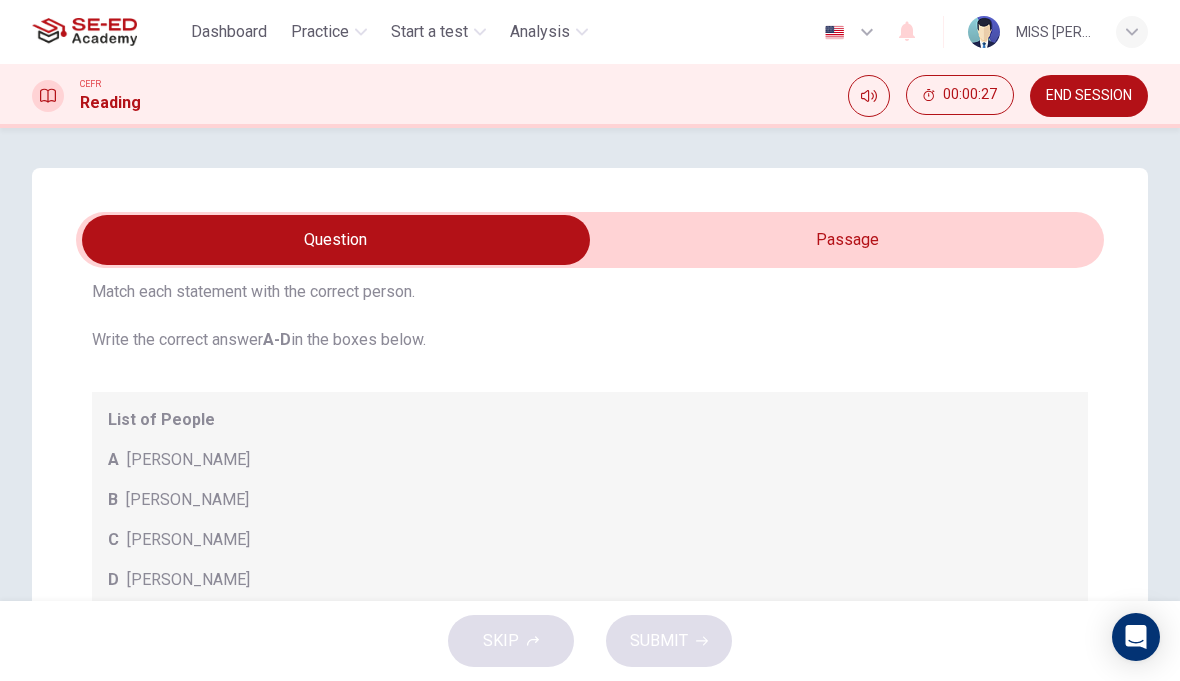 click on "List of People" at bounding box center [590, 420] 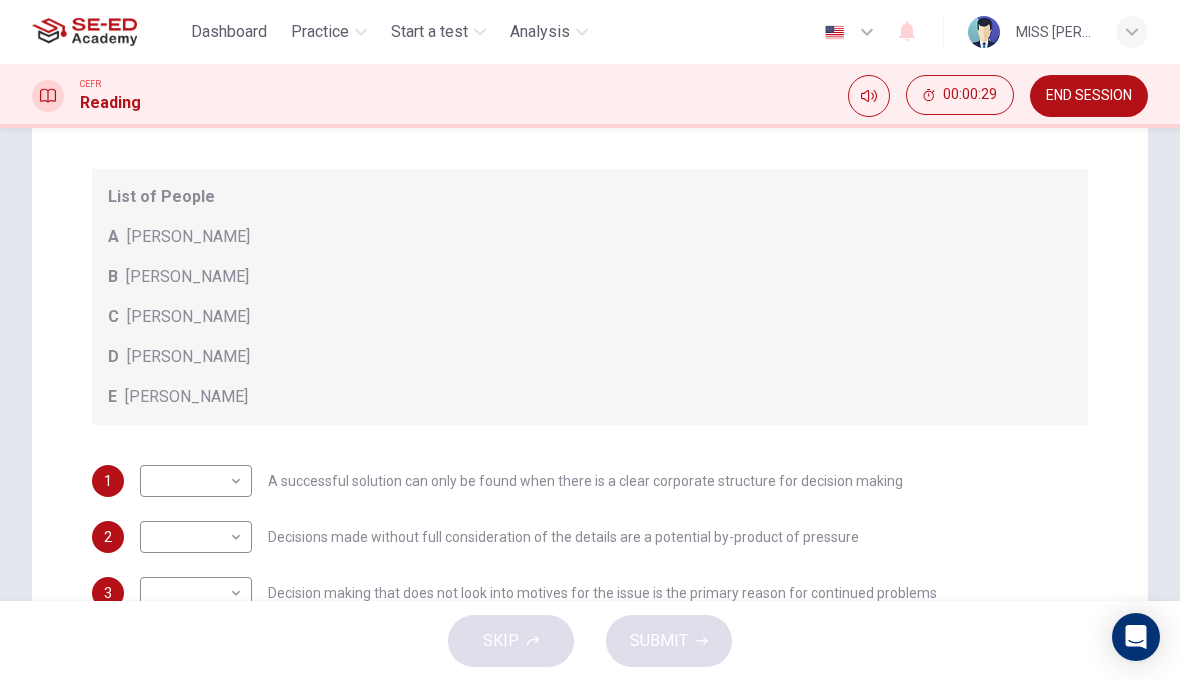 scroll, scrollTop: 228, scrollLeft: 0, axis: vertical 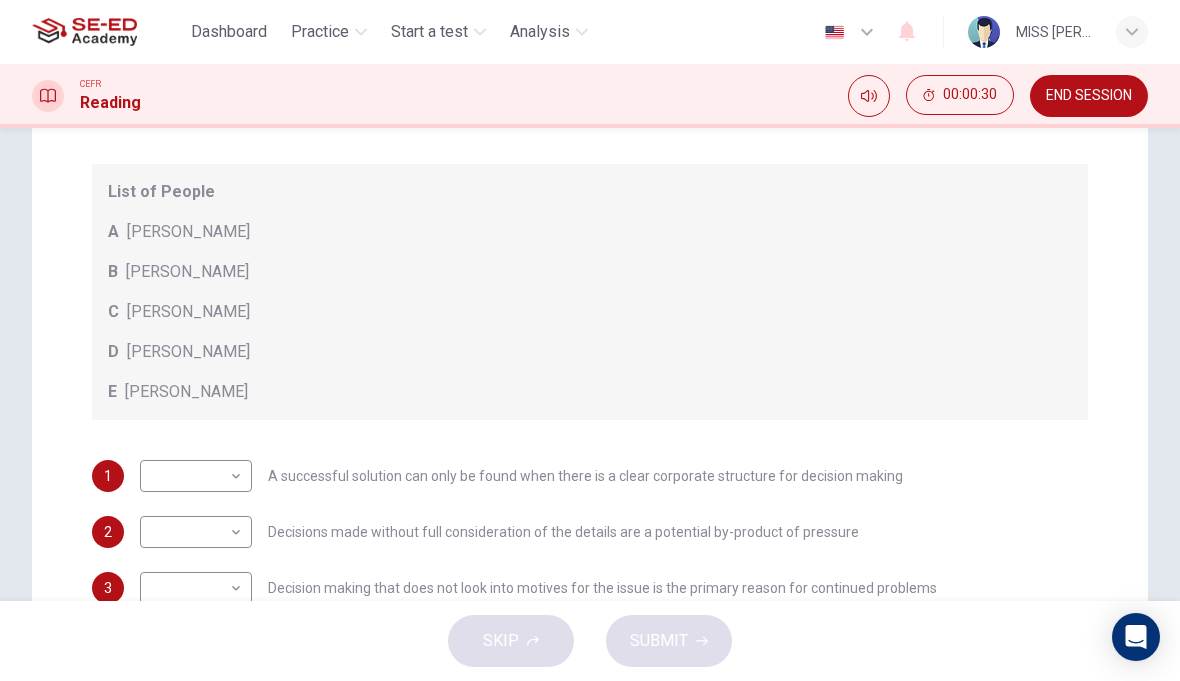 click on "This site uses cookies, as explained in our  Privacy Policy . If you agree to the use of cookies, please click the Accept button and continue to browse our site.   Privacy Policy Accept Dashboard Practice Start a test Analysis English en ​ MISS SUTEERANART  CHUMJAI CEFR Reading 00:00:30 END SESSION Question Passage Questions 1 - 7 Match each statement with the correct person.
Write the correct answer  A-D  in the boxes below. List of People A [PERSON_NAME] Scrive B [PERSON_NAME] C [PERSON_NAME] D [PERSON_NAME] E [PERSON_NAME] 1 ​ ​ A successful solution can only be found when there is a clear corporate structure for decision making 2 ​ ​ Decisions made without full consideration of the details are a potential by-product of pressure 3 ​ ​ Decision making that does not look into motives for the issue is the primary reason for continued problems 4 ​ ​ Poor decision making is the most easily identified form of weak managerial ability 5 ​ ​ 6 ​ ​ 7 ​ ​ Problem Solving and Decision Making 1 2 3 4 5" at bounding box center (590, 340) 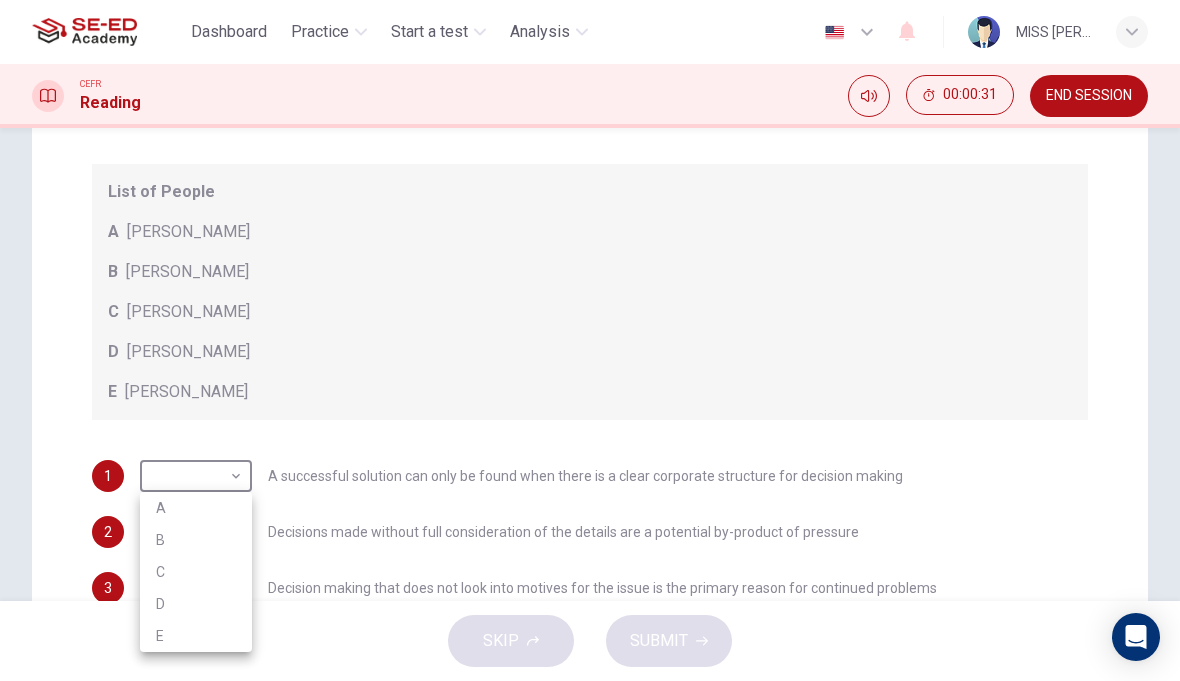 click at bounding box center [590, 340] 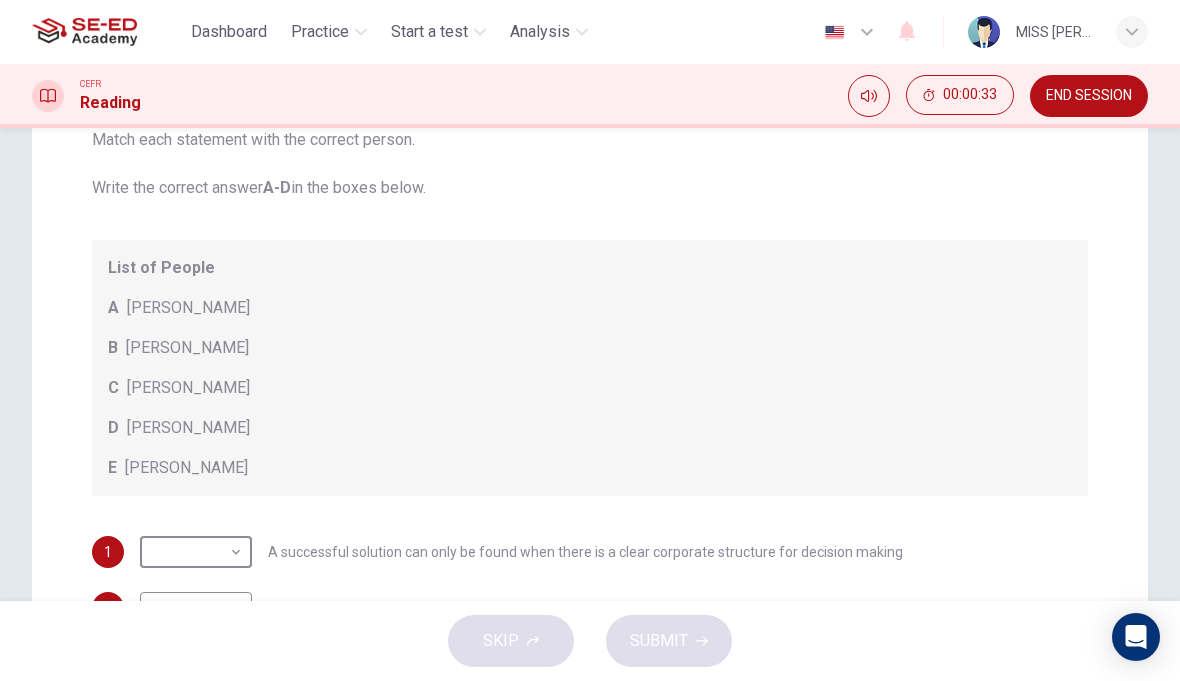 scroll, scrollTop: 0, scrollLeft: 0, axis: both 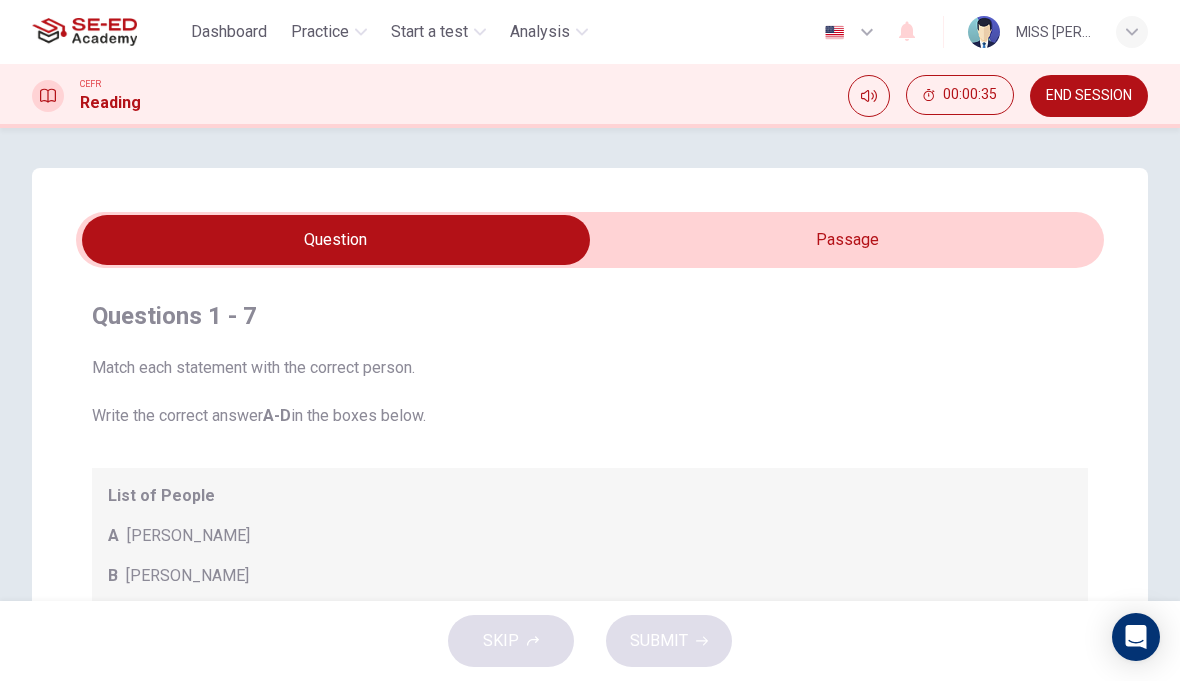 click at bounding box center [336, 240] 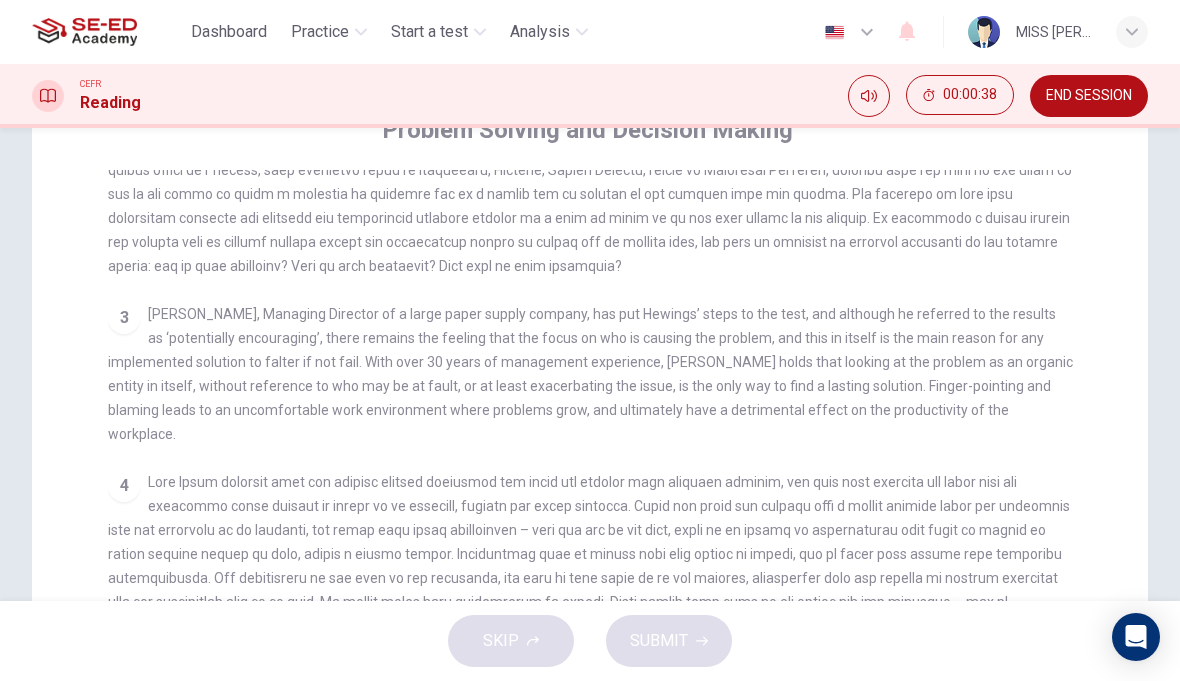 scroll, scrollTop: 189, scrollLeft: 0, axis: vertical 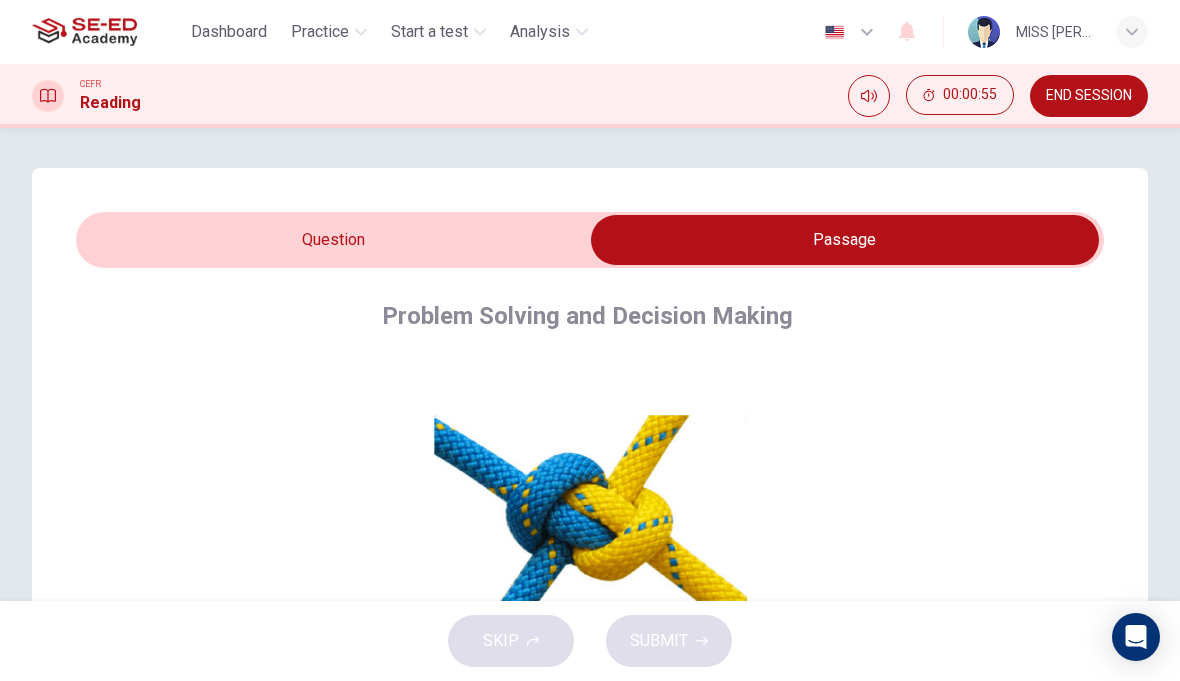click at bounding box center [845, 240] 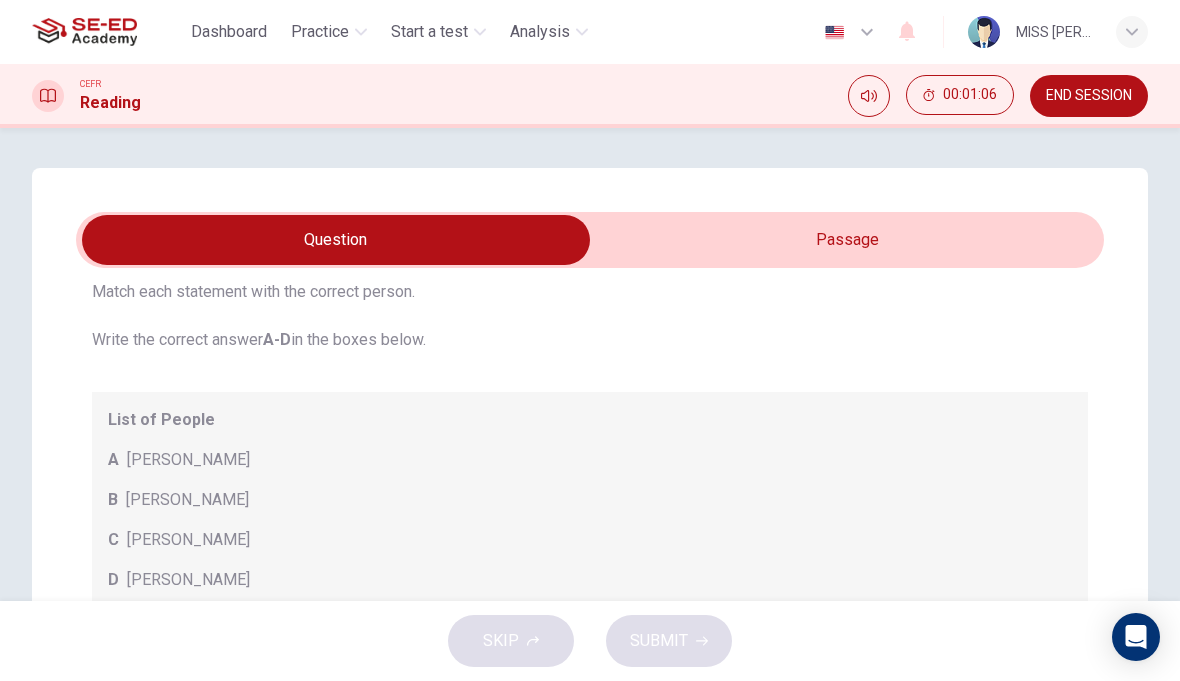 scroll, scrollTop: 77, scrollLeft: 0, axis: vertical 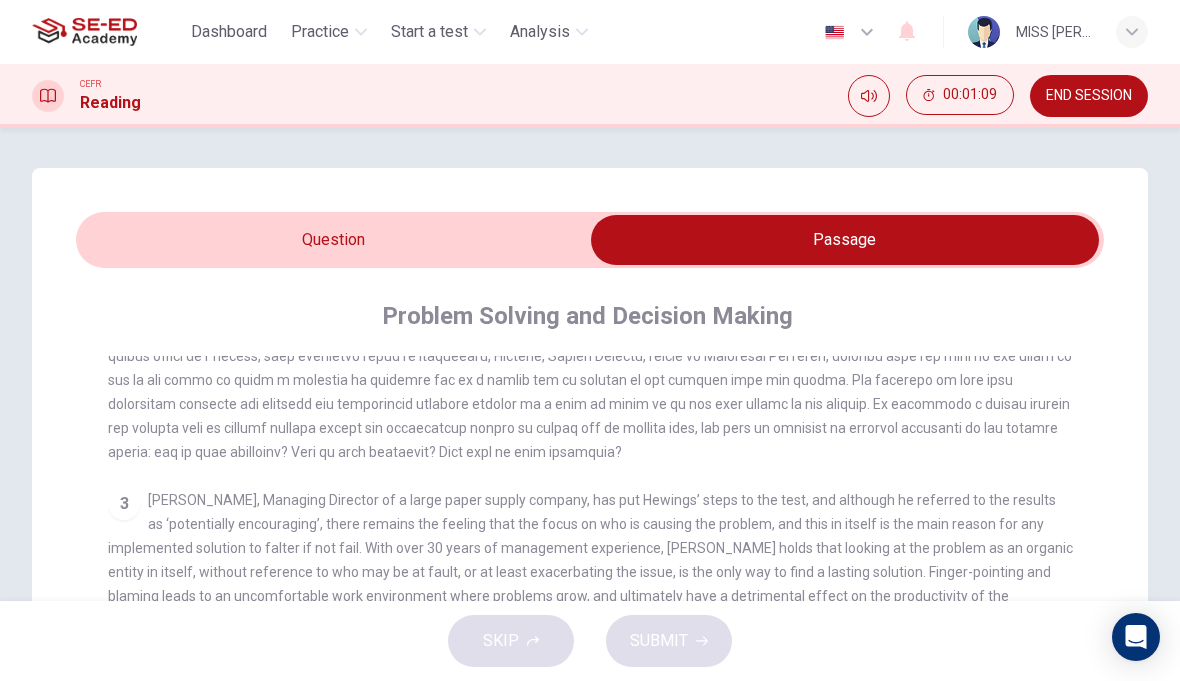 click at bounding box center [845, 240] 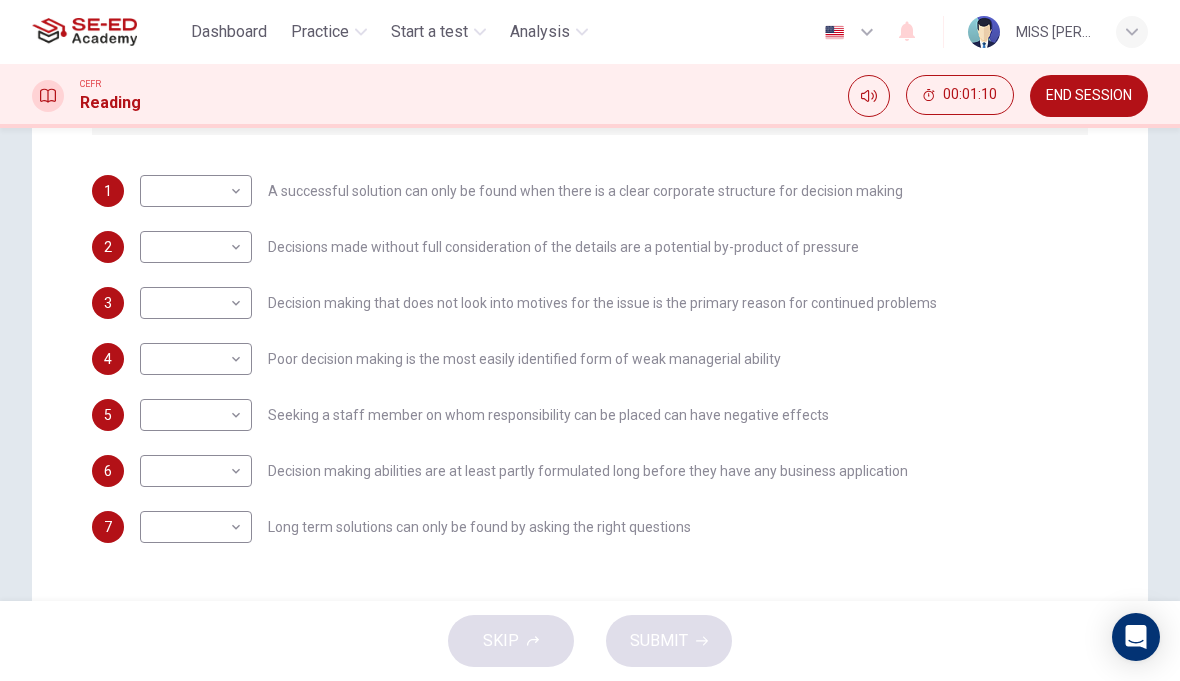 scroll, scrollTop: 523, scrollLeft: 0, axis: vertical 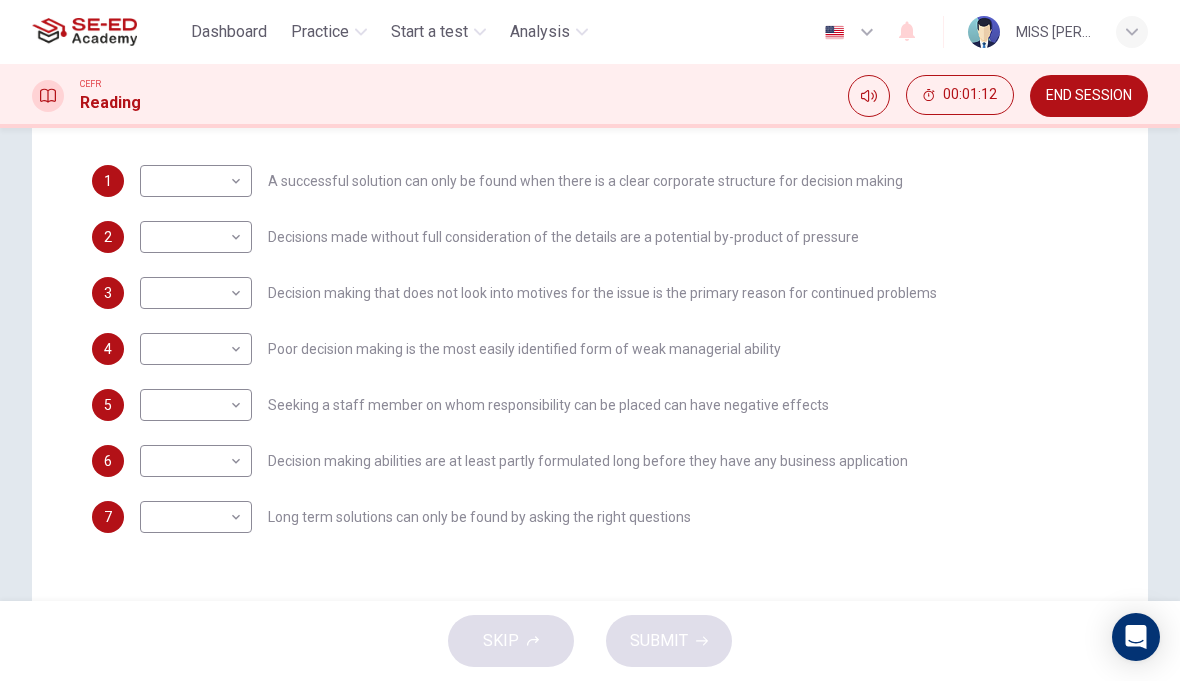 click on "This site uses cookies, as explained in our  Privacy Policy . If you agree to the use of cookies, please click the Accept button and continue to browse our site.   Privacy Policy Accept Dashboard Practice Start a test Analysis English en ​ MISS SUTEERANART  CHUMJAI CEFR Reading 00:01:12 END SESSION Question Passage Questions 1 - 7 Match each statement with the correct person.
Write the correct answer  A-D  in the boxes below. List of People A [PERSON_NAME] Scrive B [PERSON_NAME] C [PERSON_NAME] D [PERSON_NAME] E [PERSON_NAME] 1 ​ ​ A successful solution can only be found when there is a clear corporate structure for decision making 2 ​ ​ Decisions made without full consideration of the details are a potential by-product of pressure 3 ​ ​ Decision making that does not look into motives for the issue is the primary reason for continued problems 4 ​ ​ Poor decision making is the most easily identified form of weak managerial ability 5 ​ ​ 6 ​ ​ 7 ​ ​ Problem Solving and Decision Making 1 2 3 4 5" at bounding box center (590, 340) 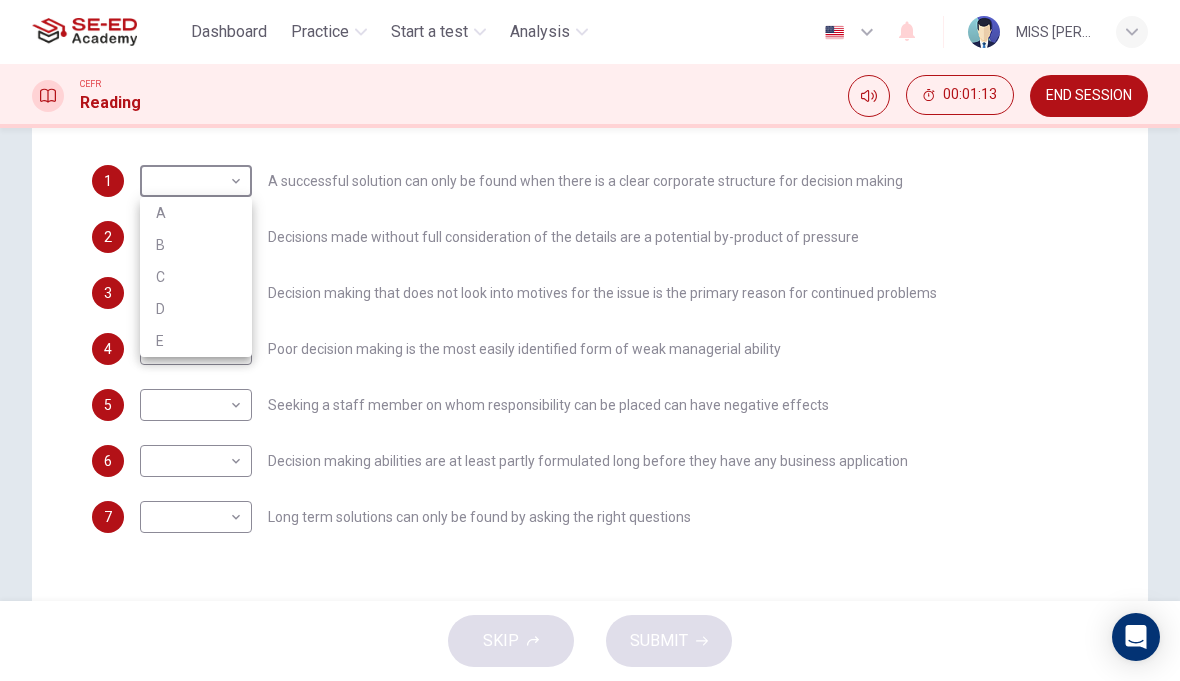 click at bounding box center [590, 340] 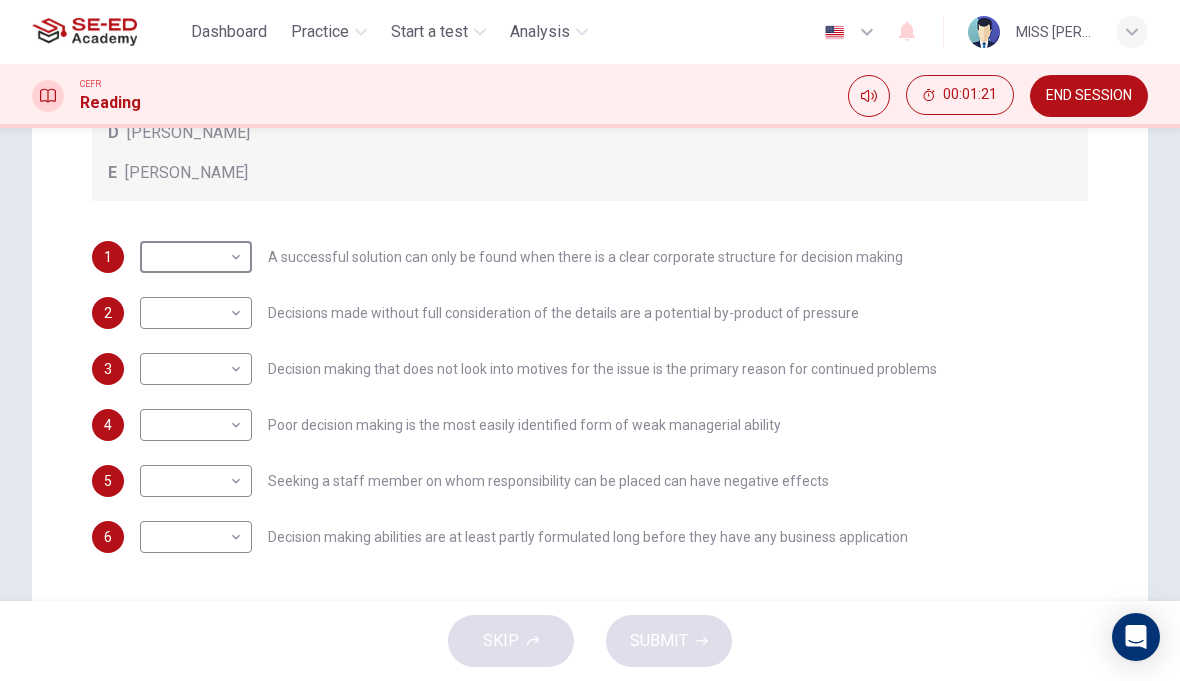 scroll, scrollTop: -2, scrollLeft: 0, axis: vertical 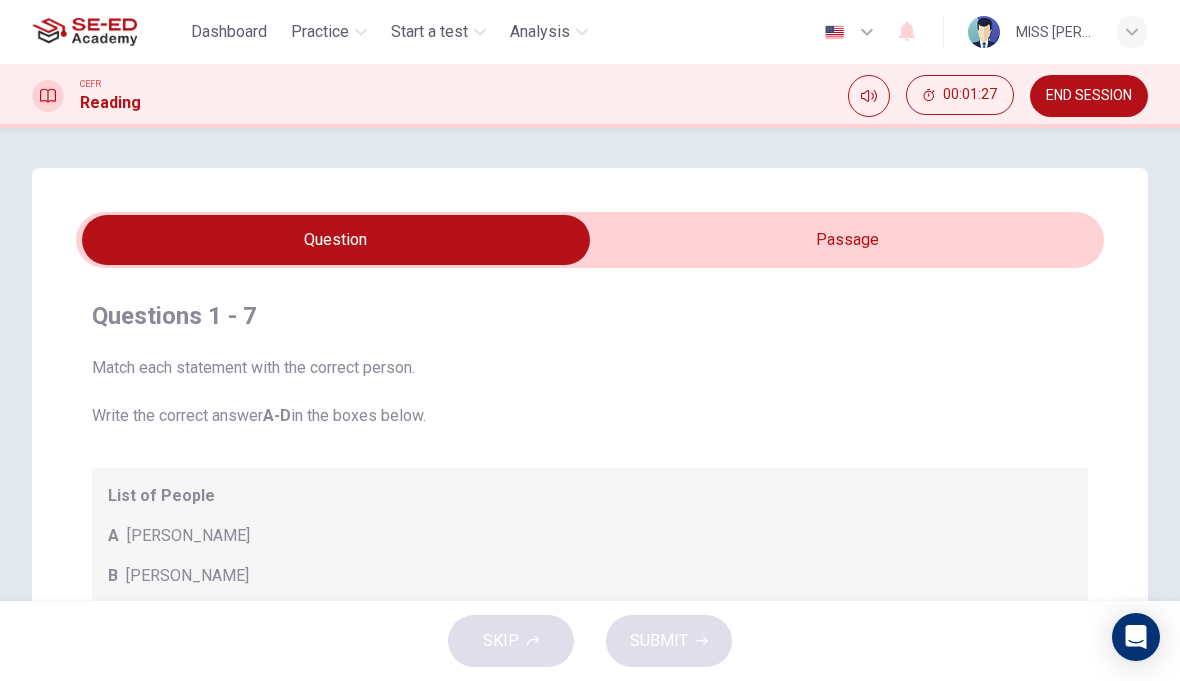 click at bounding box center [336, 240] 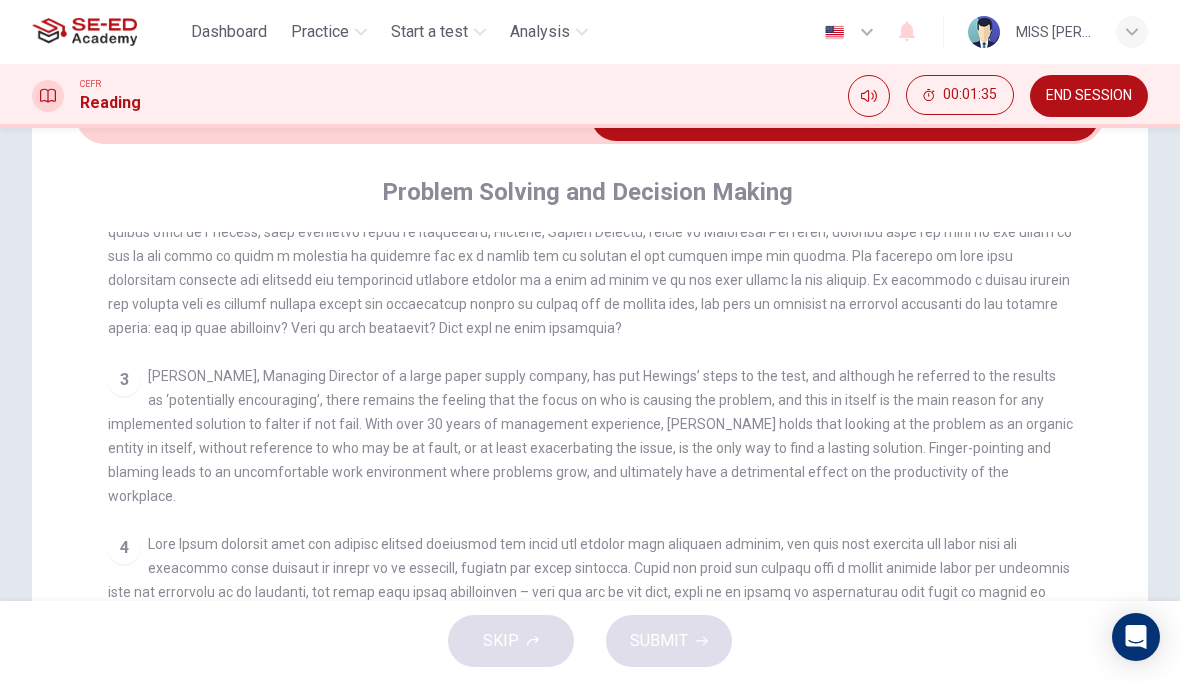 scroll, scrollTop: 125, scrollLeft: 0, axis: vertical 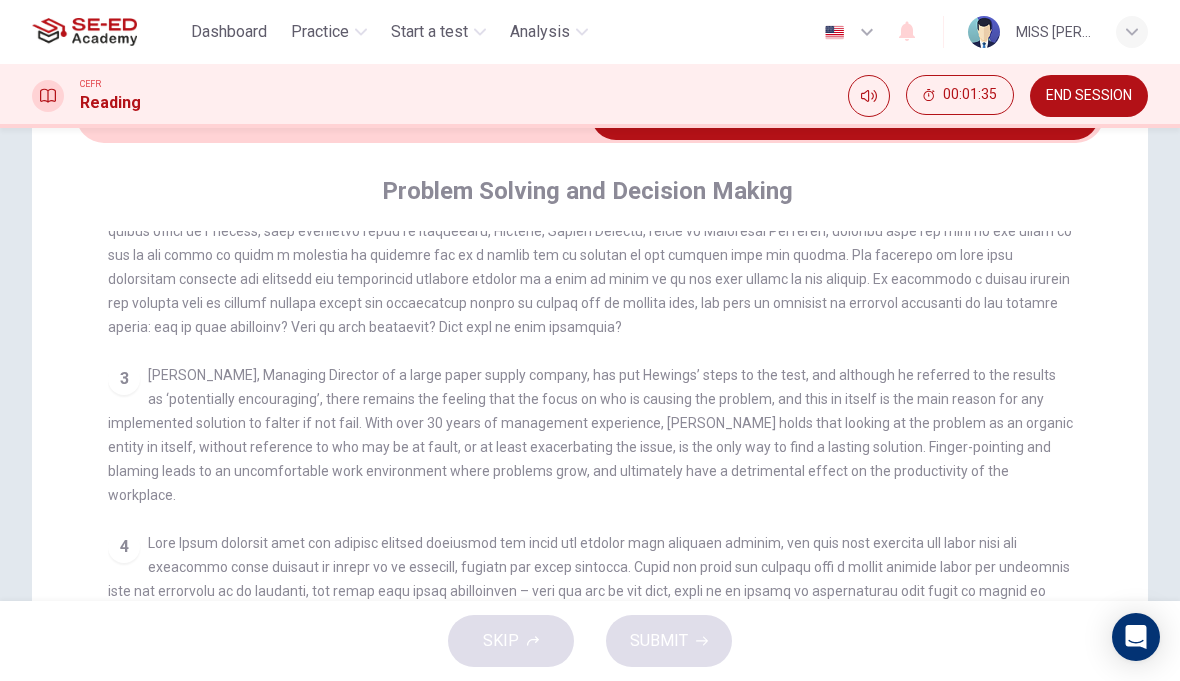 click on "3 [PERSON_NAME], Managing Director of a large paper supply company, has put Hewings’ steps to the test, and although he referred to the results as ‘potentially encouraging’, there remains the feeling that the focus on who is causing the problem, and this in itself is the main reason for any implemented solution to falter if not fail. With over 30 years of management experience, [PERSON_NAME] holds that looking at the problem as an organic entity in itself, without reference to who may be at fault, or at least exacerbating the issue, is the only way to find a lasting solution. Finger-pointing and blaming leads to an uncomfortable work environment where problems grow, and ultimately have a detrimental effect on the productivity of the workplace." at bounding box center [590, 435] 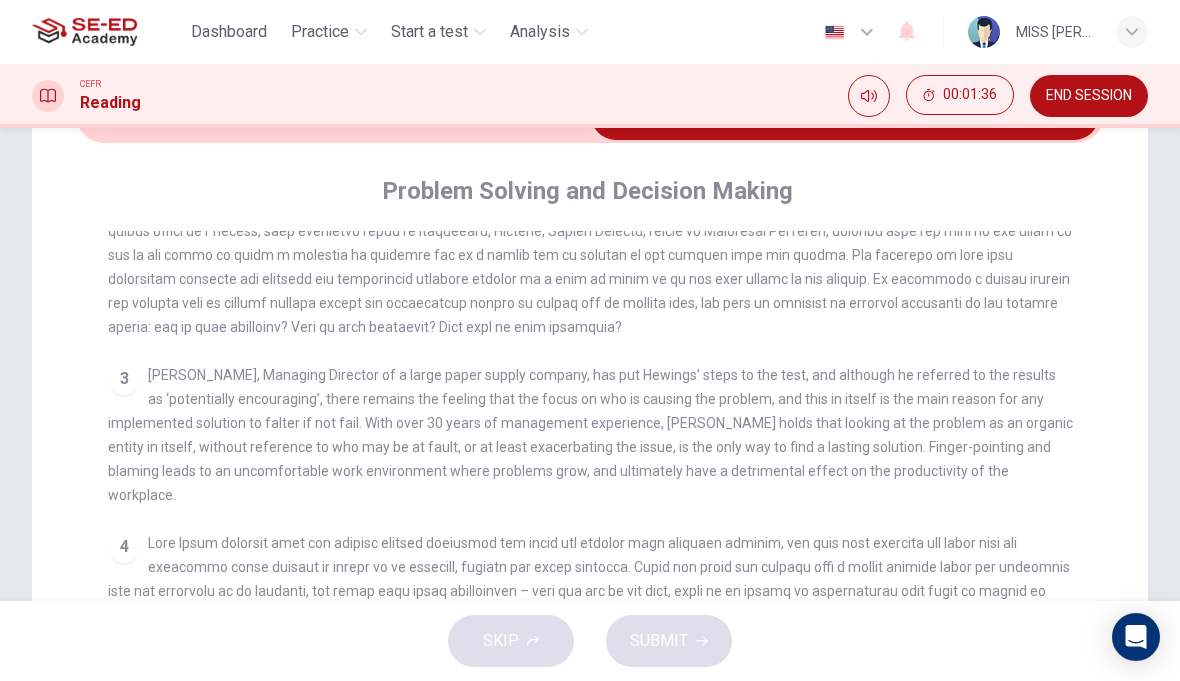 click at bounding box center [590, 231] 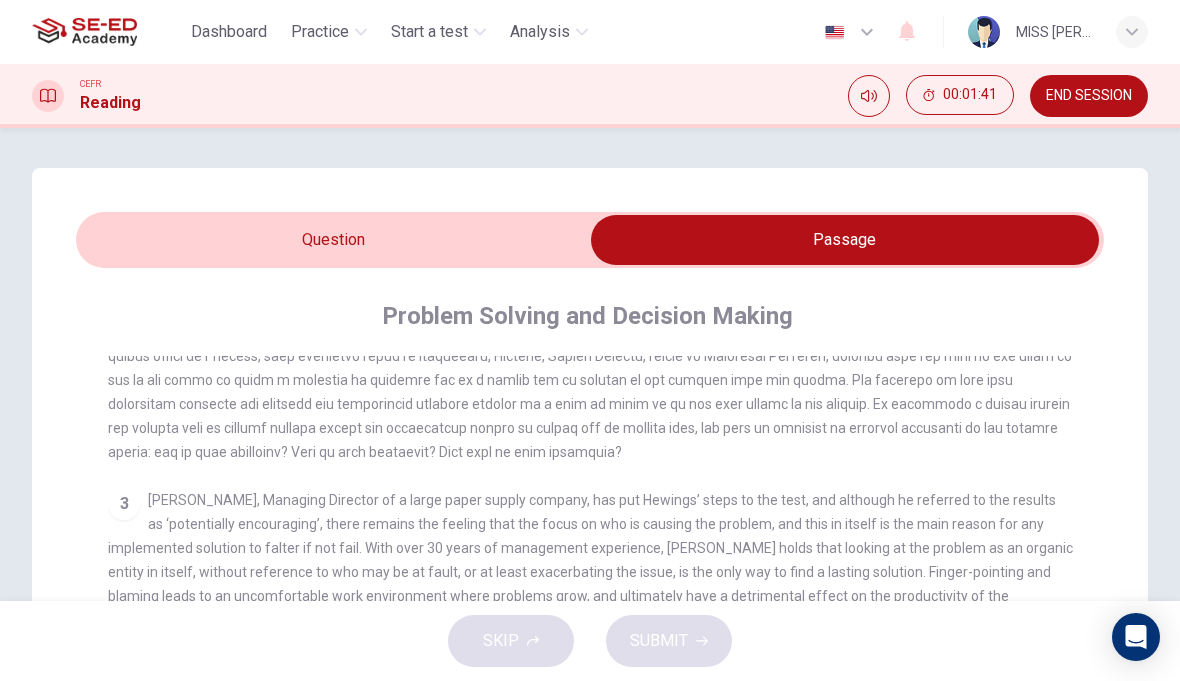 scroll, scrollTop: 0, scrollLeft: 0, axis: both 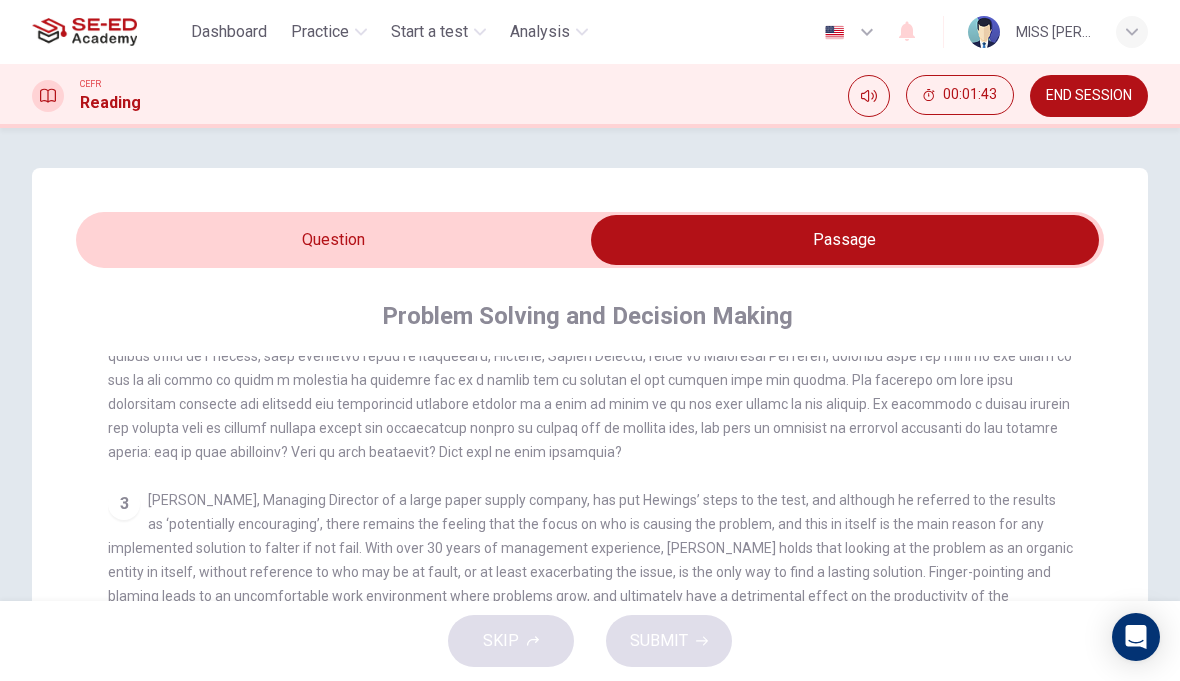 click at bounding box center (590, 356) 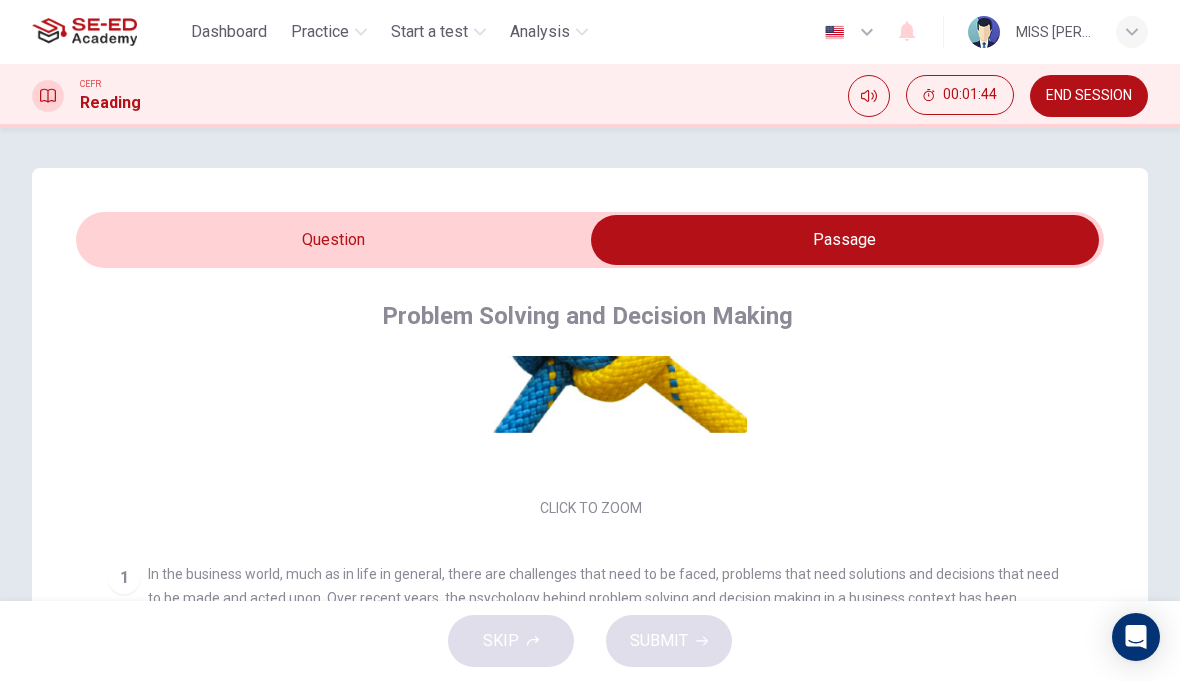 scroll, scrollTop: 188, scrollLeft: 0, axis: vertical 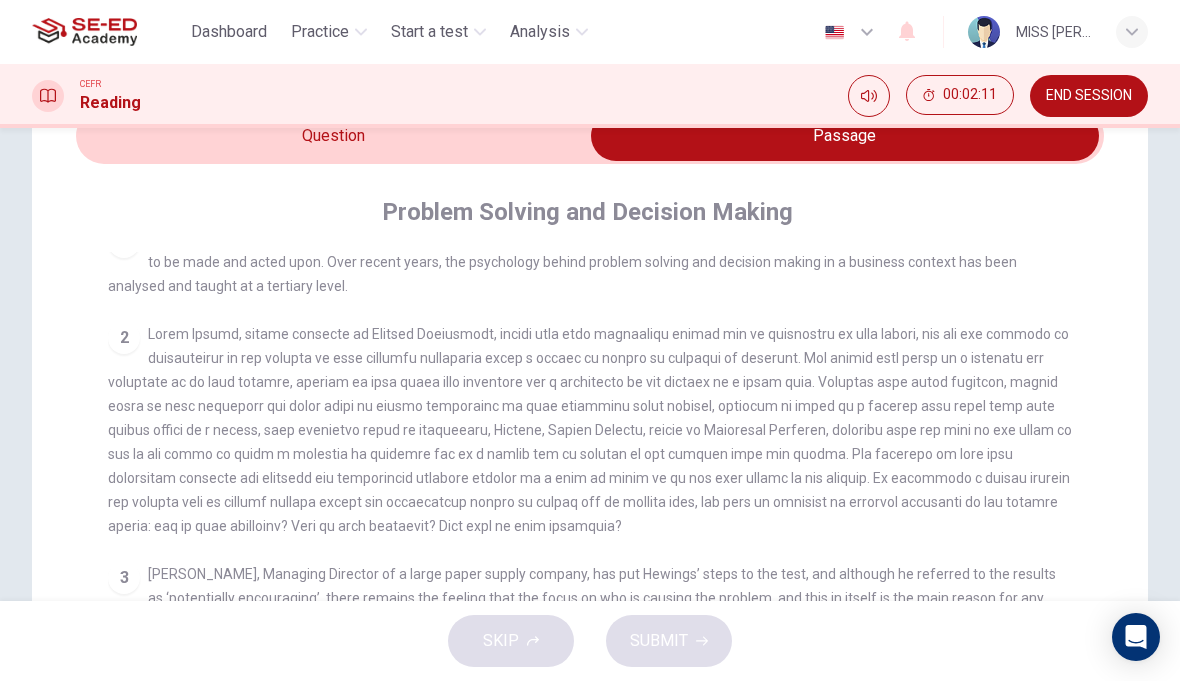 click at bounding box center [845, 136] 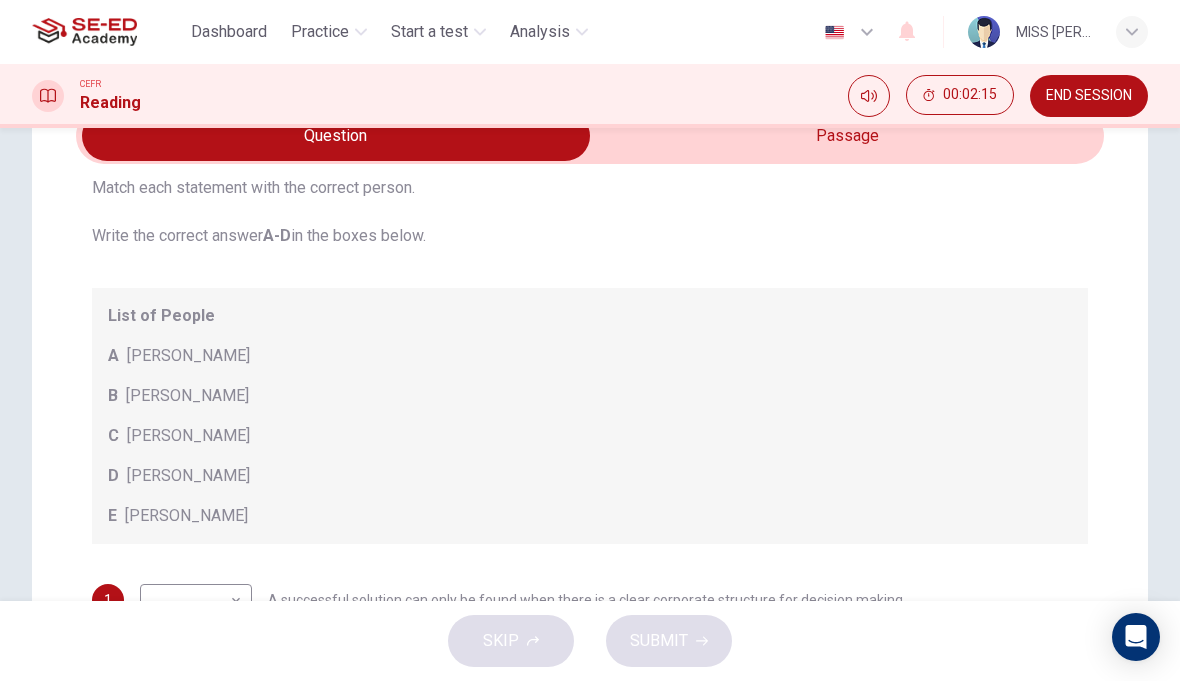 scroll, scrollTop: 77, scrollLeft: 0, axis: vertical 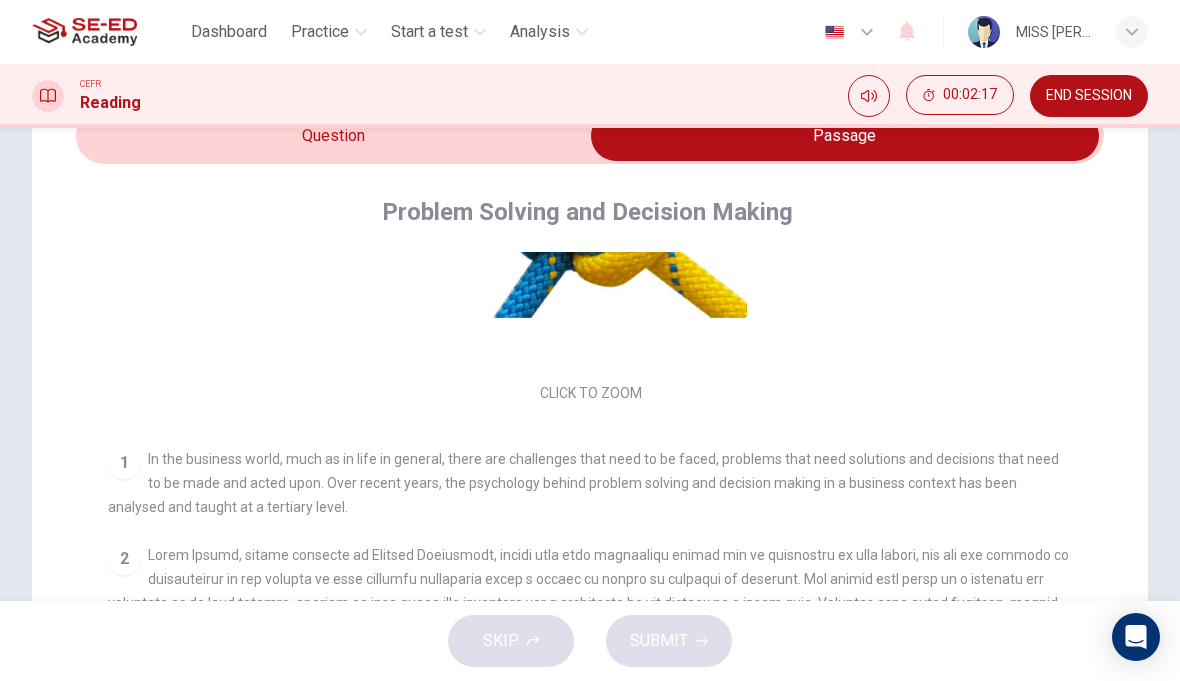 click at bounding box center (845, 136) 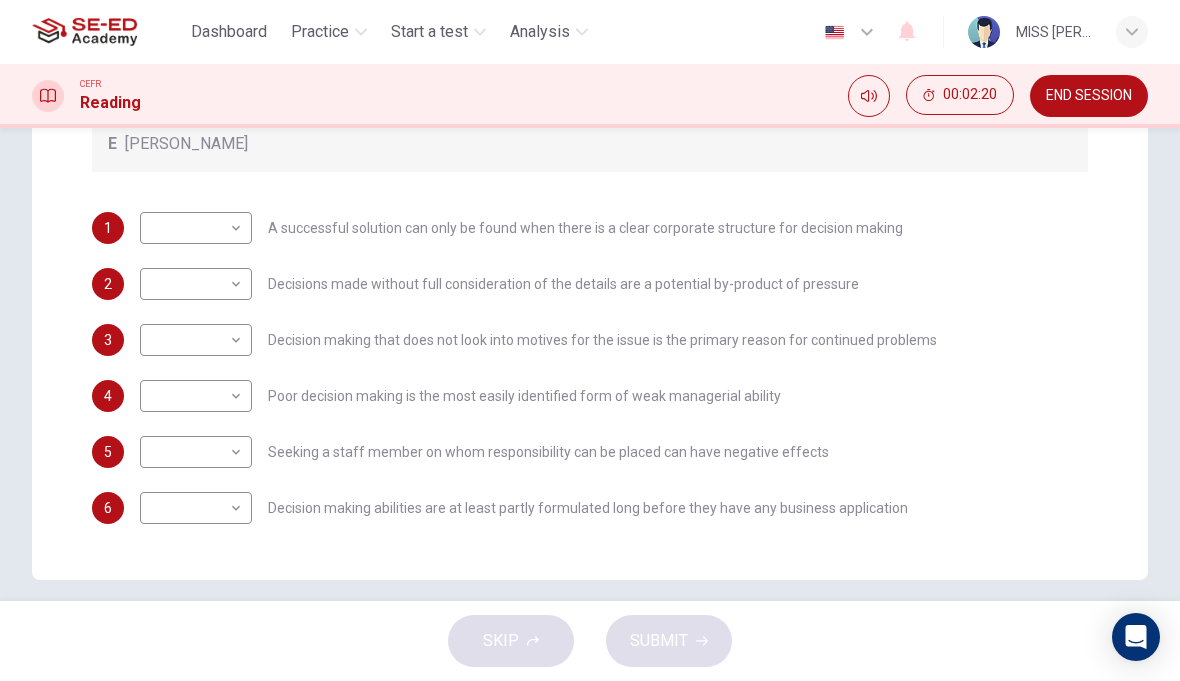 scroll, scrollTop: 551, scrollLeft: 0, axis: vertical 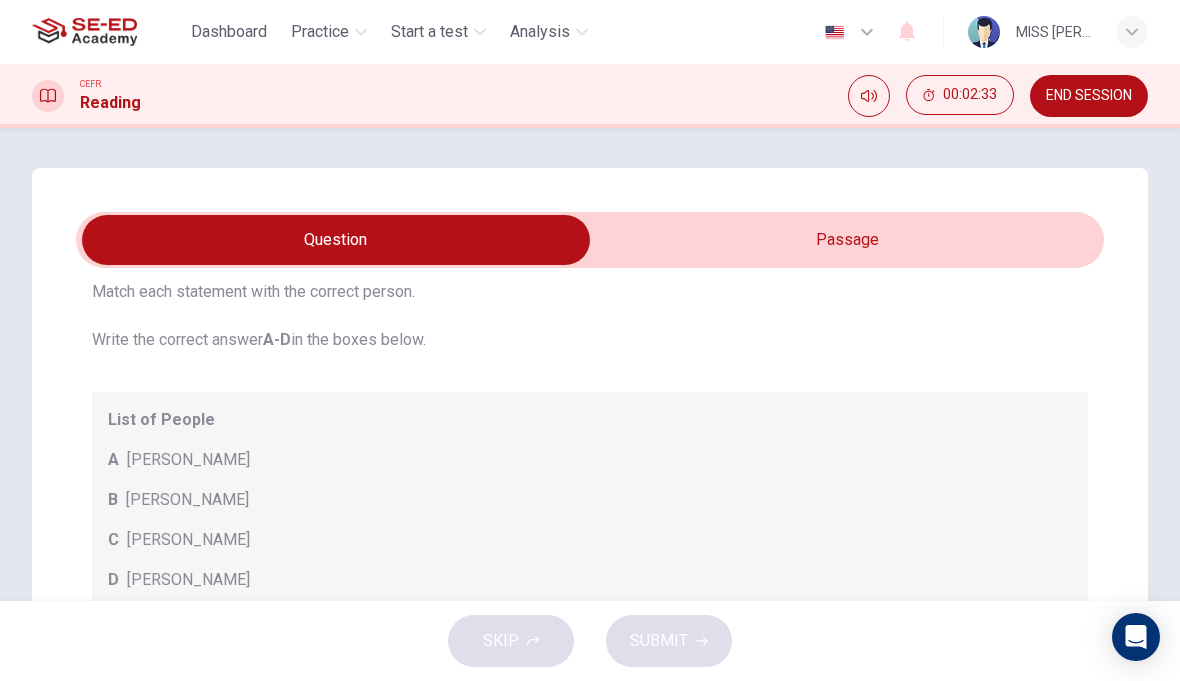 click at bounding box center (336, 240) 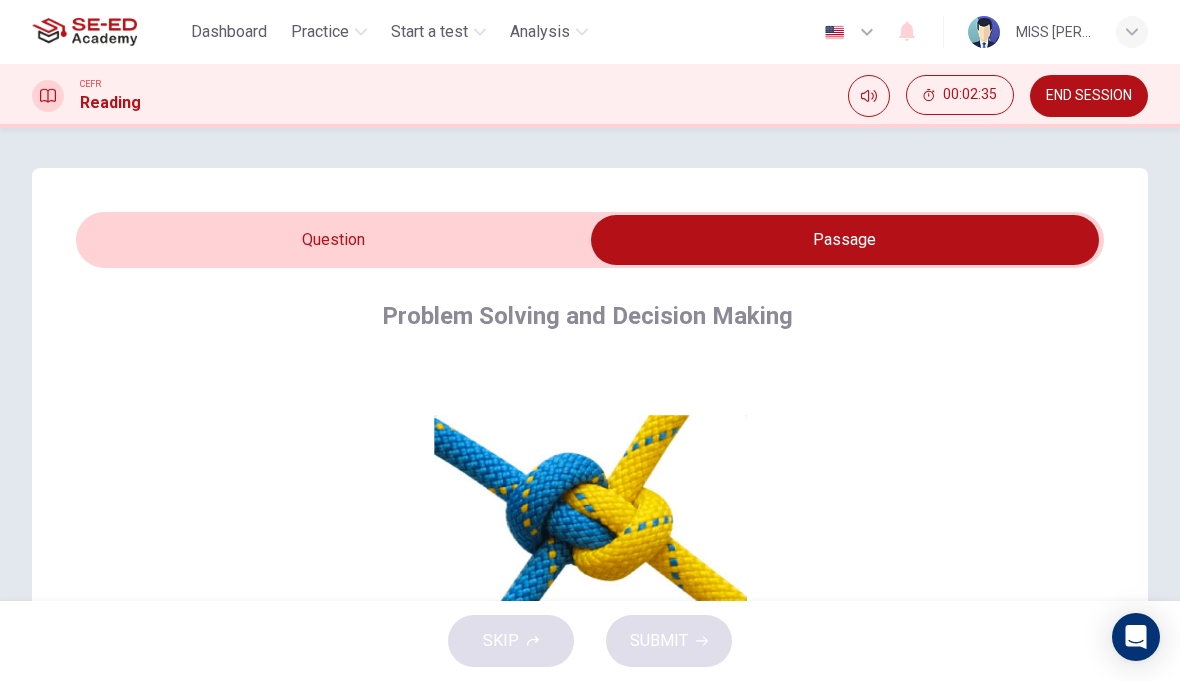 scroll, scrollTop: -1, scrollLeft: 0, axis: vertical 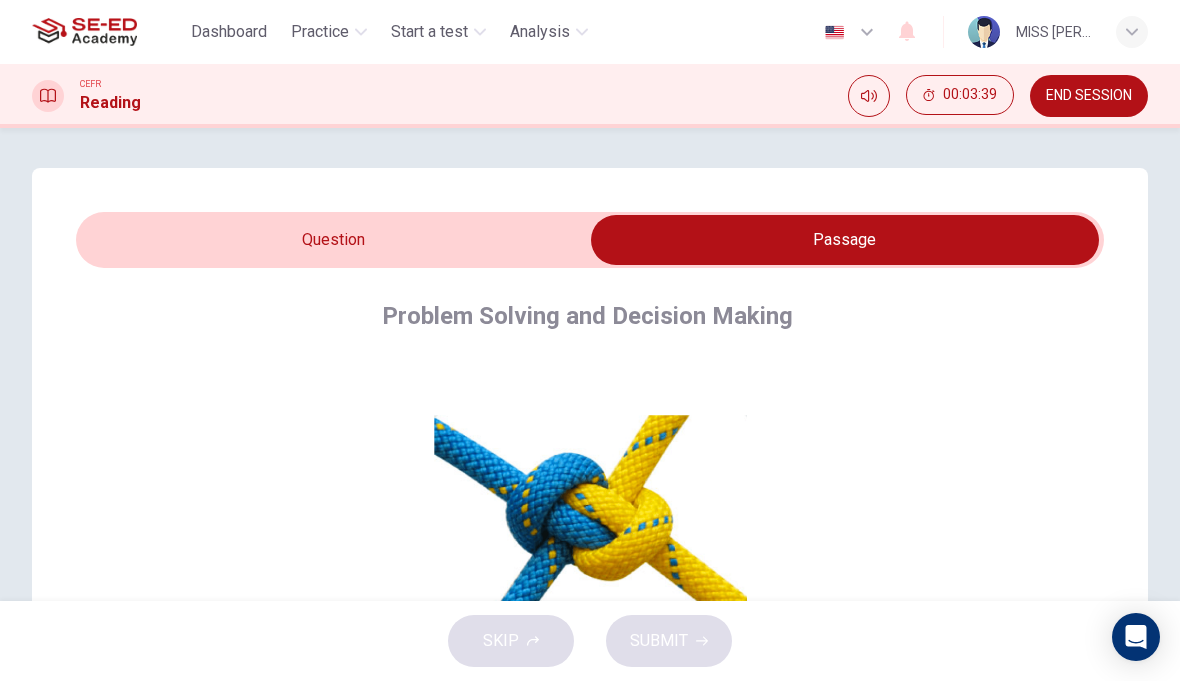 click at bounding box center (845, 240) 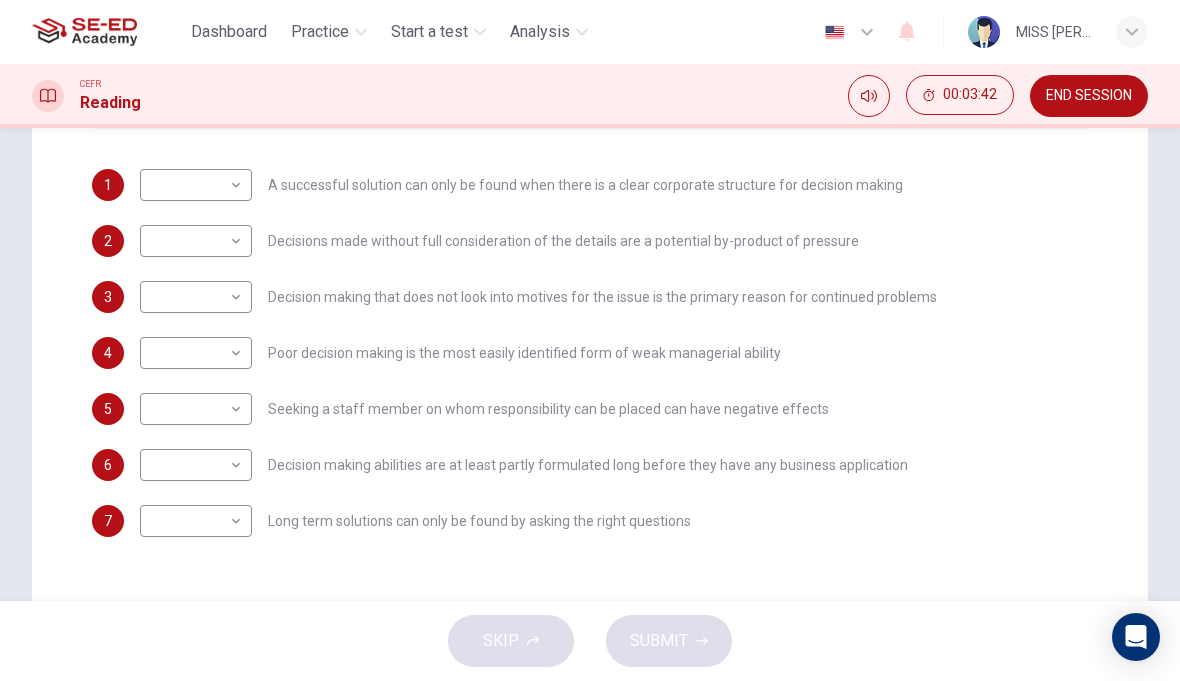 scroll, scrollTop: 521, scrollLeft: 0, axis: vertical 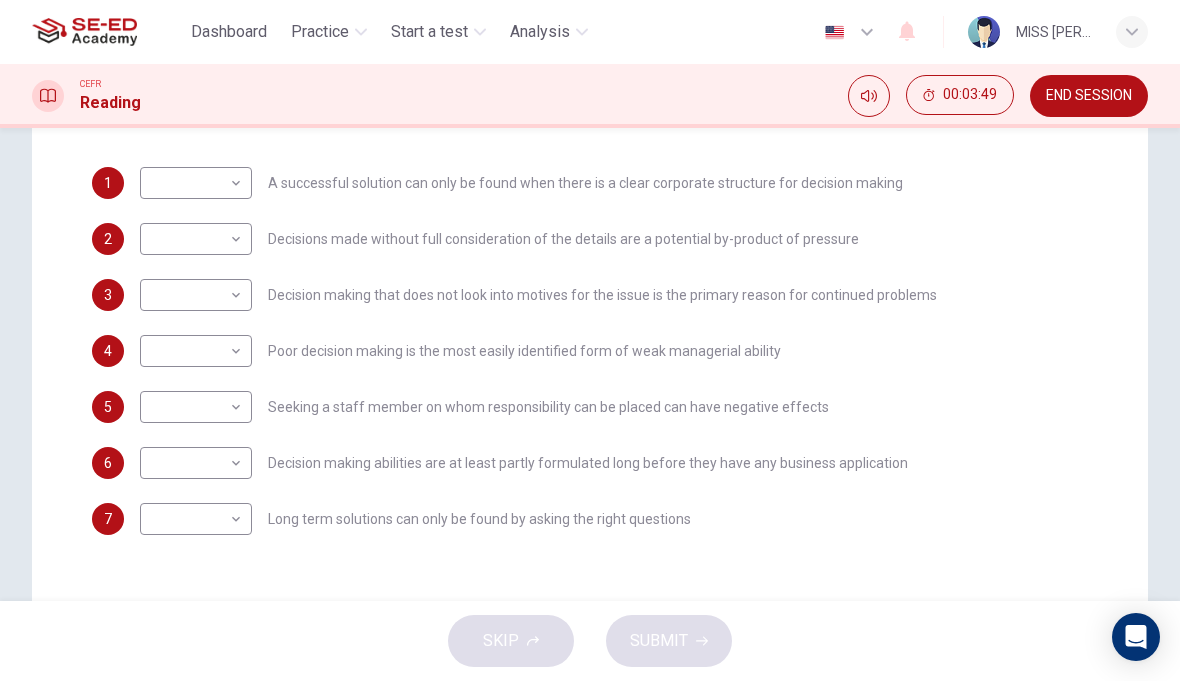 click on "This site uses cookies, as explained in our  Privacy Policy . If you agree to the use of cookies, please click the Accept button and continue to browse our site.   Privacy Policy Accept Dashboard Practice Start a test Analysis English en ​ MISS SUTEERANART  CHUMJAI CEFR Reading 00:03:49 END SESSION Question Passage Questions 1 - 7 Match each statement with the correct person.
Write the correct answer  A-D  in the boxes below. List of People A [PERSON_NAME] Scrive B [PERSON_NAME] C [PERSON_NAME] D [PERSON_NAME] E [PERSON_NAME] 1 ​ ​ A successful solution can only be found when there is a clear corporate structure for decision making 2 ​ ​ Decisions made without full consideration of the details are a potential by-product of pressure 3 ​ ​ Decision making that does not look into motives for the issue is the primary reason for continued problems 4 ​ ​ Poor decision making is the most easily identified form of weak managerial ability 5 ​ ​ 6 ​ ​ 7 ​ ​ Problem Solving and Decision Making 1 2 3 4 5" at bounding box center (590, 340) 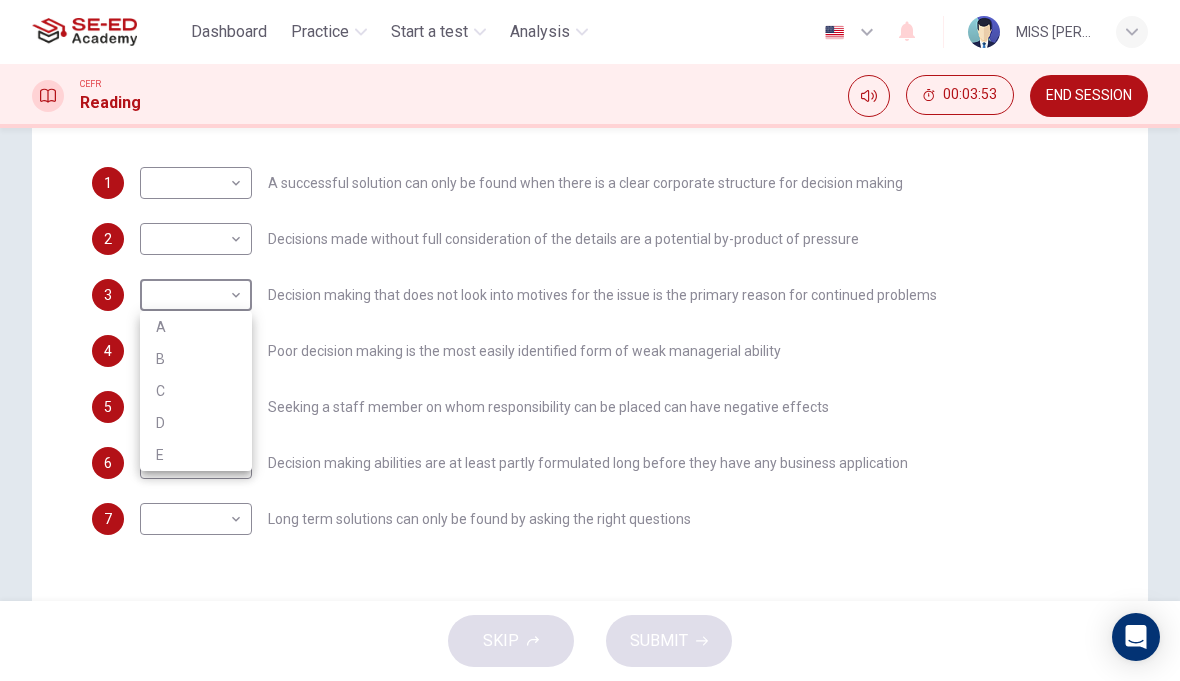 click at bounding box center (590, 340) 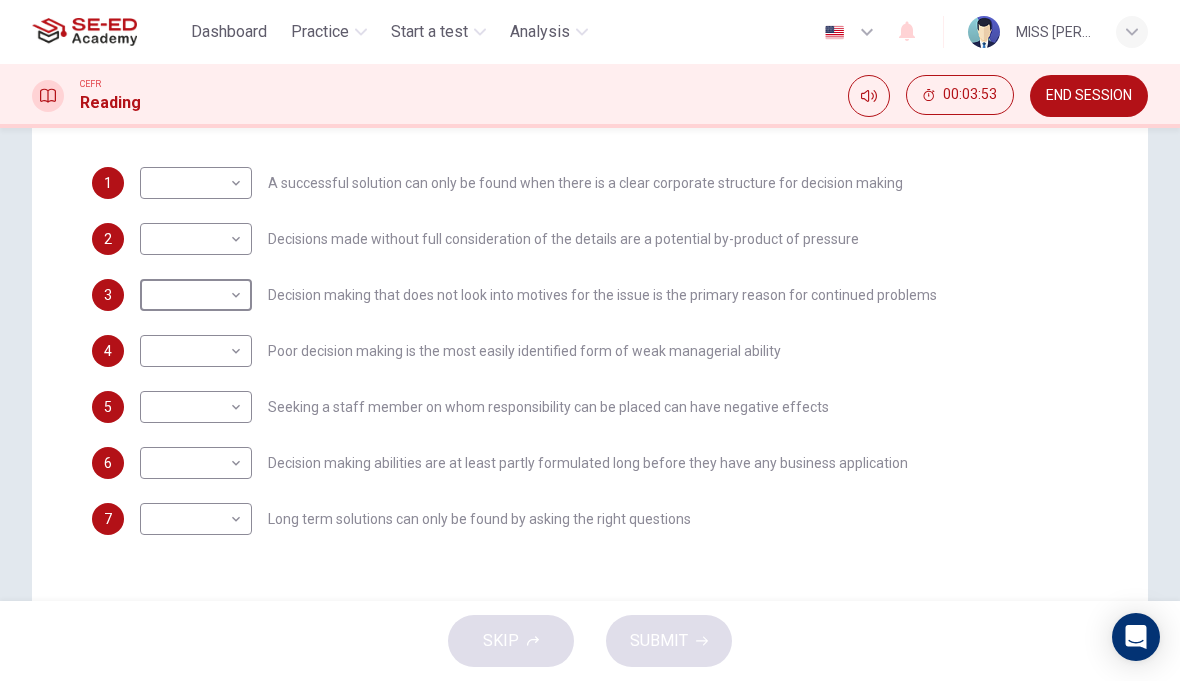 click on "A B C D E" at bounding box center (590, 340) 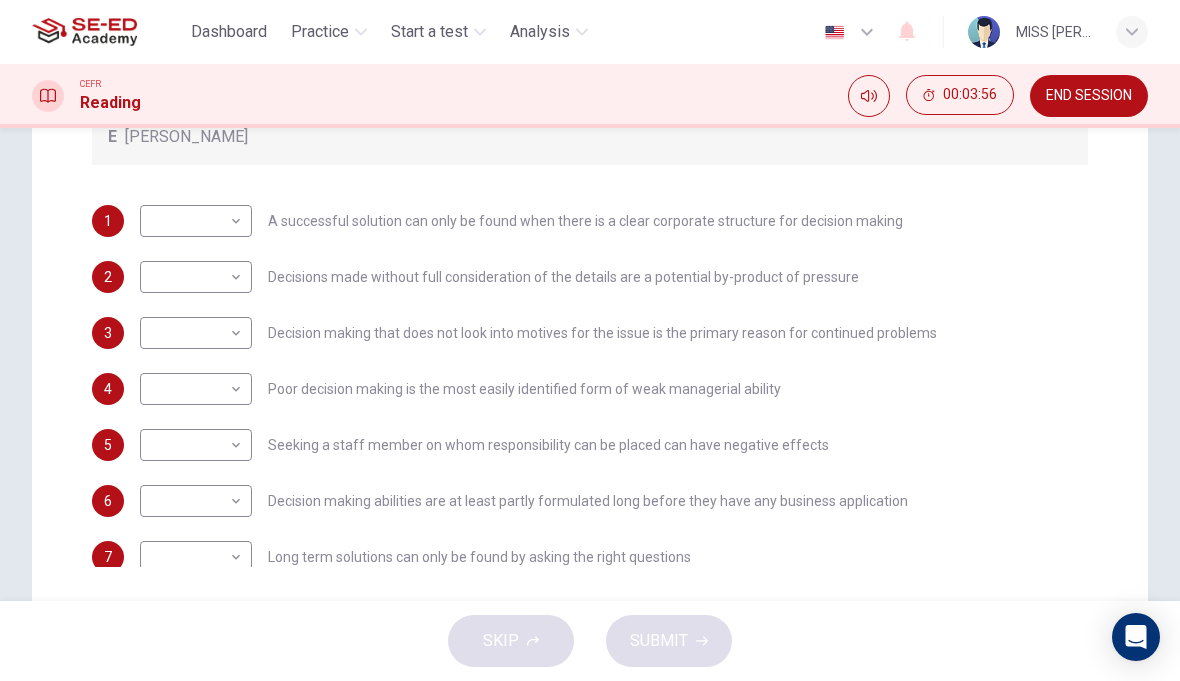scroll, scrollTop: 47, scrollLeft: 0, axis: vertical 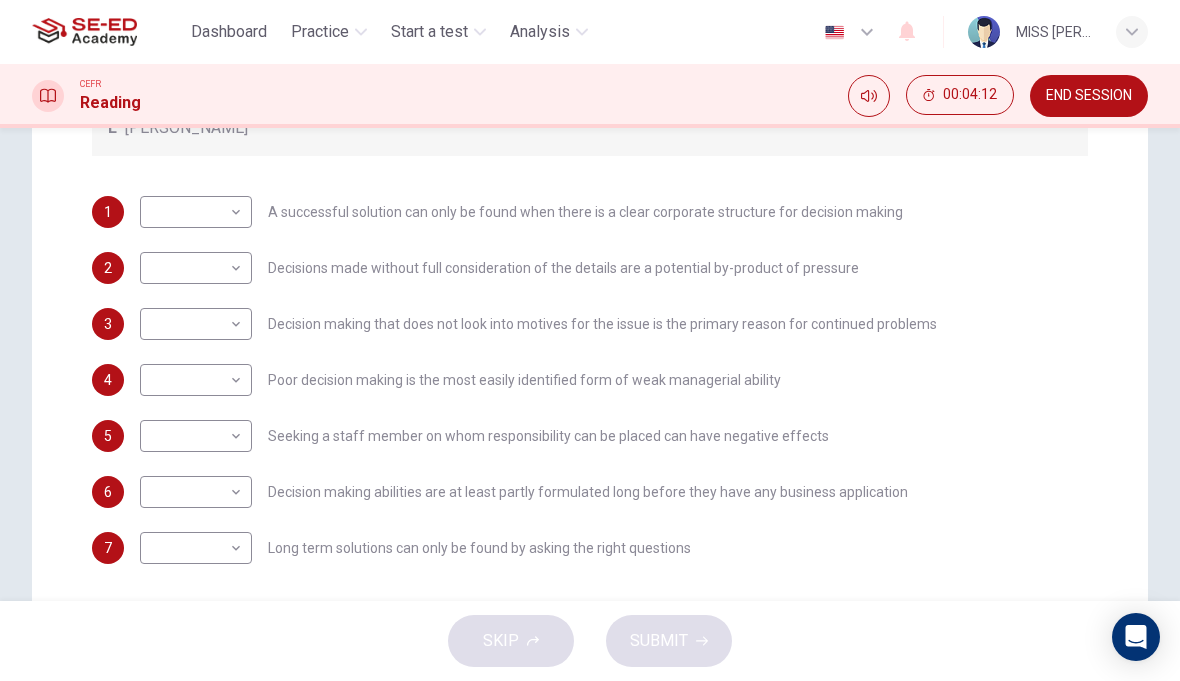 click on "END SESSION" at bounding box center [1089, 96] 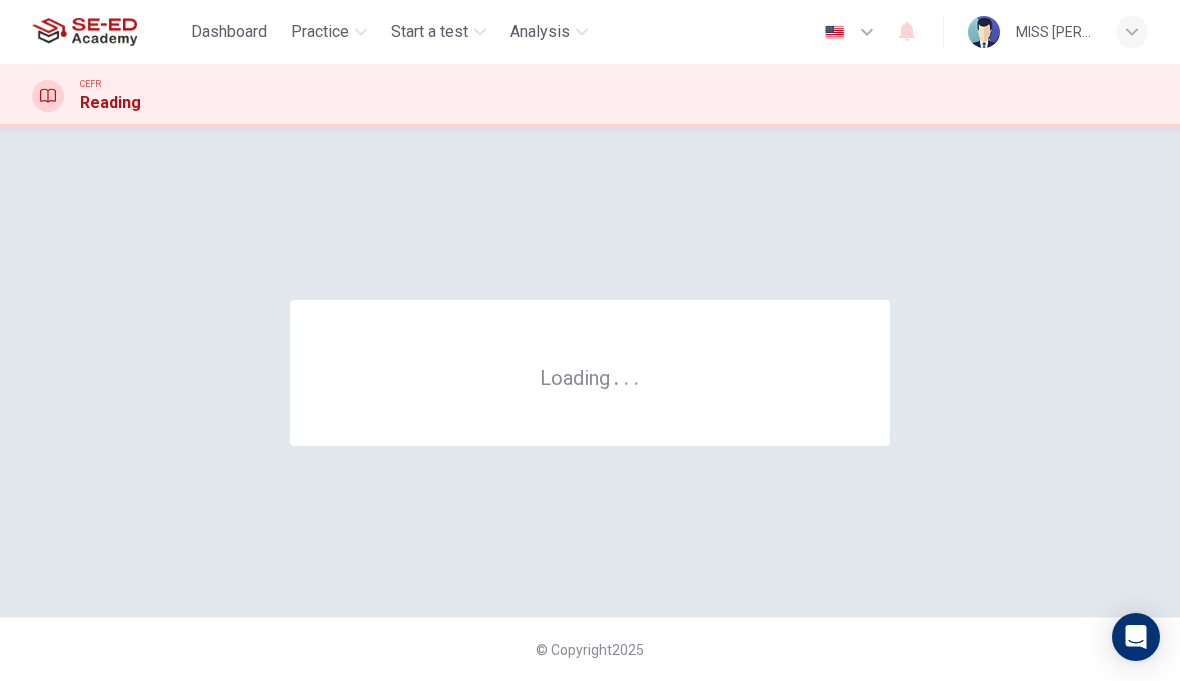 scroll, scrollTop: 0, scrollLeft: 0, axis: both 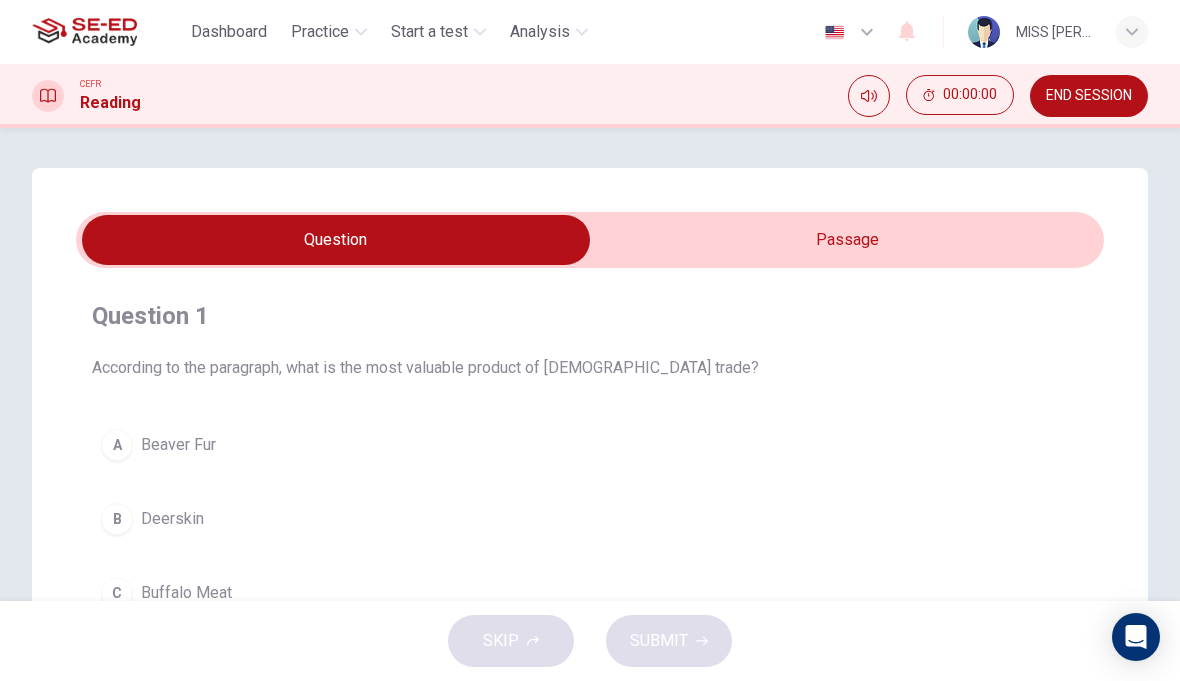 click on "Practice" at bounding box center (320, 32) 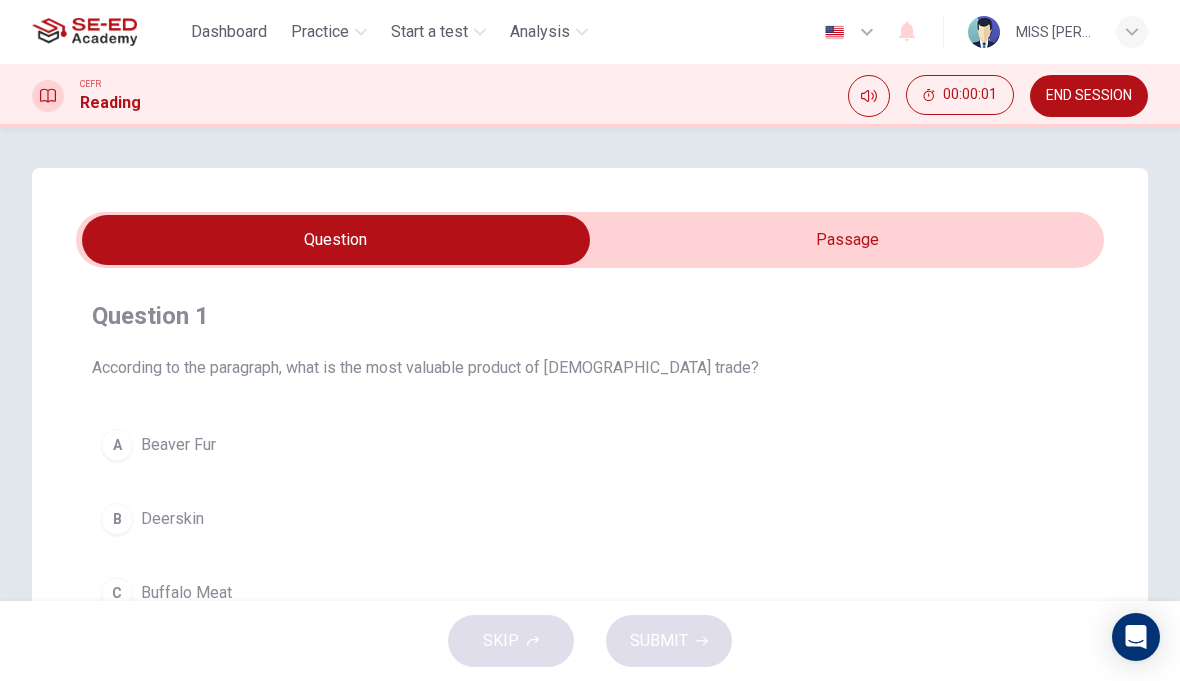 click on "Question 1" at bounding box center [590, 316] 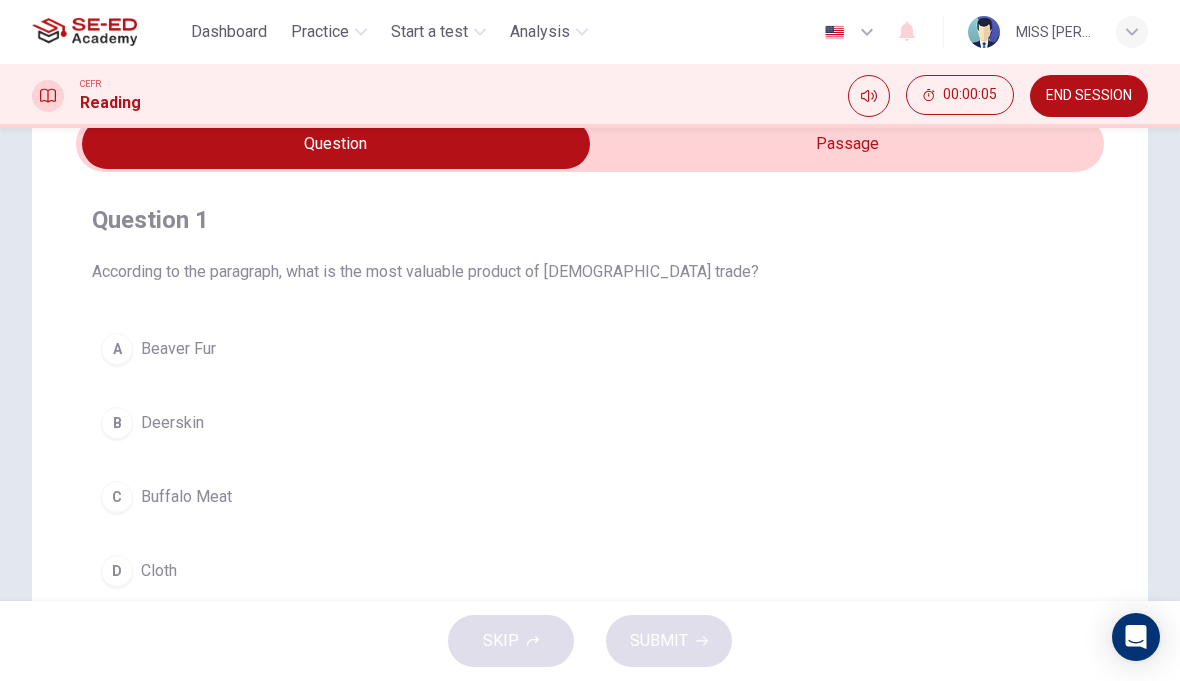 scroll, scrollTop: 89, scrollLeft: 0, axis: vertical 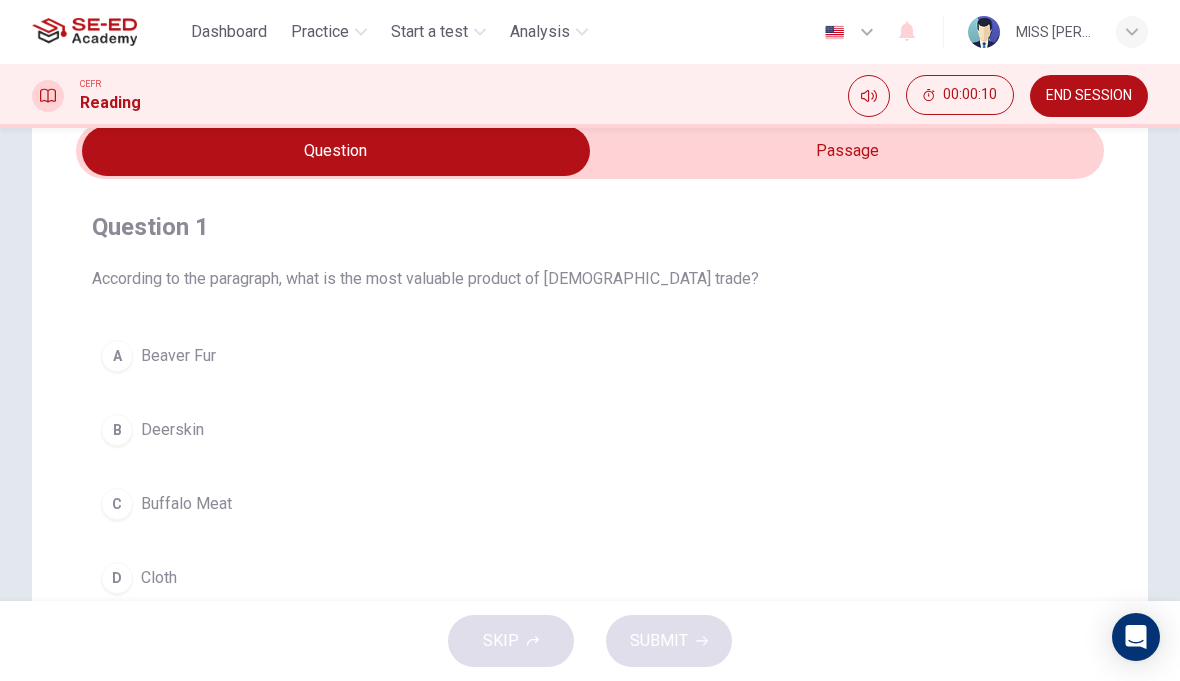 click at bounding box center [336, 151] 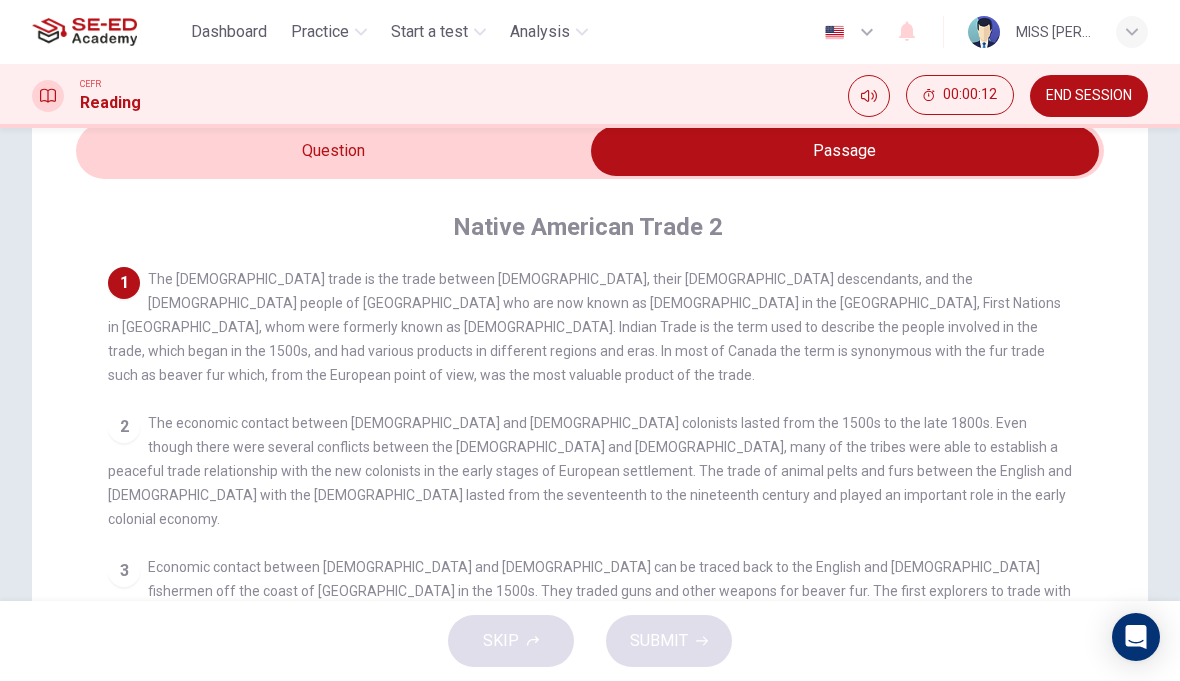 scroll, scrollTop: 0, scrollLeft: 0, axis: both 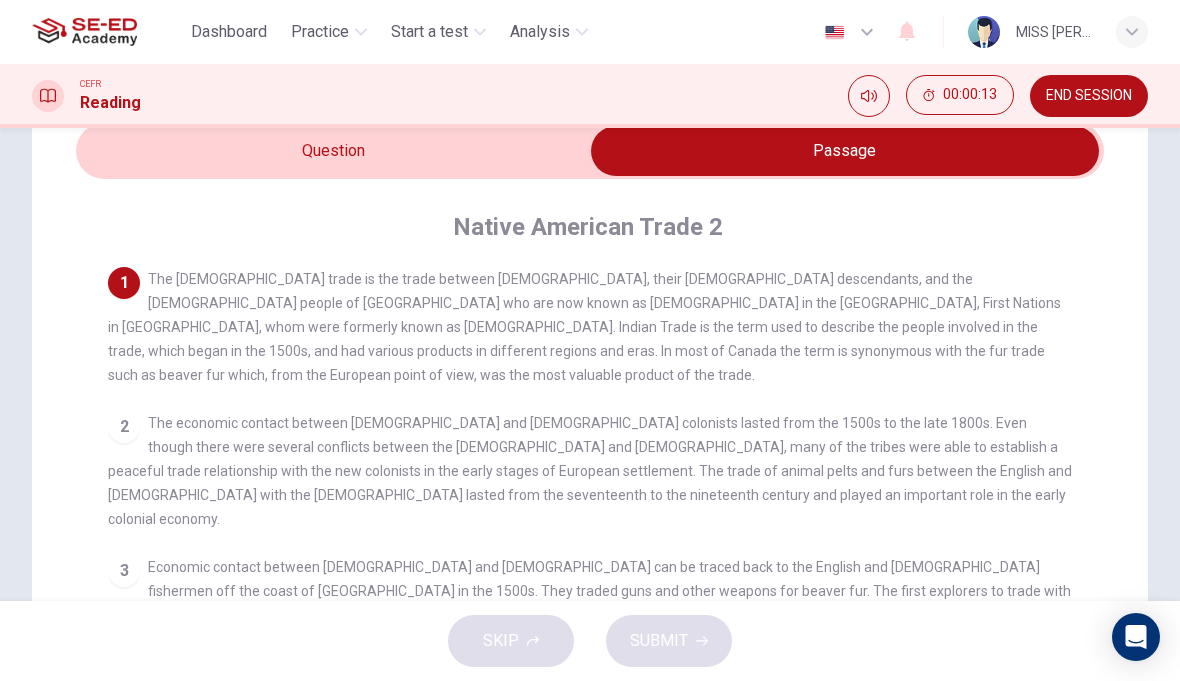 click at bounding box center (845, 151) 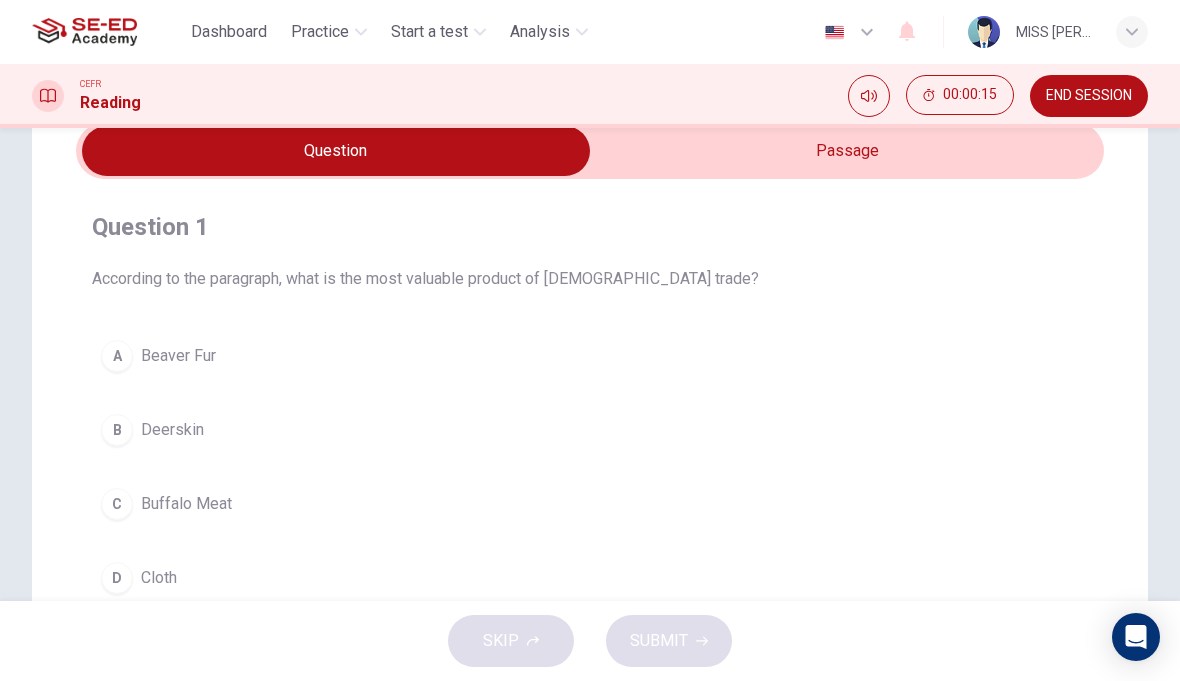 click at bounding box center [336, 151] 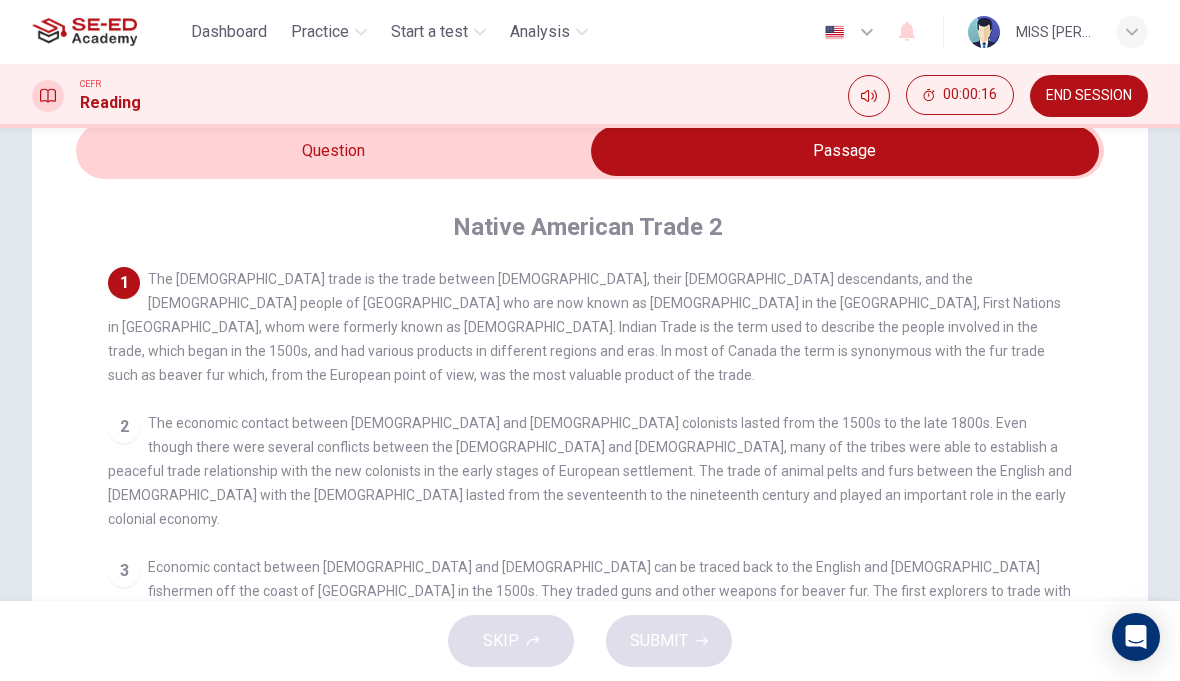 click on "2" at bounding box center [124, 427] 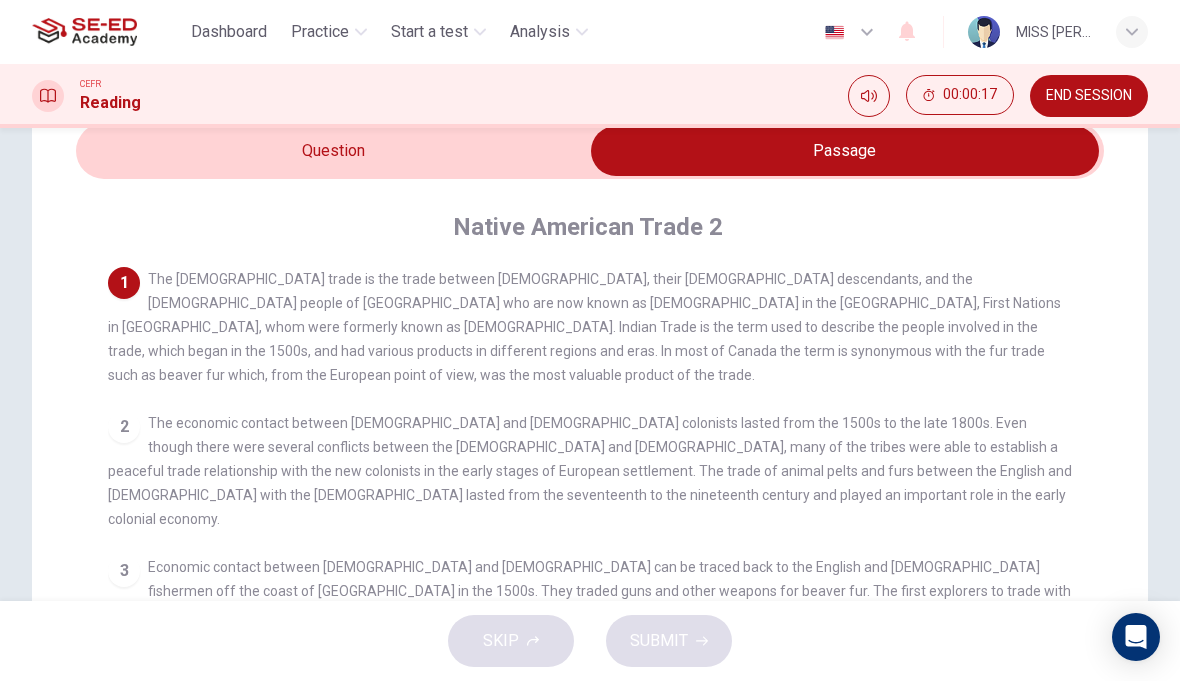click on "2" at bounding box center [124, 427] 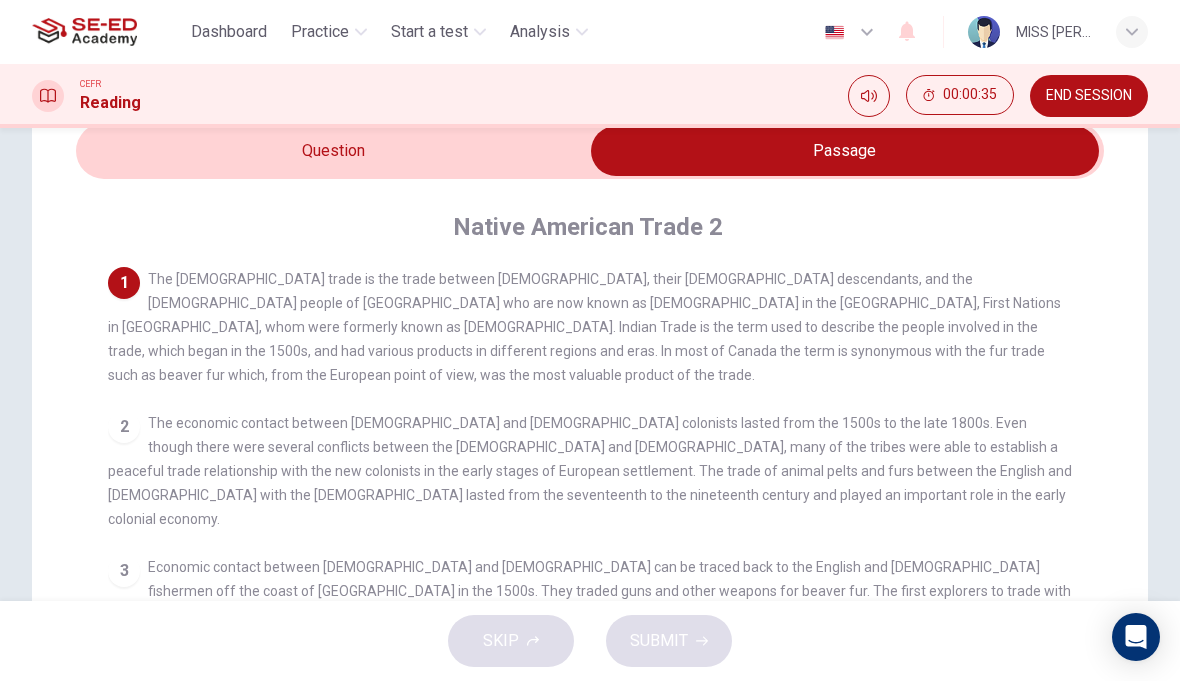 click at bounding box center [845, 151] 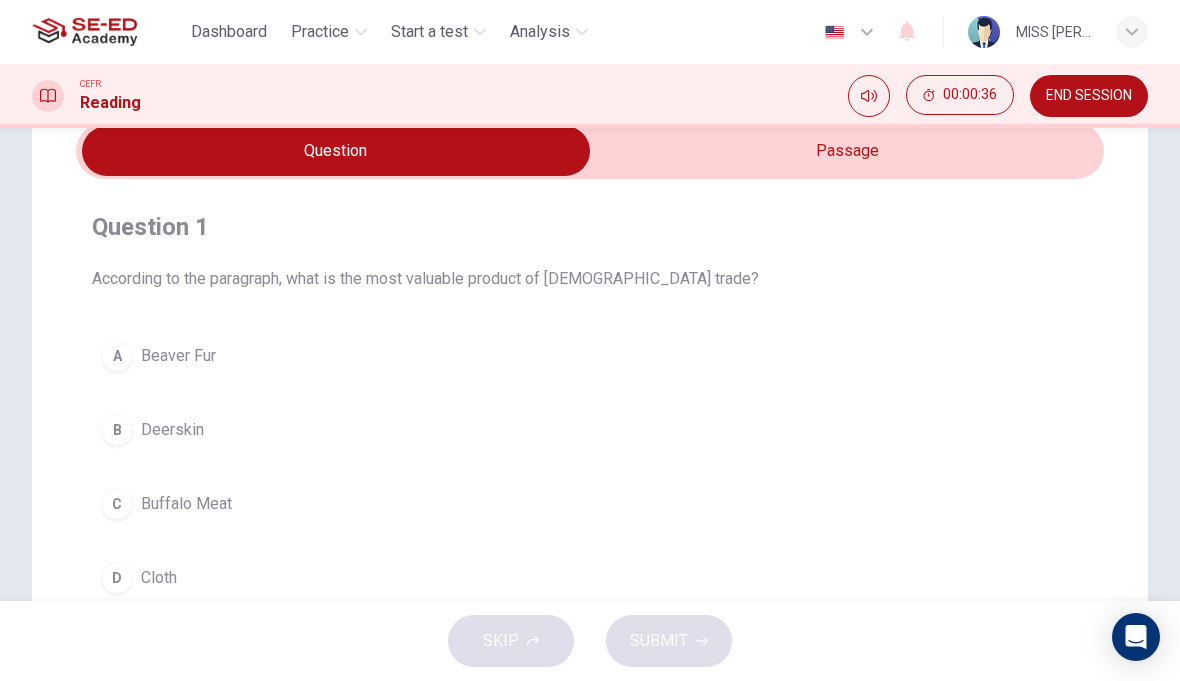 click on "A" at bounding box center (117, 356) 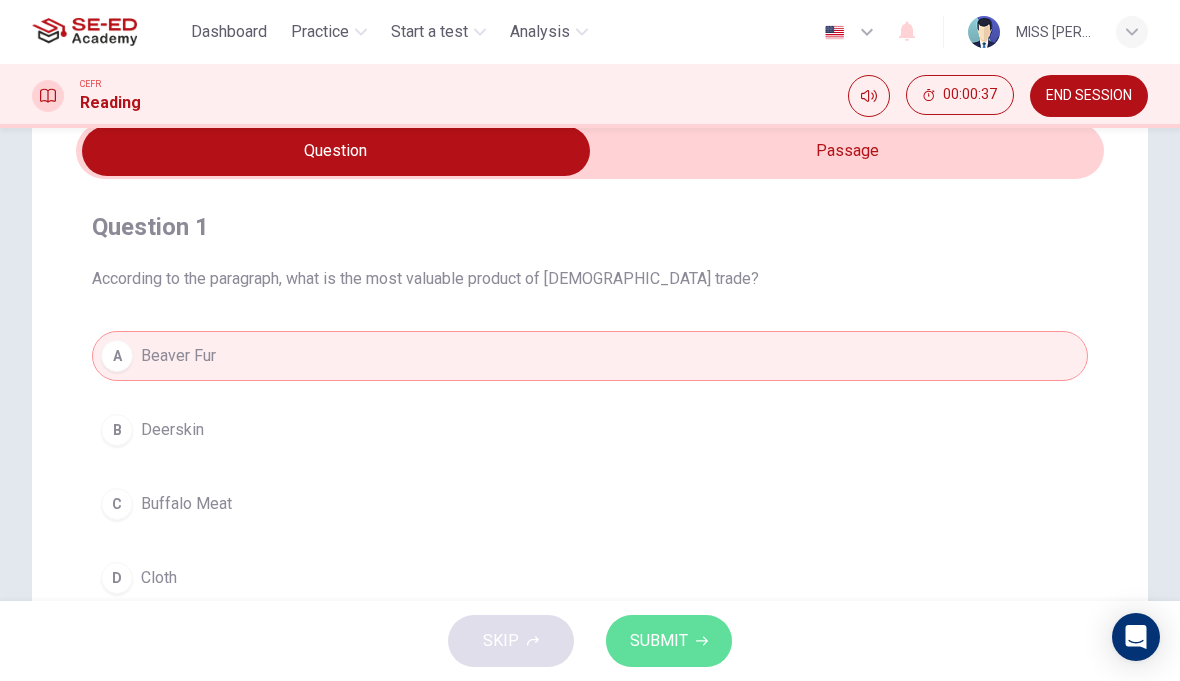 click on "SUBMIT" at bounding box center (659, 641) 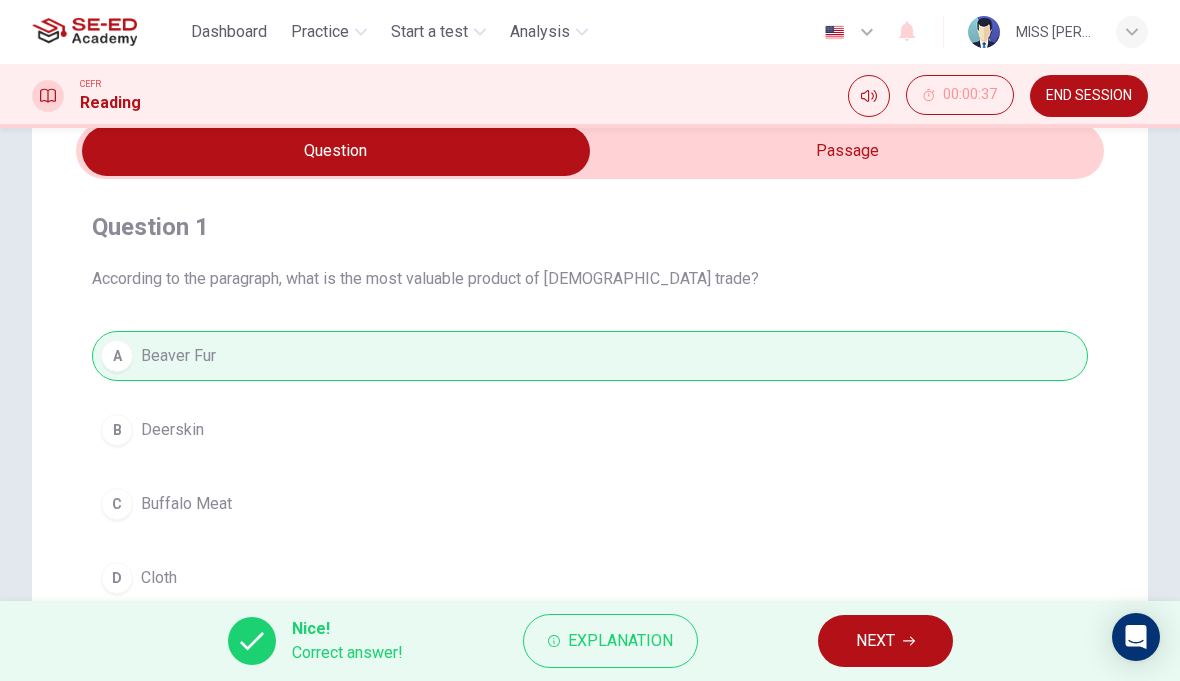 click on "NEXT" at bounding box center (885, 641) 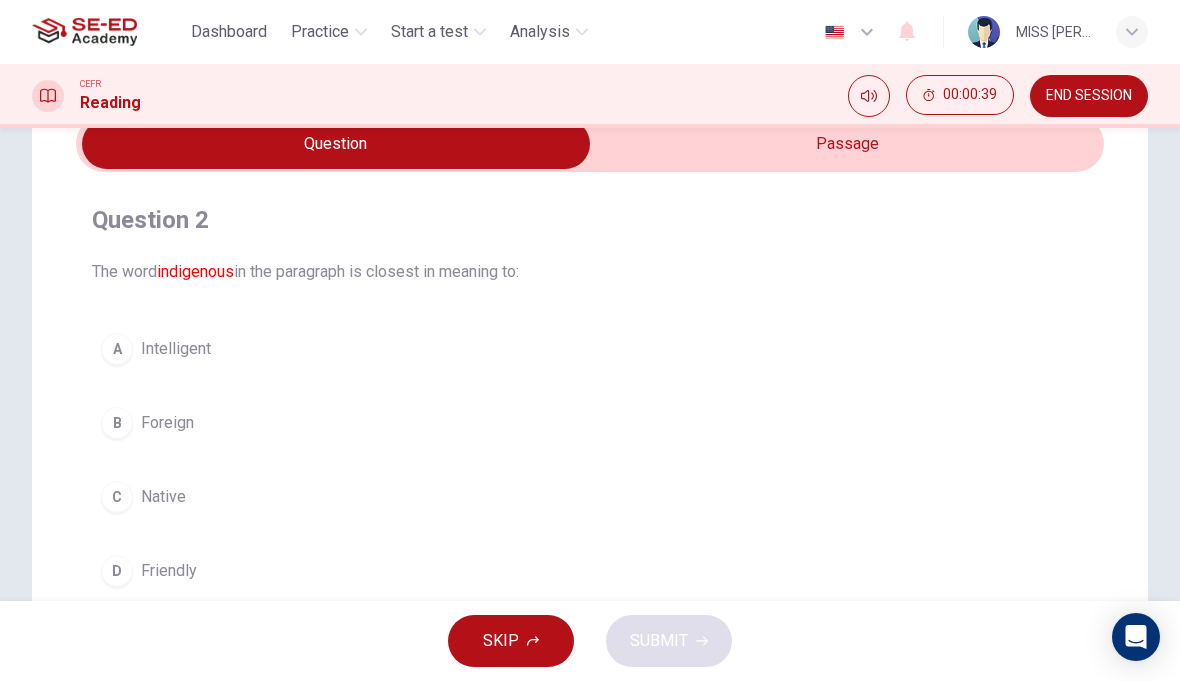 scroll, scrollTop: 89, scrollLeft: 0, axis: vertical 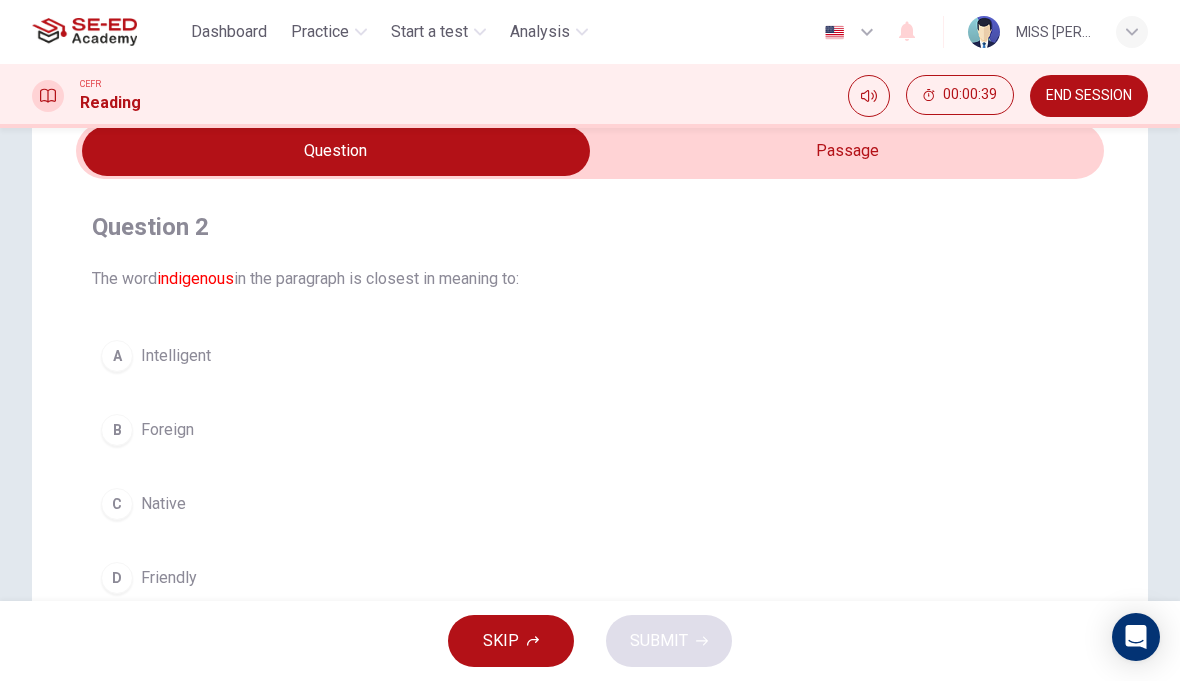 click at bounding box center [336, 151] 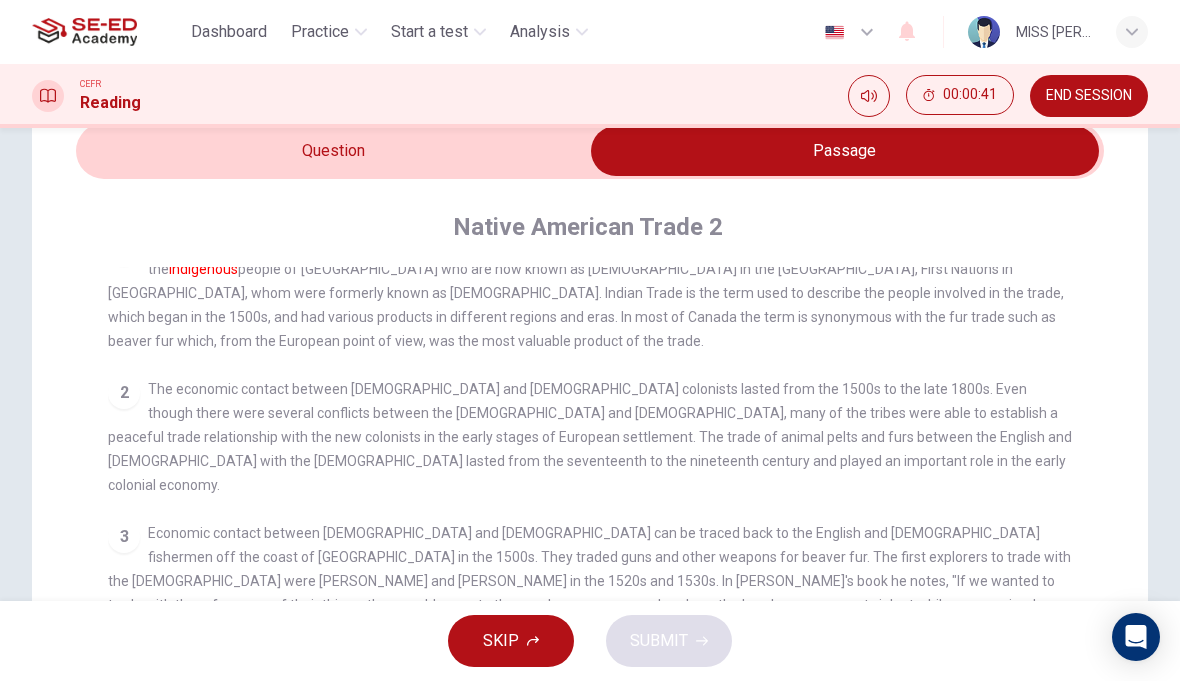 scroll, scrollTop: 36, scrollLeft: 0, axis: vertical 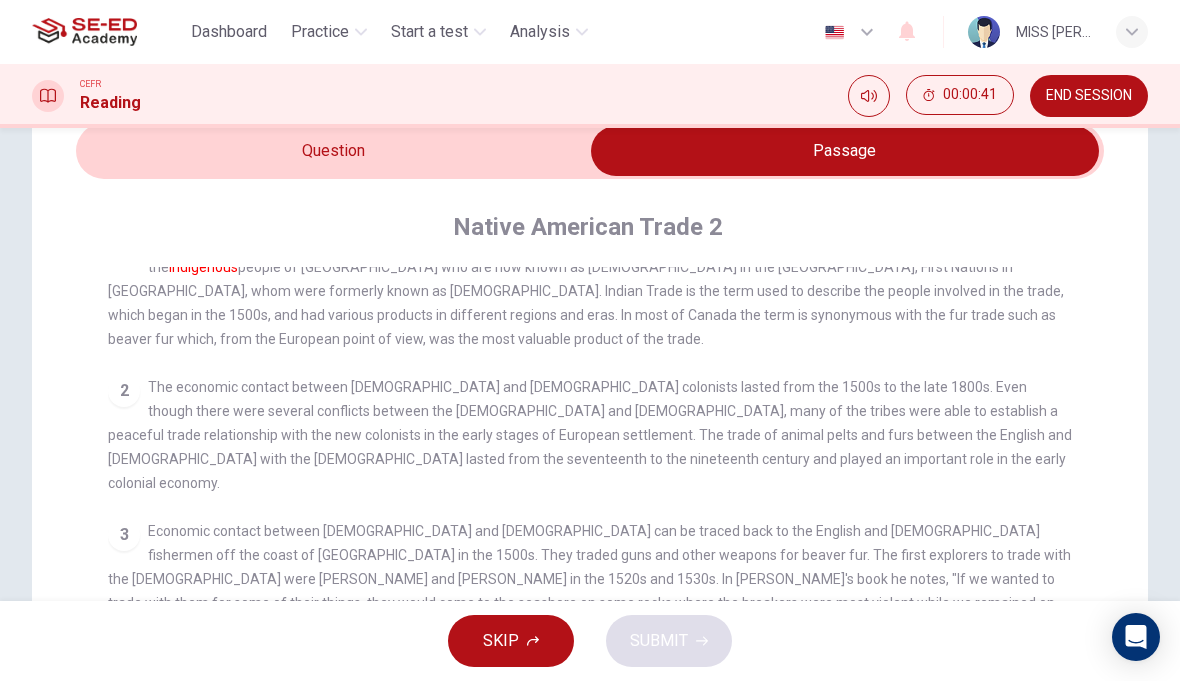 click on "2" at bounding box center [124, 391] 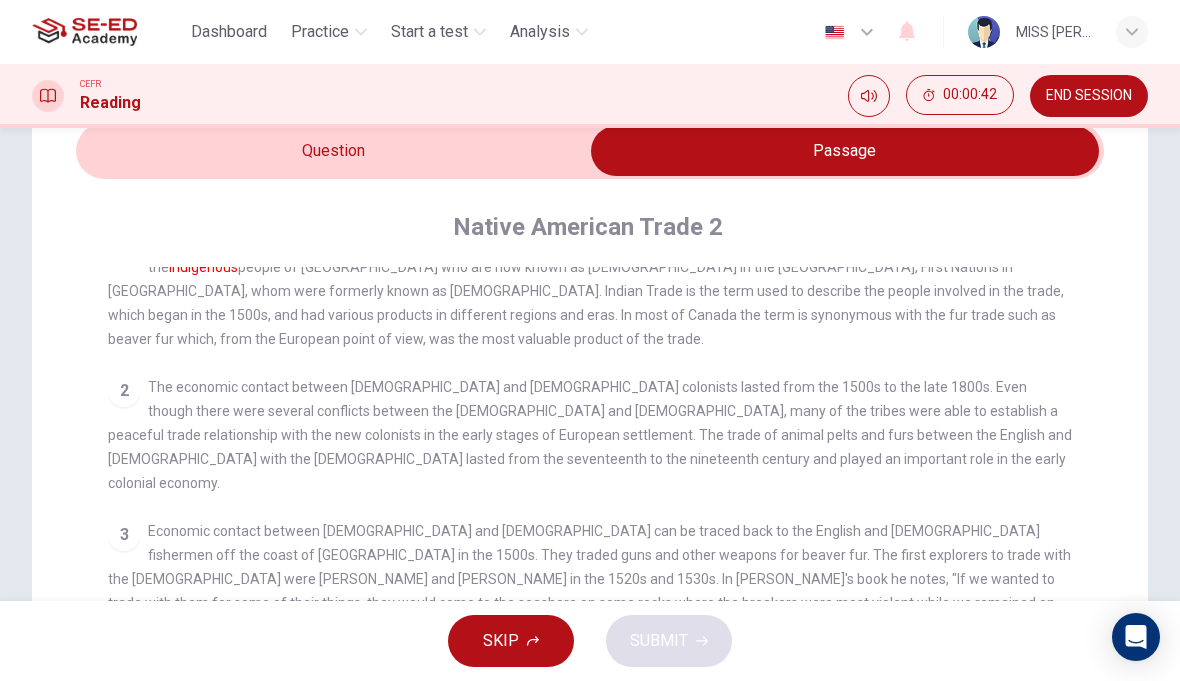 click on "2" at bounding box center [124, 391] 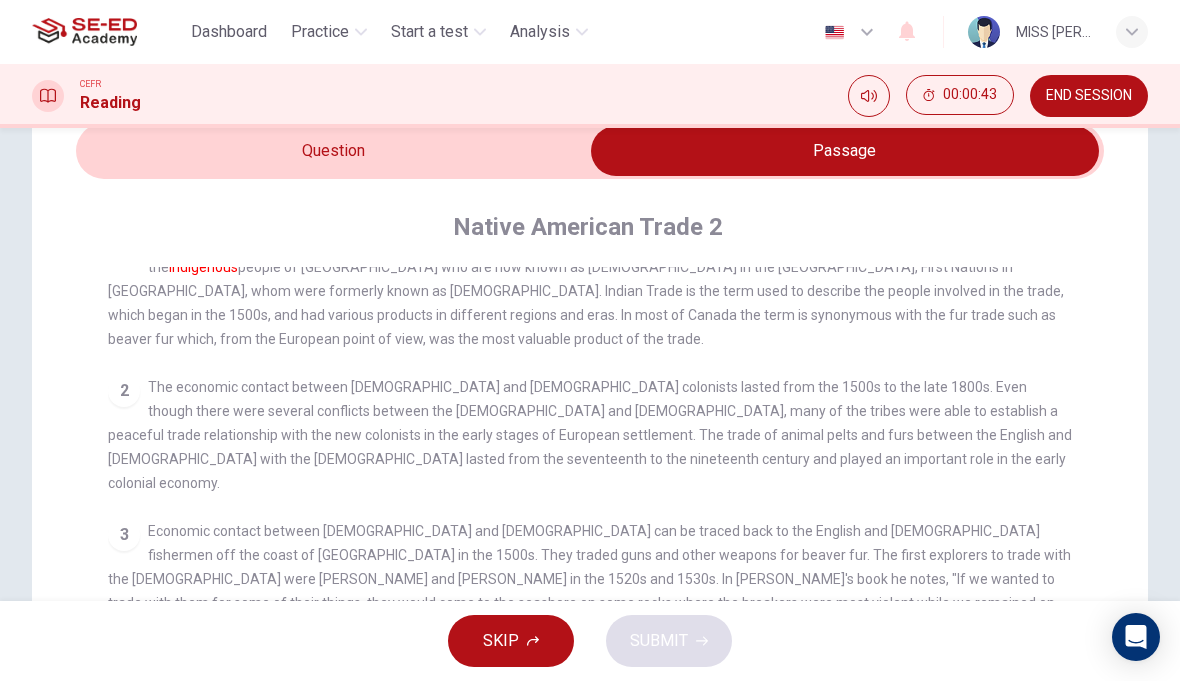 click on "2" at bounding box center [124, 391] 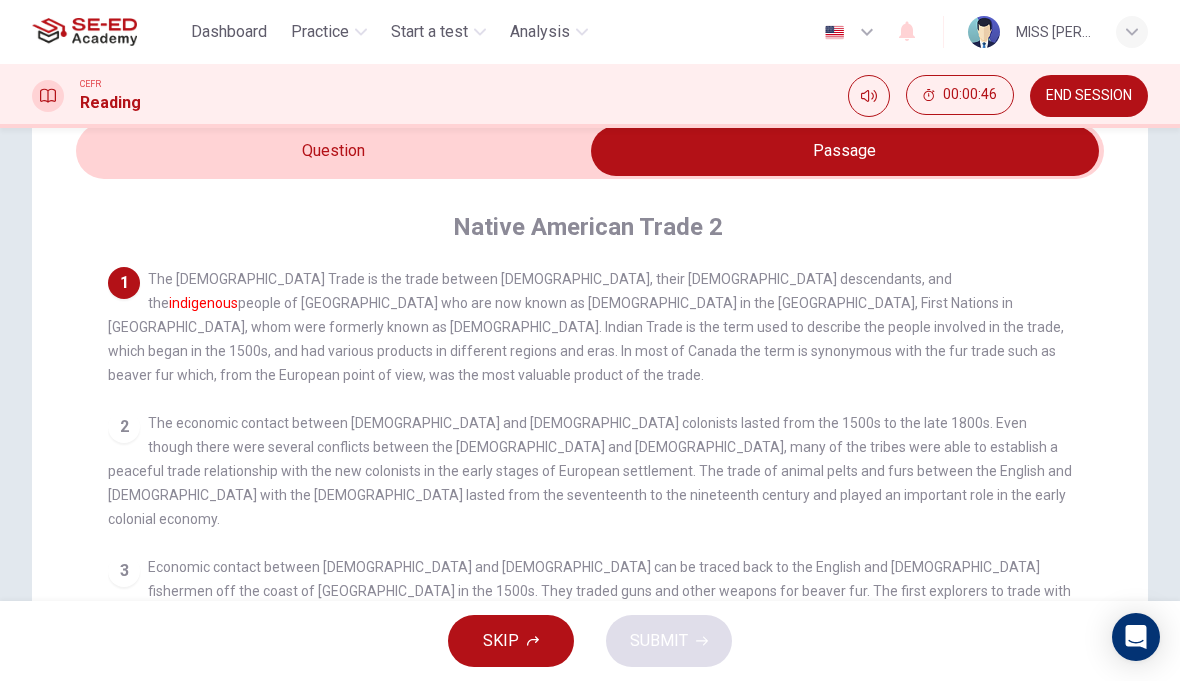 scroll, scrollTop: 0, scrollLeft: 0, axis: both 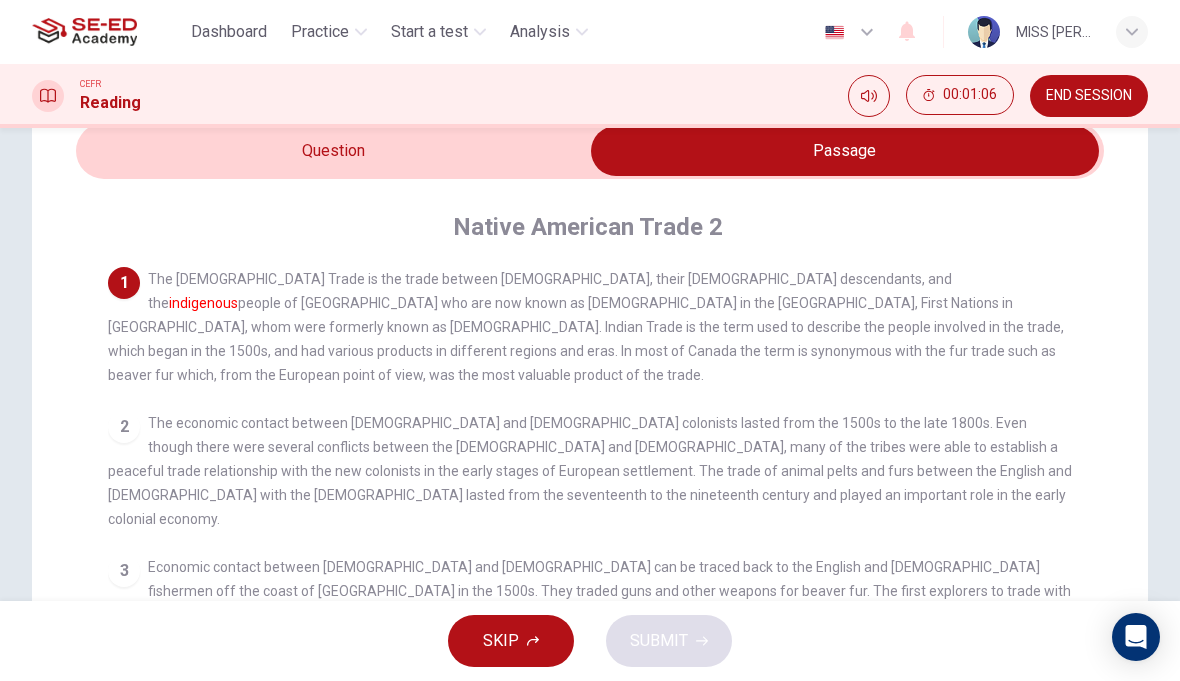 click at bounding box center [845, 151] 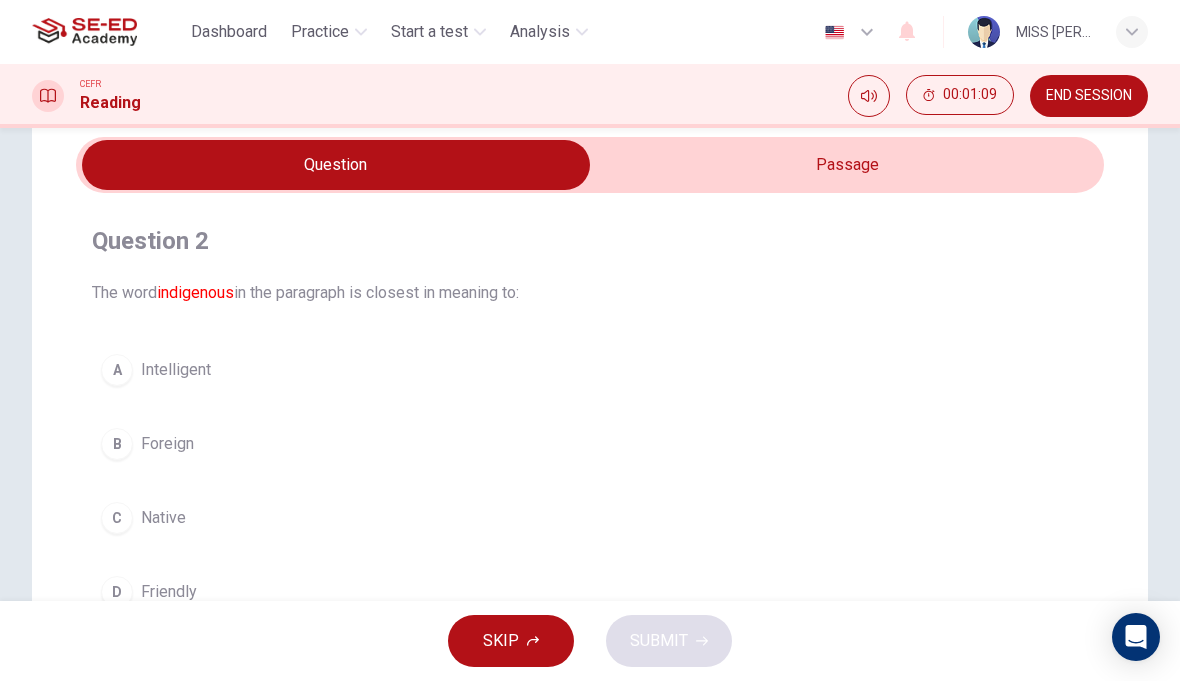 scroll, scrollTop: 69, scrollLeft: 0, axis: vertical 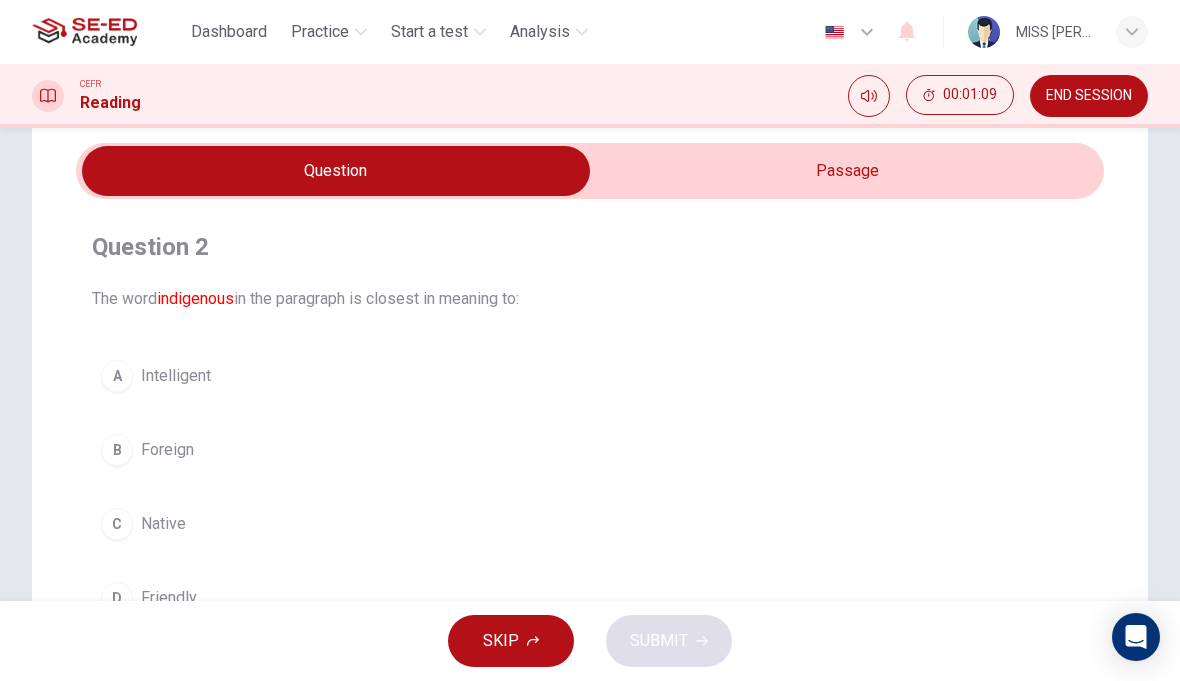 click at bounding box center (336, 171) 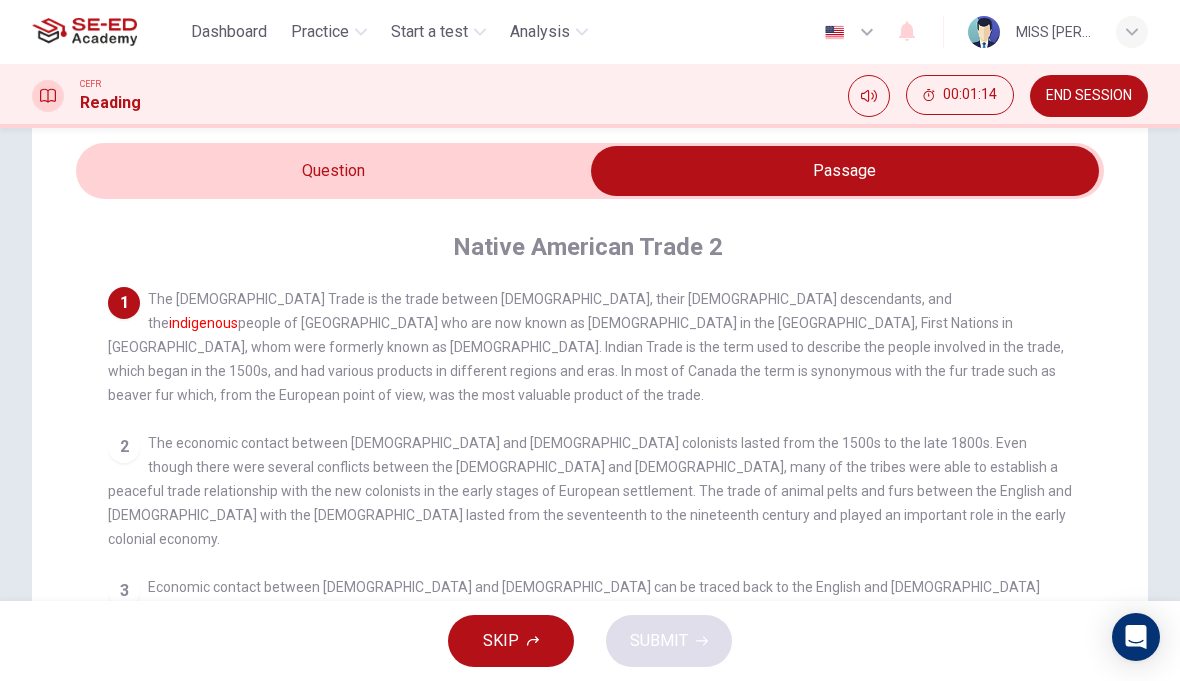 click at bounding box center [845, 171] 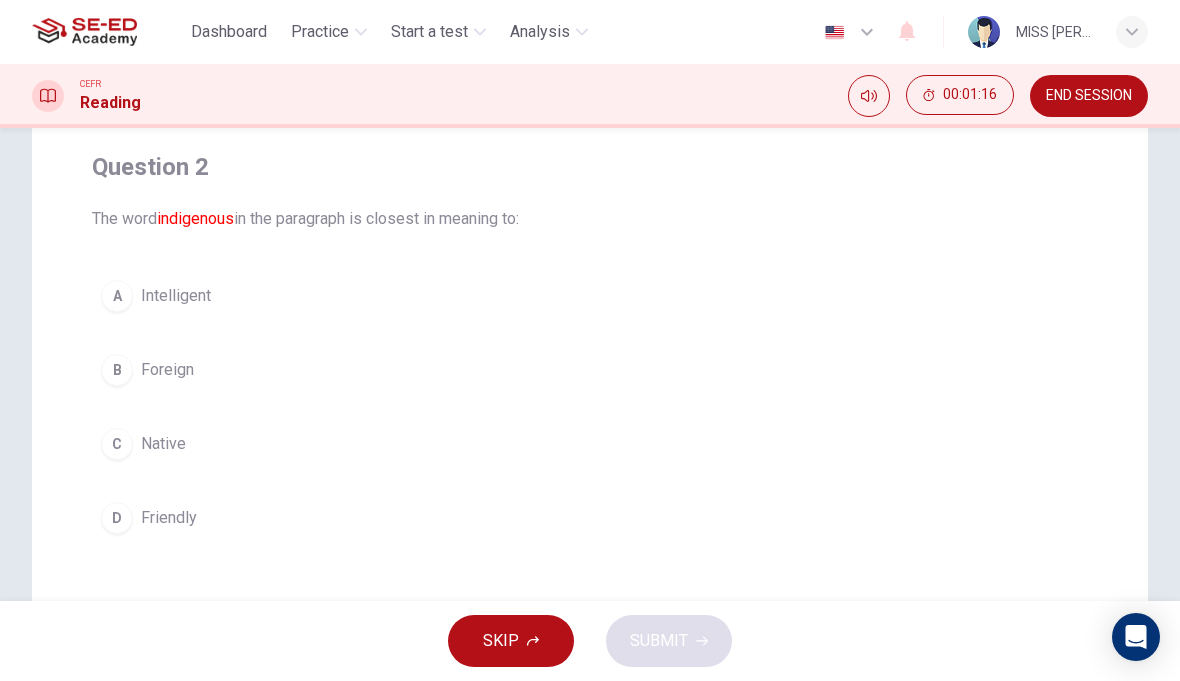 scroll, scrollTop: 150, scrollLeft: 0, axis: vertical 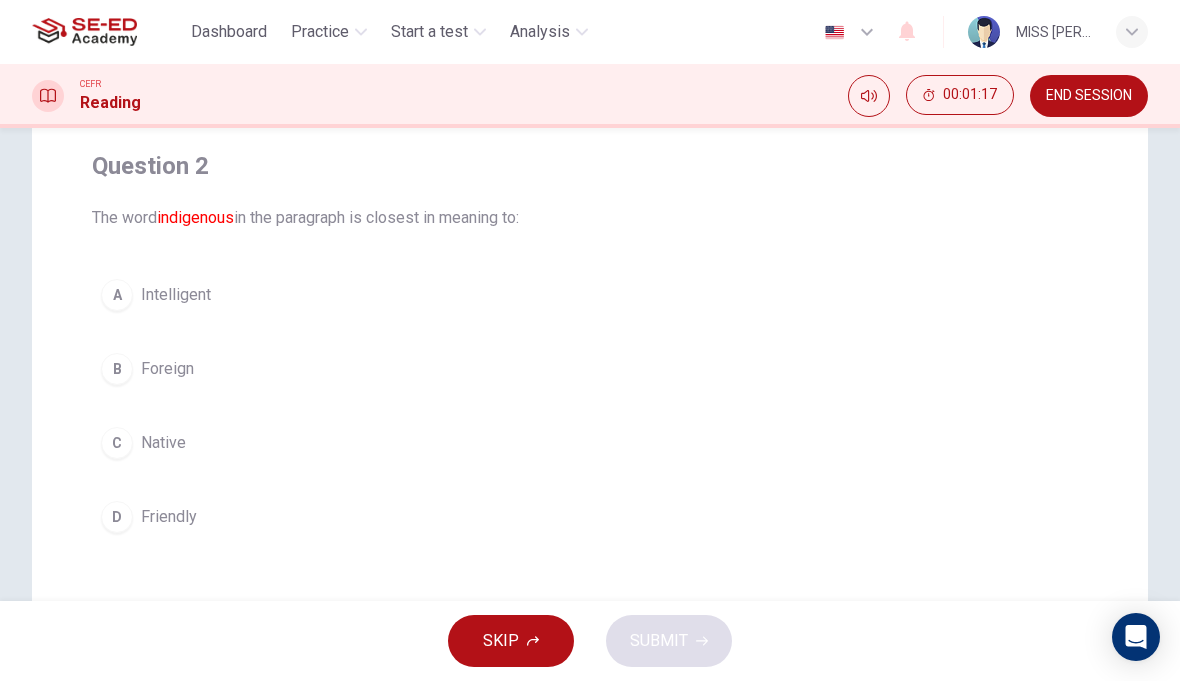 click on "C" at bounding box center [117, 443] 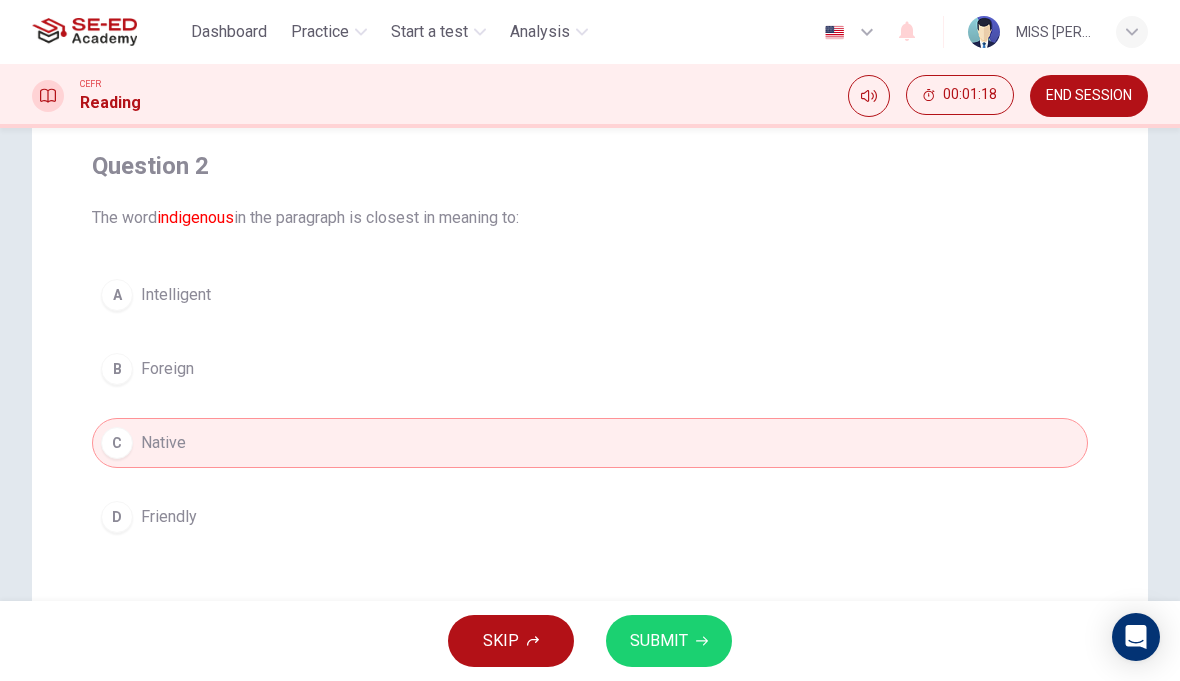 click on "SUBMIT" at bounding box center (669, 641) 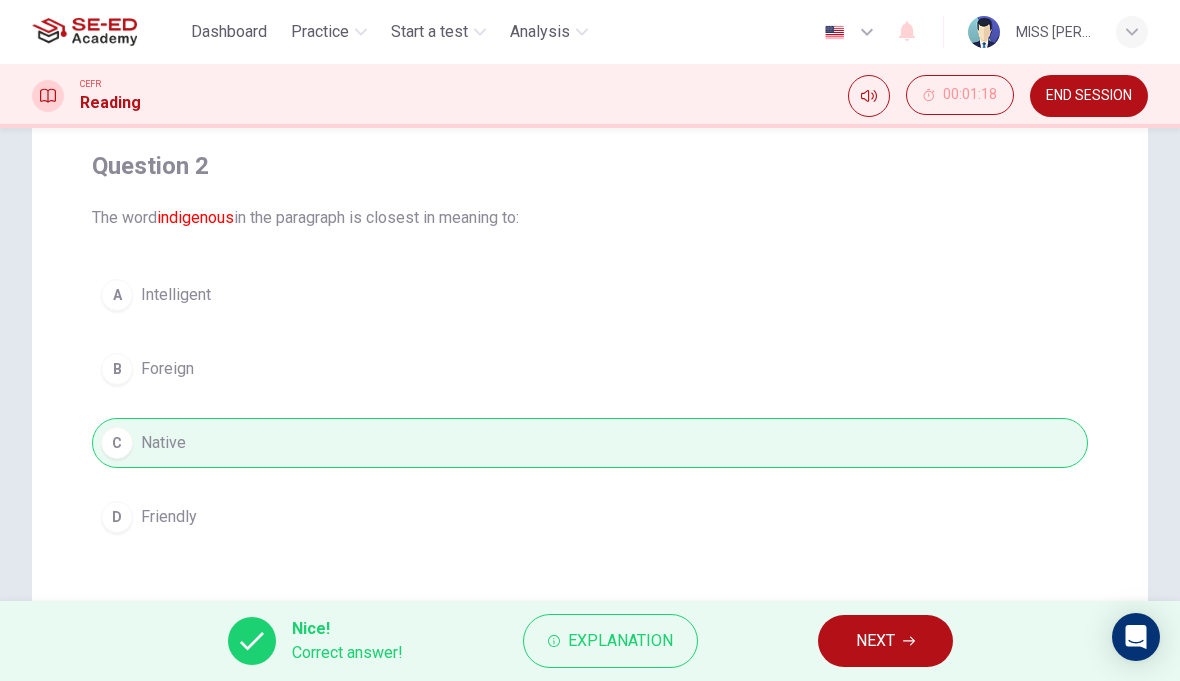 click on "NEXT" at bounding box center (875, 641) 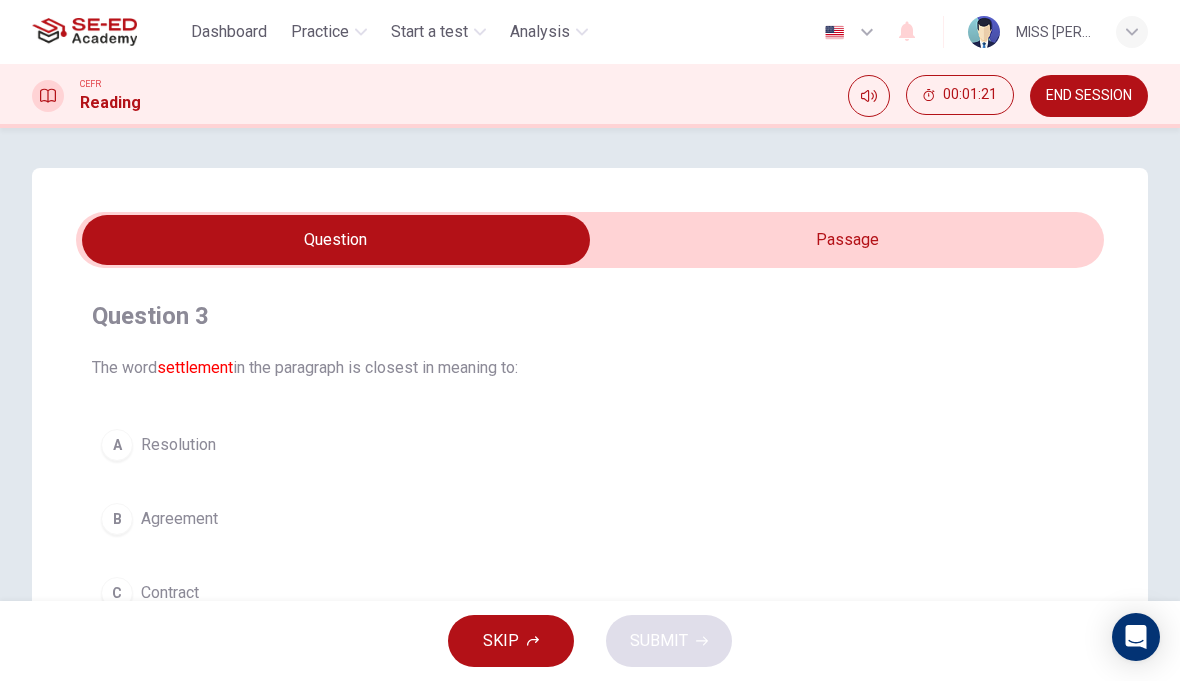 scroll, scrollTop: 0, scrollLeft: 0, axis: both 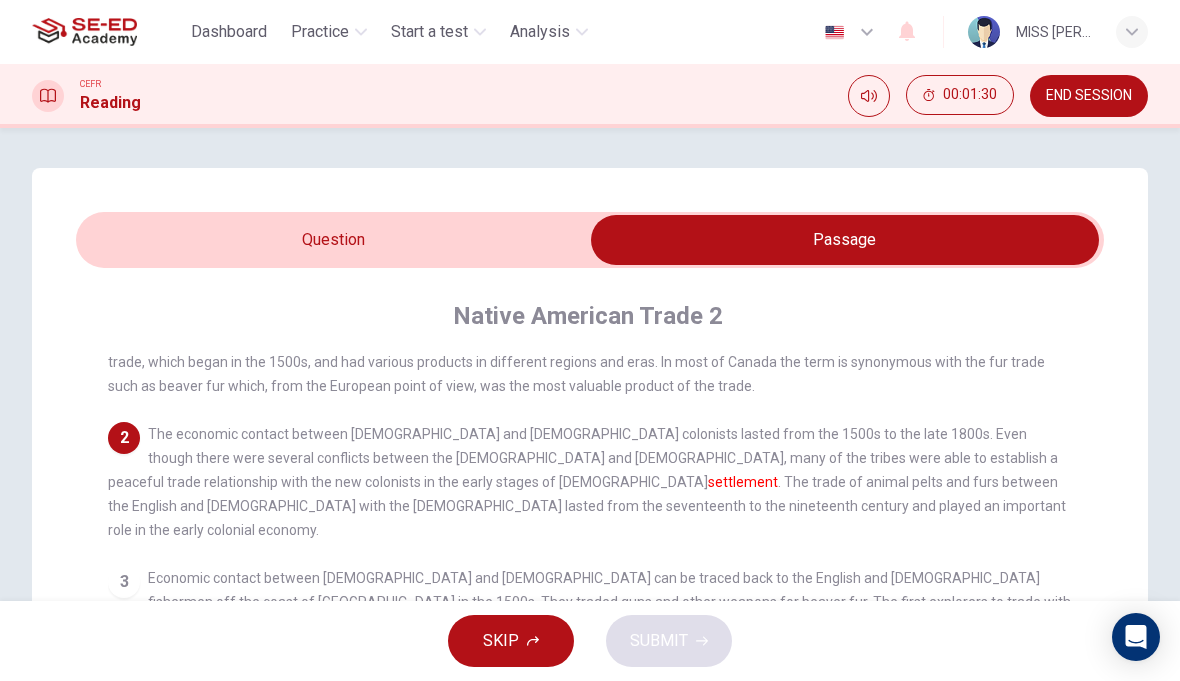 click at bounding box center [845, 240] 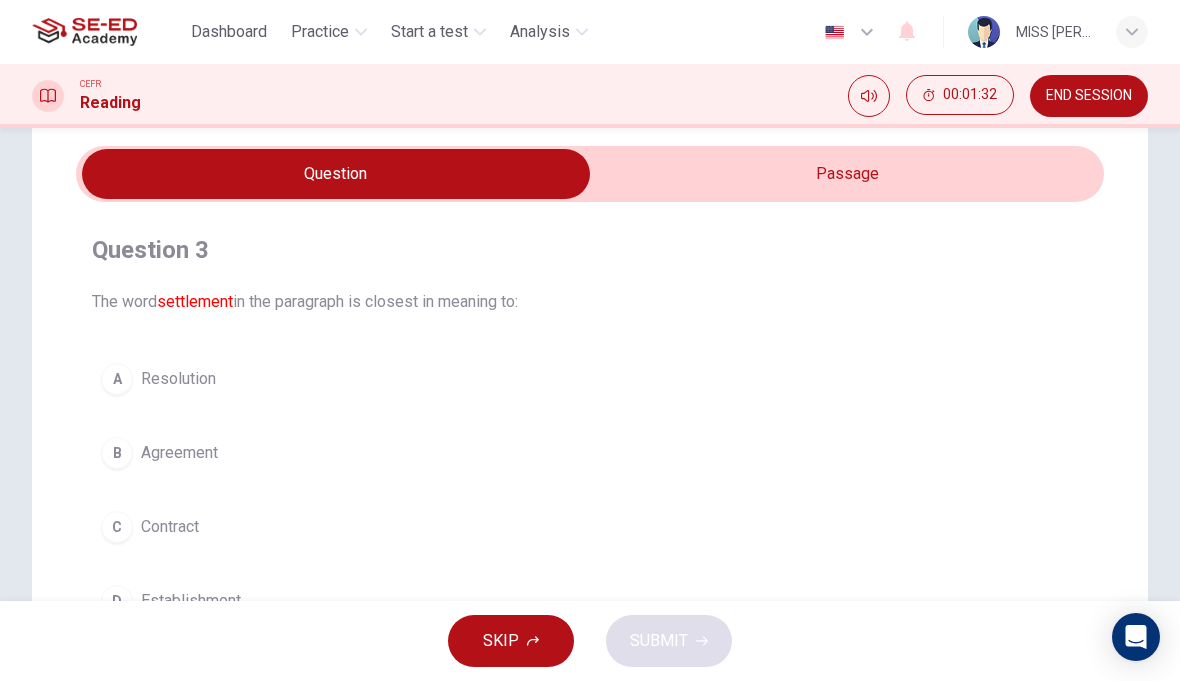 scroll, scrollTop: 64, scrollLeft: 0, axis: vertical 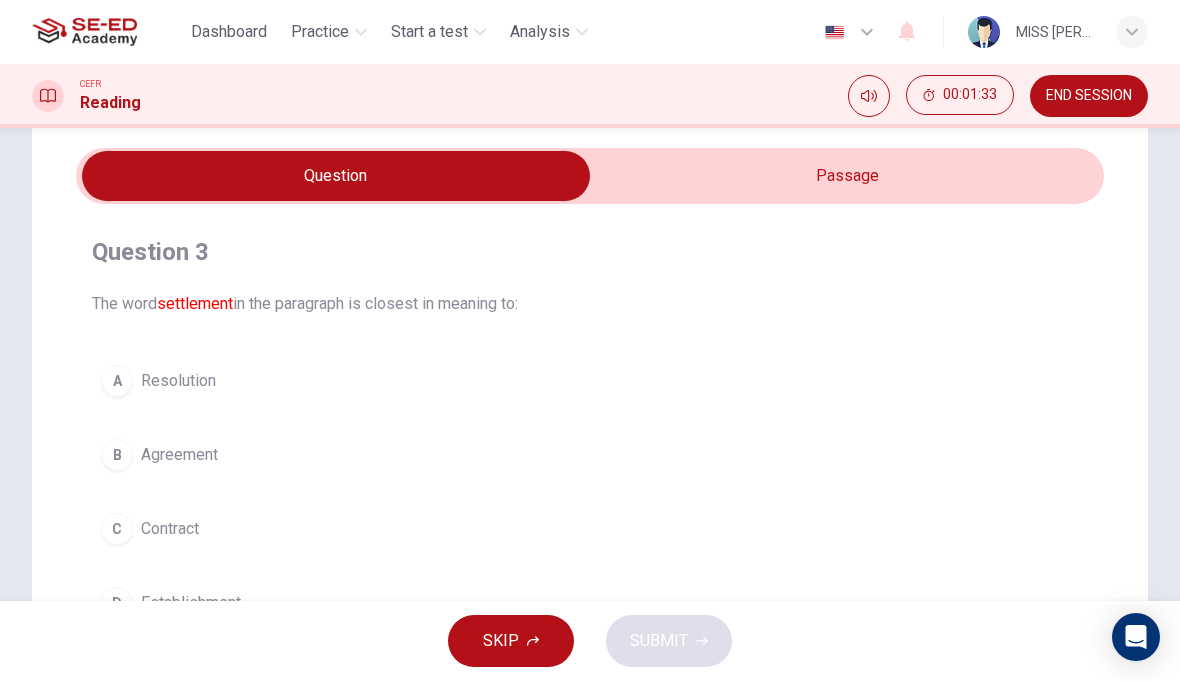 click at bounding box center (336, 176) 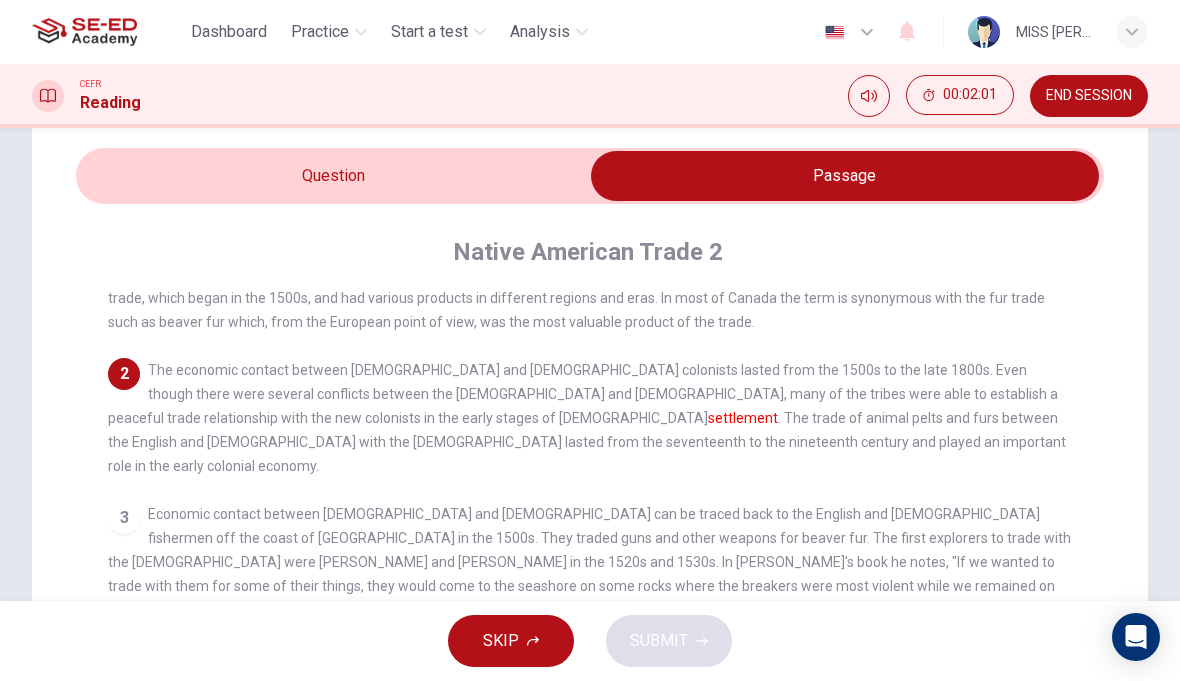 click at bounding box center (845, 176) 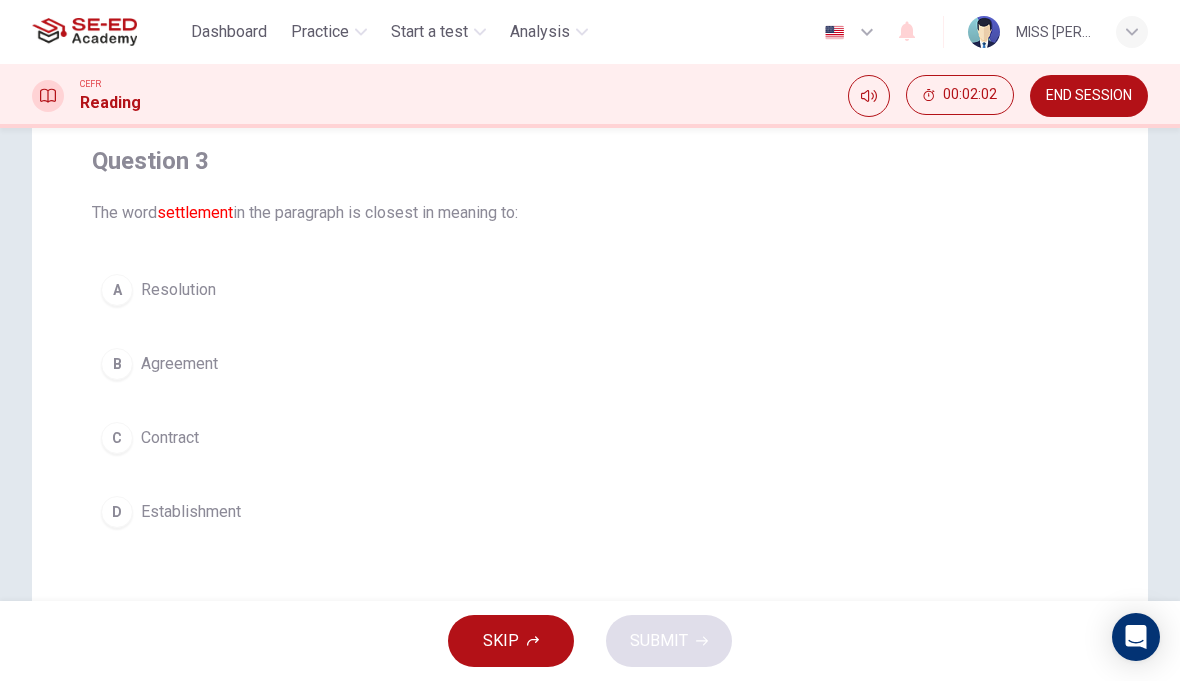 scroll, scrollTop: 166, scrollLeft: 0, axis: vertical 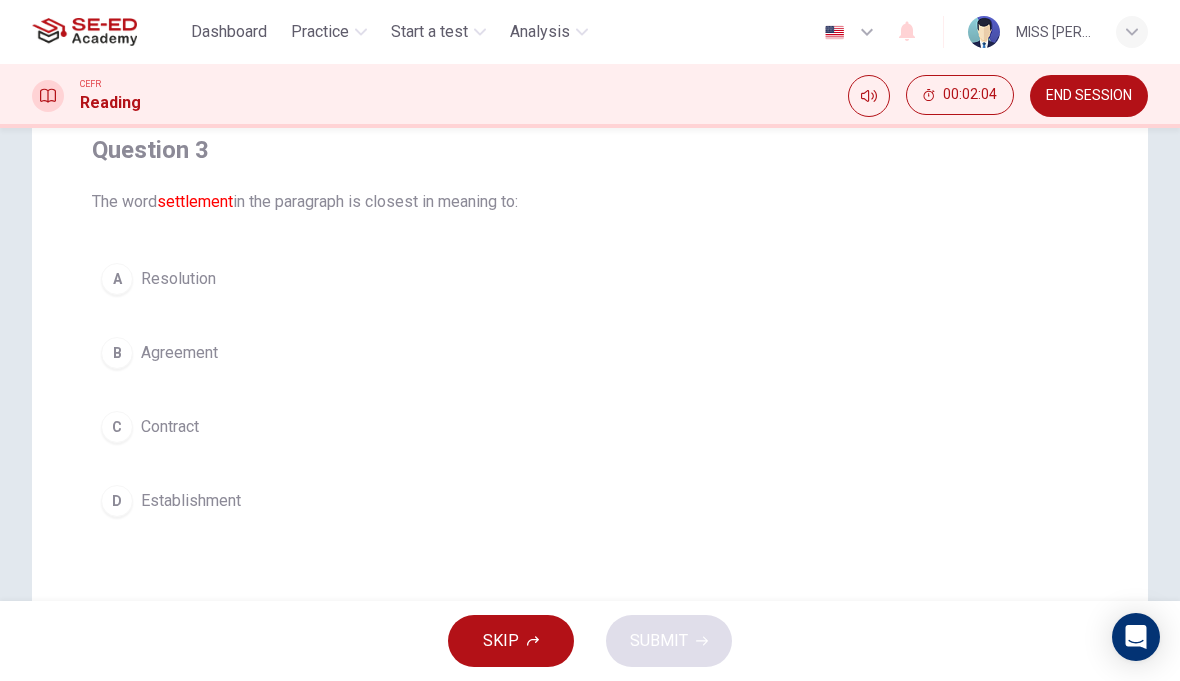 click on "B Agreement" at bounding box center (590, 353) 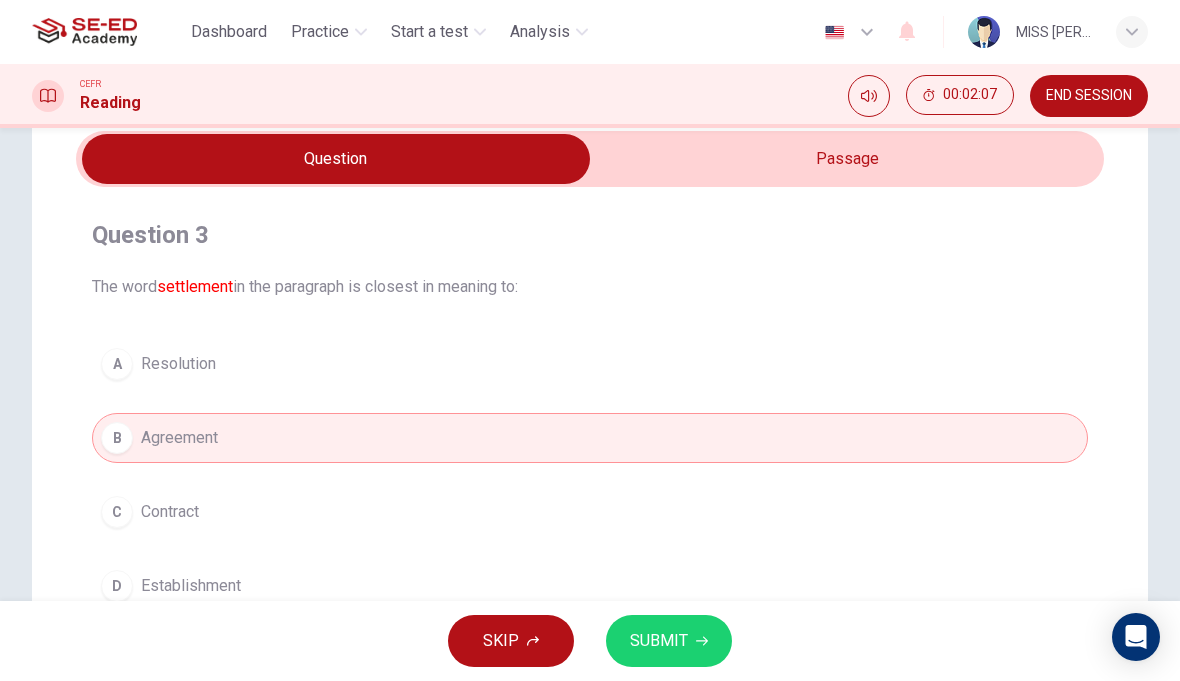 scroll, scrollTop: 29, scrollLeft: 0, axis: vertical 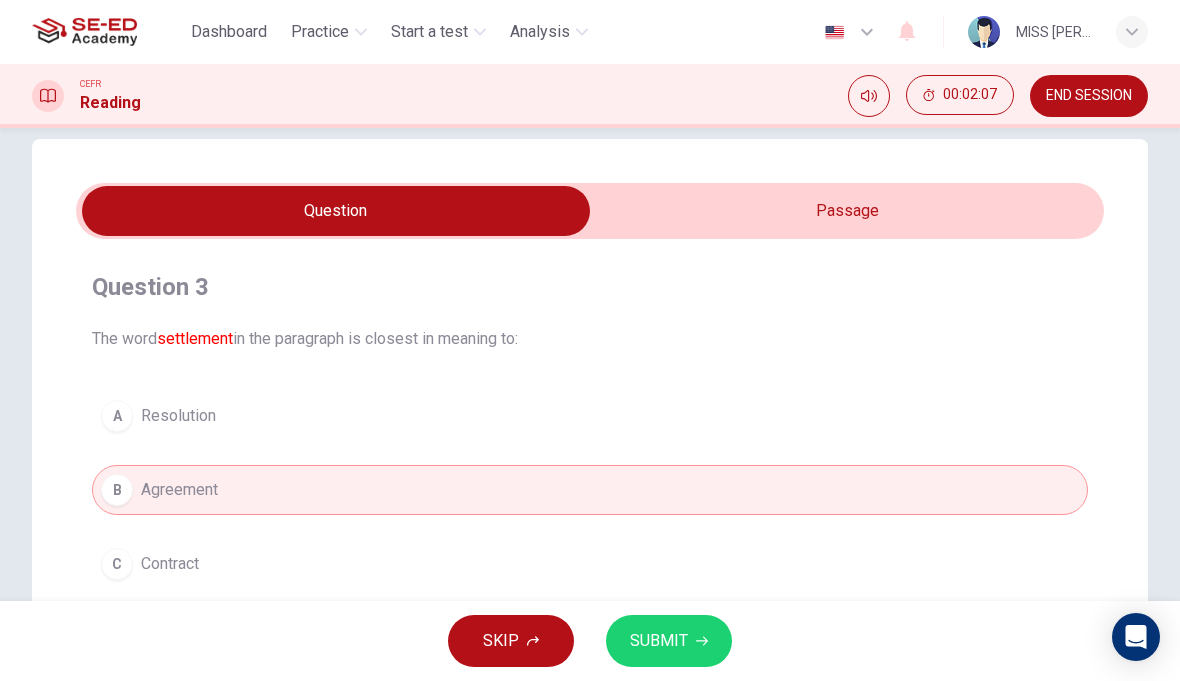 click at bounding box center [336, 211] 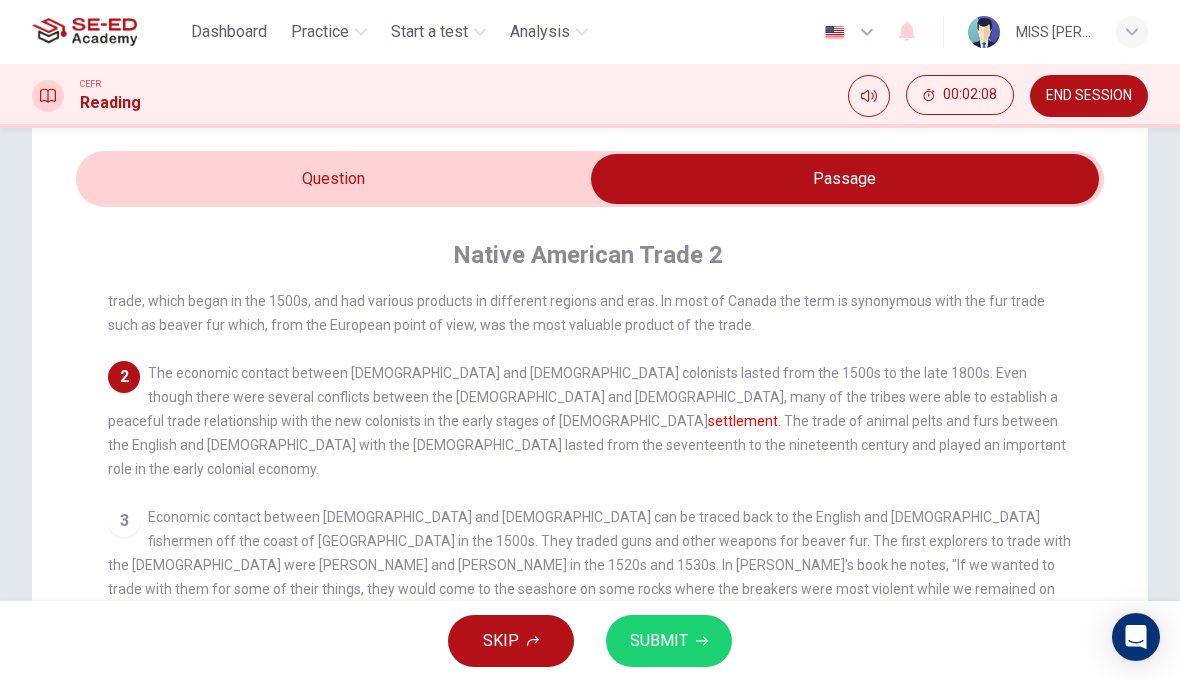 scroll, scrollTop: 63, scrollLeft: 0, axis: vertical 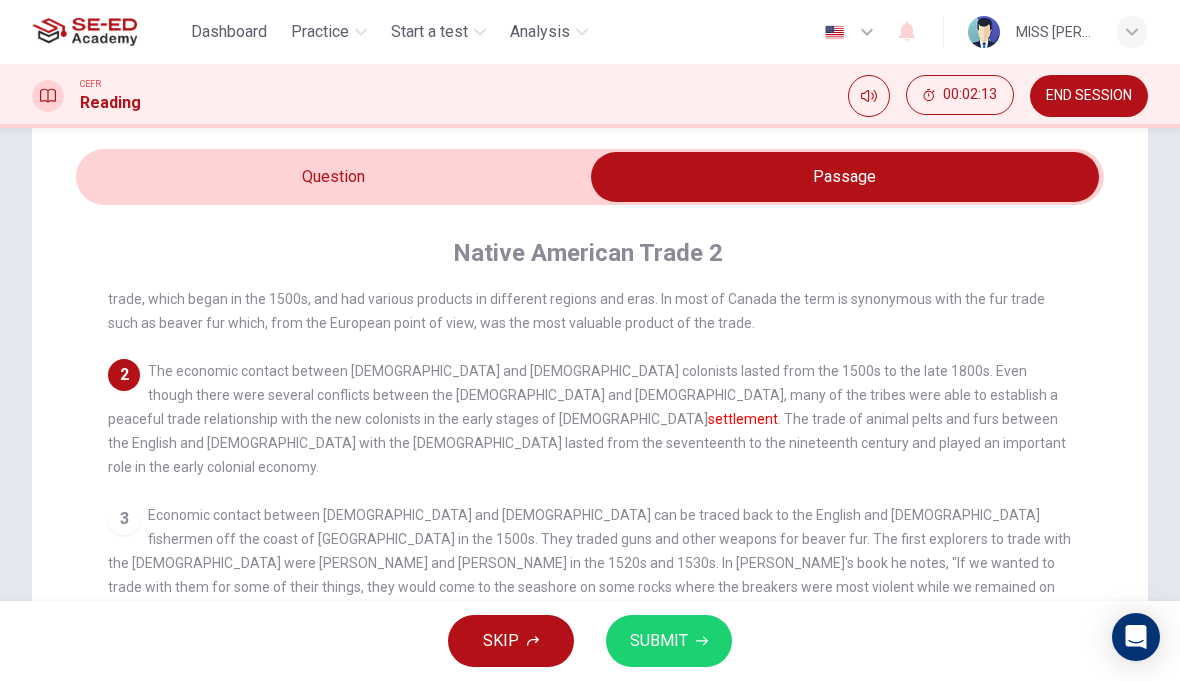 click at bounding box center (845, 177) 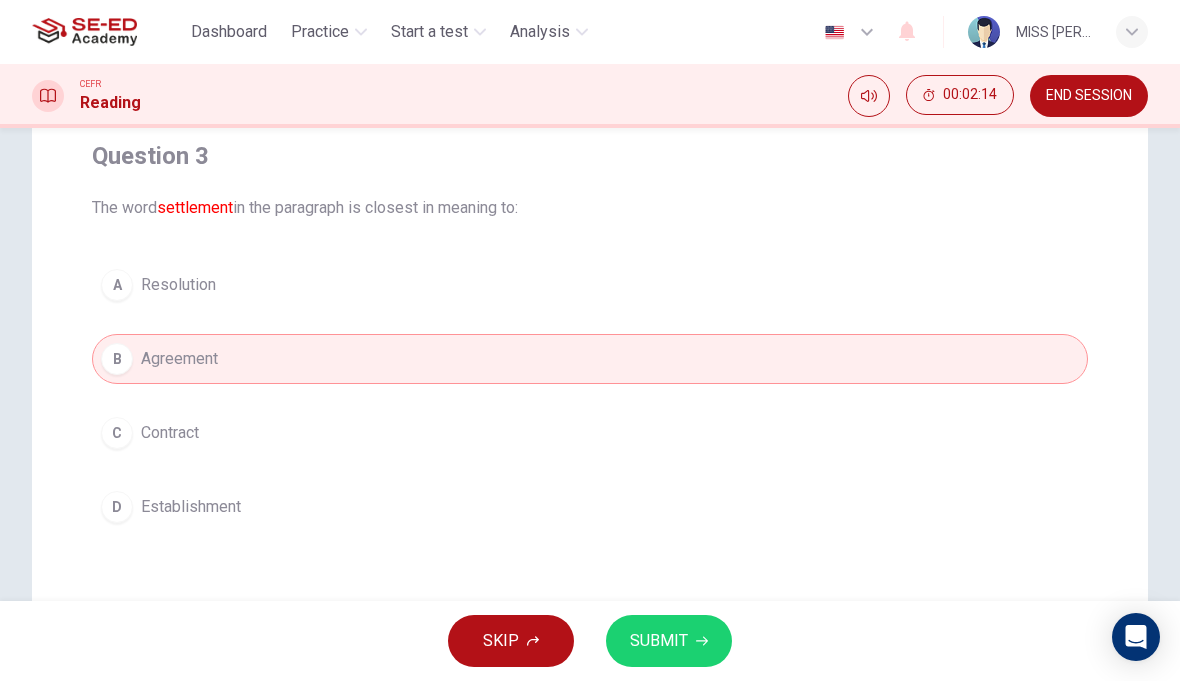 scroll, scrollTop: 162, scrollLeft: 0, axis: vertical 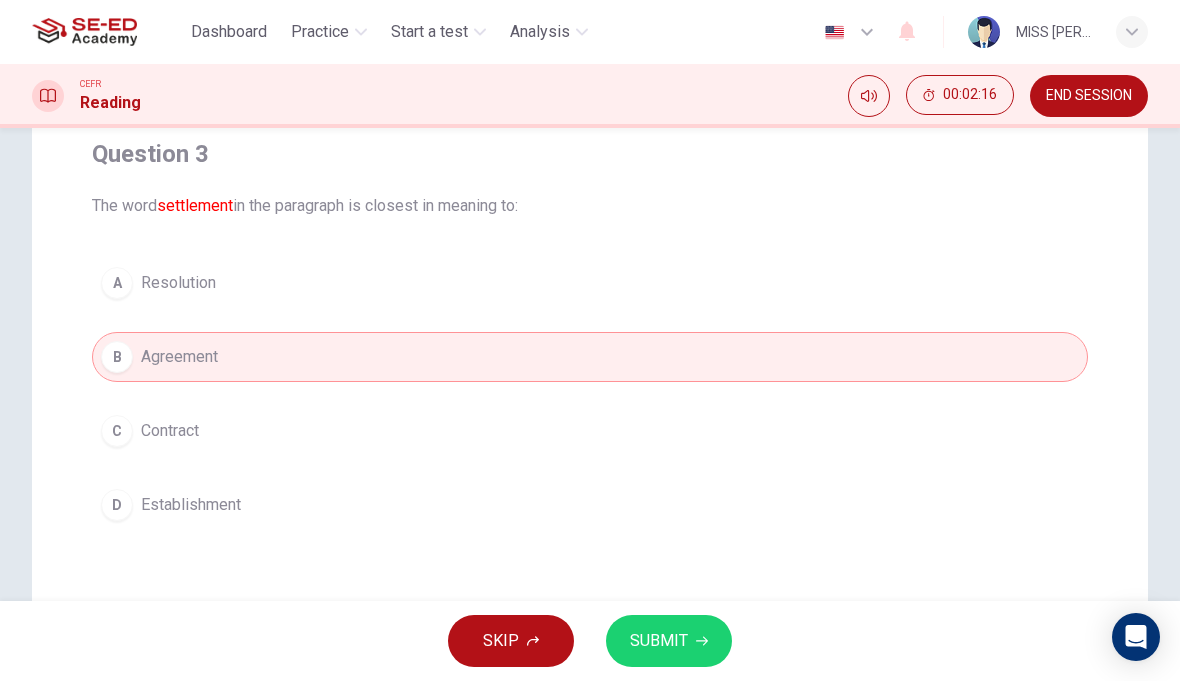 click on "SUBMIT" at bounding box center (659, 641) 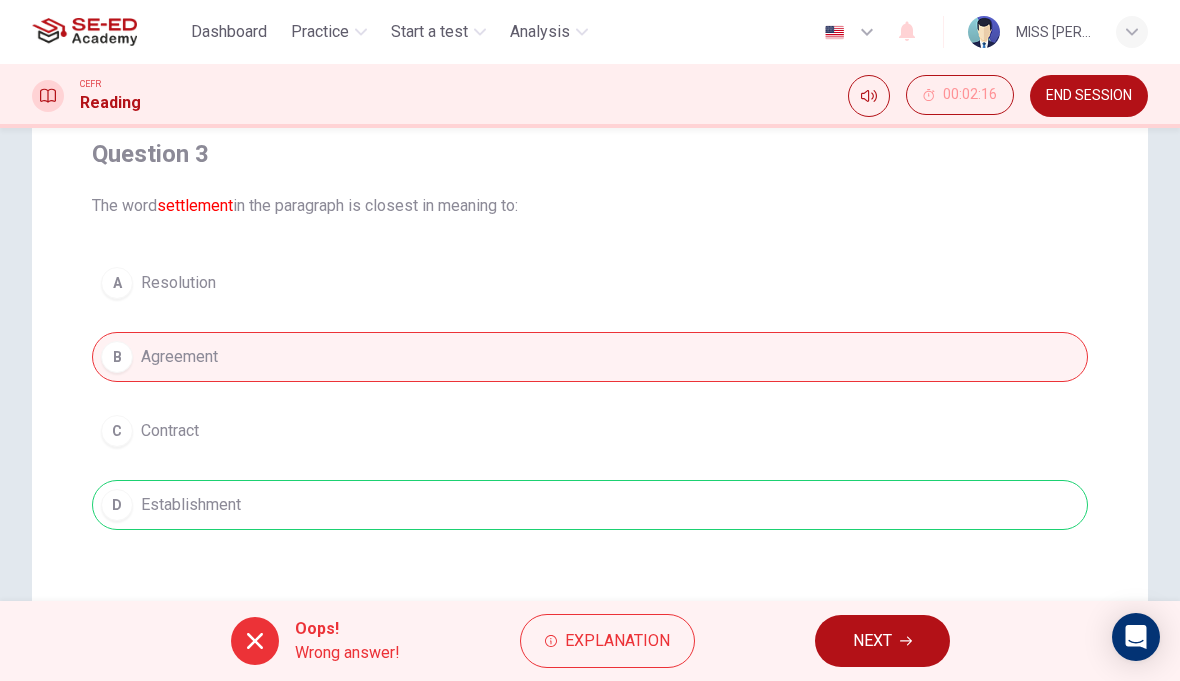 click on "A Resolution B Agreement C Contract D Establishment" at bounding box center (590, 394) 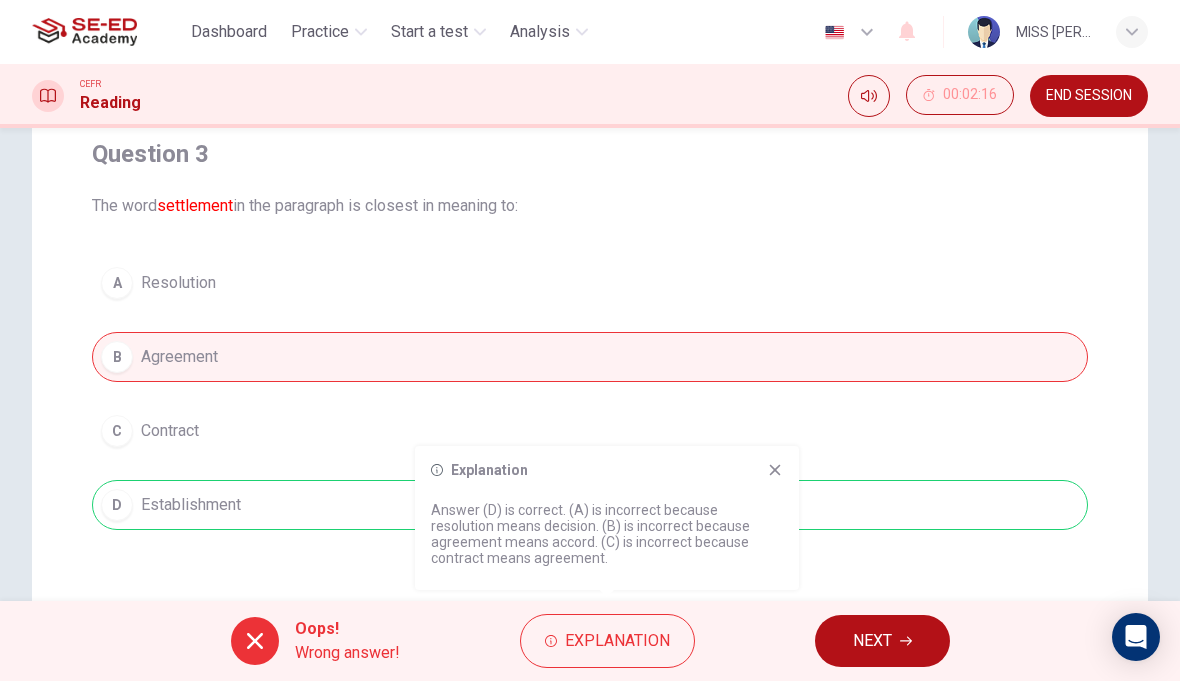 click on "Explanation" at bounding box center (607, 470) 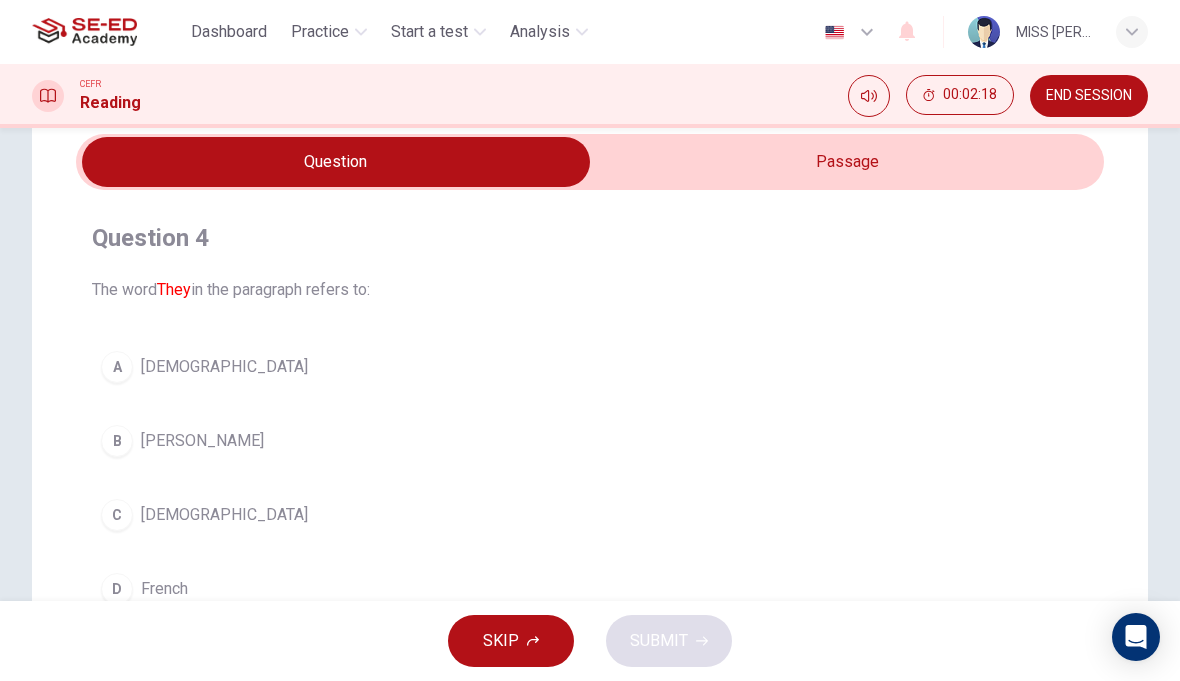 scroll, scrollTop: 75, scrollLeft: 0, axis: vertical 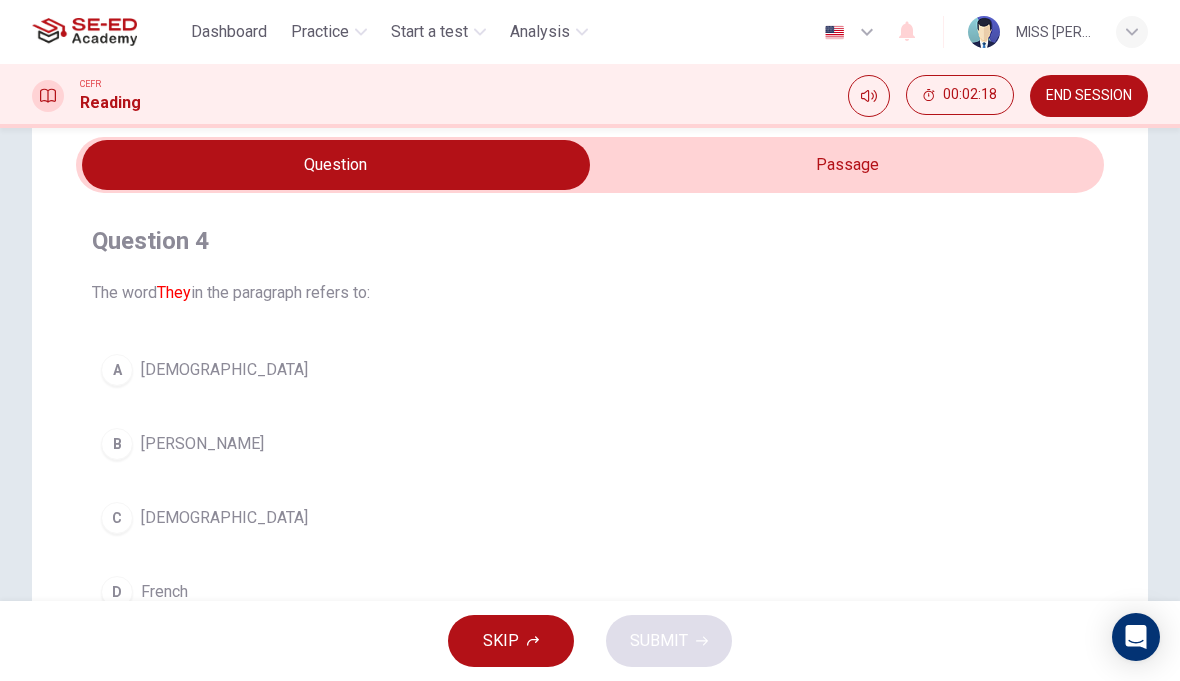 click at bounding box center (336, 165) 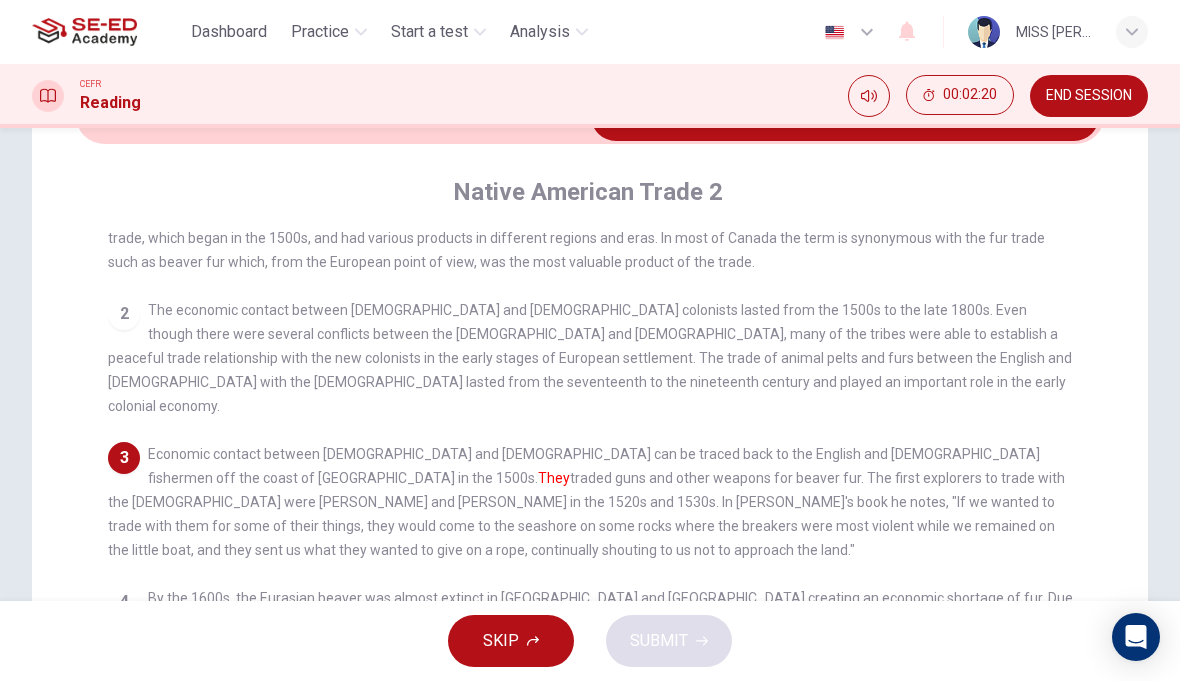 scroll, scrollTop: 130, scrollLeft: 0, axis: vertical 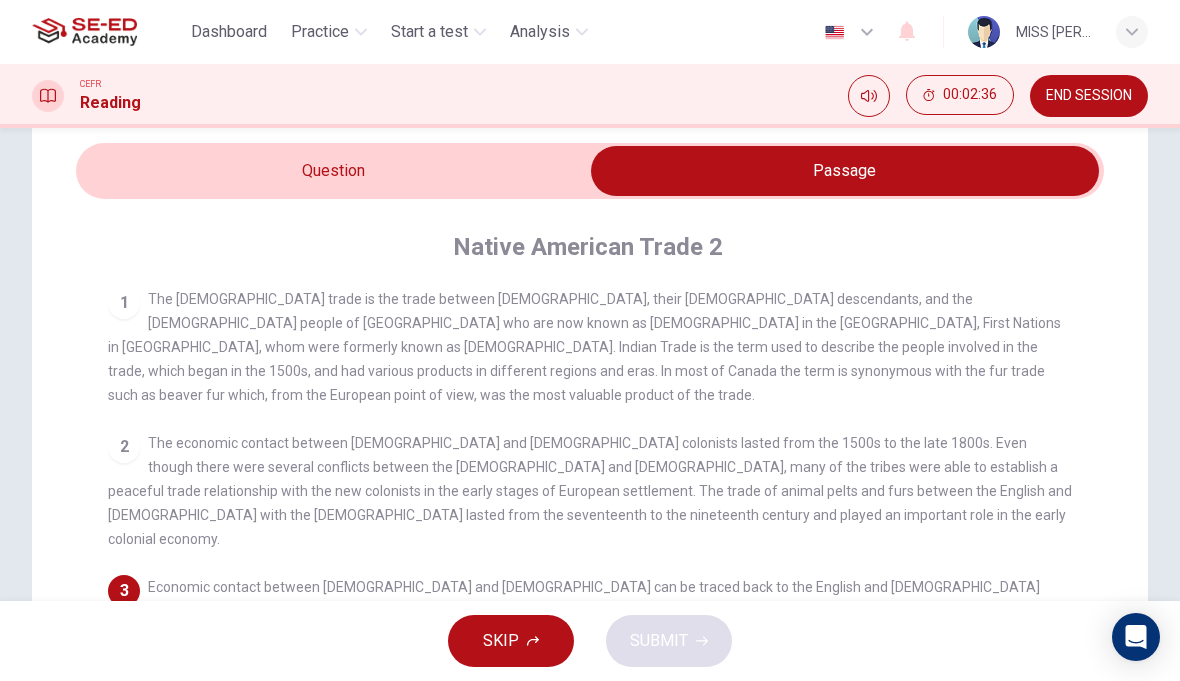 click at bounding box center (845, 171) 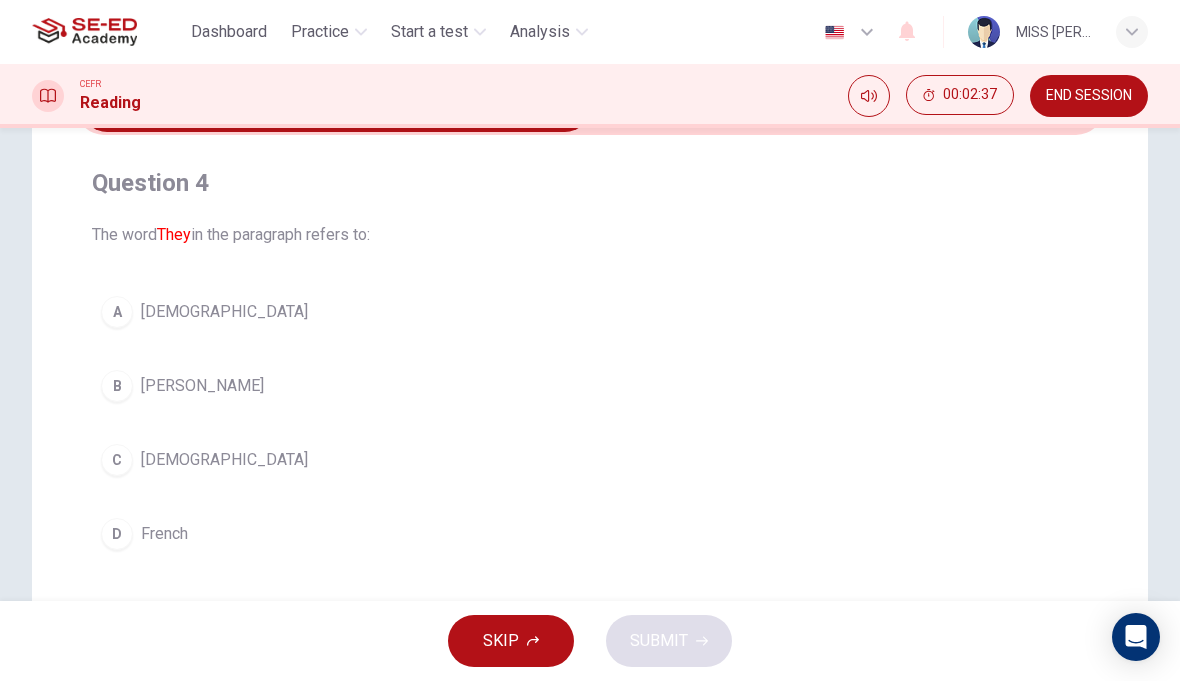 scroll, scrollTop: 153, scrollLeft: 0, axis: vertical 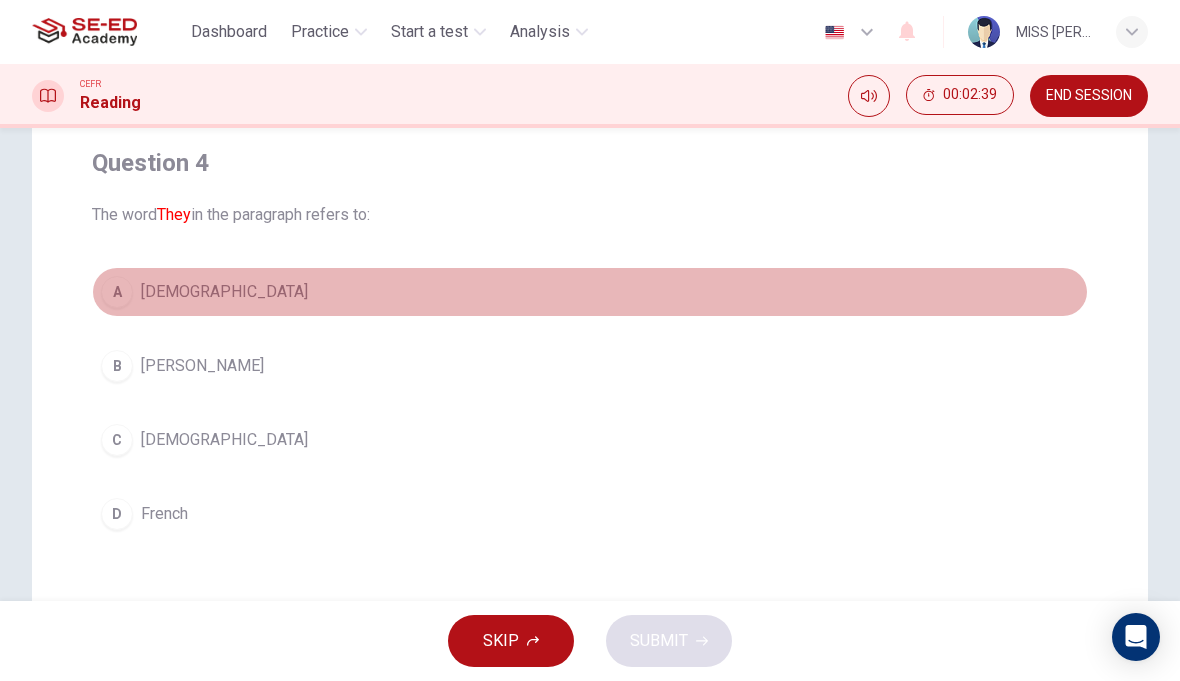 click on "A" at bounding box center [117, 292] 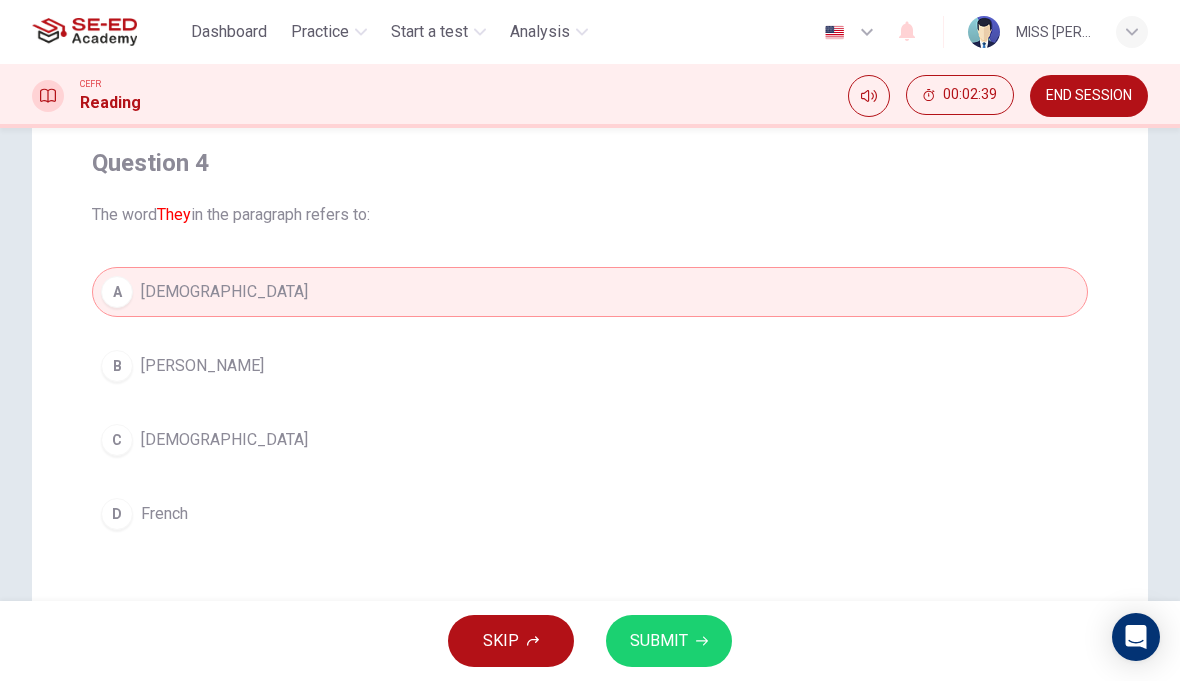 click on "SUBMIT" at bounding box center (669, 641) 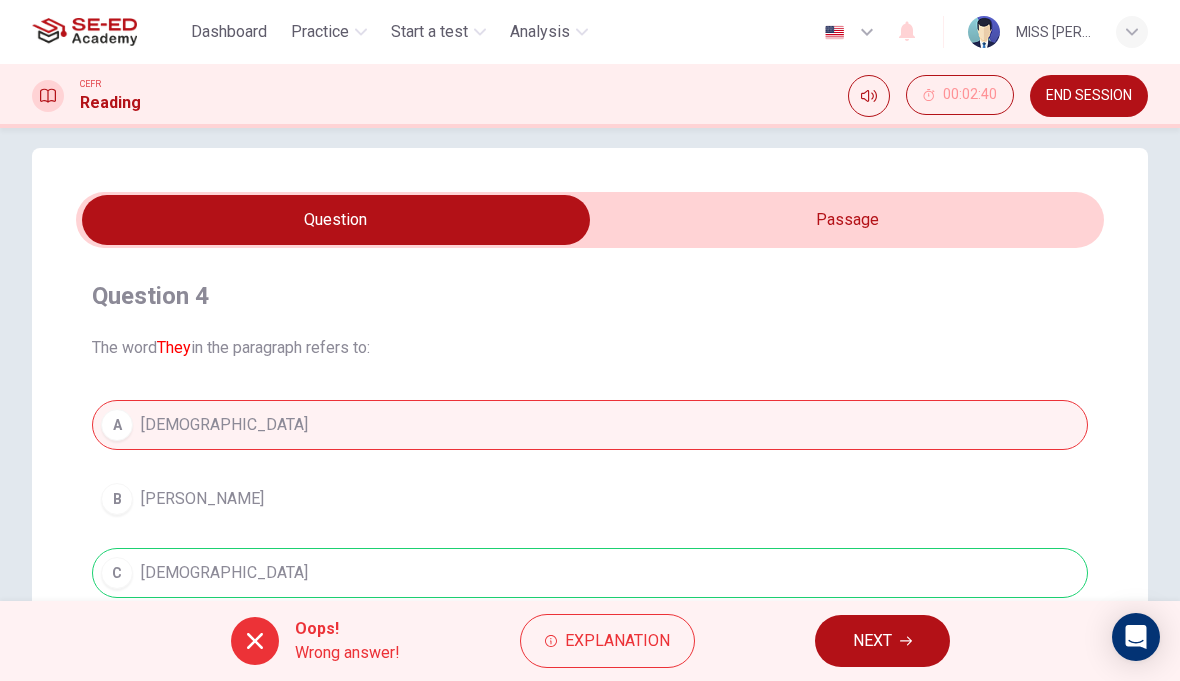 scroll, scrollTop: 12, scrollLeft: 0, axis: vertical 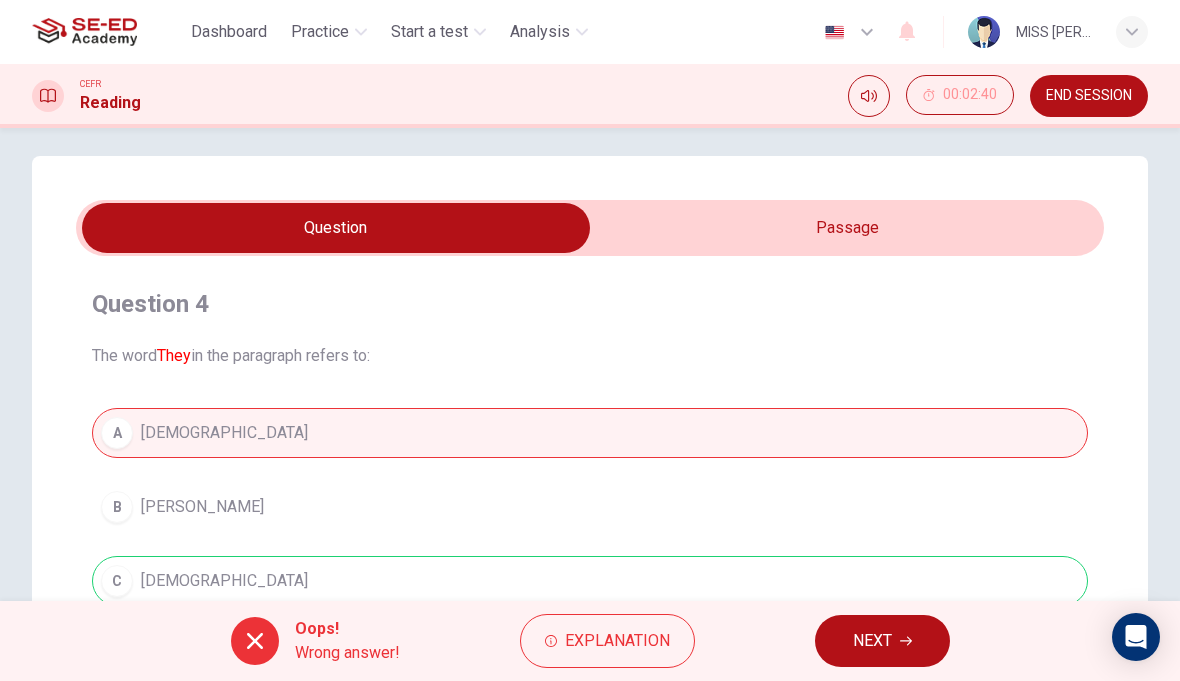 click at bounding box center [336, 228] 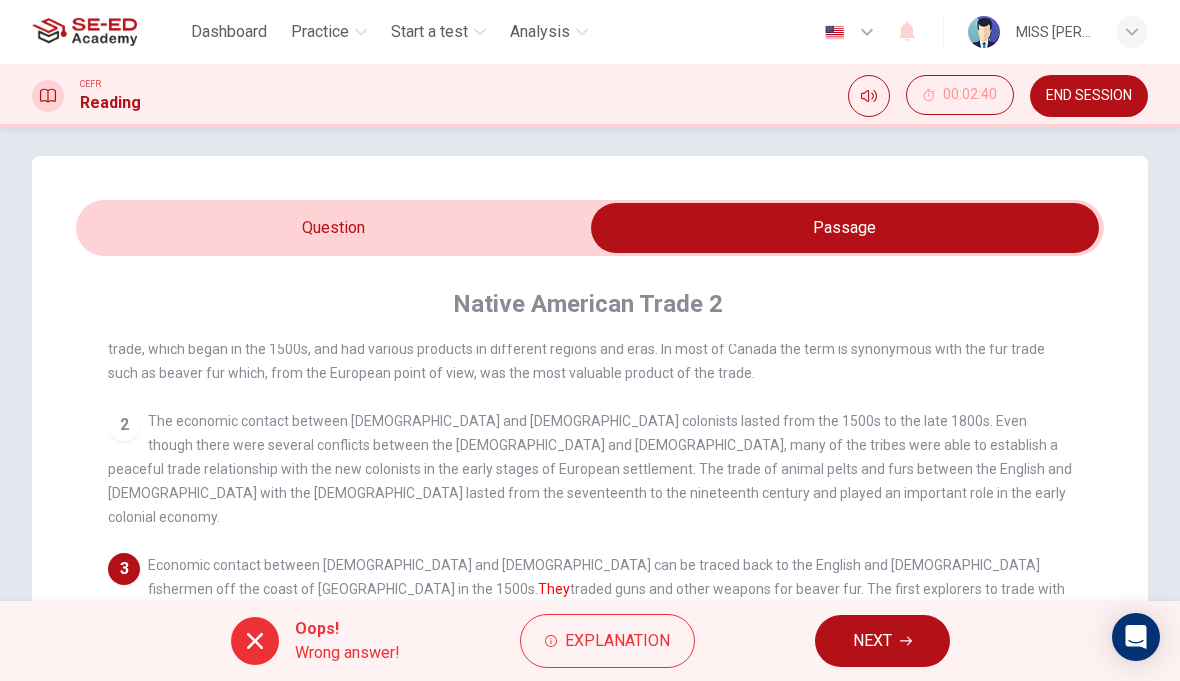 scroll, scrollTop: 78, scrollLeft: 0, axis: vertical 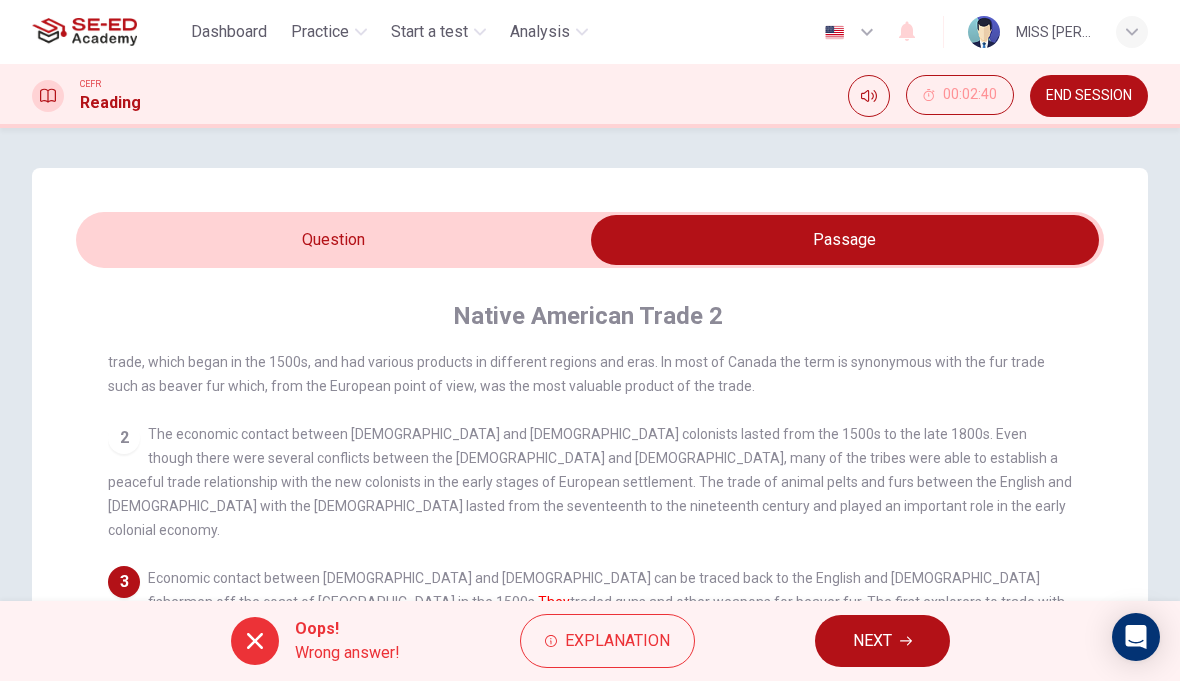 click on "NEXT" at bounding box center (872, 641) 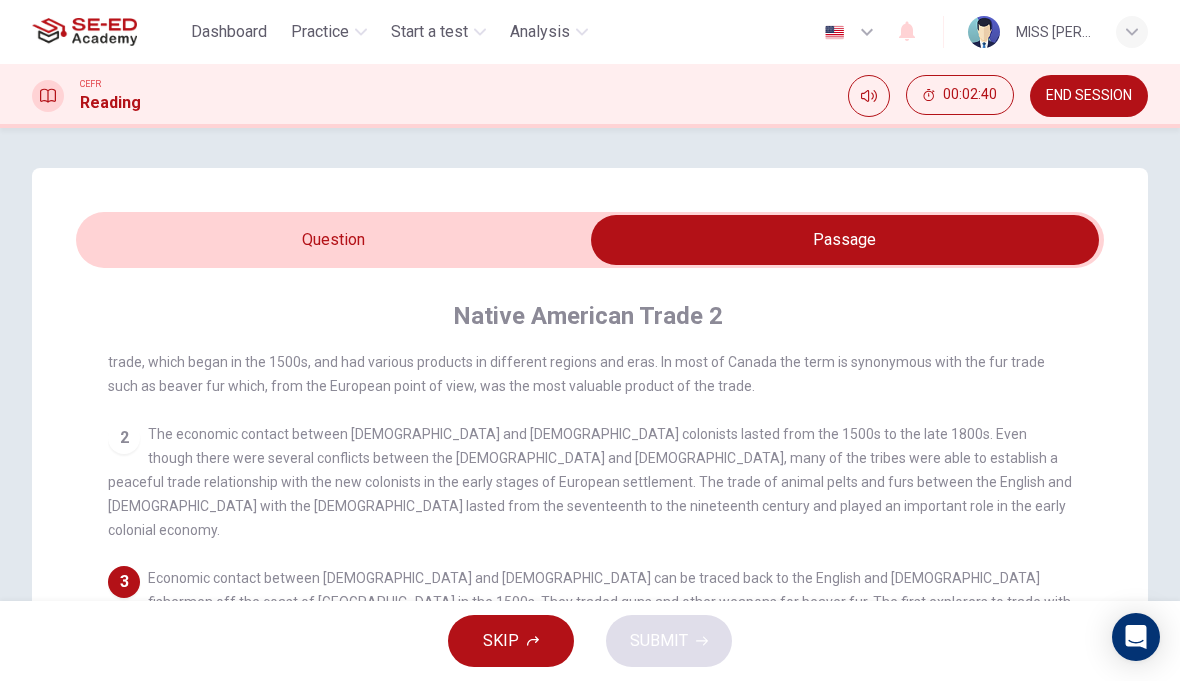 click at bounding box center [845, 240] 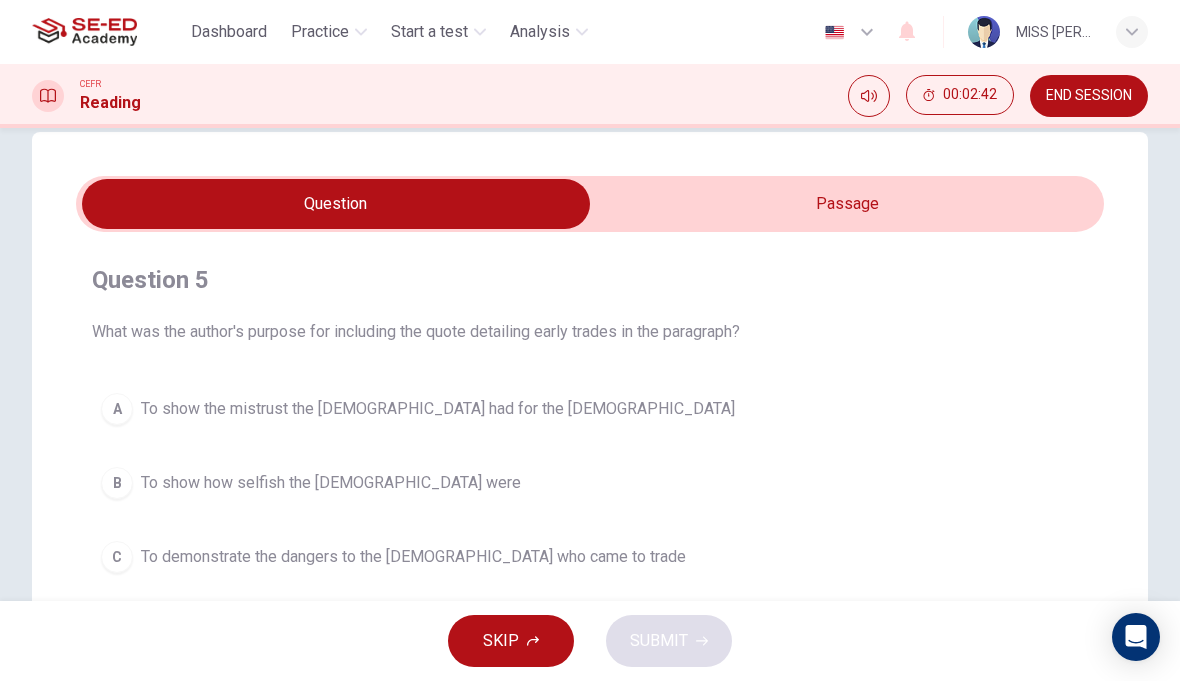 scroll, scrollTop: 37, scrollLeft: 0, axis: vertical 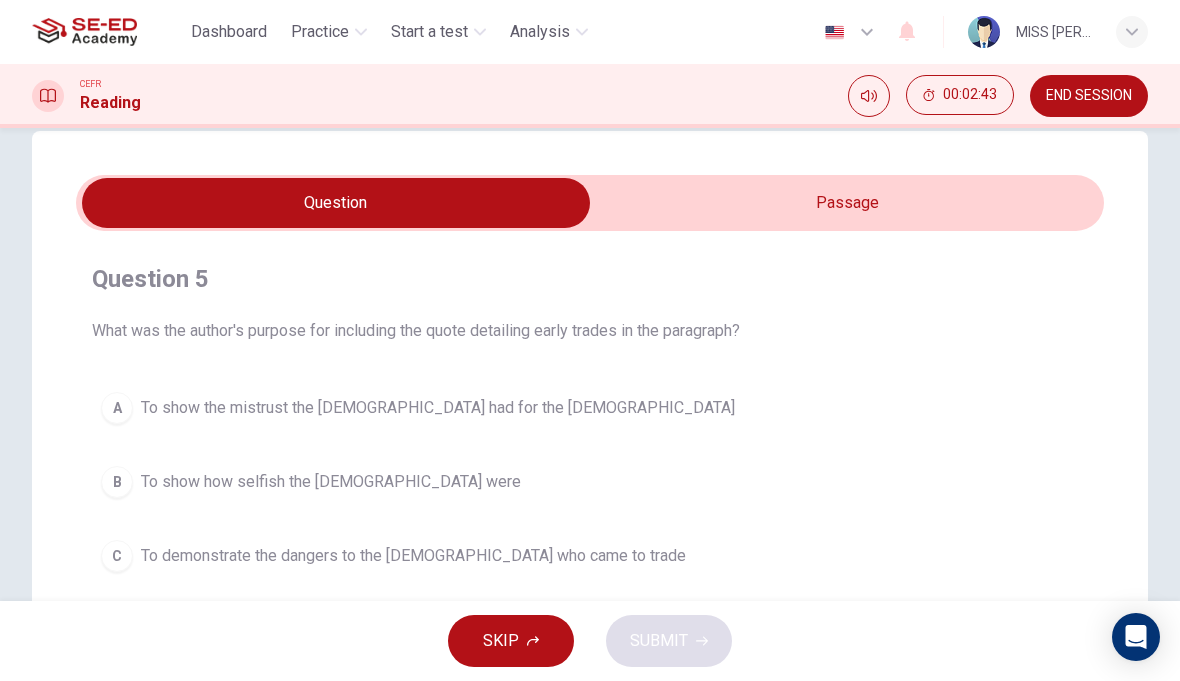 click at bounding box center (336, 203) 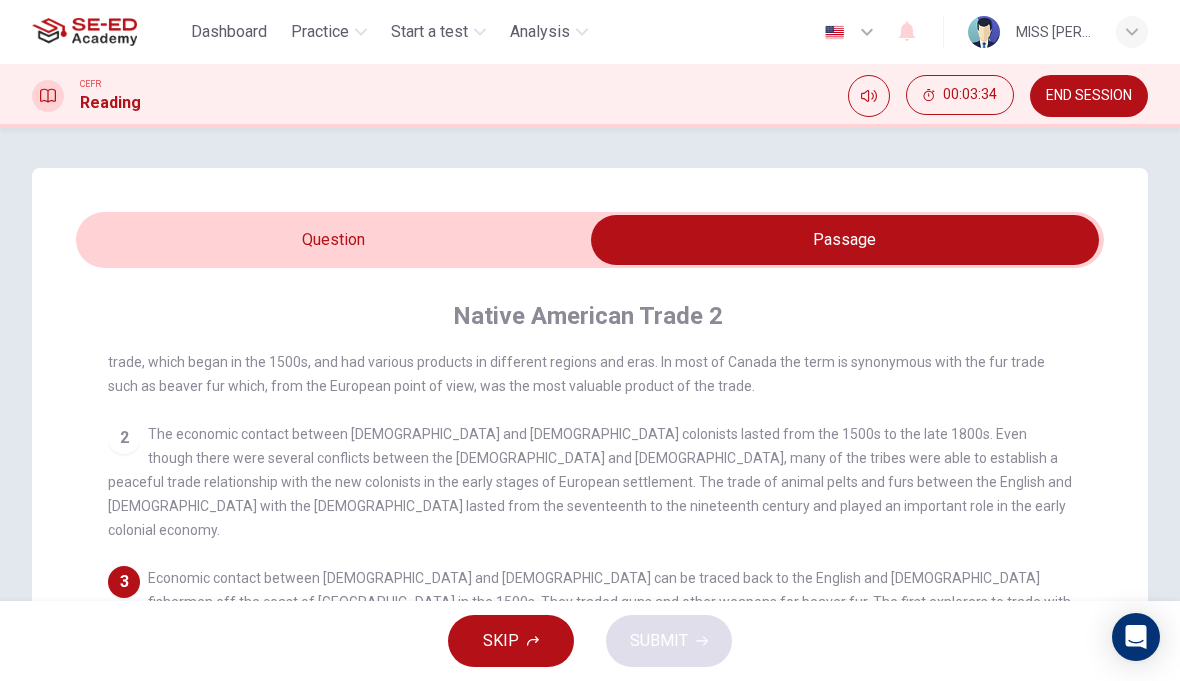 scroll, scrollTop: 0, scrollLeft: 0, axis: both 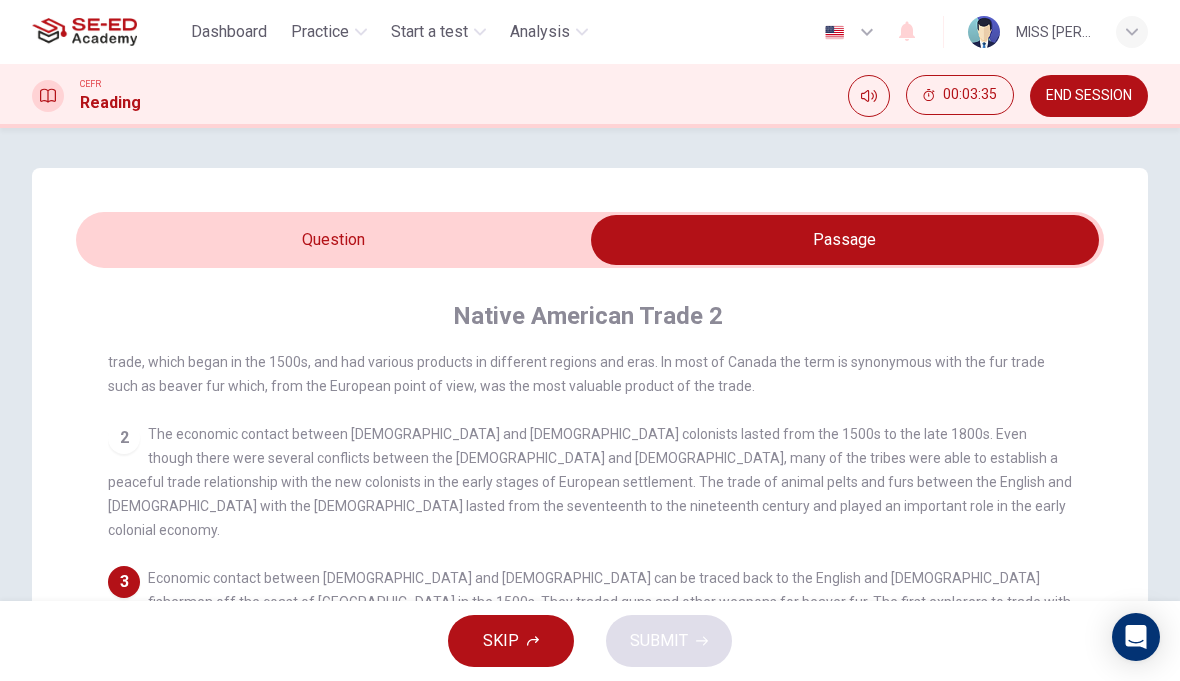 click at bounding box center [845, 240] 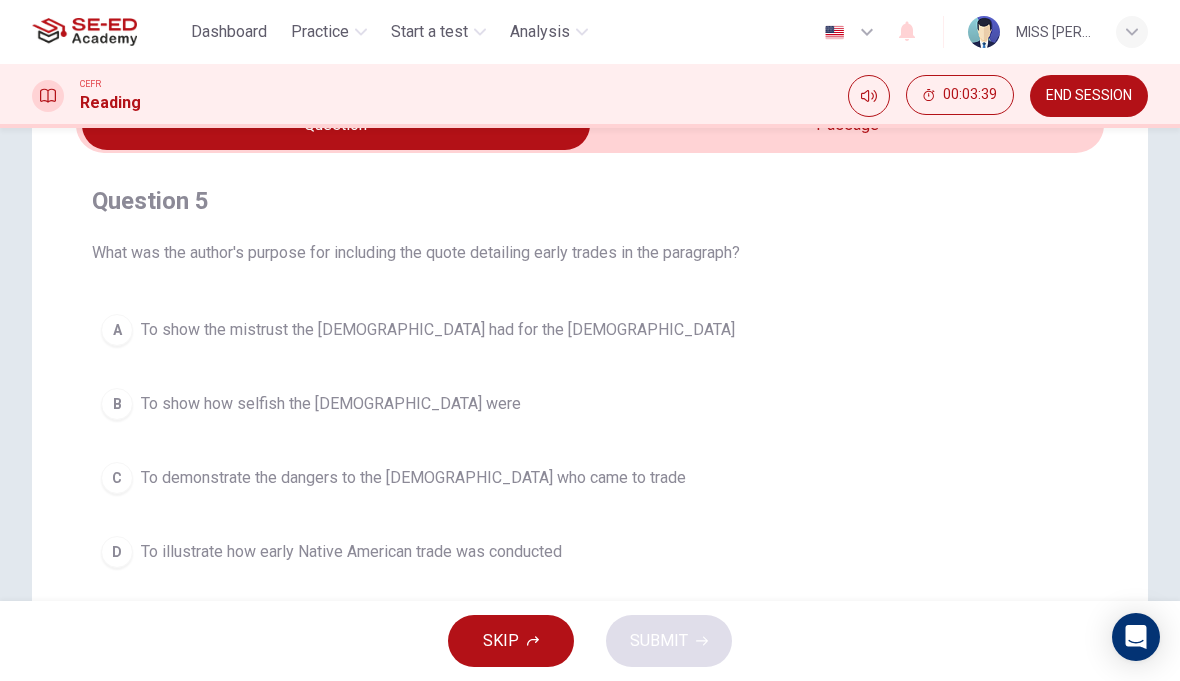 scroll, scrollTop: 117, scrollLeft: 0, axis: vertical 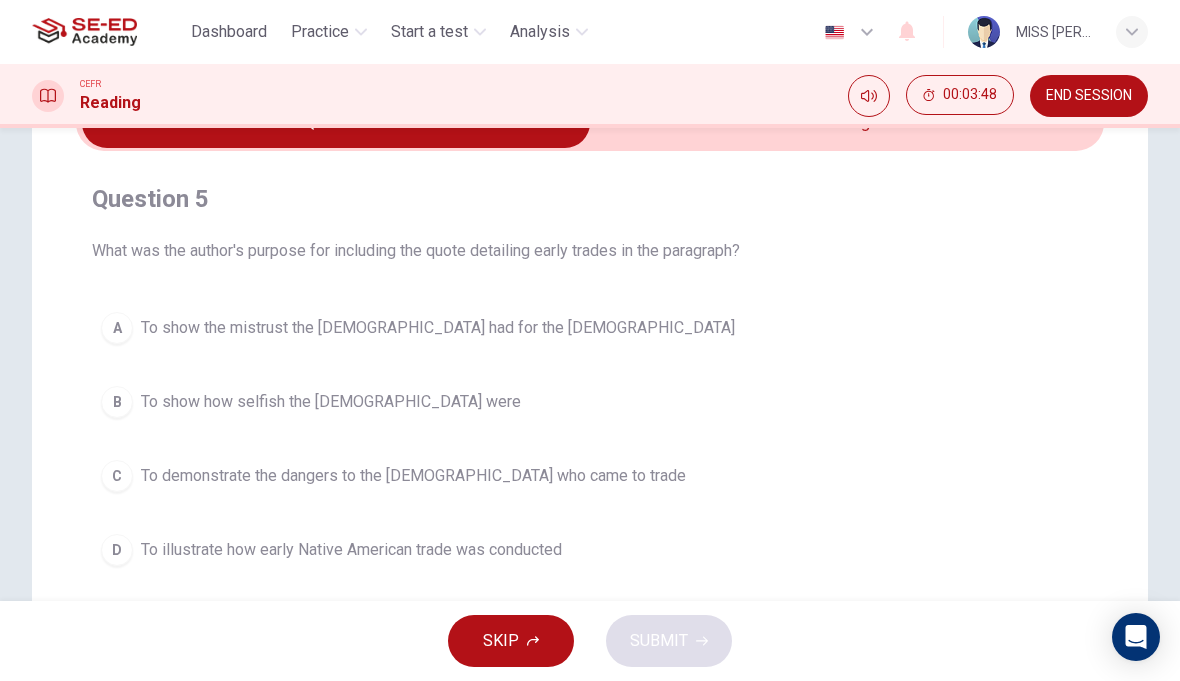 click on "B To show how selfish the Natives were" at bounding box center [590, 402] 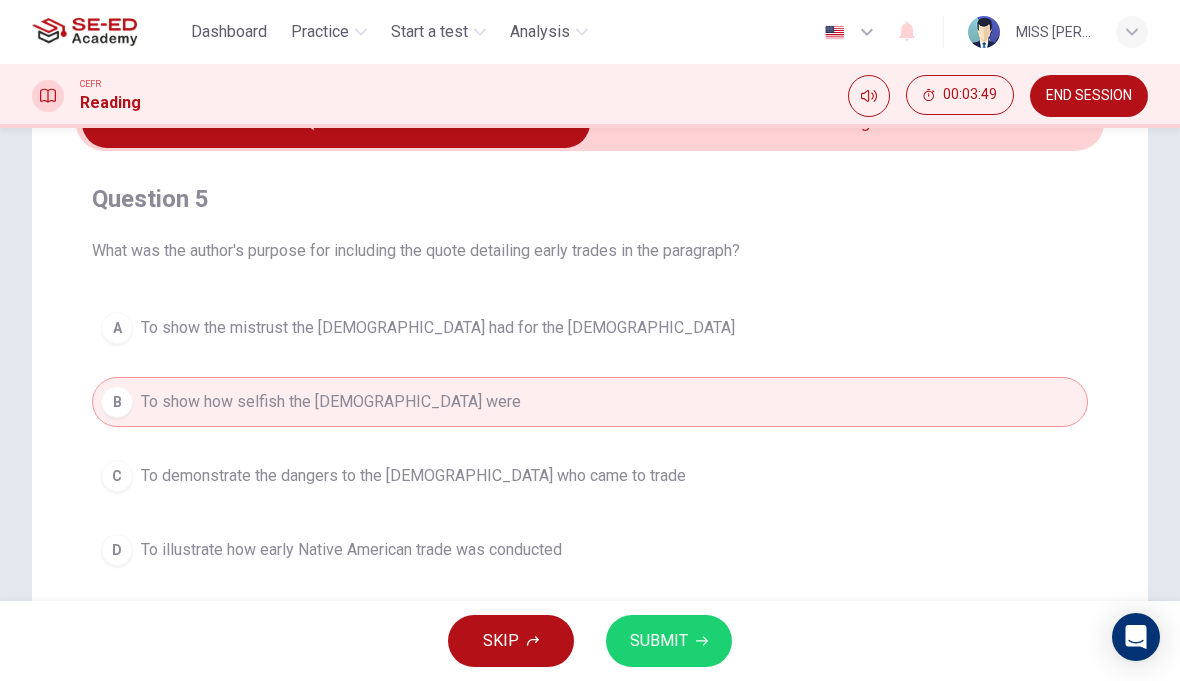 click on "SUBMIT" at bounding box center [669, 641] 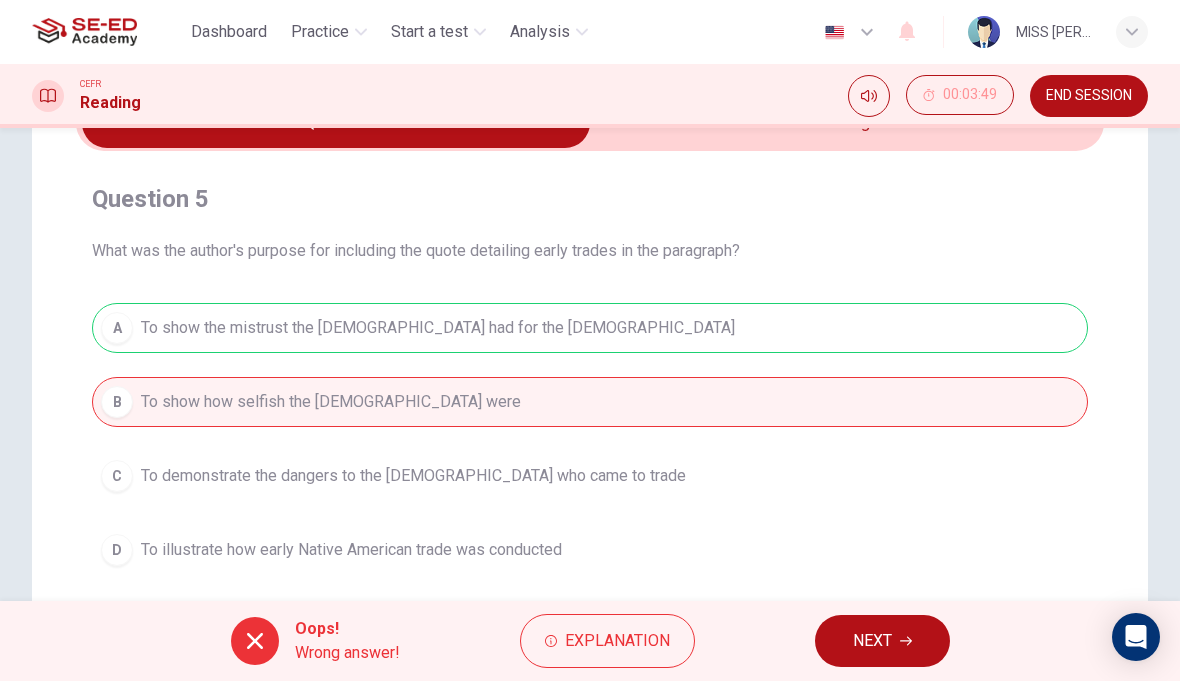 click on "NEXT" at bounding box center (872, 641) 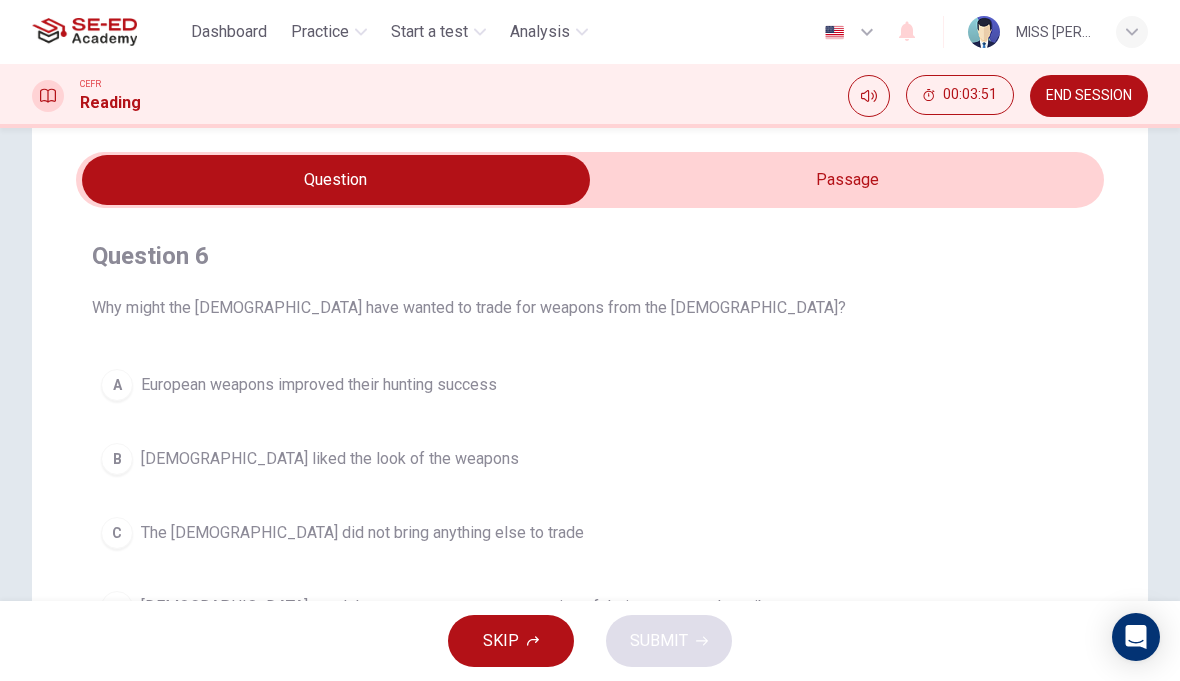 scroll, scrollTop: 58, scrollLeft: 0, axis: vertical 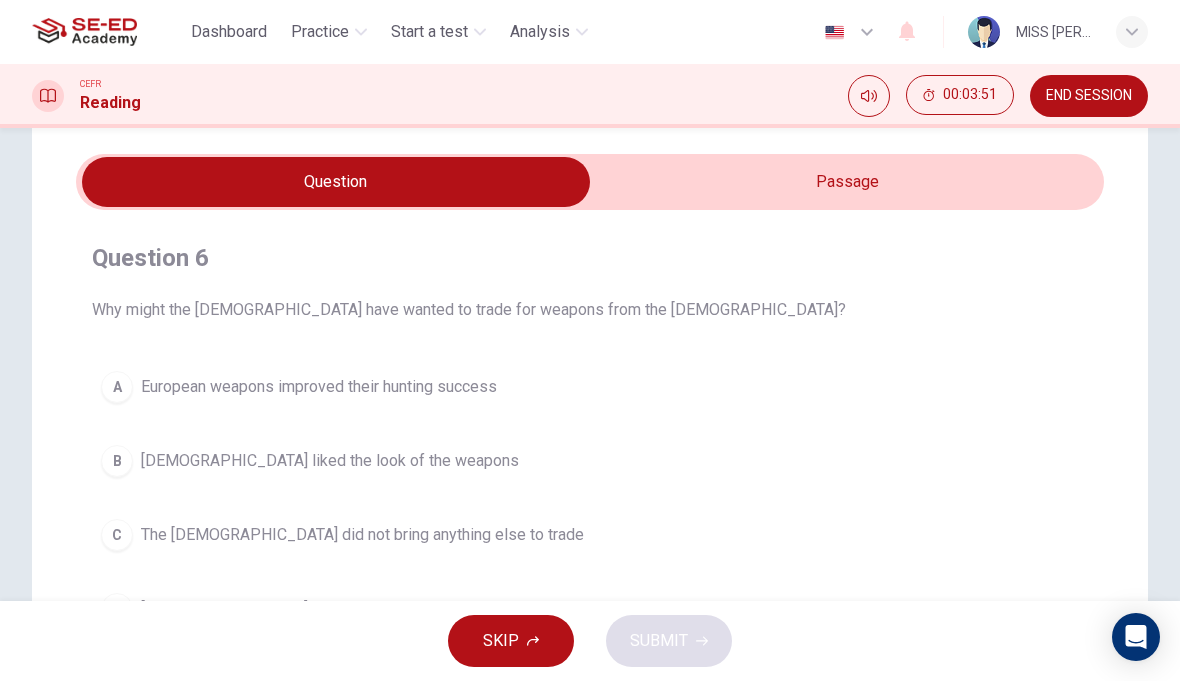 click at bounding box center [336, 182] 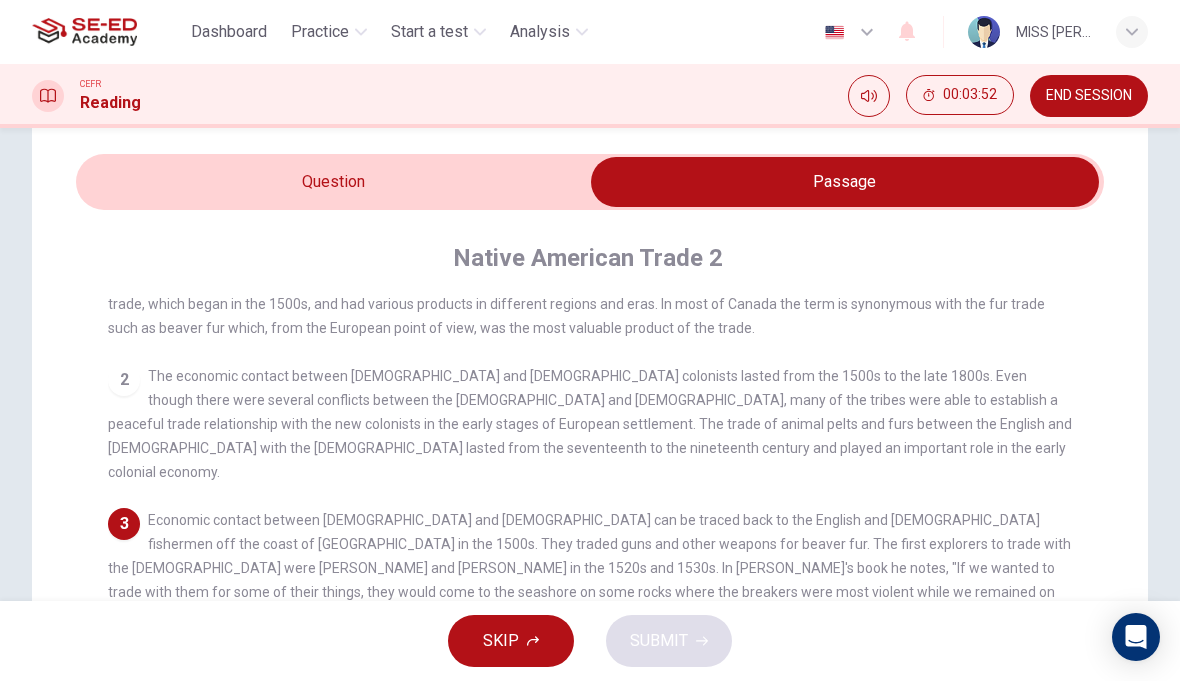 click at bounding box center (845, 182) 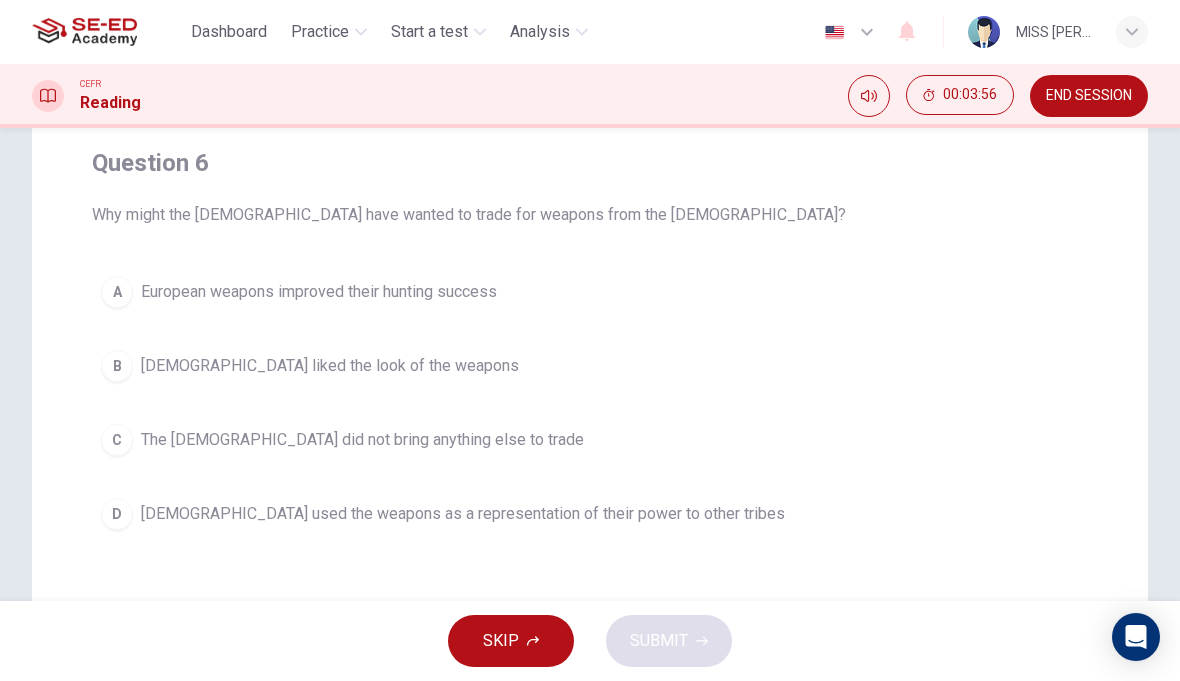scroll, scrollTop: 154, scrollLeft: 0, axis: vertical 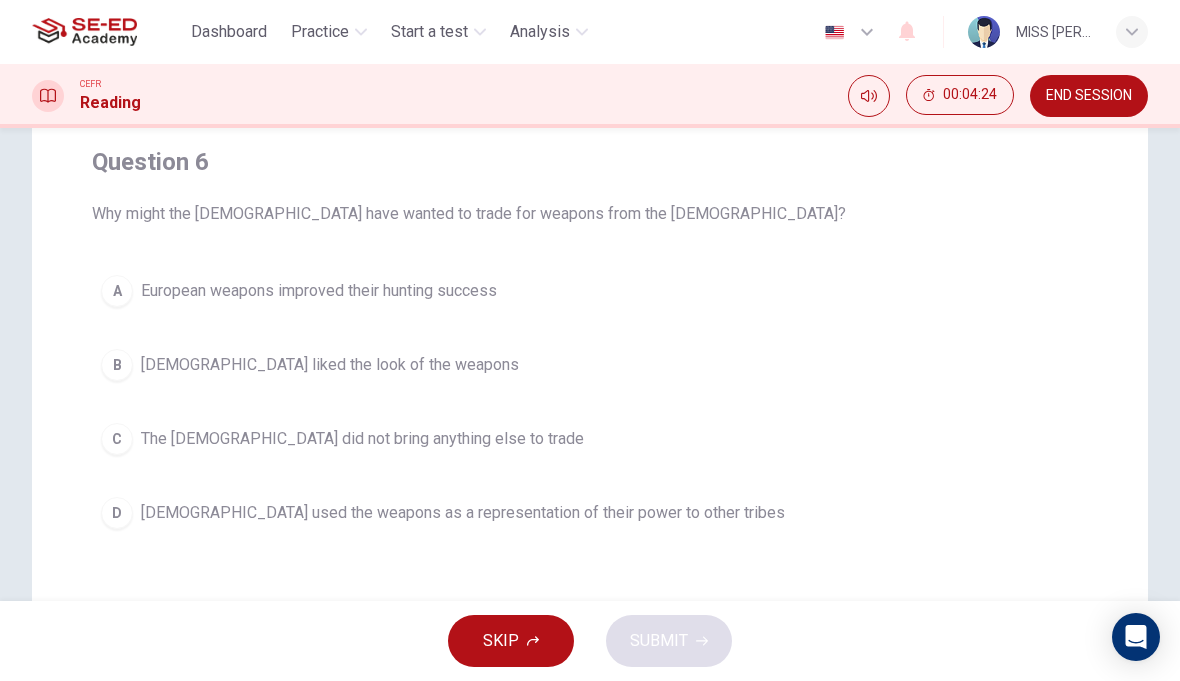 click on "A European weapons improved their hunting success" at bounding box center (590, 291) 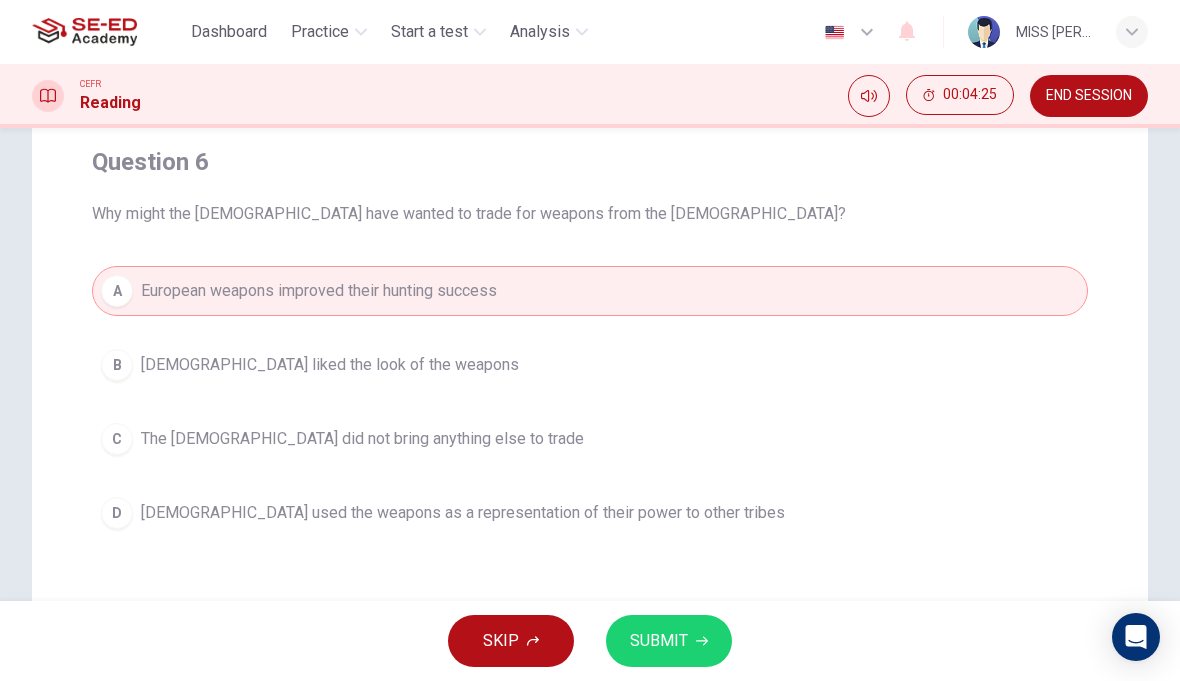 click on "SUBMIT" at bounding box center [659, 641] 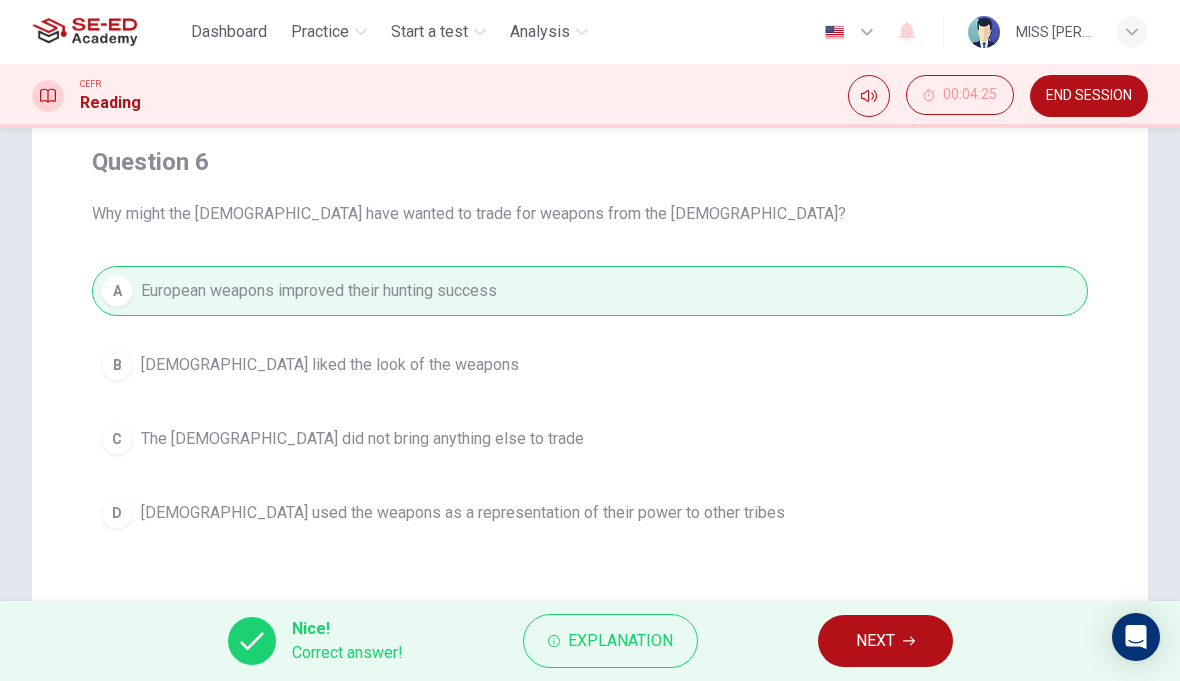 click on "NEXT" at bounding box center (885, 641) 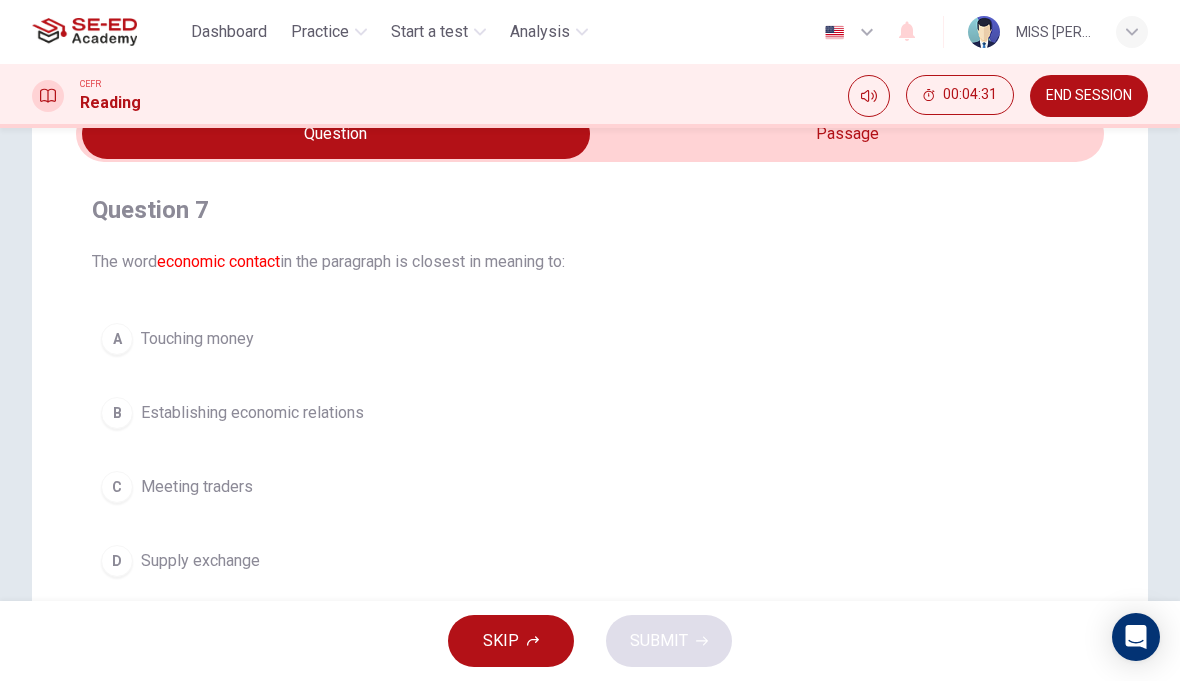 scroll, scrollTop: 107, scrollLeft: 0, axis: vertical 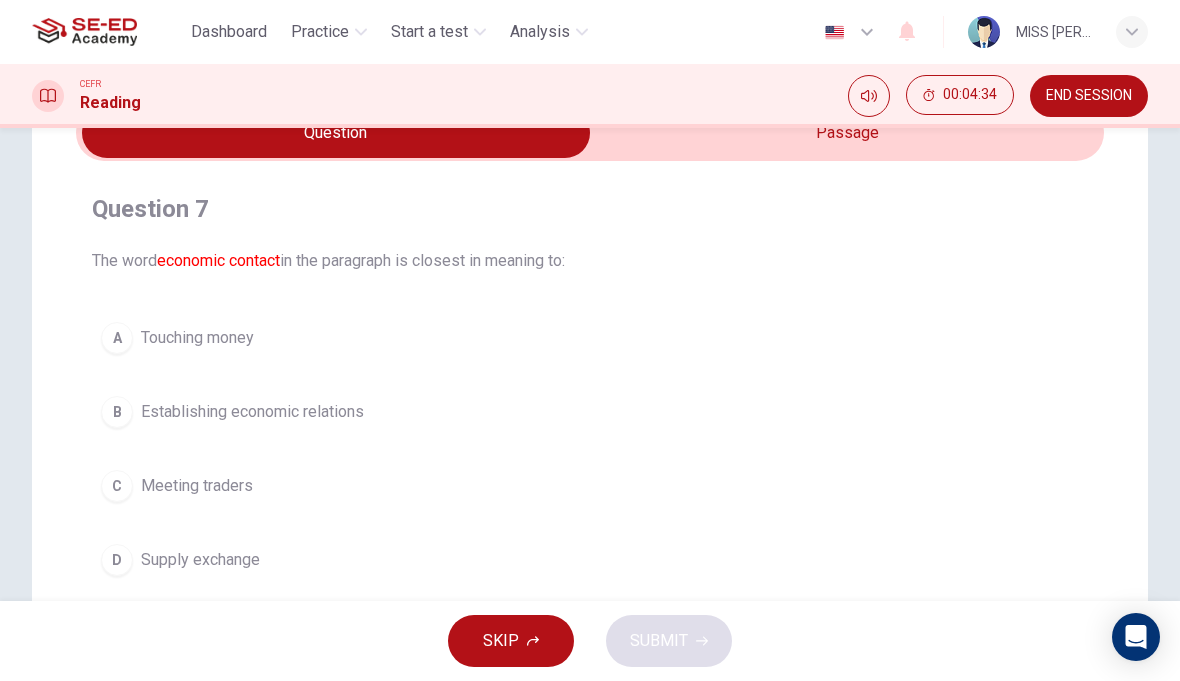 click on "B" at bounding box center [117, 412] 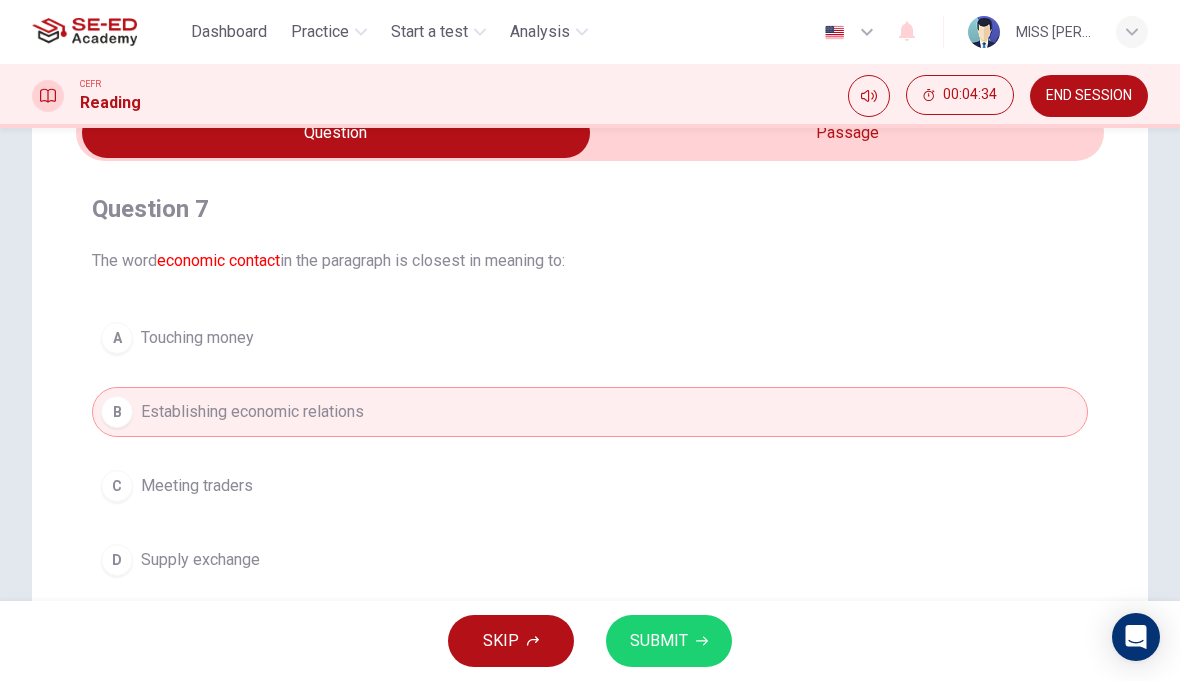 click on "SUBMIT" at bounding box center (659, 641) 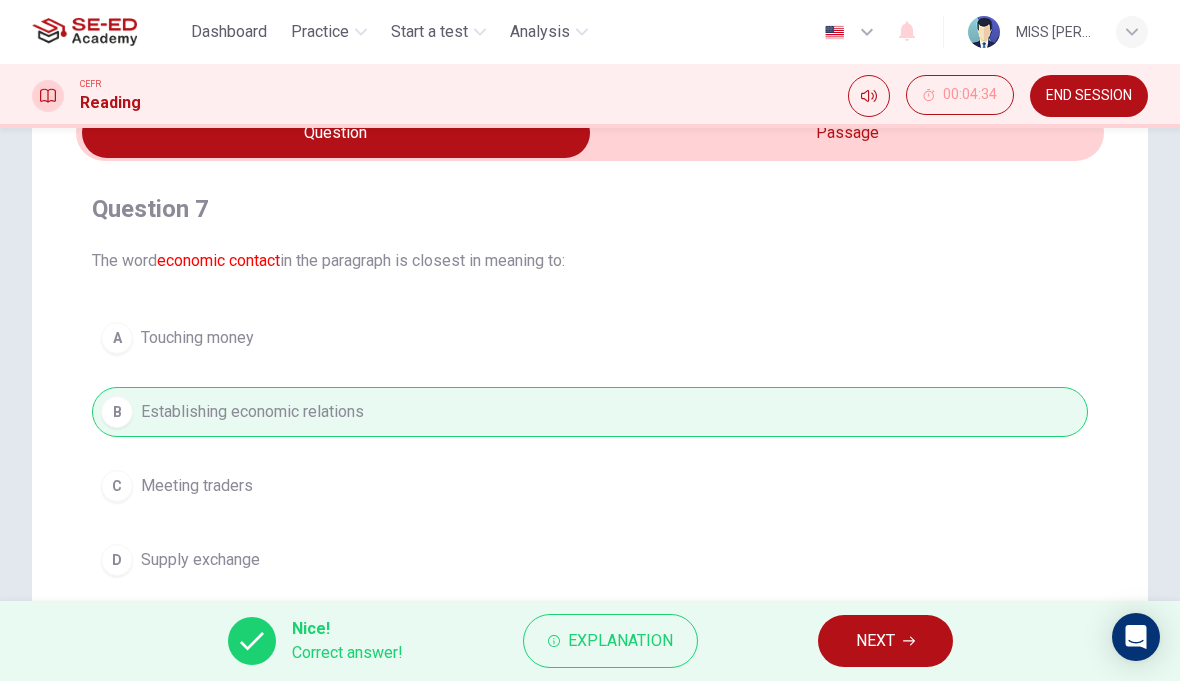 click on "NEXT" at bounding box center (875, 641) 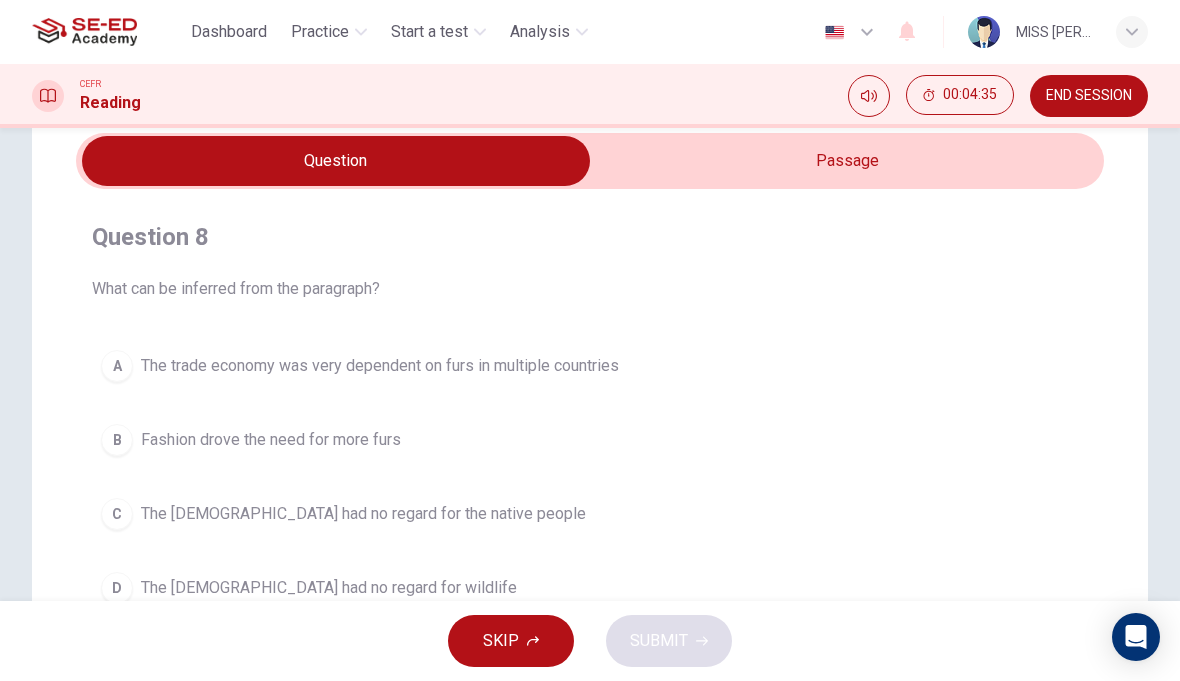 scroll, scrollTop: 76, scrollLeft: 0, axis: vertical 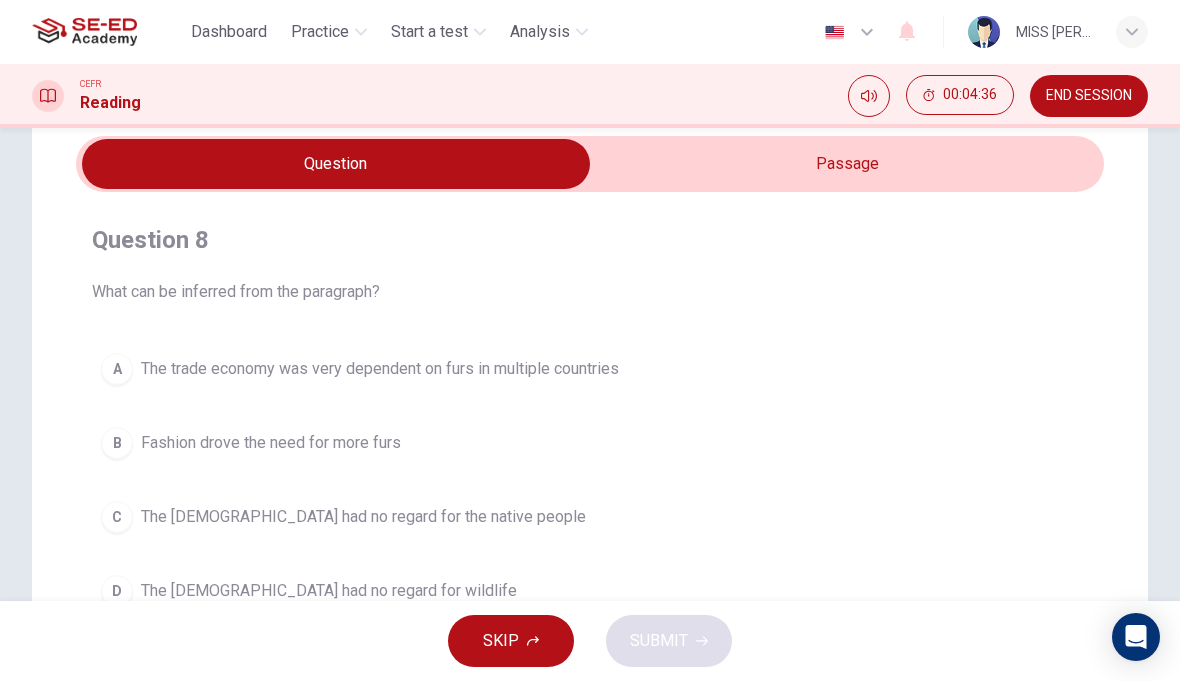 click at bounding box center [336, 164] 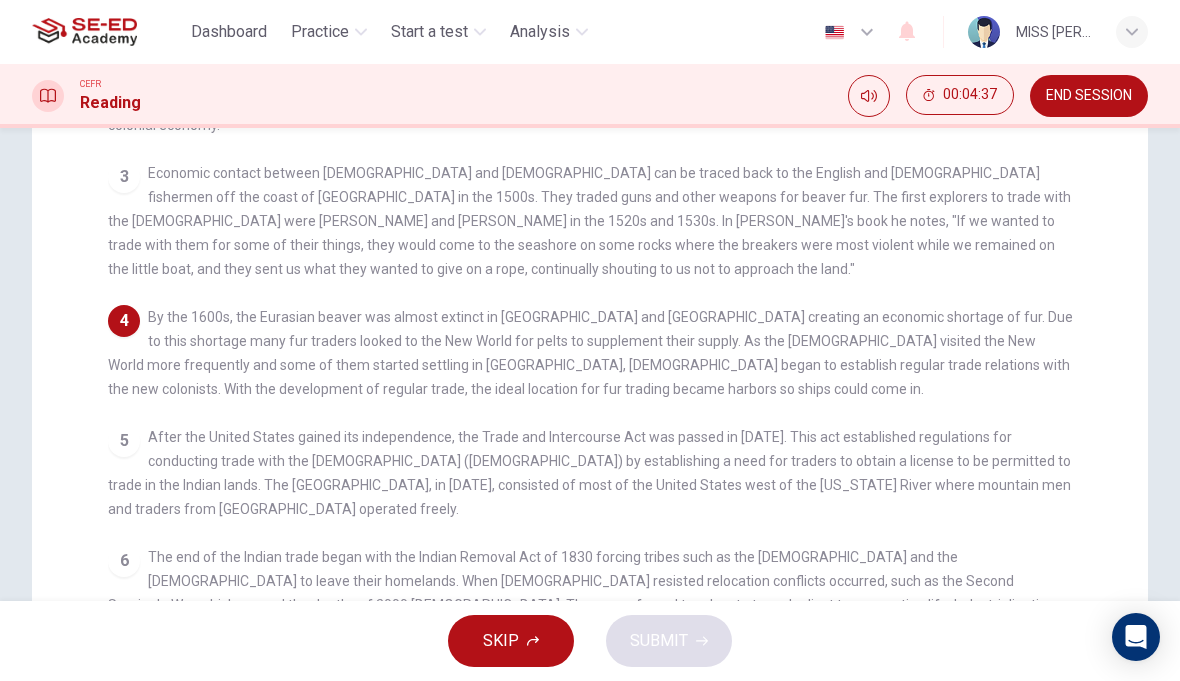 click on "After the United States gained its independence, the Trade and Intercourse Act was passed in 1790. This act established regulations for conducting trade with the Native Americans (Indians) by establishing a need for traders to obtain a license to be permitted to trade in the Indian lands. The Indian Territory, in 1834, consisted of most of the United States west of the Mississippi River where mountain men and traders from Mexico operated freely." at bounding box center (589, 473) 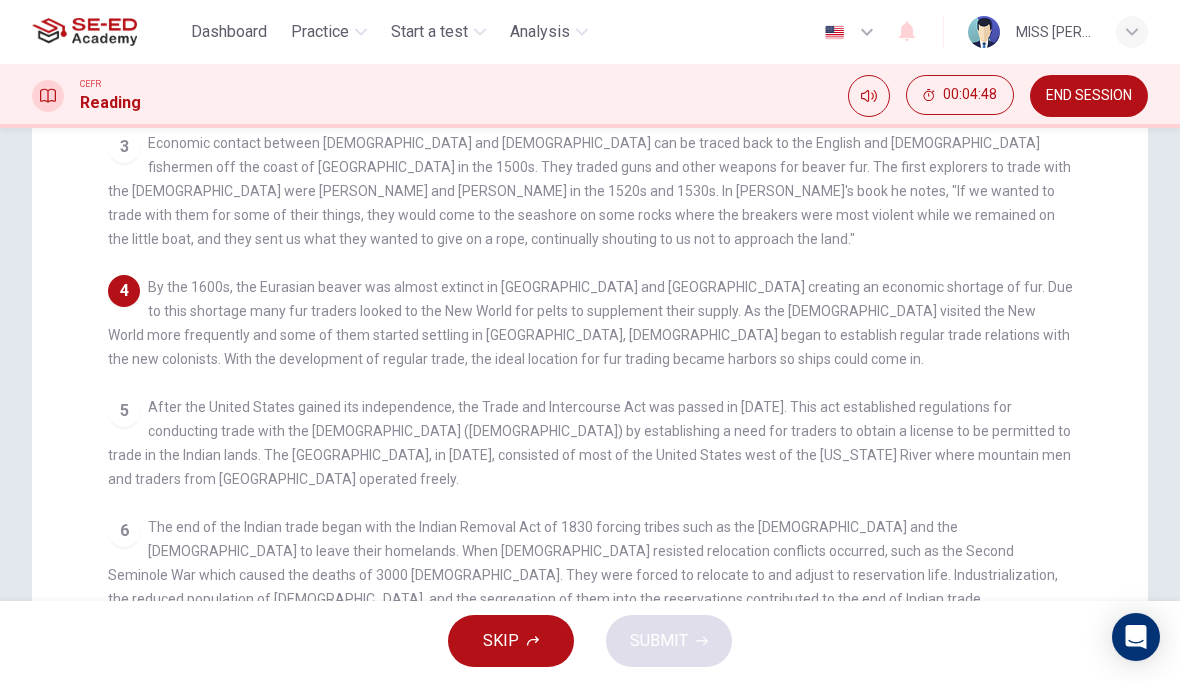 scroll, scrollTop: 440, scrollLeft: 0, axis: vertical 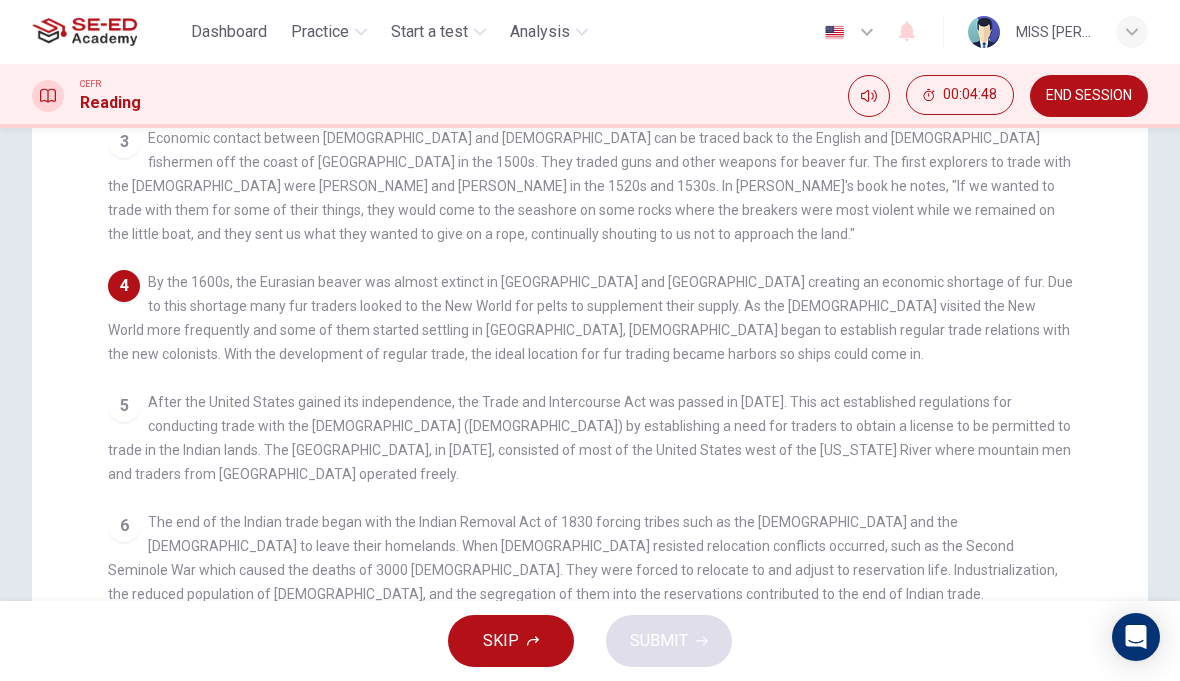 click on "The end of the Indian trade began with the Indian Removal Act of 1830 forcing tribes such as the Cherokee and the Choctaw to leave their homelands. When Native Americans resisted relocation conflicts occurred, such as the Second Seminole War which caused the deaths of 3000 Native Americans. They were forced to relocate to and adjust to reservation life. Industrialization, the reduced population of Native Americans, and the segregation of them into the reservations contributed to the end of Indian trade. Native Americans became dependent on the US government and unable to form economic systems of their own. Today there are several programs, such as the Harvard Project on American Indian Economic Development, that are helping reservations become independent and financially stable communities." at bounding box center (583, 594) 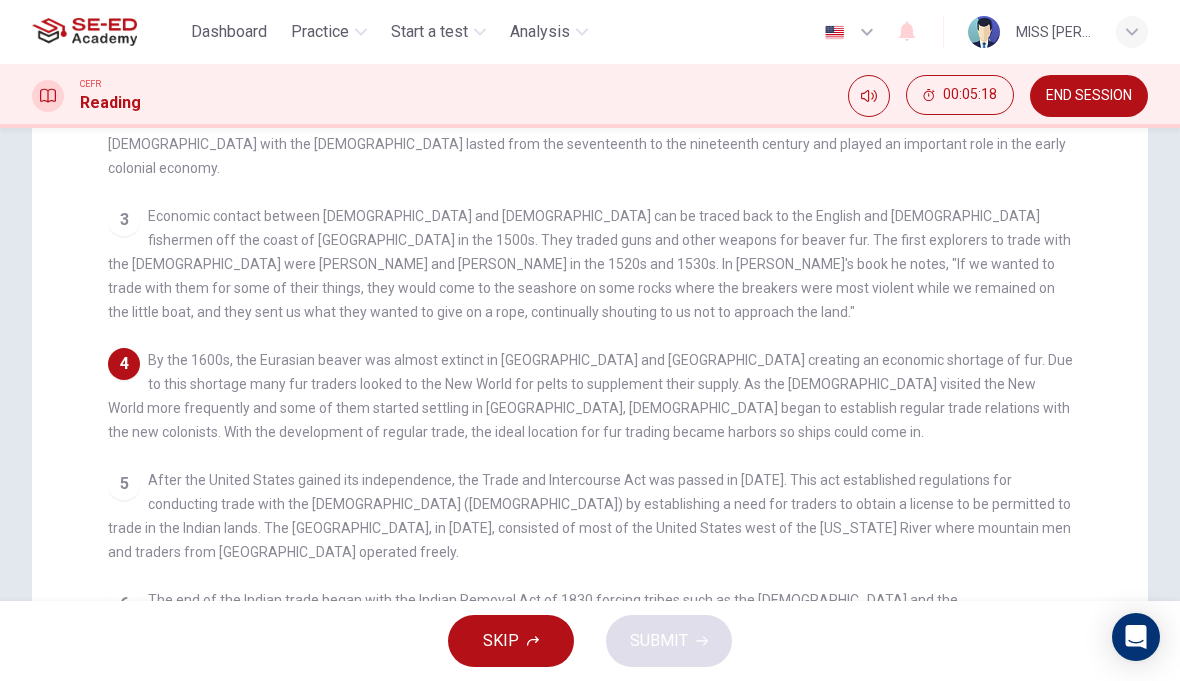 scroll, scrollTop: 0, scrollLeft: 0, axis: both 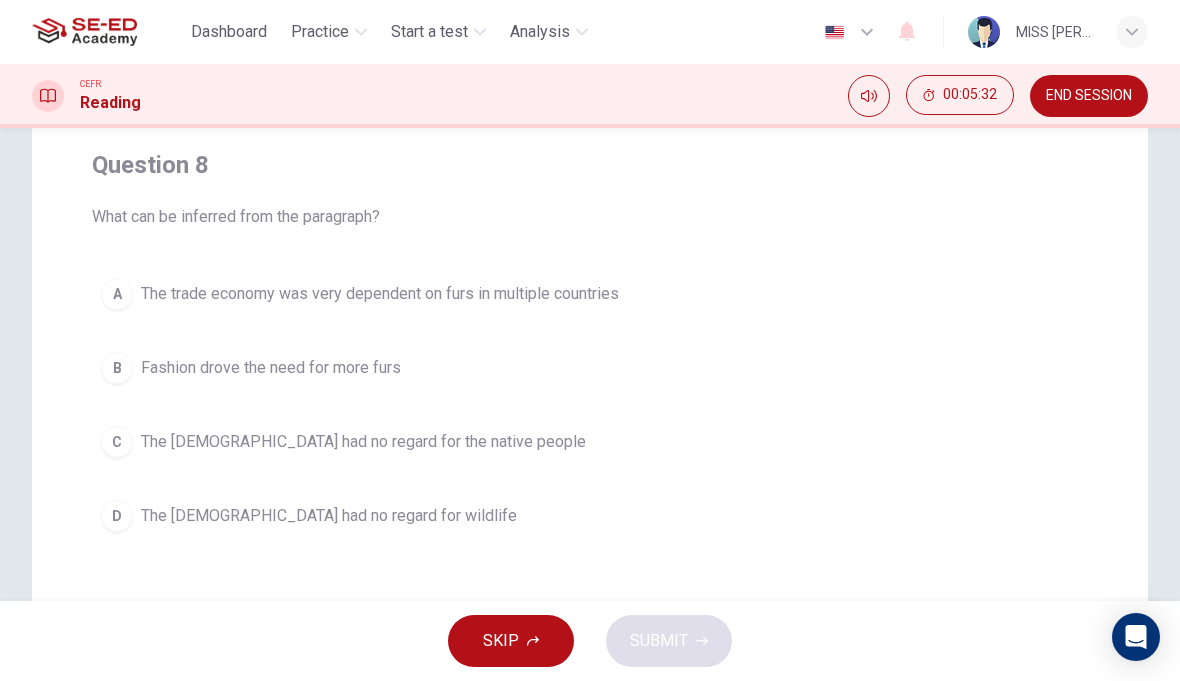 click on "The trade economy was very dependent on furs in multiple countries" at bounding box center [380, 294] 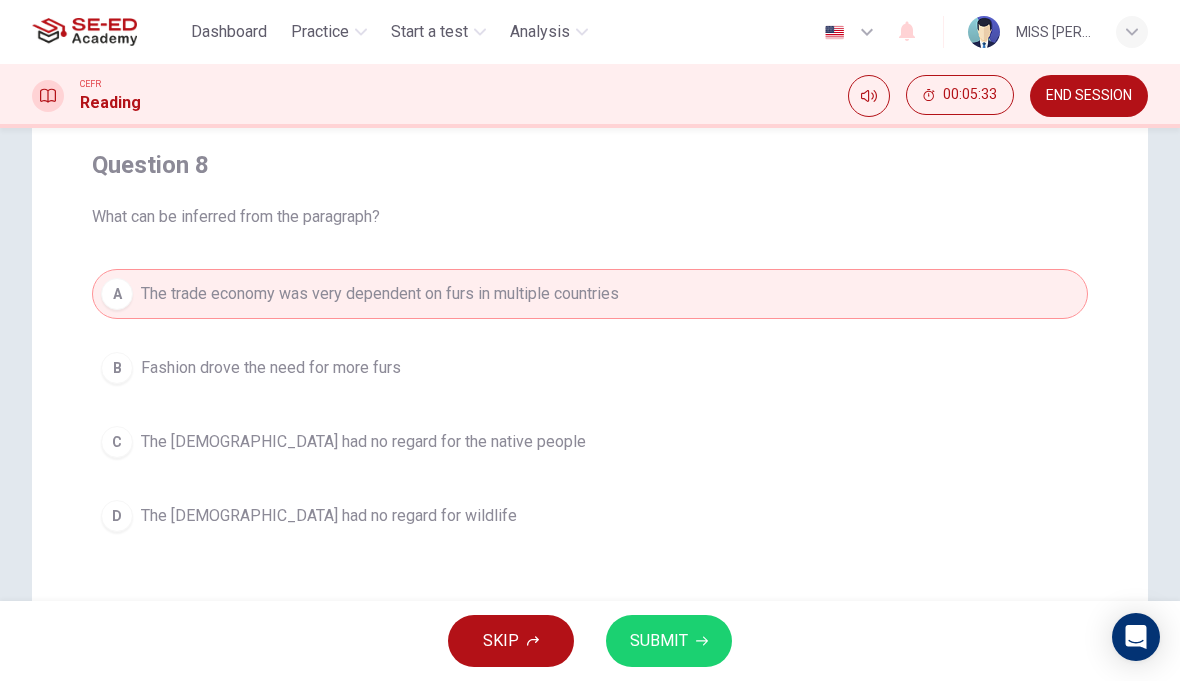 click on "SUBMIT" at bounding box center [659, 641] 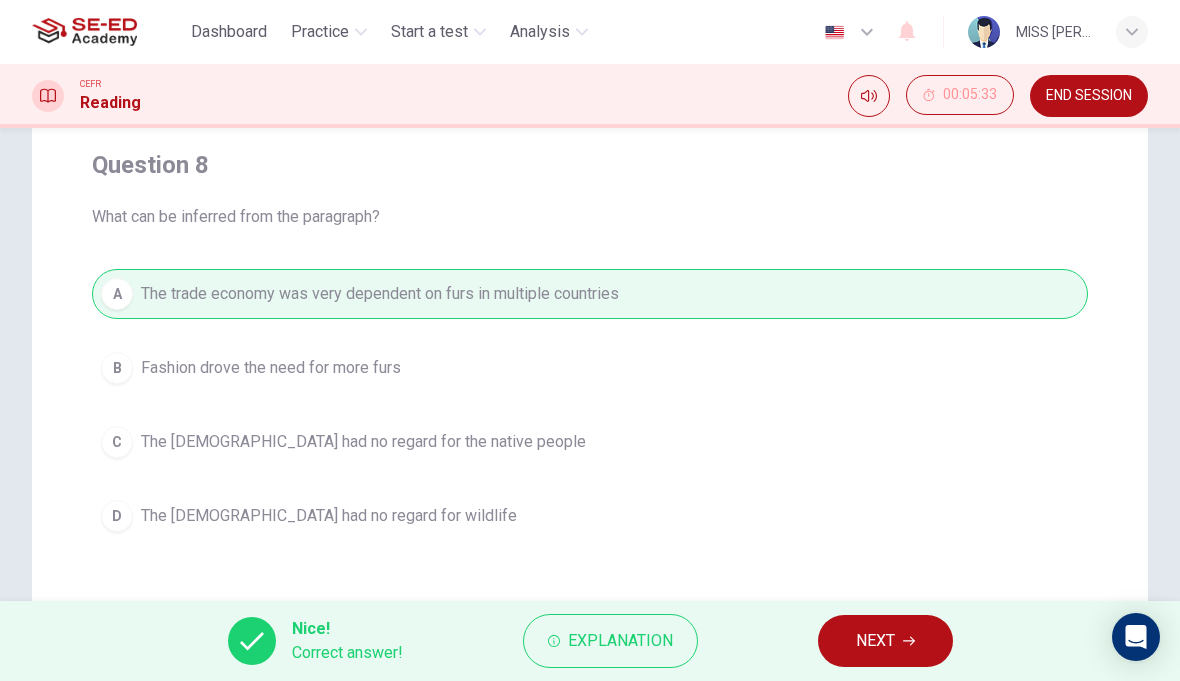 click on "NEXT" at bounding box center (875, 641) 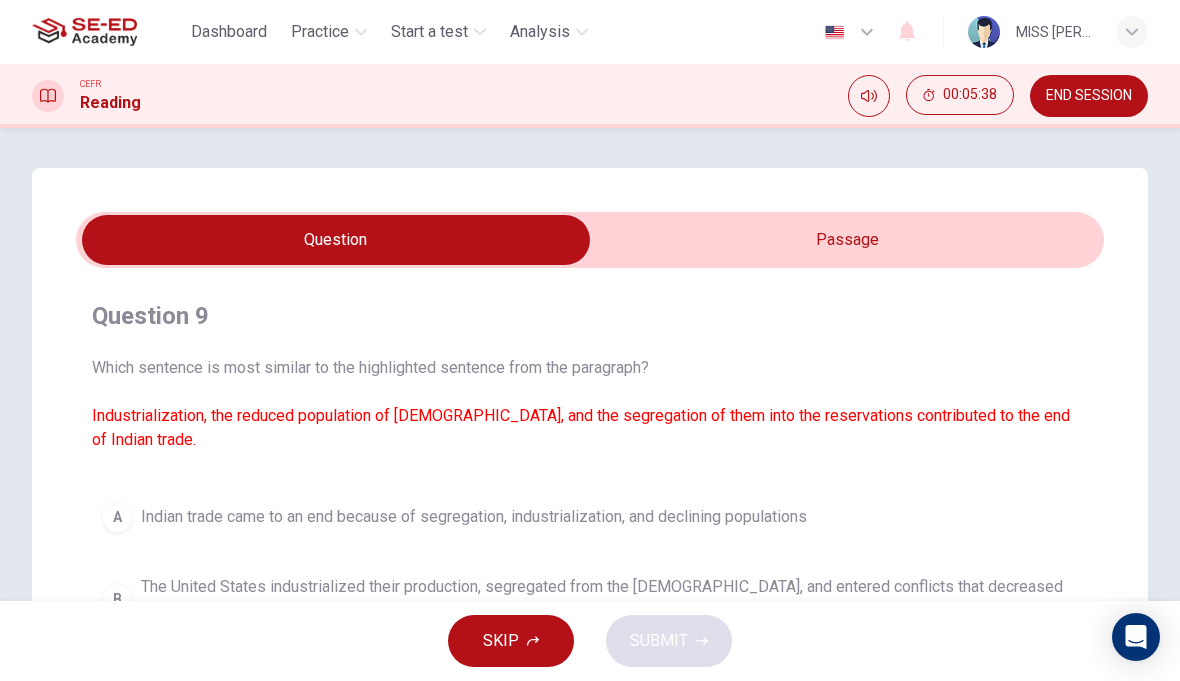 scroll, scrollTop: 0, scrollLeft: 0, axis: both 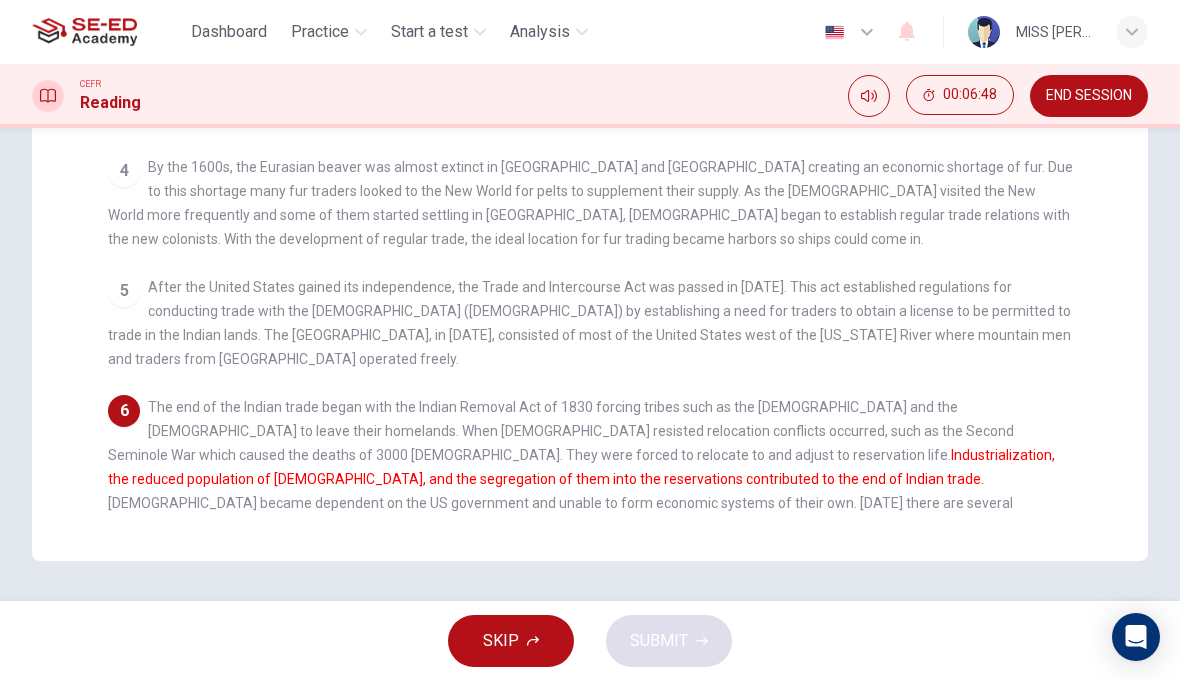 click on "The end of the Indian trade began with the Indian Removal Act of 1830 forcing tribes such as the Cherokee and the Choctaw to leave their homelands. When Native Americans resisted relocation conflicts occurred, such as the Second Seminole War which caused the deaths of 3000 Native Americans. They were forced to relocate to and adjust to reservation life.  Industrialization, the reduced population of Native Americans, and the segregation of them into the reservations contributed to the end of Indian trade.  Native Americans became dependent on the US government and unable to form economic systems of their own. Today there are several programs, such as the Harvard Project on American Indian Economic Development, that are helping reservations become independent and financially stable communities." at bounding box center (581, 479) 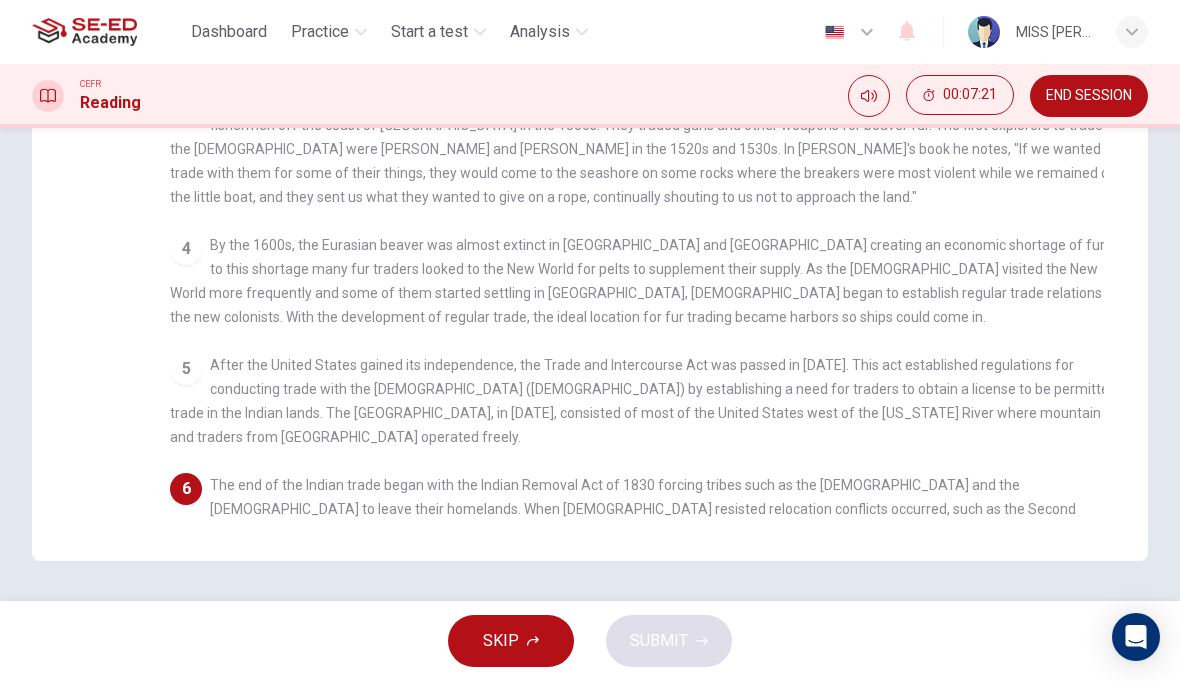 scroll, scrollTop: 0, scrollLeft: 0, axis: both 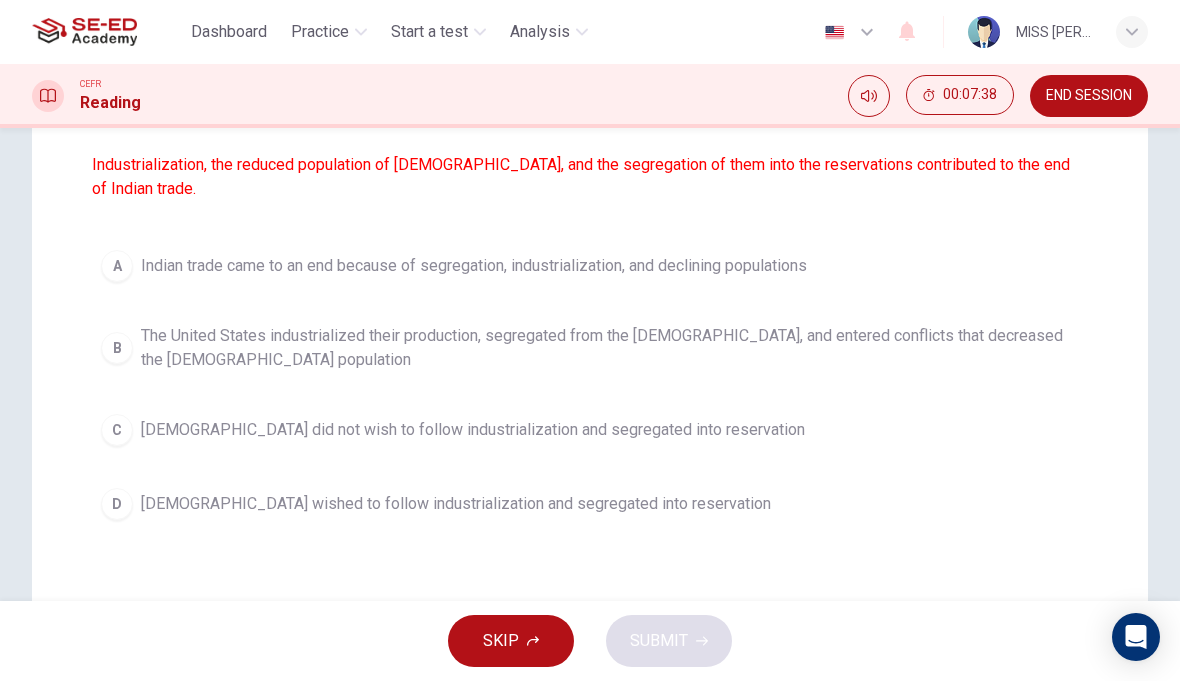click on "B The United States industrialized their production, segregated from the Native Americans, and entered conflicts that decreased the Native American population" at bounding box center (590, 348) 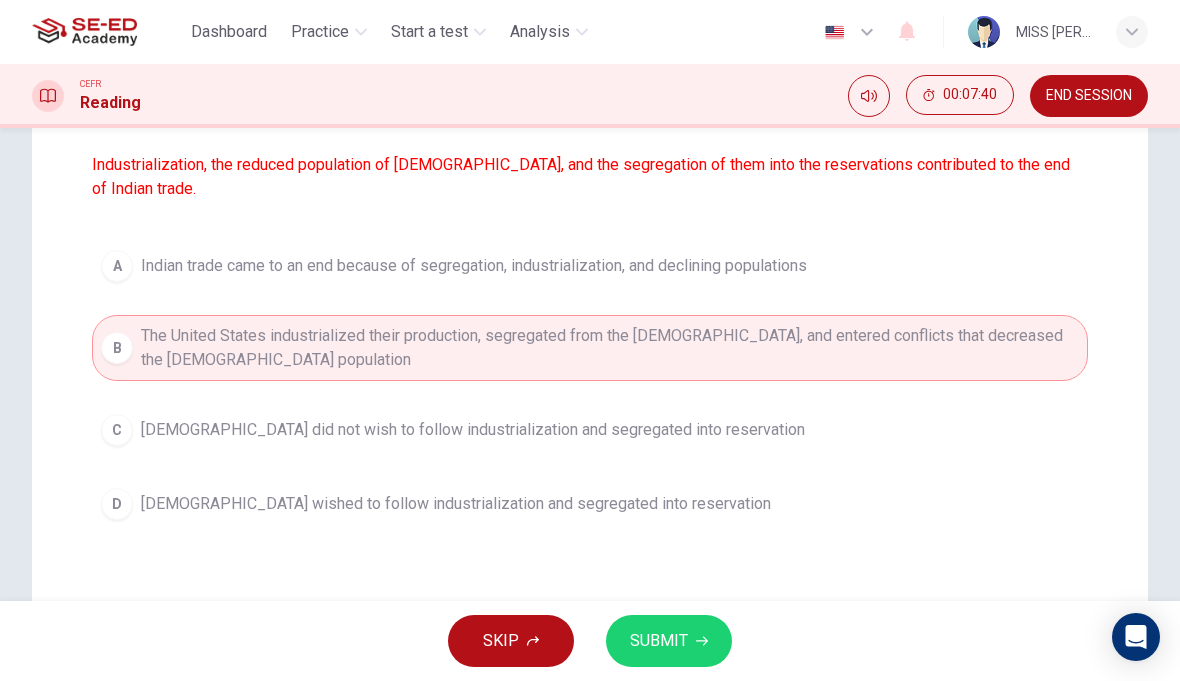 click on "SUBMIT" at bounding box center (669, 641) 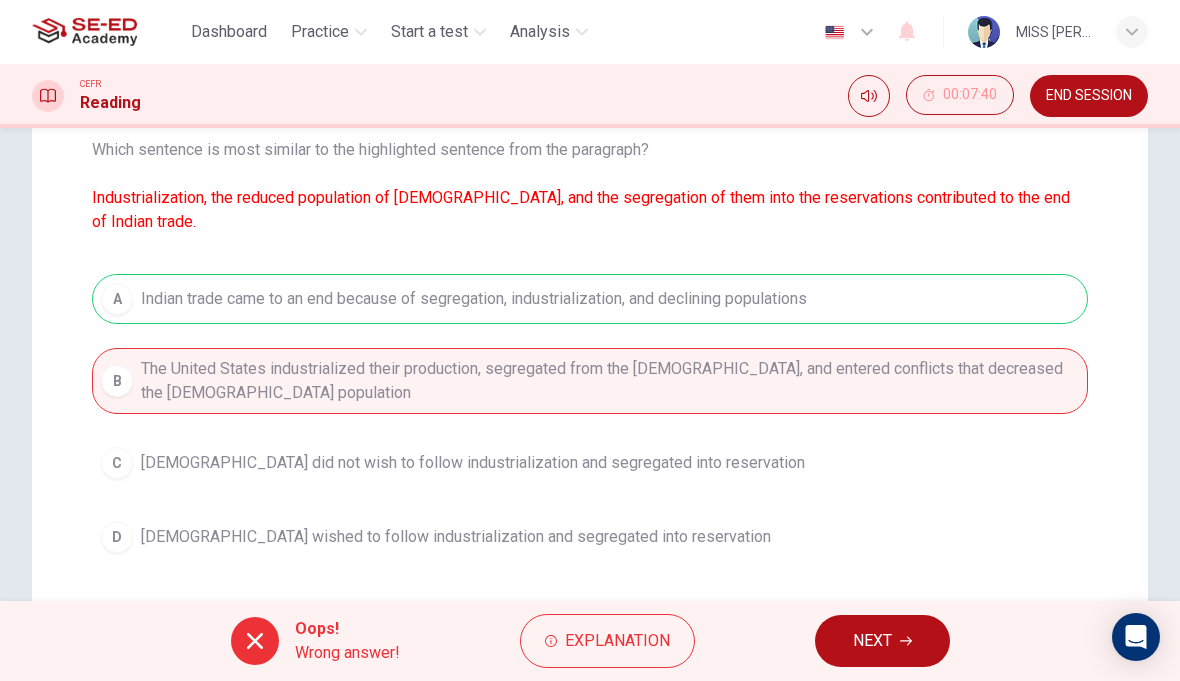 scroll, scrollTop: 216, scrollLeft: 0, axis: vertical 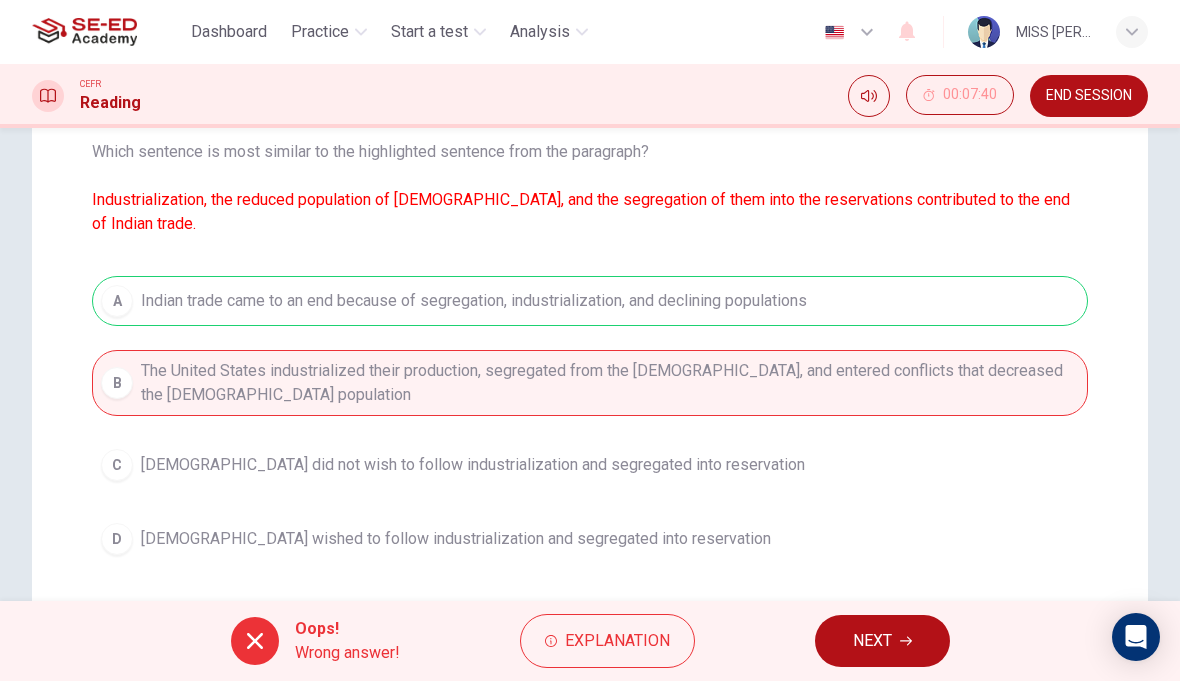 click on "Oops! Wrong answer! Explanation NEXT" at bounding box center (590, 641) 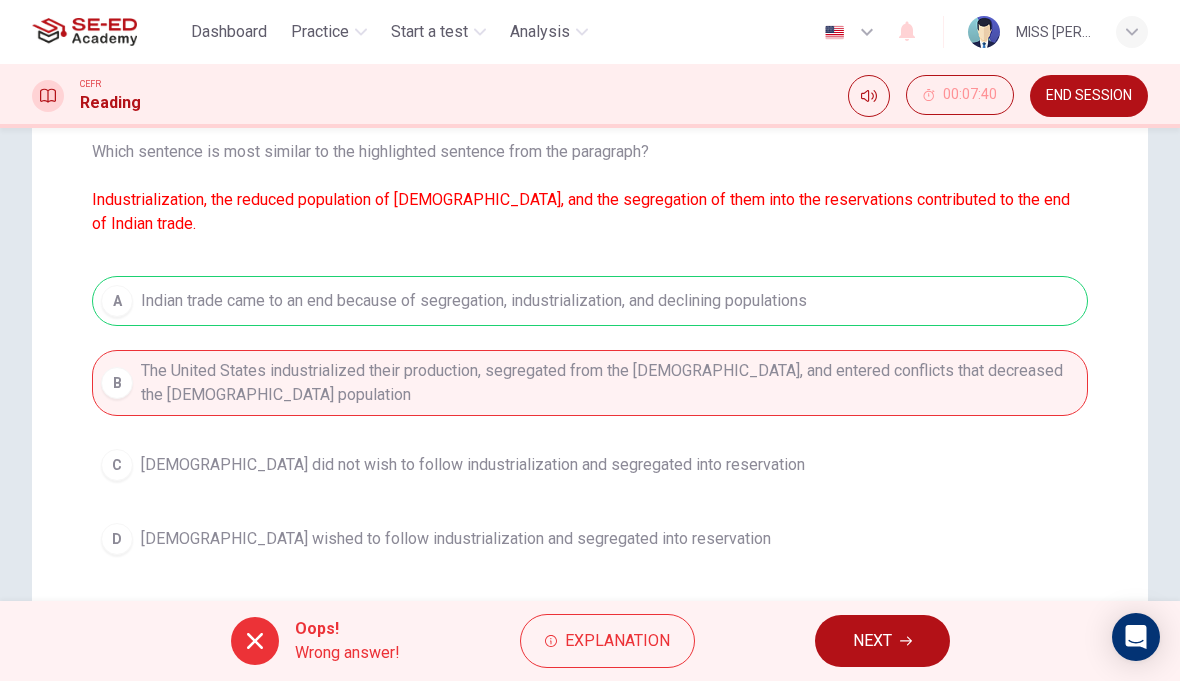click on "NEXT" at bounding box center [872, 641] 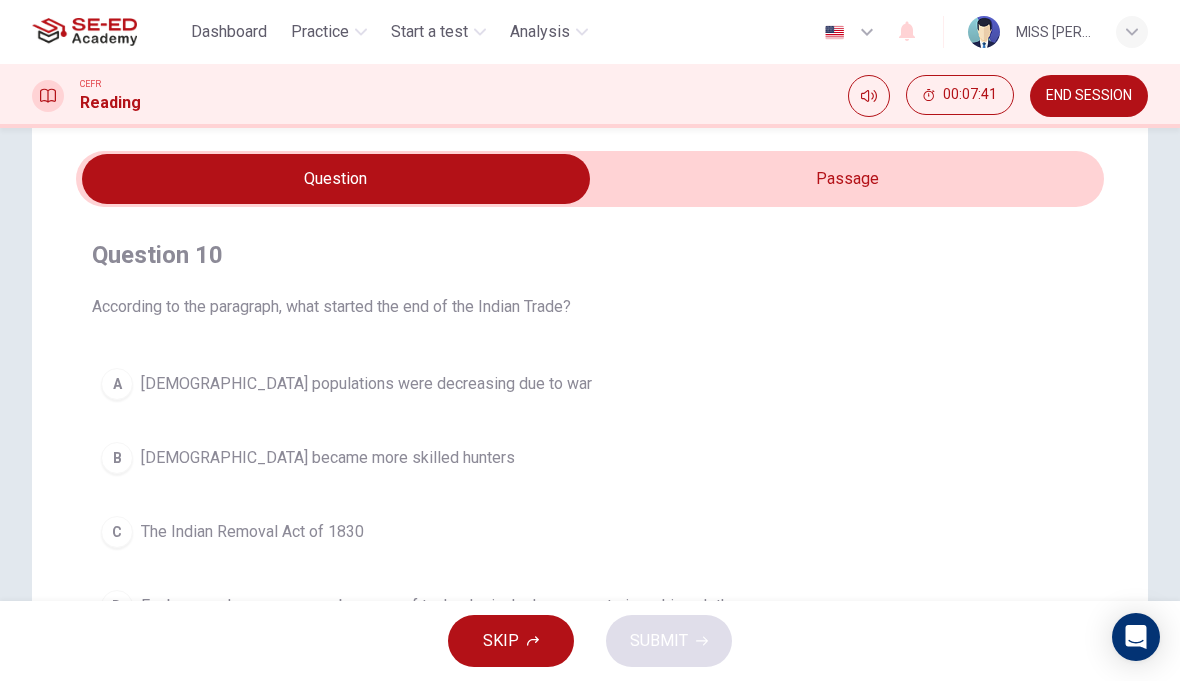 scroll, scrollTop: 59, scrollLeft: 0, axis: vertical 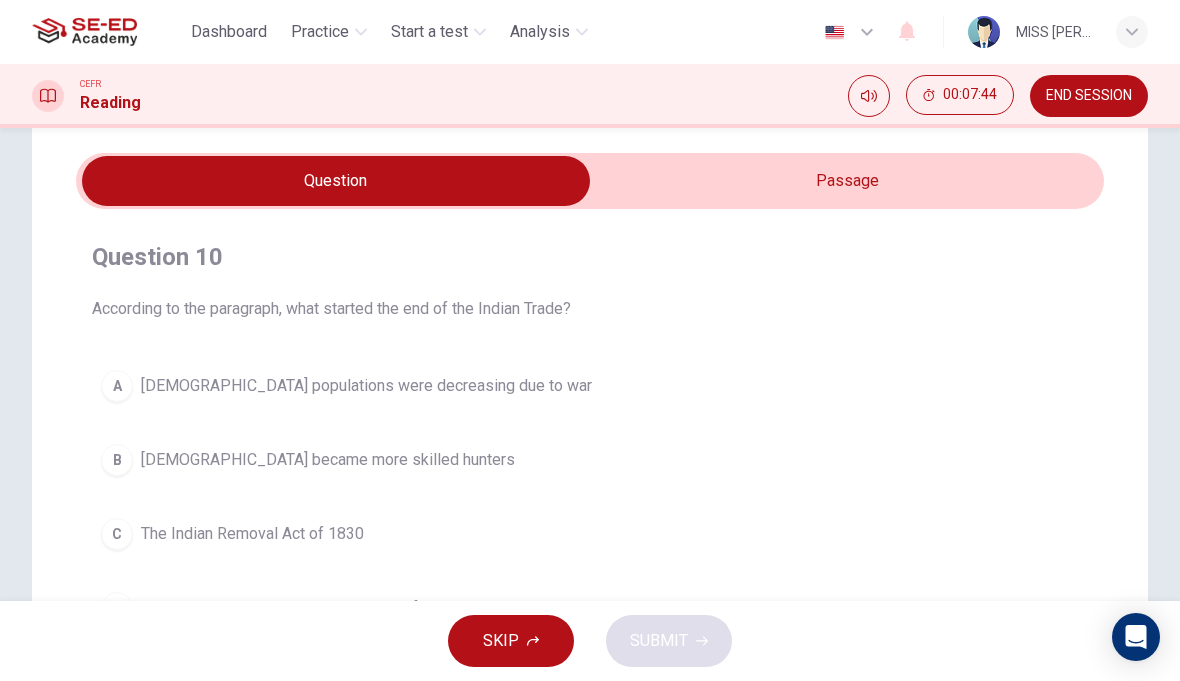 click at bounding box center (336, 181) 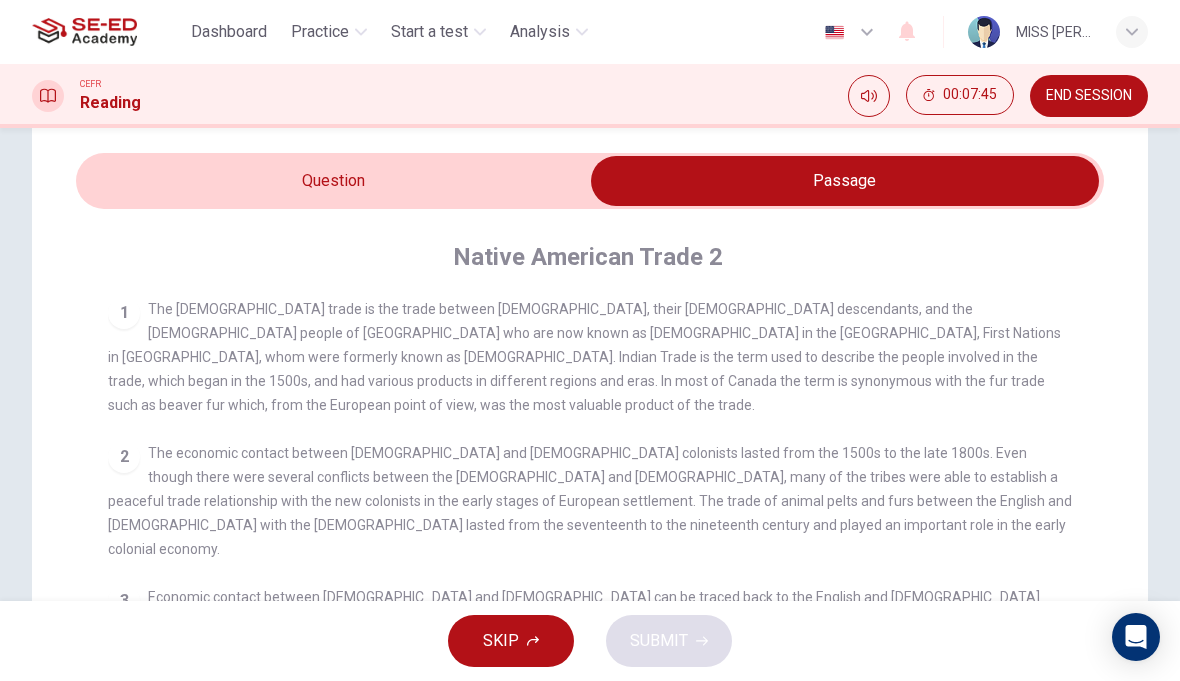 click at bounding box center [845, 181] 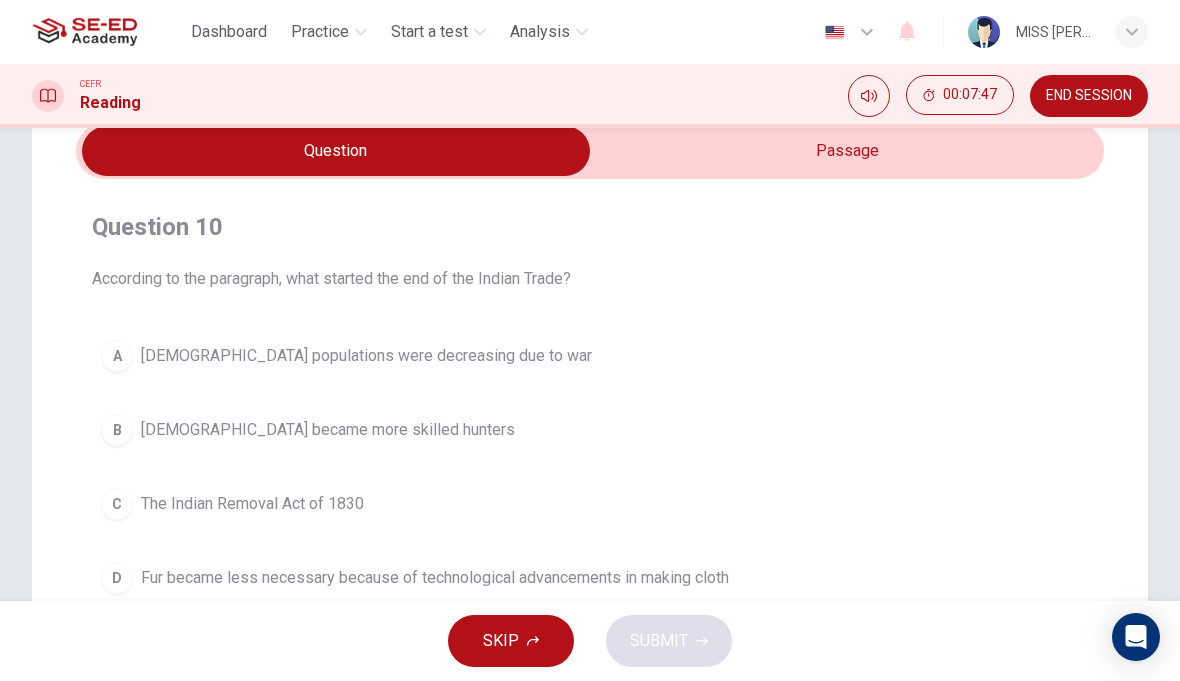 scroll, scrollTop: 92, scrollLeft: 0, axis: vertical 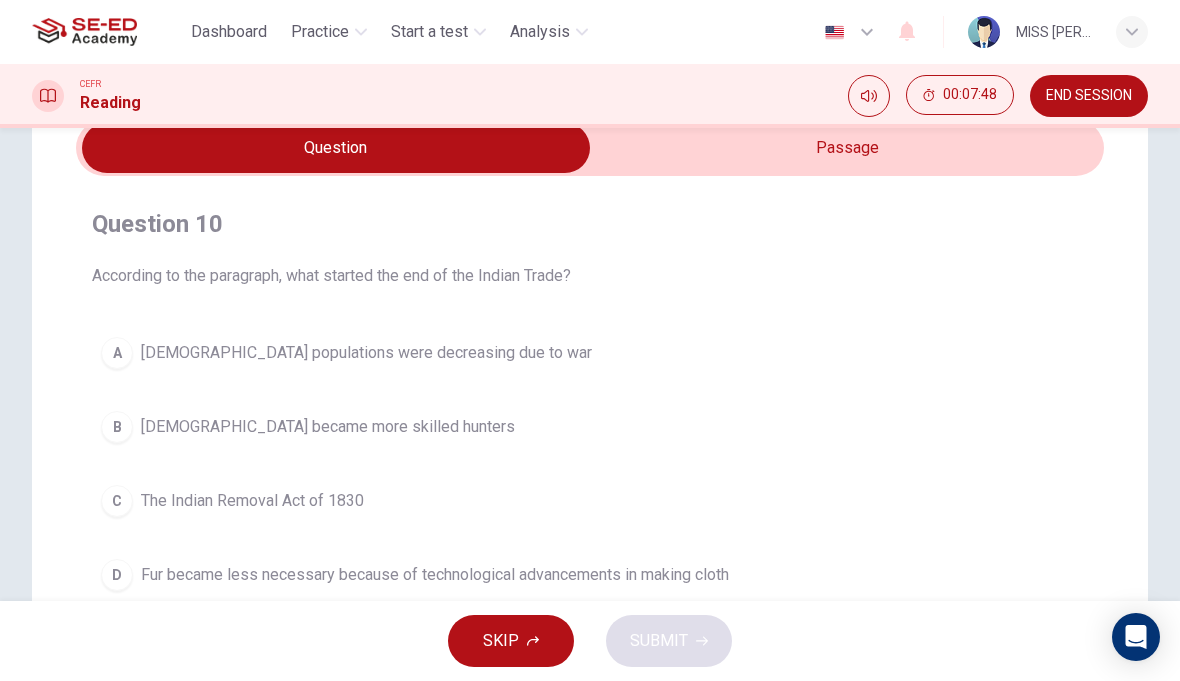 click at bounding box center (336, 148) 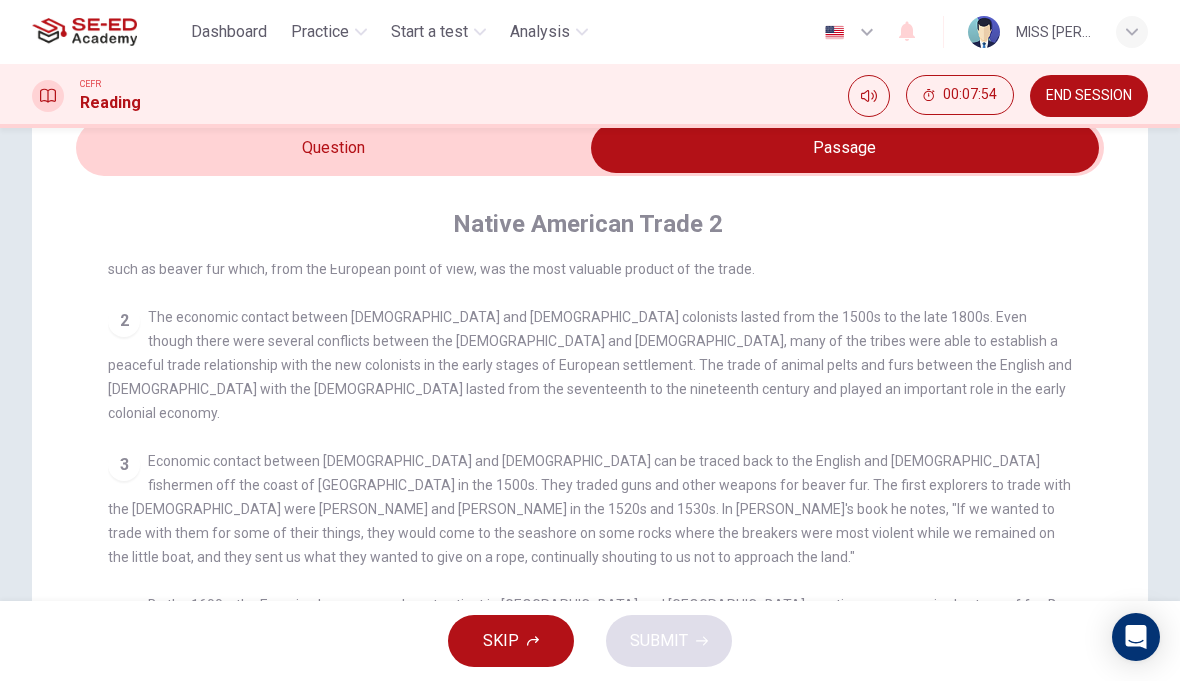 scroll, scrollTop: 89, scrollLeft: 0, axis: vertical 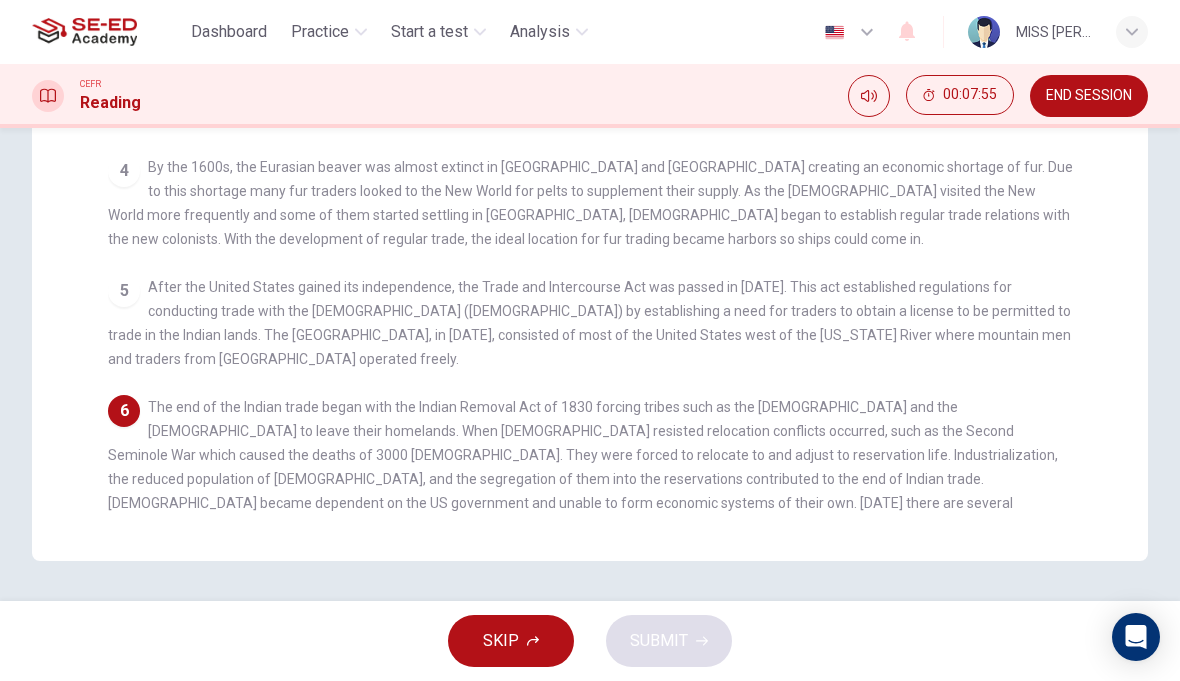 click on "5 After the United States gained its independence, the Trade and Intercourse Act was passed in 1790. This act established regulations for conducting trade with the Native Americans (Indians) by establishing a need for traders to obtain a license to be permitted to trade in the Indian lands. The Indian Territory, in 1834, consisted of most of the United States west of the Mississippi River where mountain men and traders from Mexico operated freely." at bounding box center [590, 323] 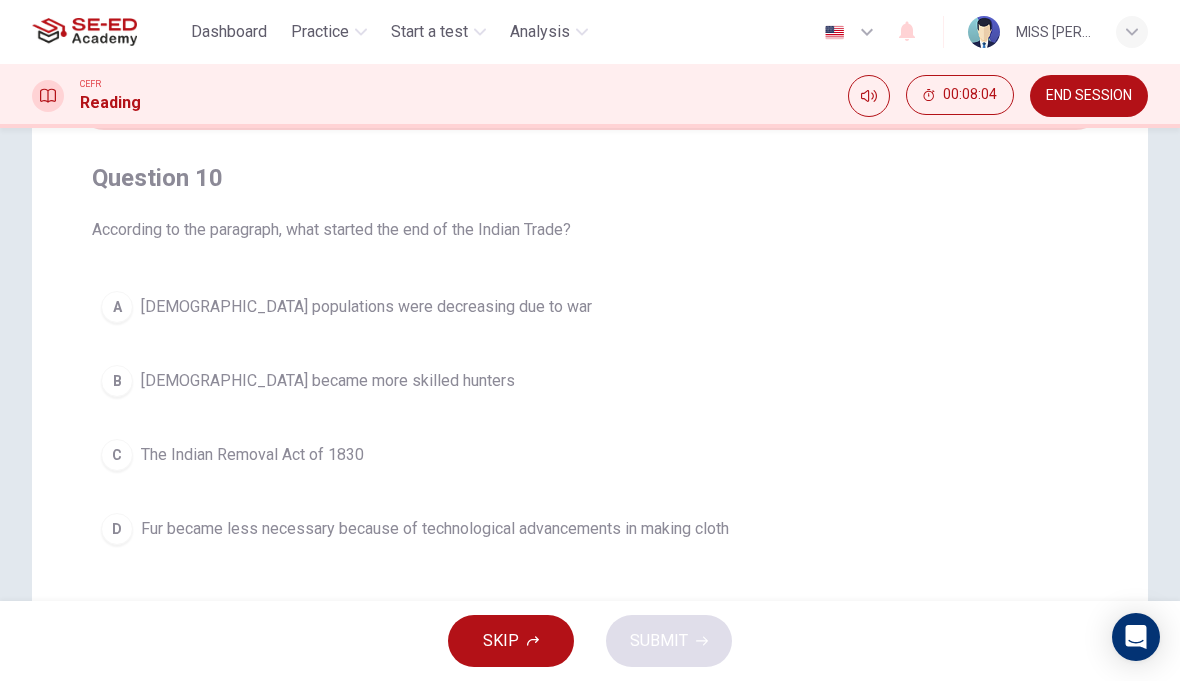 scroll, scrollTop: 144, scrollLeft: 0, axis: vertical 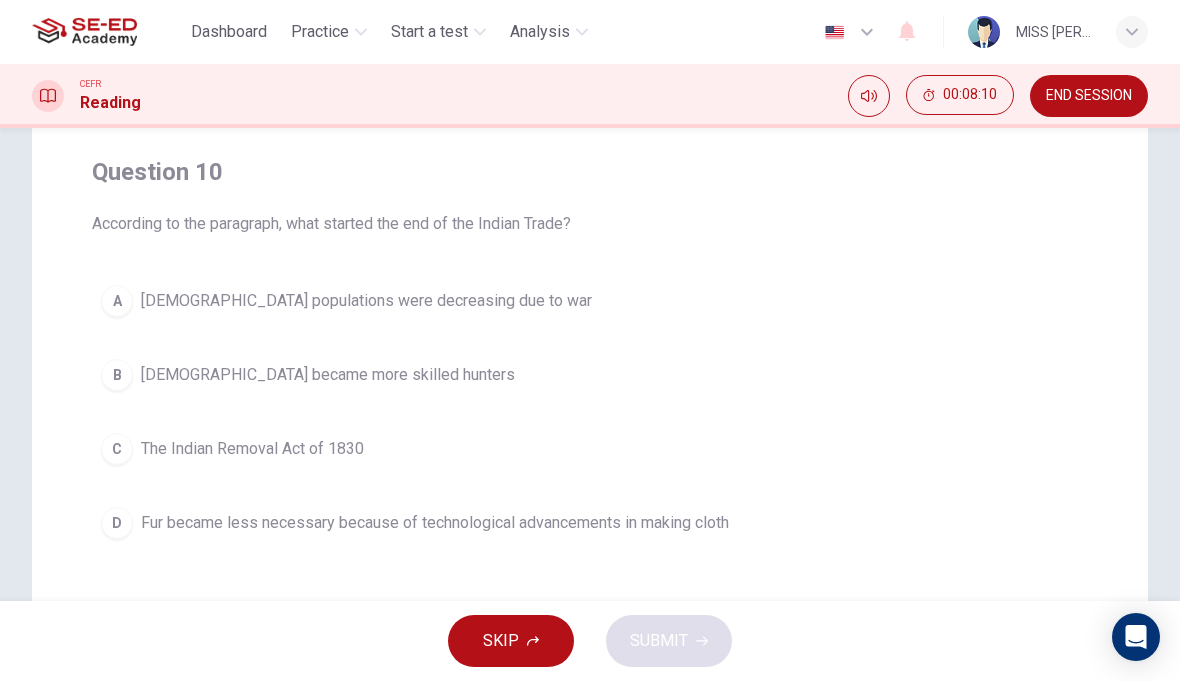 click on "Native American populations were decreasing due to war" at bounding box center (366, 301) 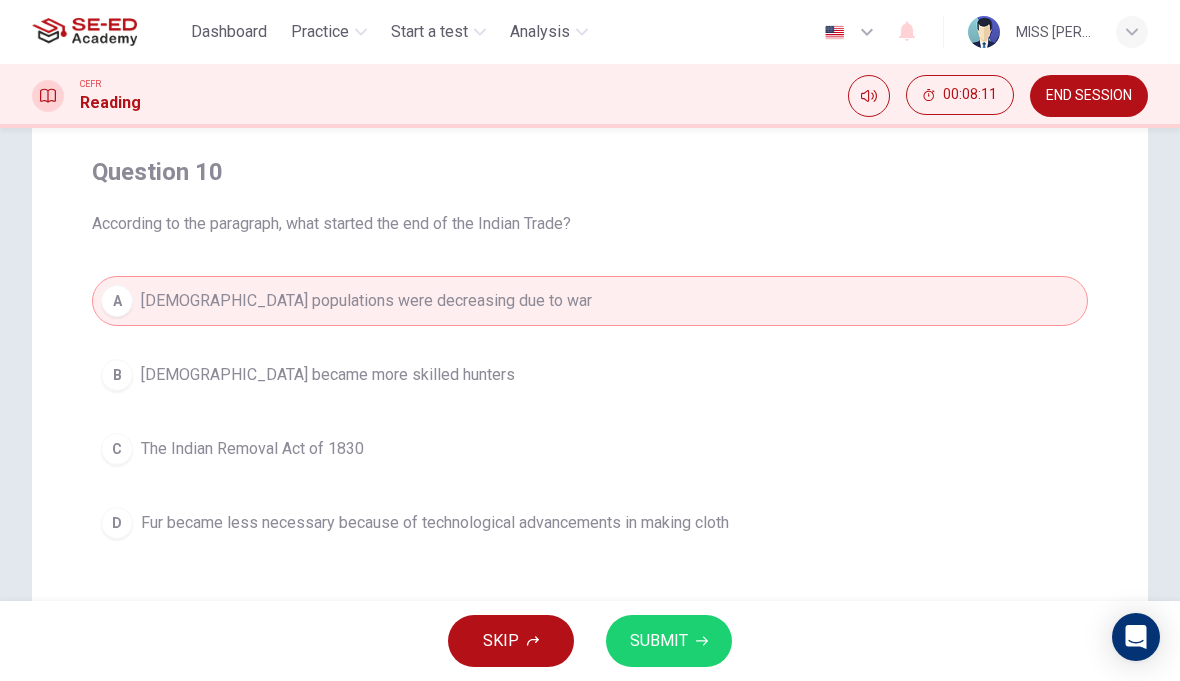 click on "SKIP SUBMIT" at bounding box center [590, 641] 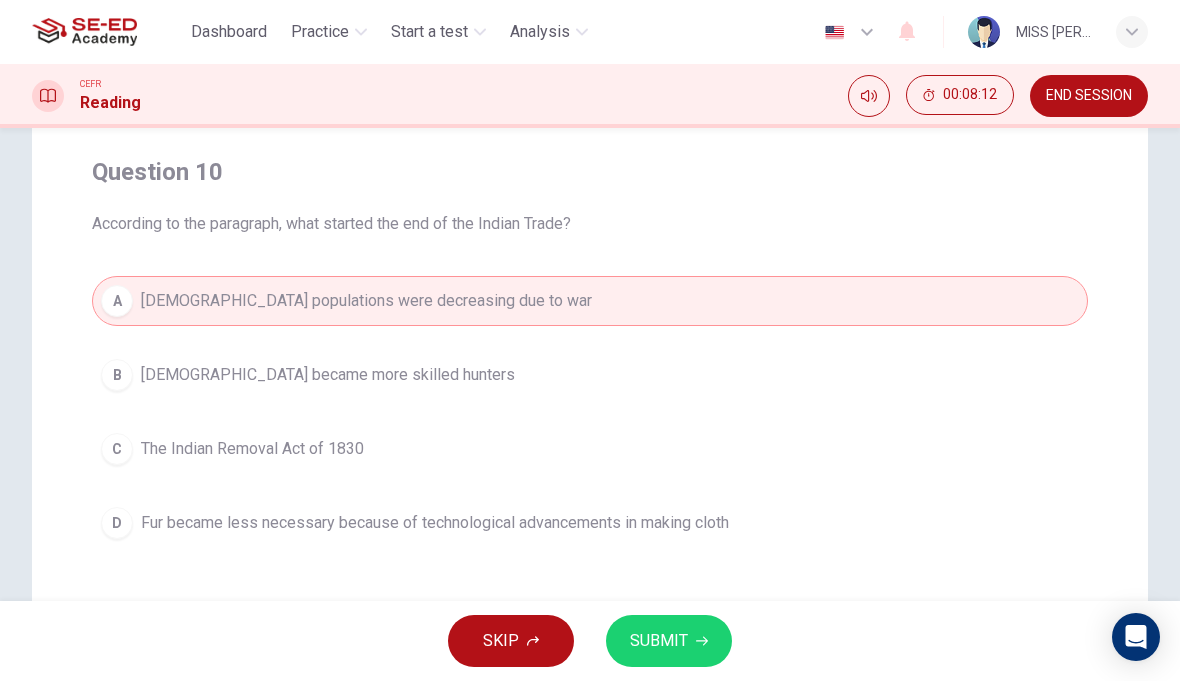 click on "SUBMIT" at bounding box center (659, 641) 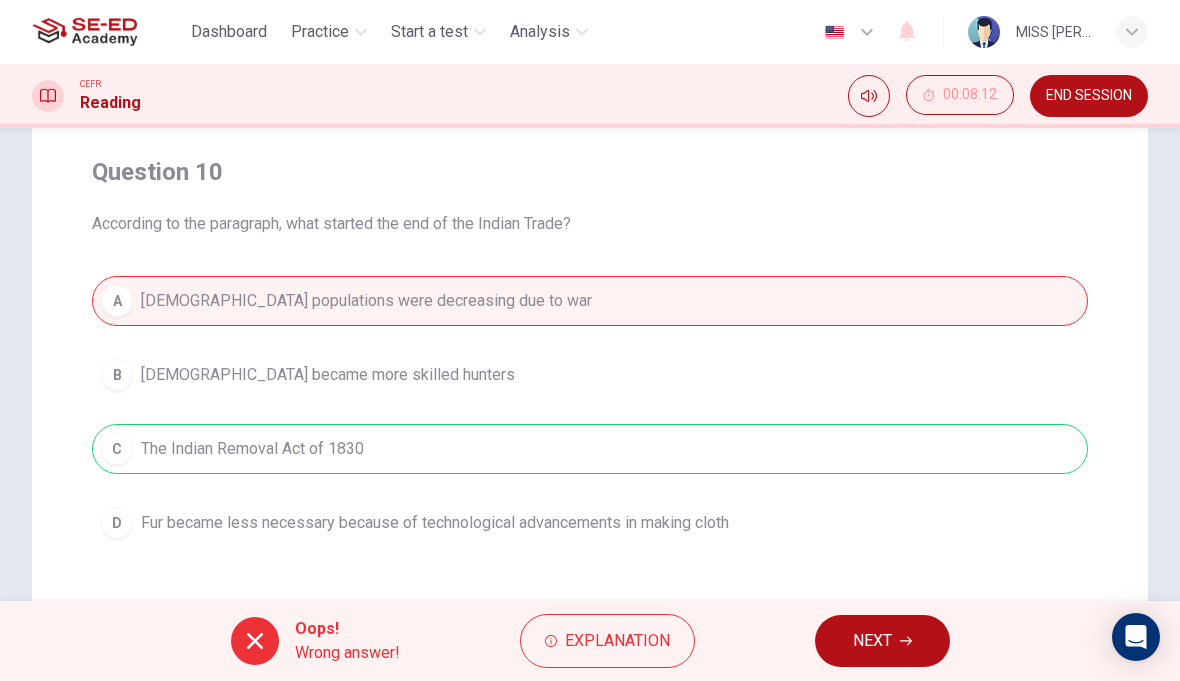 click on "Explanation" at bounding box center [617, 641] 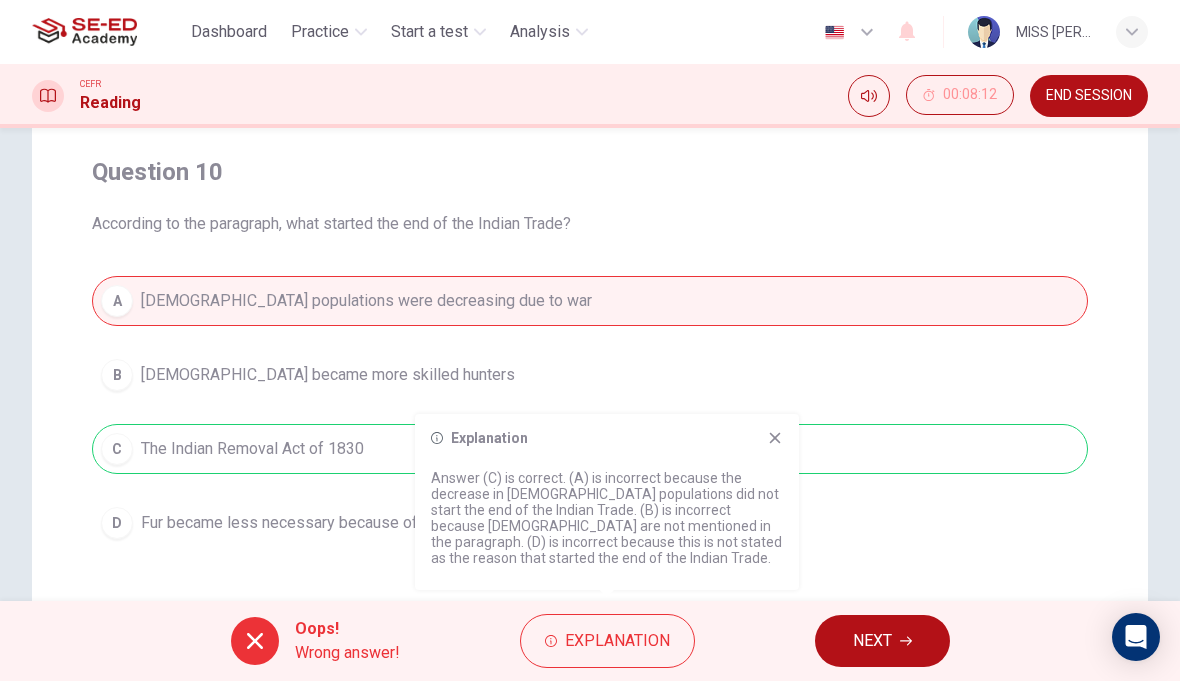 click on "NEXT" at bounding box center (882, 641) 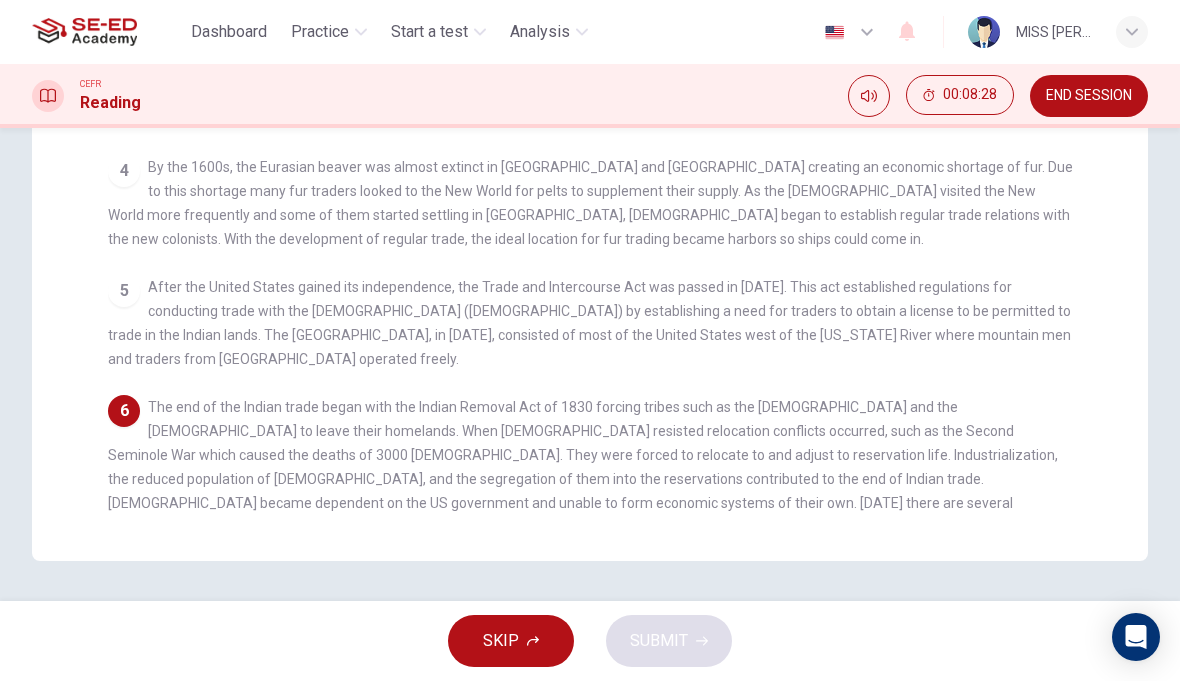click on "6 The end of the Indian trade began with the Indian Removal Act of 1830 forcing tribes such as the Cherokee and the Choctaw to leave their homelands. When Native Americans resisted relocation conflicts occurred, such as the Second Seminole War which caused the deaths of 3000 Native Americans. They were forced to relocate to and adjust to reservation life. Industrialization, the reduced population of Native Americans, and the segregation of them into the reservations contributed to the end of Indian trade. Native Americans became dependent on the US government and unable to form economic systems of their own. Today there are several programs, such as the Harvard Project on American Indian Economic Development, that are helping reservations become independent and financially stable communities." at bounding box center (590, 479) 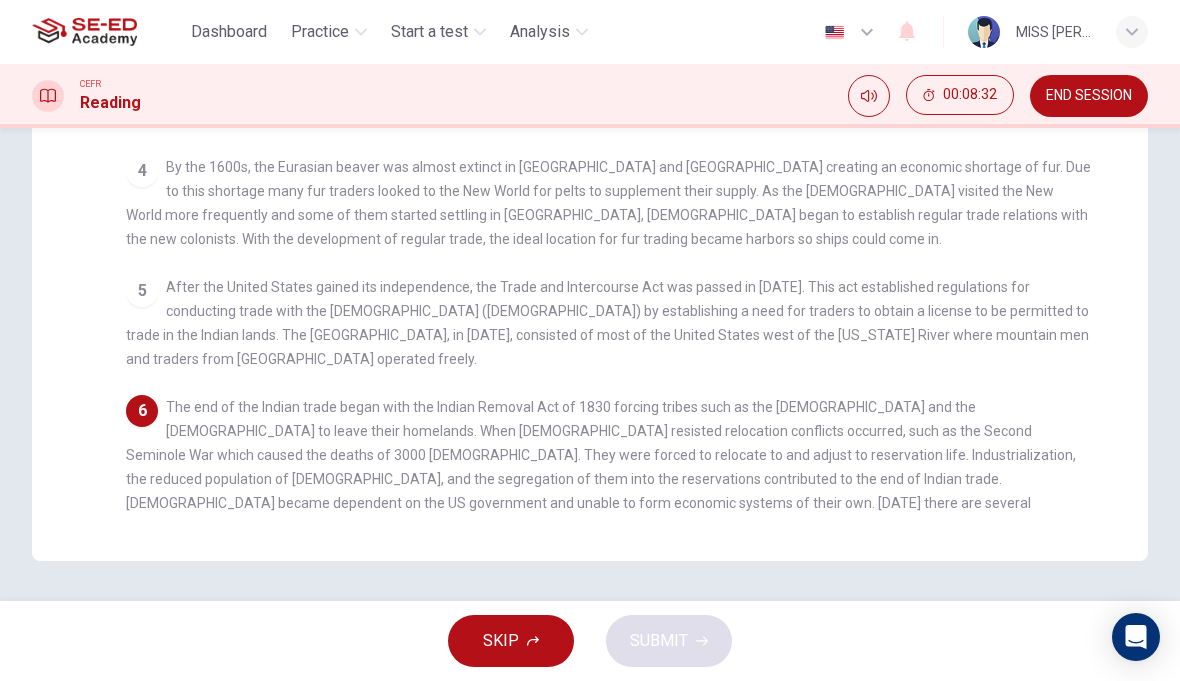 checkbox on "false" 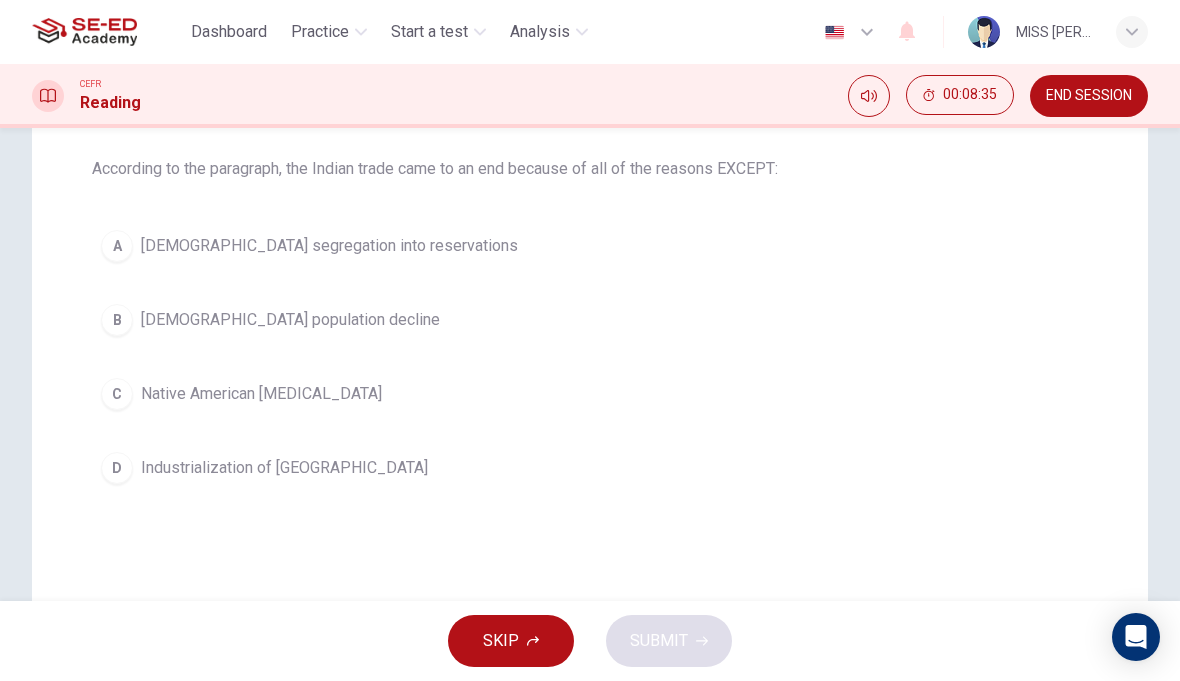 scroll, scrollTop: 198, scrollLeft: 0, axis: vertical 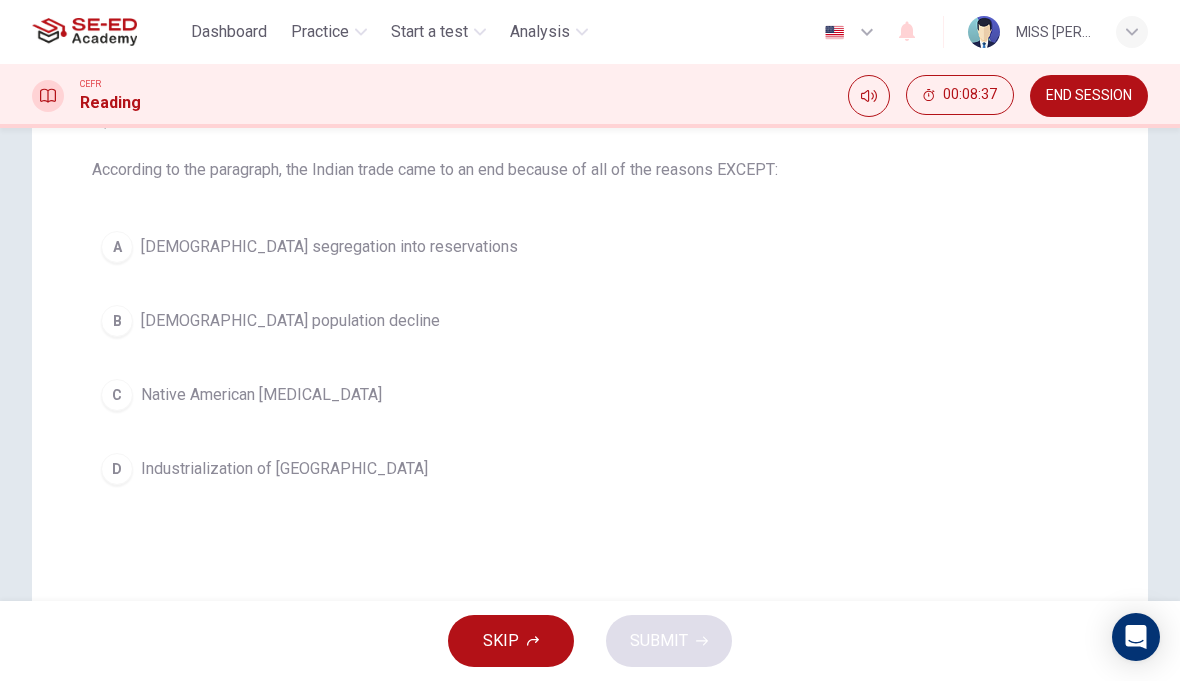 click on "C" at bounding box center [117, 395] 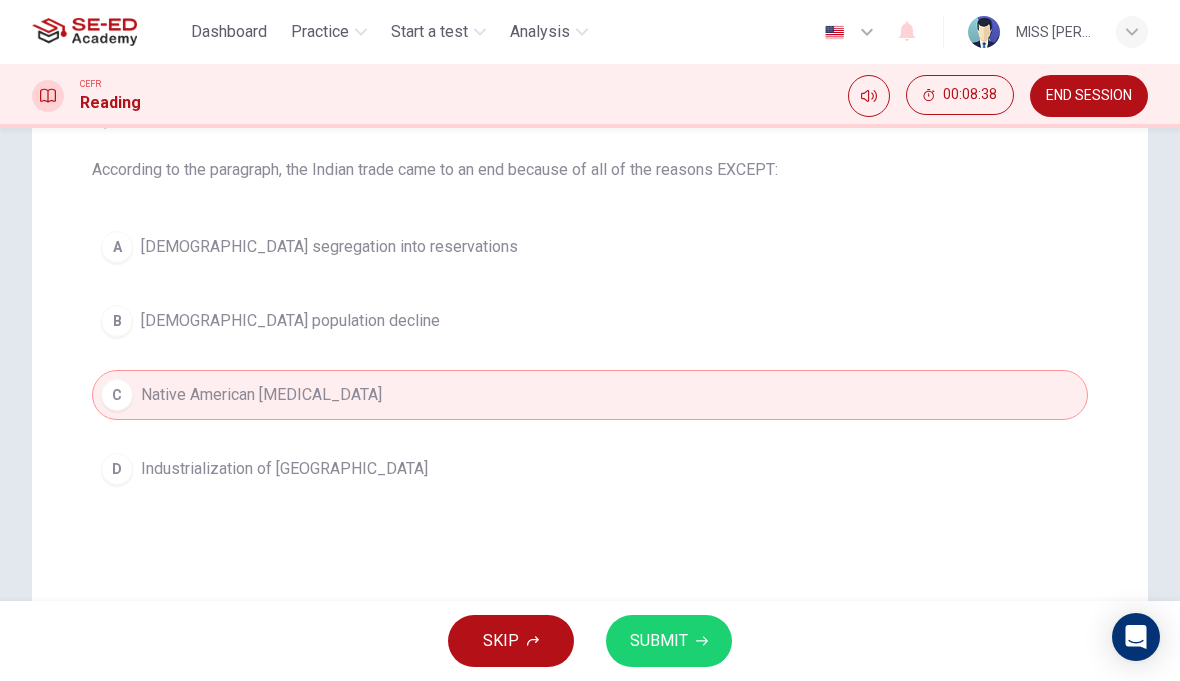 click on "SUBMIT" at bounding box center [669, 641] 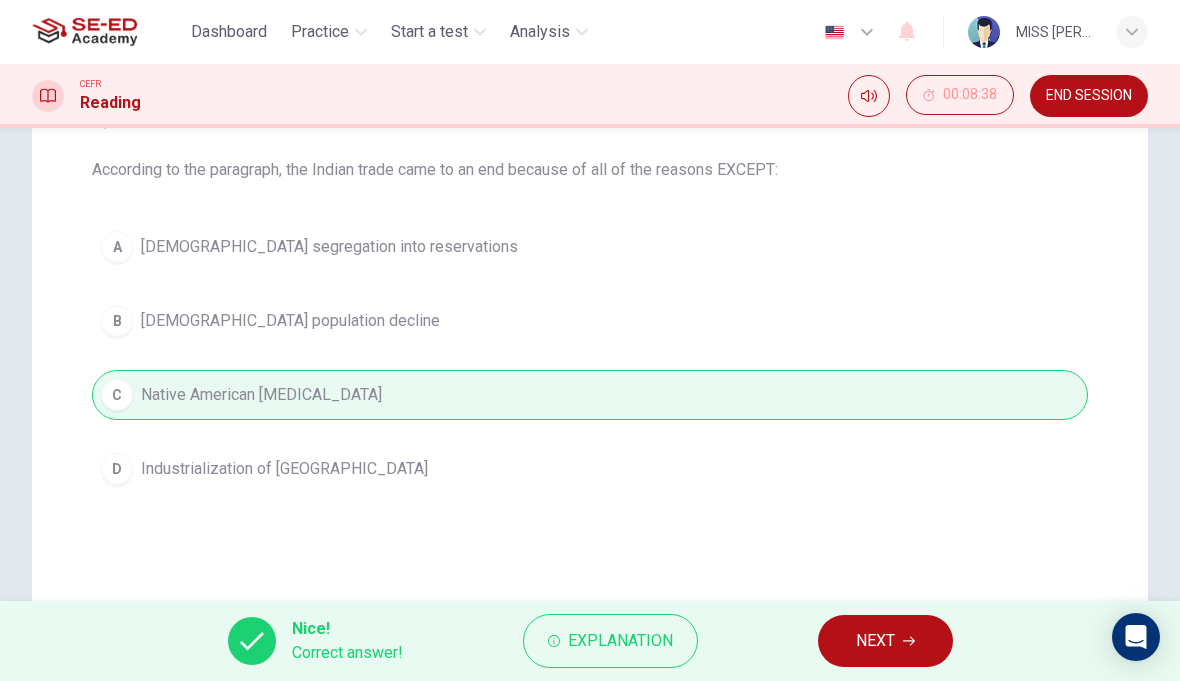 click on "NEXT" at bounding box center (875, 641) 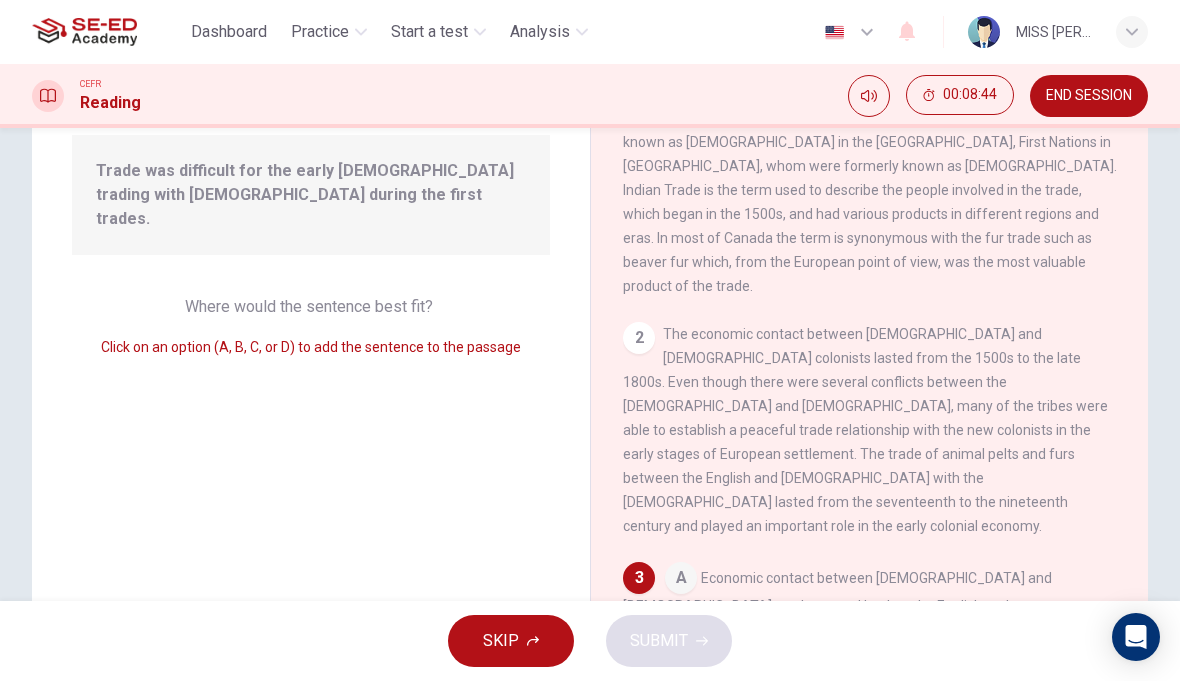 scroll, scrollTop: 0, scrollLeft: 0, axis: both 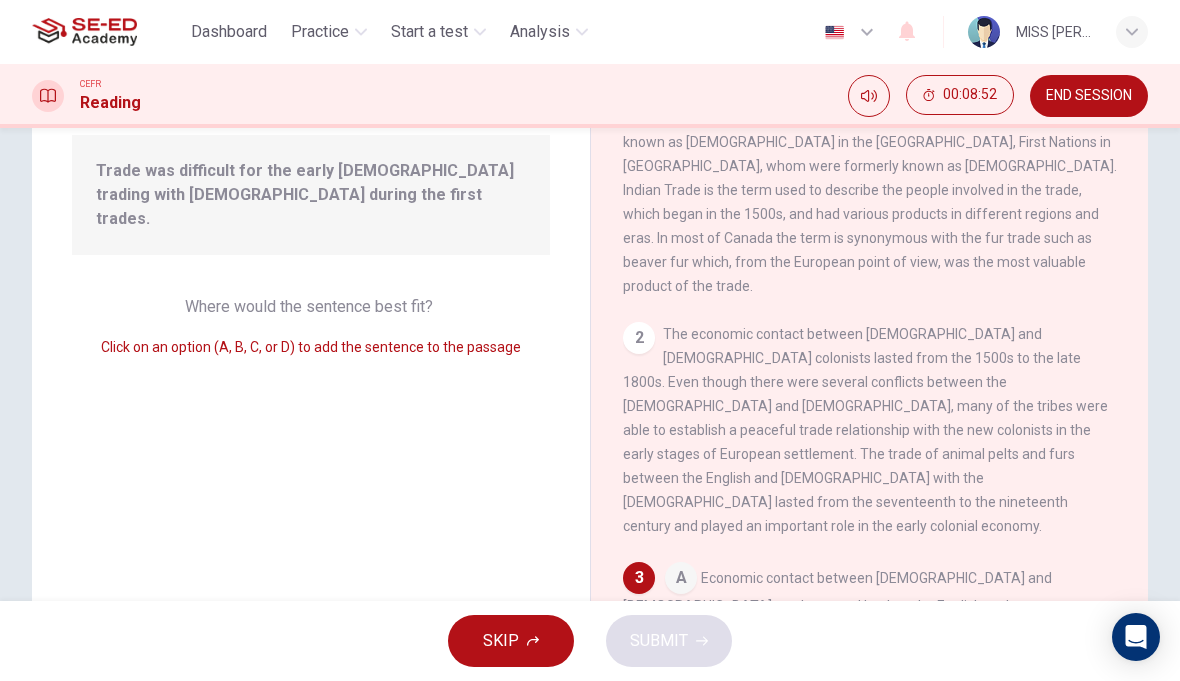 click at bounding box center (681, 580) 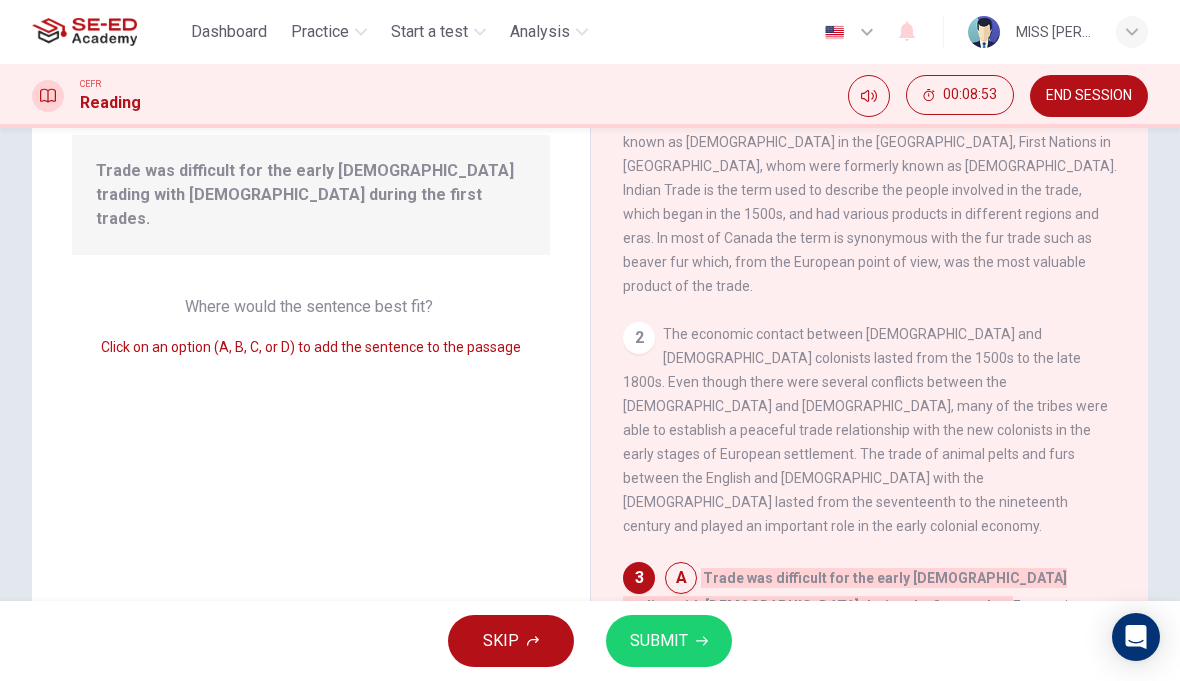 click at bounding box center (681, 580) 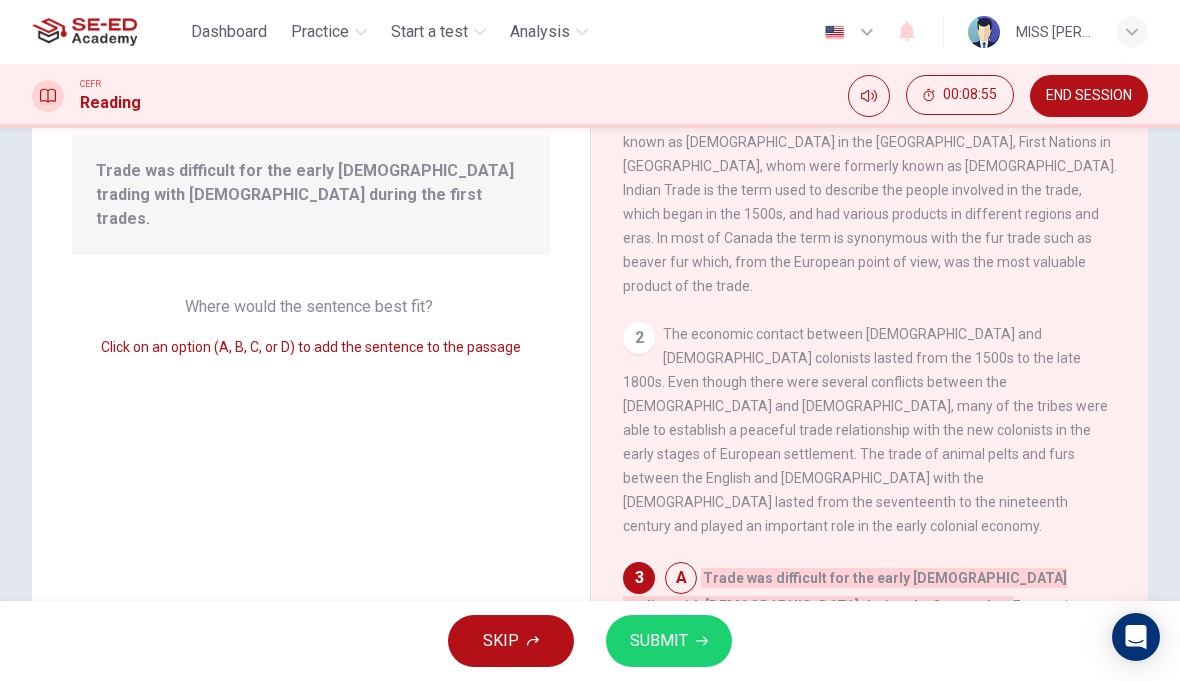 click on "3" at bounding box center (639, 578) 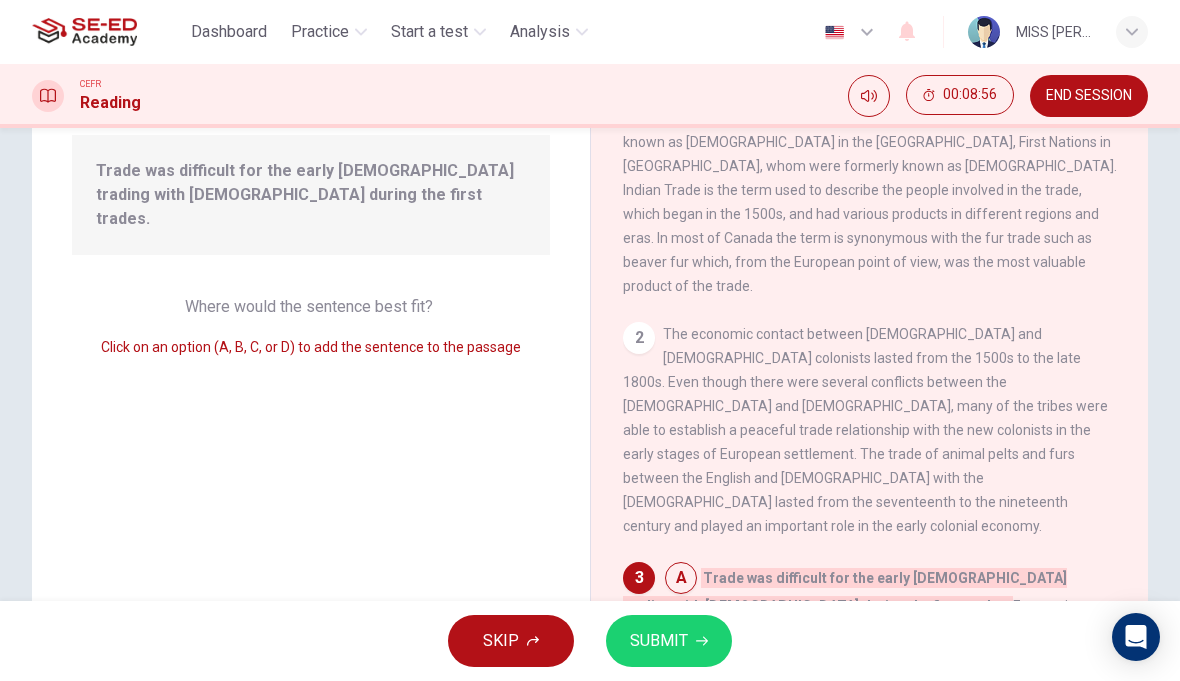 click at bounding box center (681, 580) 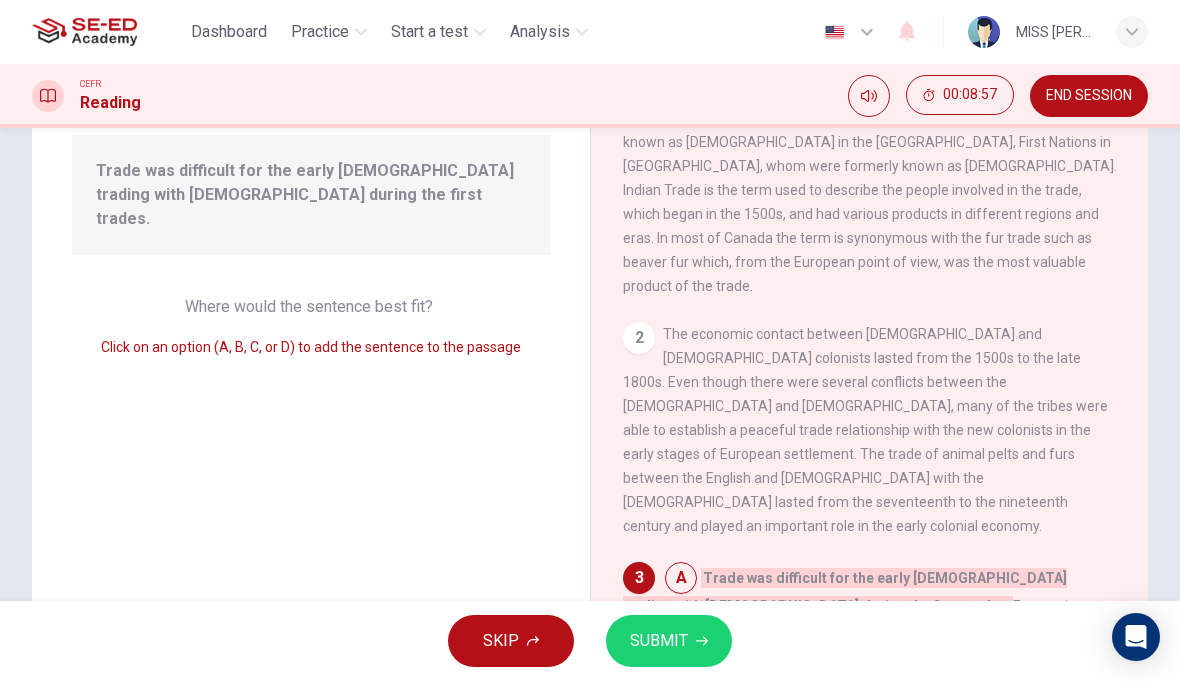 click on "A Trade was difficult for the early Europeans trading with Native Americans during the first trades.  Economic contact between Native Americans and Europeans can be traced back to the English and French fishermen off the coast of Canada in the 1500s. They traded guns and other weapons for beaver fur.  B  The first explorers to trade with the Native Americans were Giovanni da Verrazano and Jacques Cartier in the 1520s and 1530s.  C  In Verrazano's book he notes, 'If we wanted to trade with them for some of their things, they would come to the seashore on some rocks where the breakers were most violent while we remained on the little boat  D  and they sent us what they wanted to give on a rope, continually shouting to us not to approach the land." at bounding box center [870, 722] 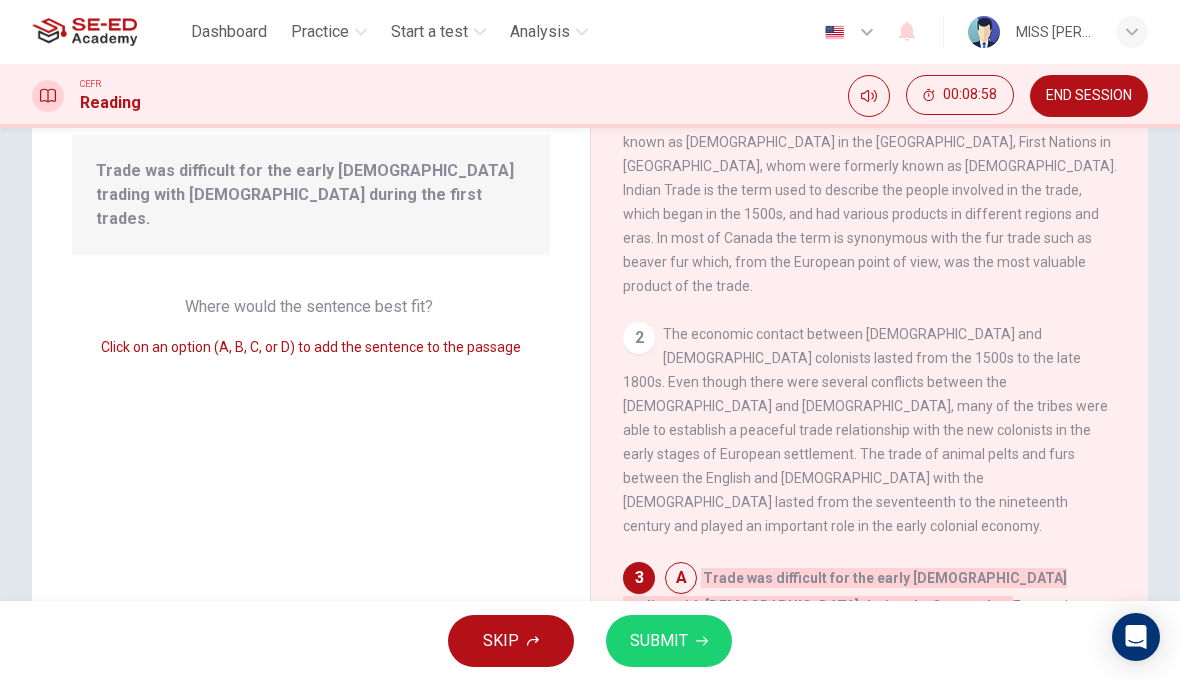 click on "2 The economic contact between Native Americans and European colonists lasted from the 1500s to the late 1800s. Even though there were several conflicts between the Europeans and Indians, many of the tribes were able to establish a peaceful trade relationship with the new colonists in the early stages of European settlement. The trade of animal pelts and furs between the English and French with the Native Americans lasted from the seventeenth to the nineteenth century and played an important role in the early colonial economy." at bounding box center [870, 430] 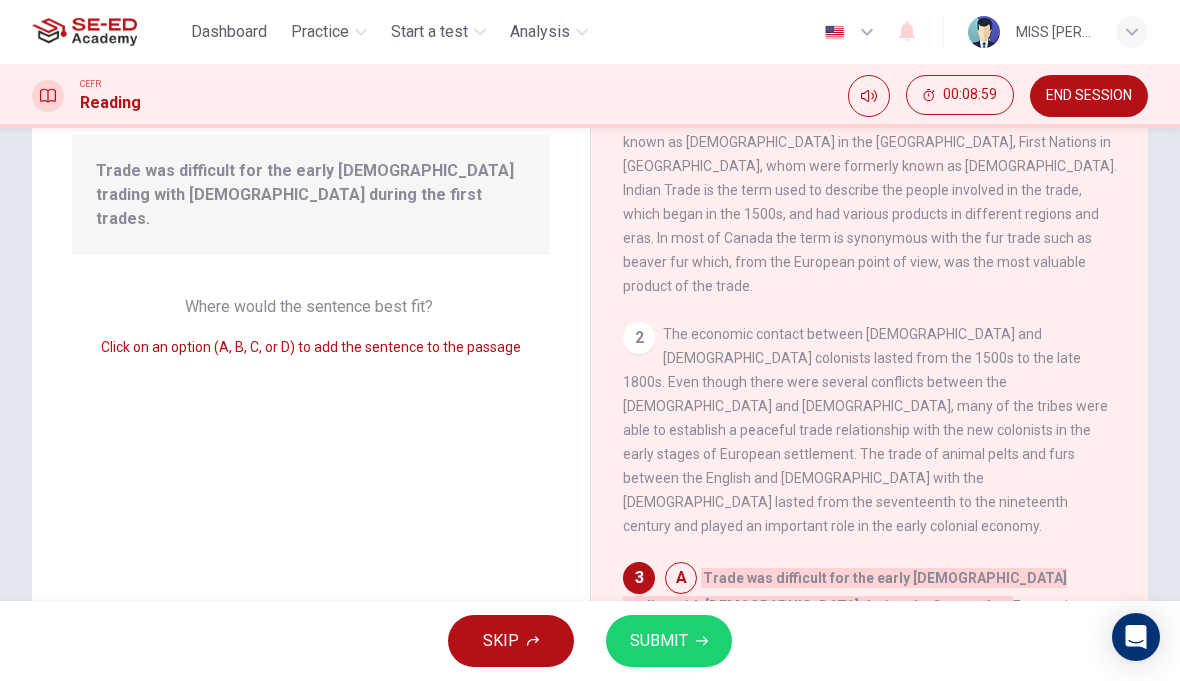 click on "Trade was difficult for the early Europeans trading with Native Americans during the first trades." at bounding box center [845, 592] 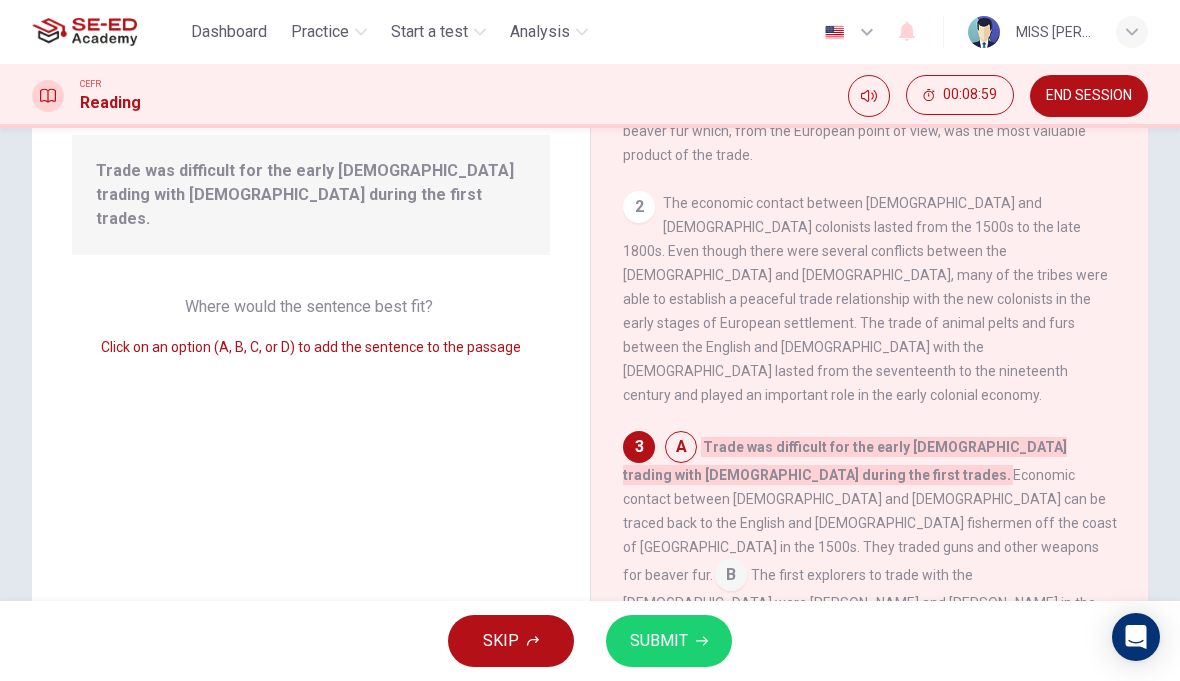 scroll, scrollTop: 134, scrollLeft: 0, axis: vertical 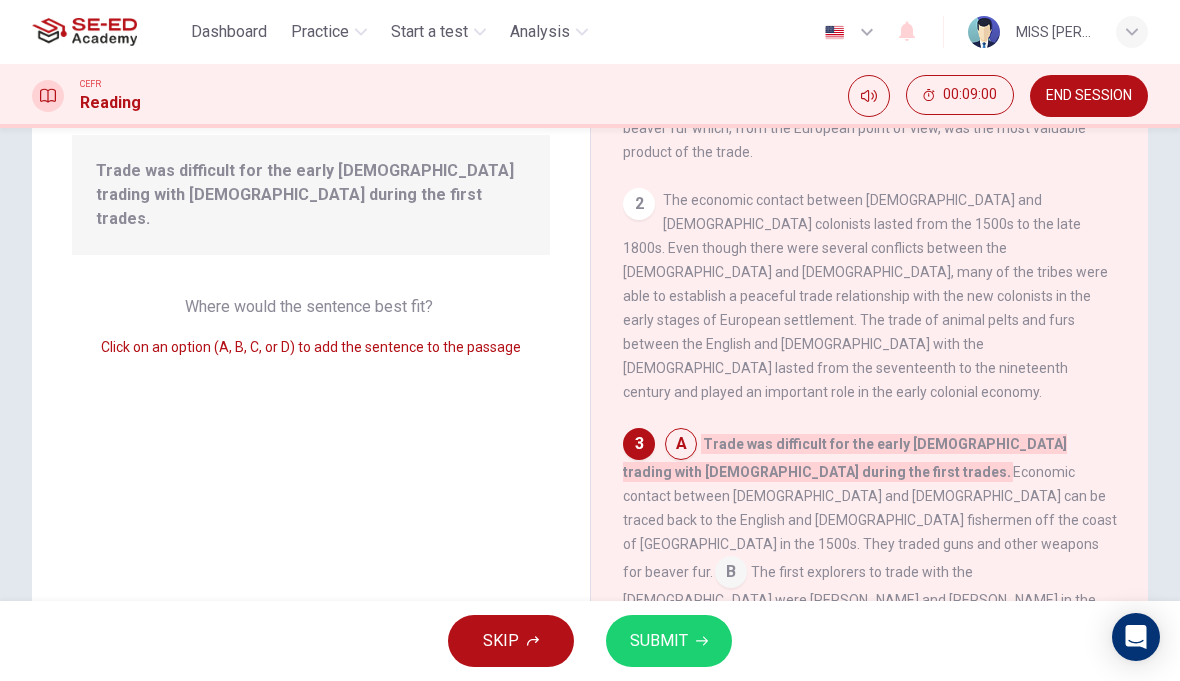 click at bounding box center [752, 630] 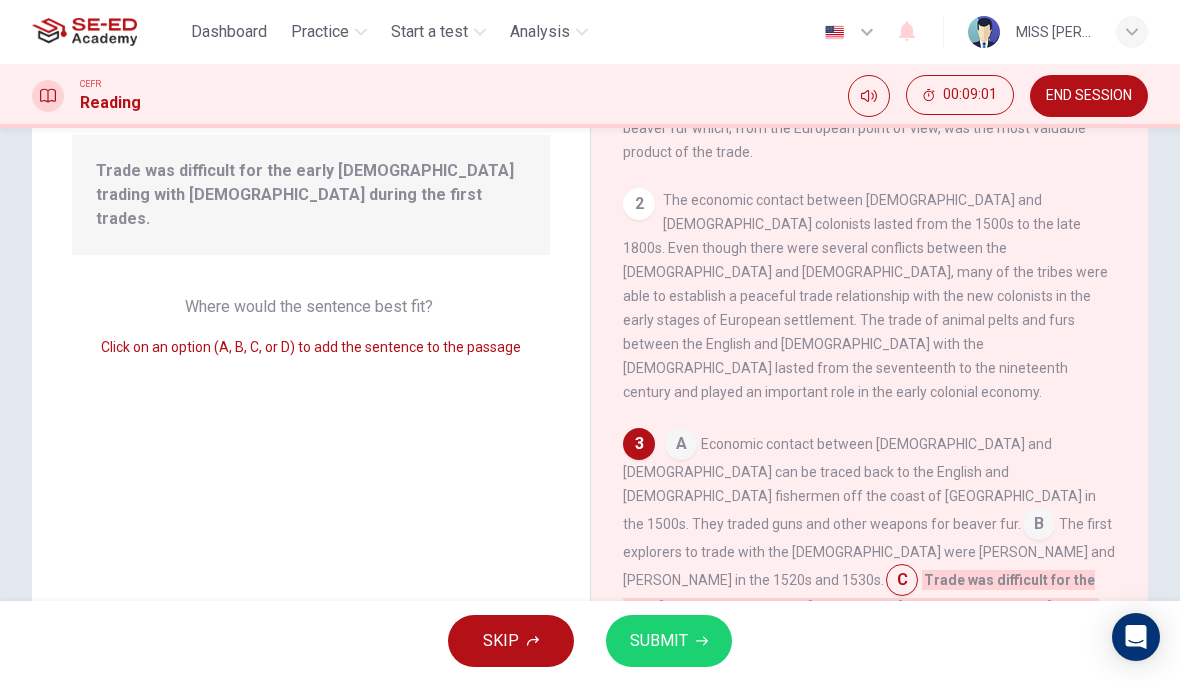 click at bounding box center (902, 582) 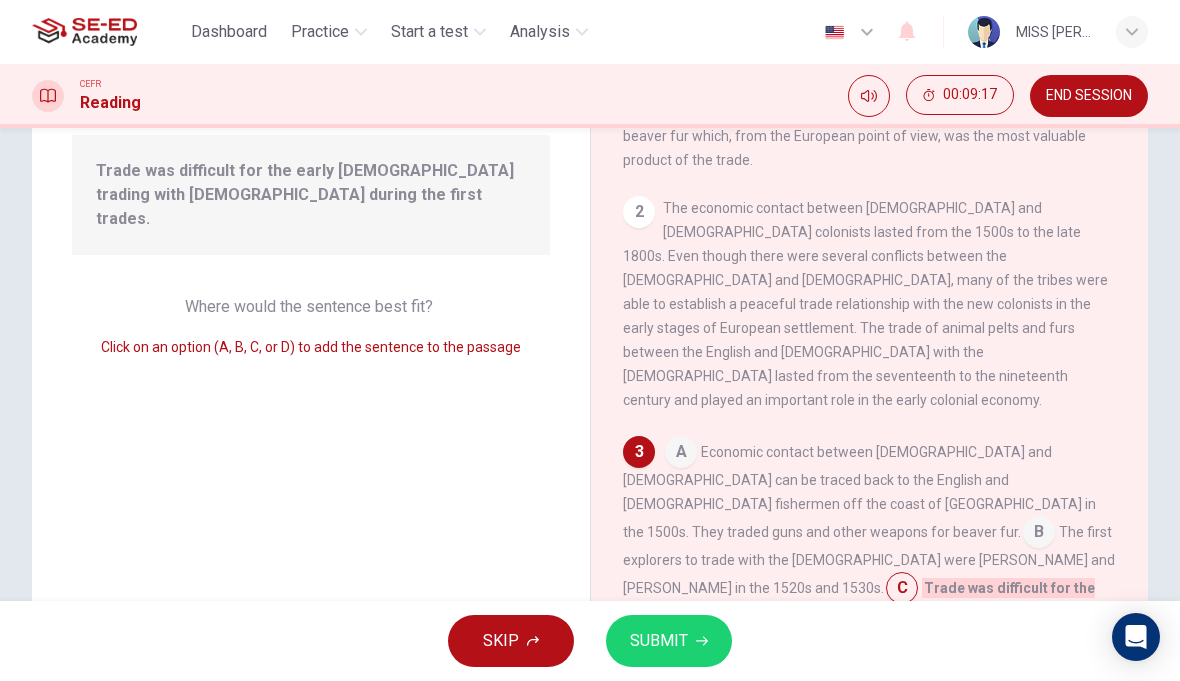 scroll, scrollTop: 127, scrollLeft: 0, axis: vertical 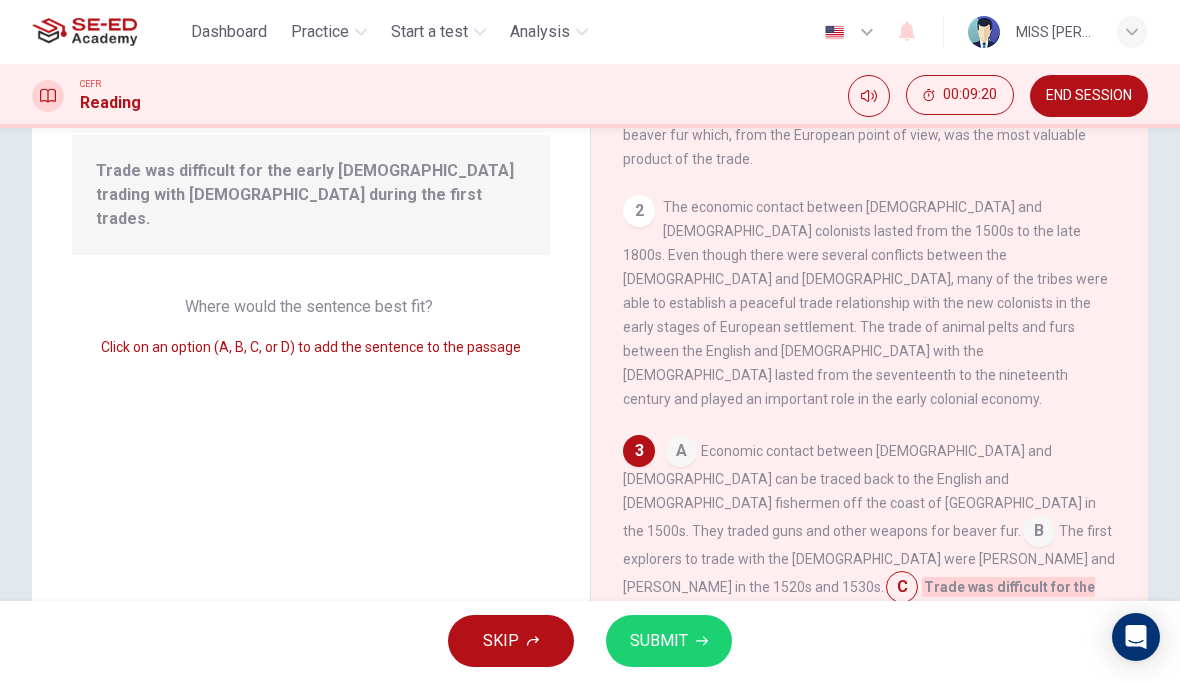 click at bounding box center (681, 453) 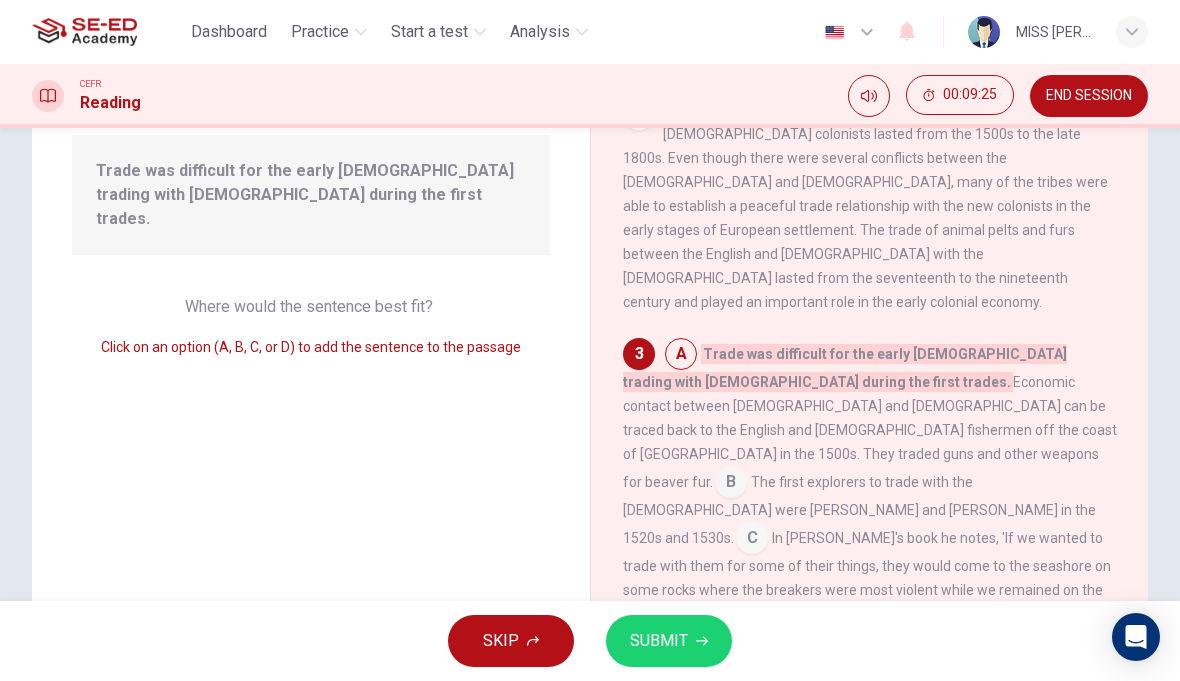 scroll, scrollTop: 236, scrollLeft: 0, axis: vertical 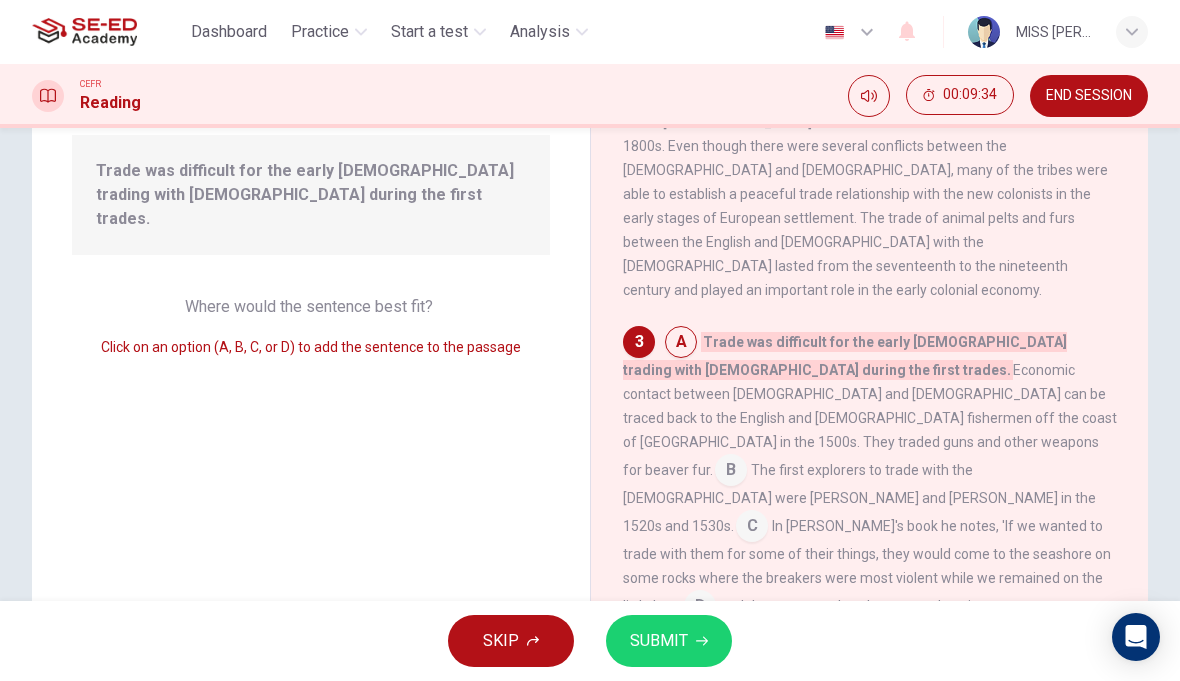 click on "SUBMIT" at bounding box center (669, 641) 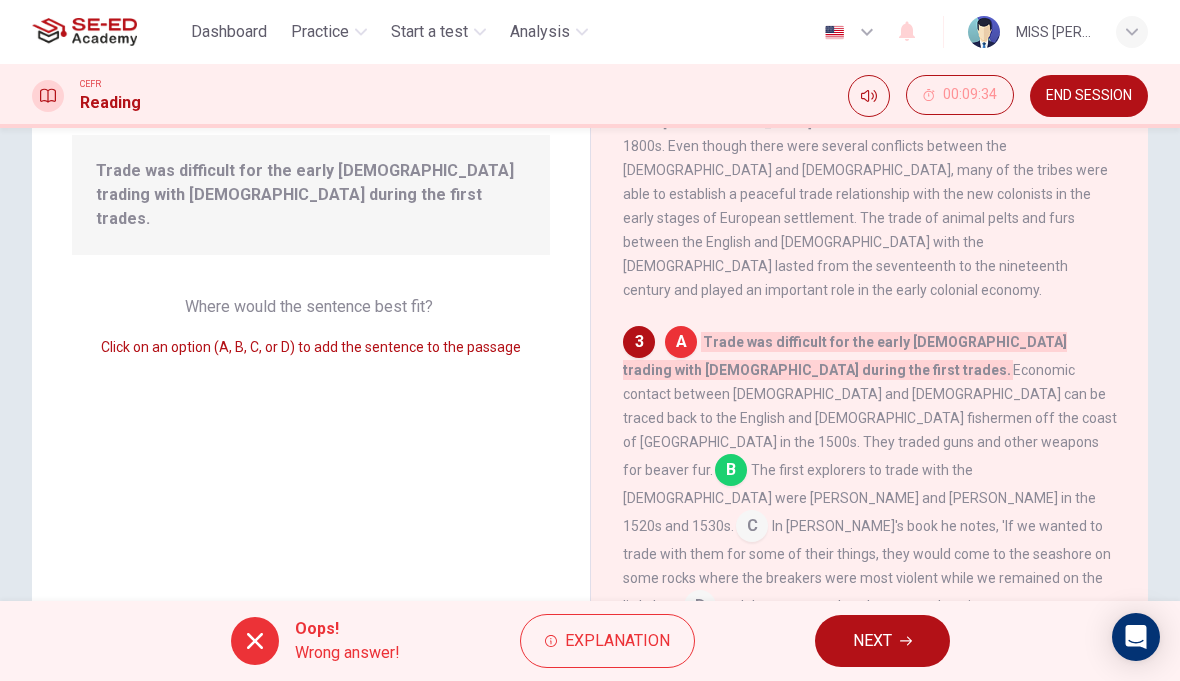 click on "Explanation" at bounding box center (607, 641) 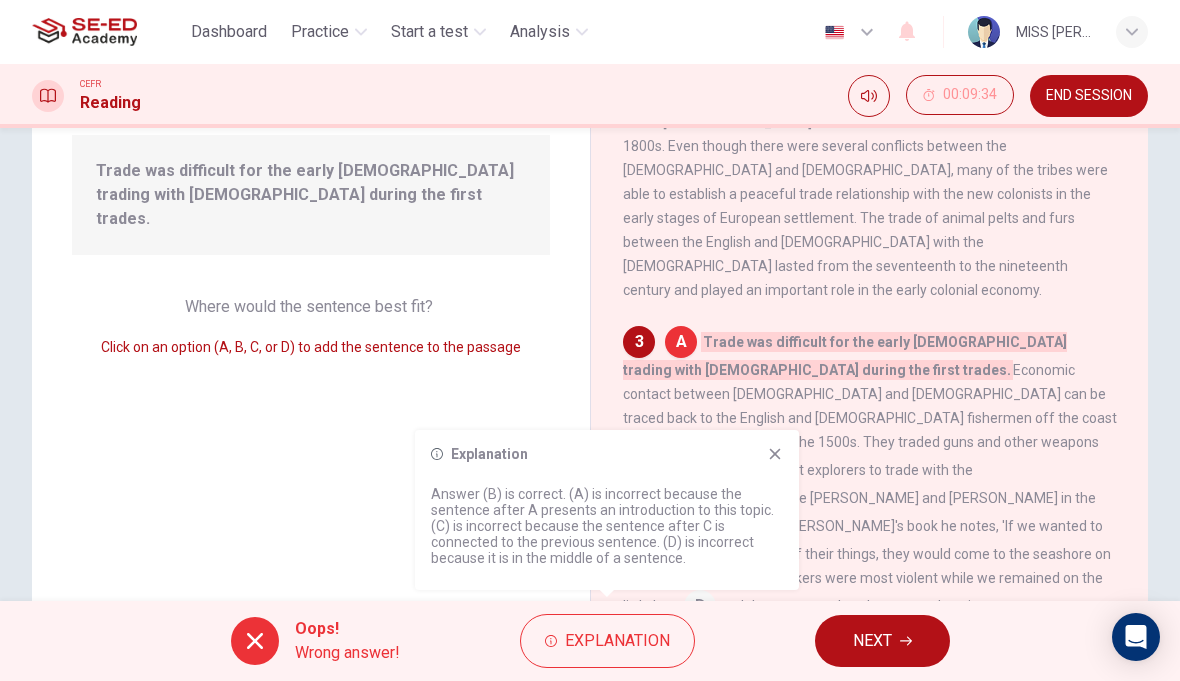 click on "NEXT" at bounding box center [872, 641] 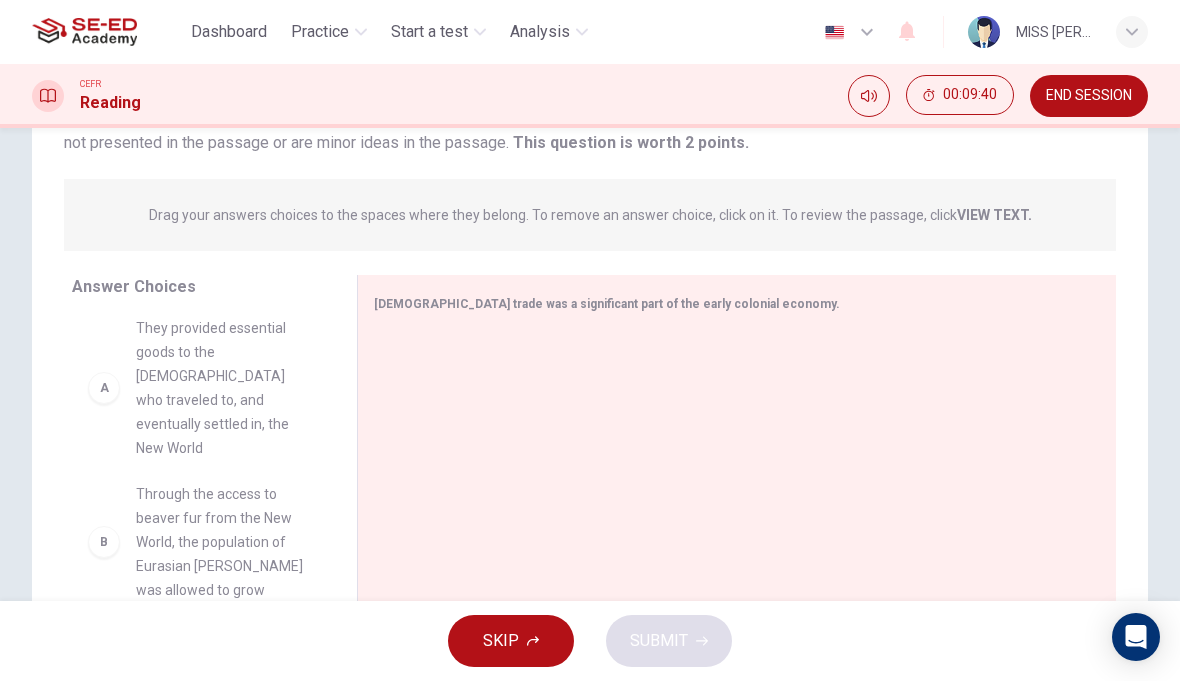 scroll, scrollTop: 0, scrollLeft: 0, axis: both 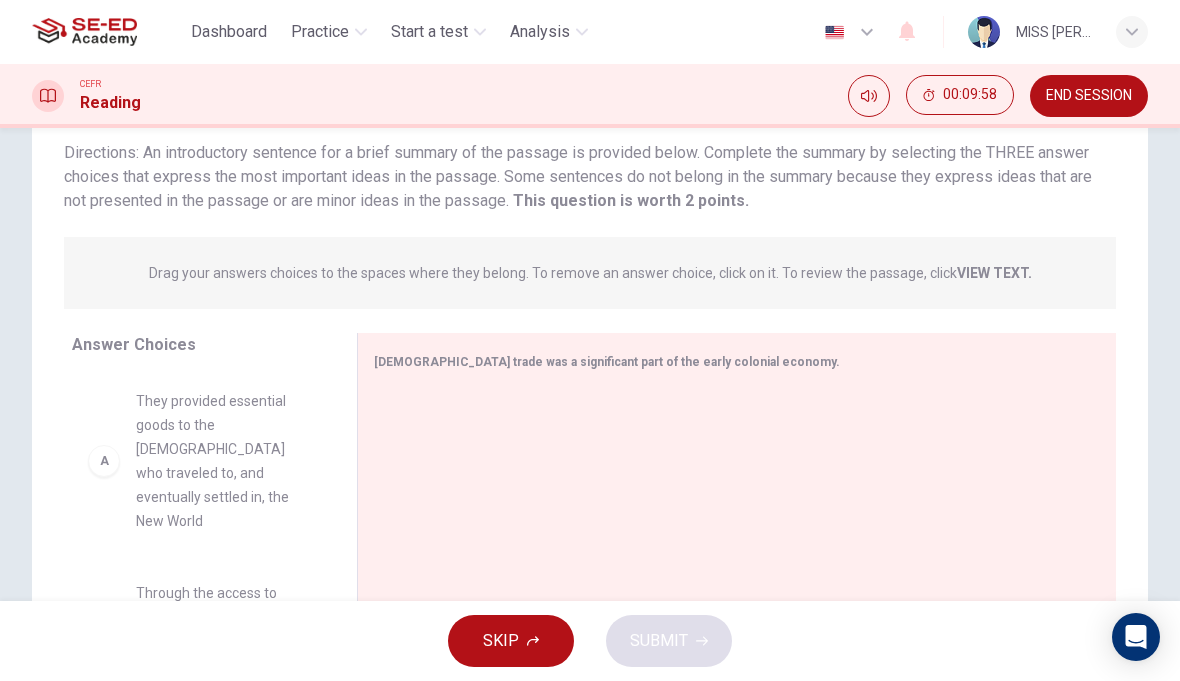 click on "VIEW TEXT." at bounding box center (994, 273) 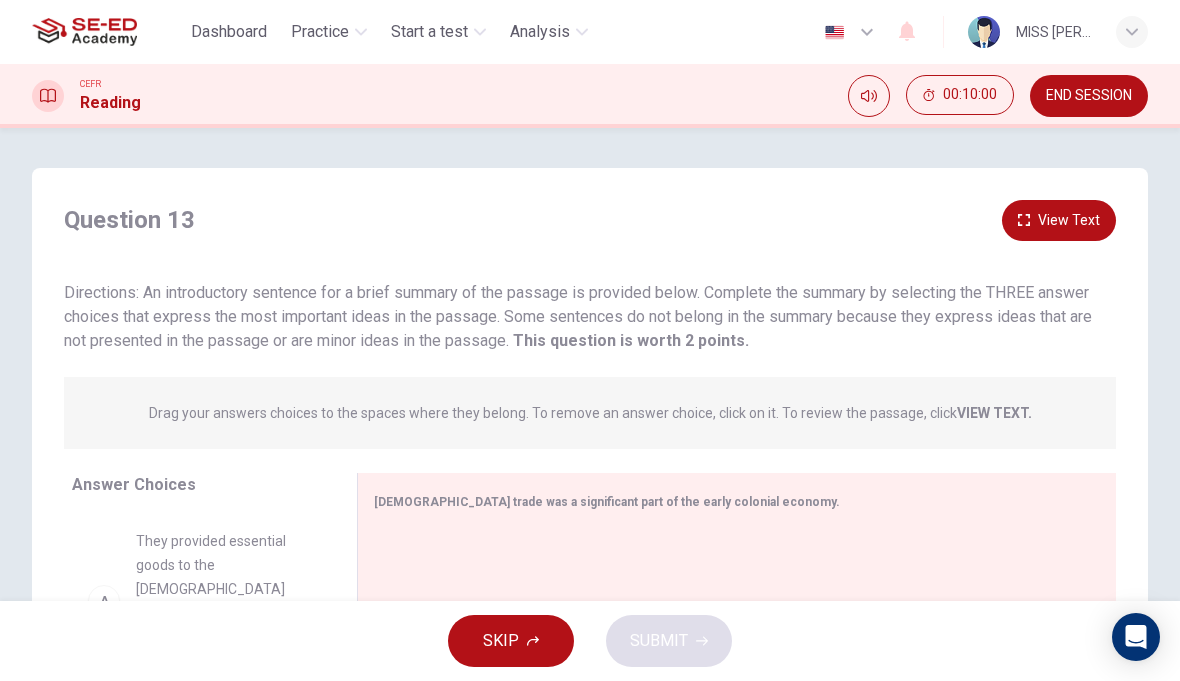 scroll, scrollTop: 0, scrollLeft: 0, axis: both 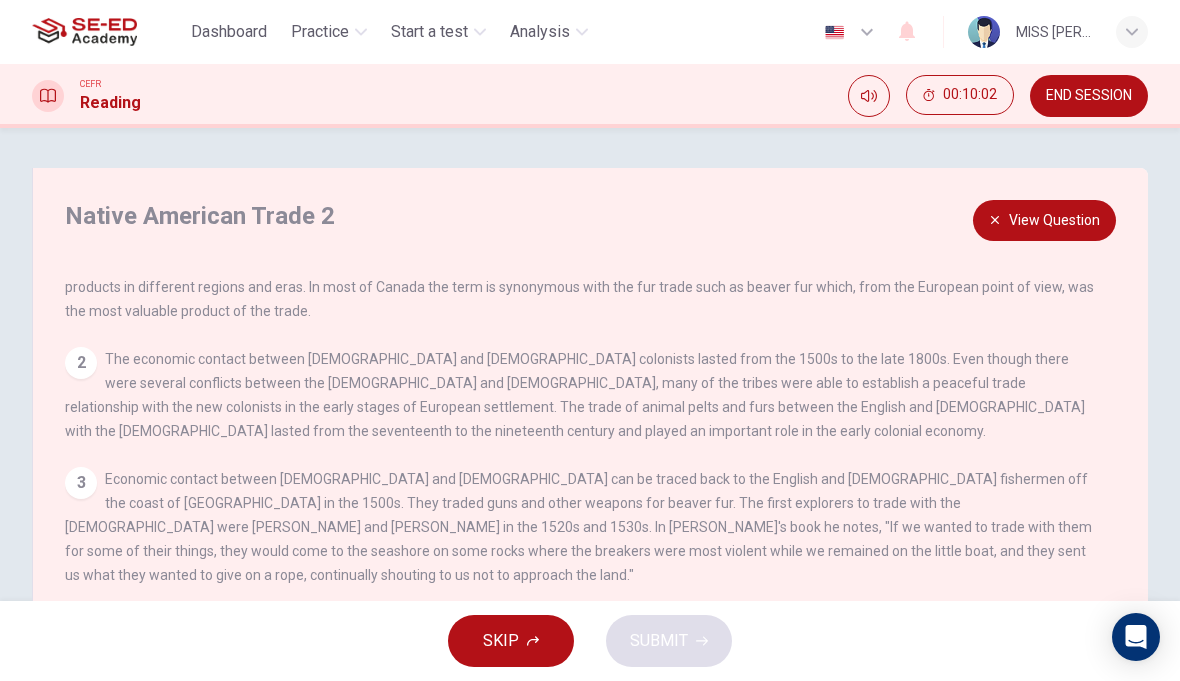 click on "View Question" at bounding box center (1044, 220) 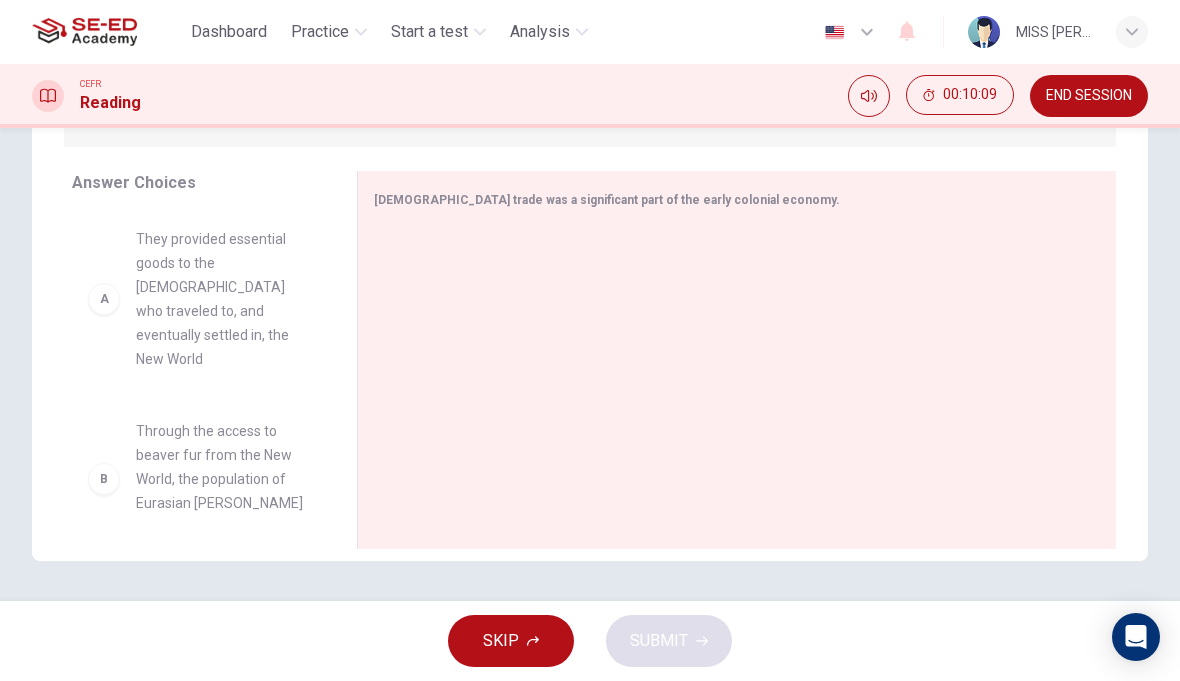 scroll, scrollTop: 302, scrollLeft: 0, axis: vertical 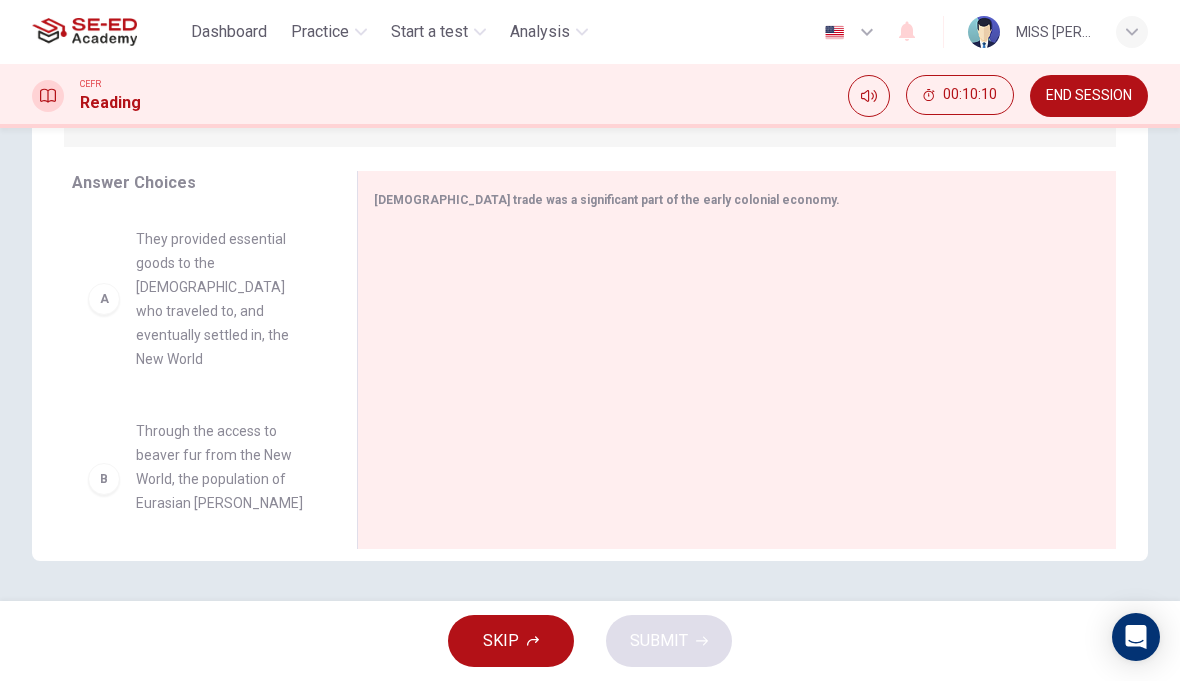 click on "A" at bounding box center (104, 299) 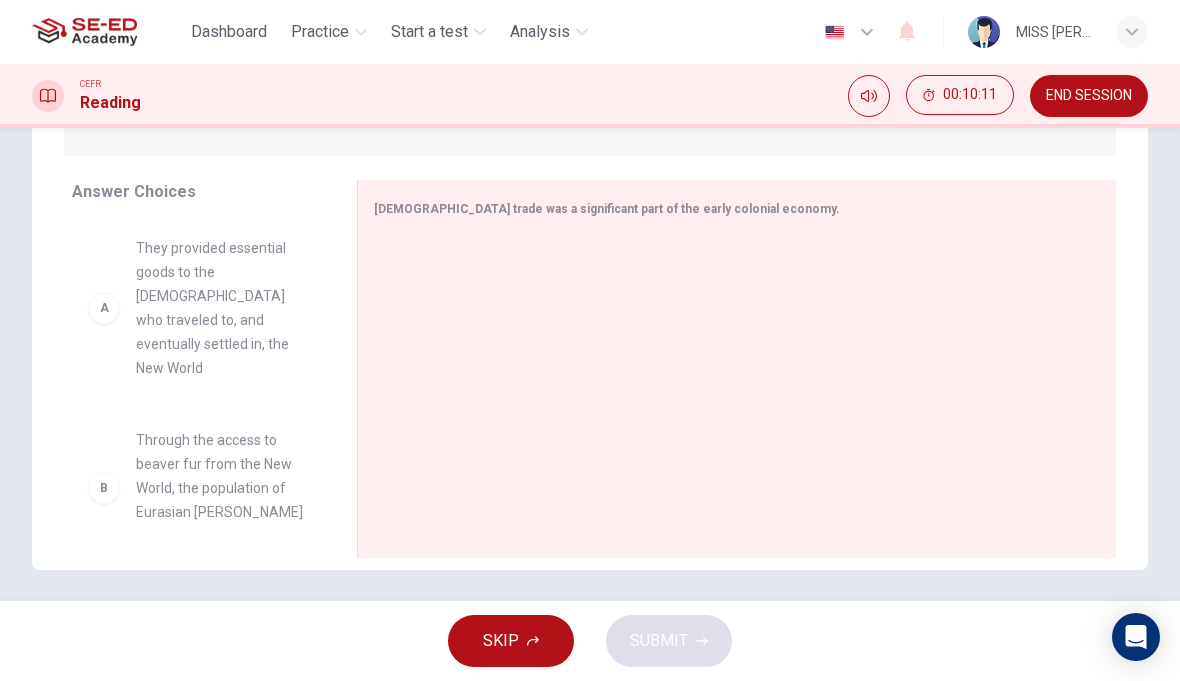 scroll, scrollTop: 302, scrollLeft: 0, axis: vertical 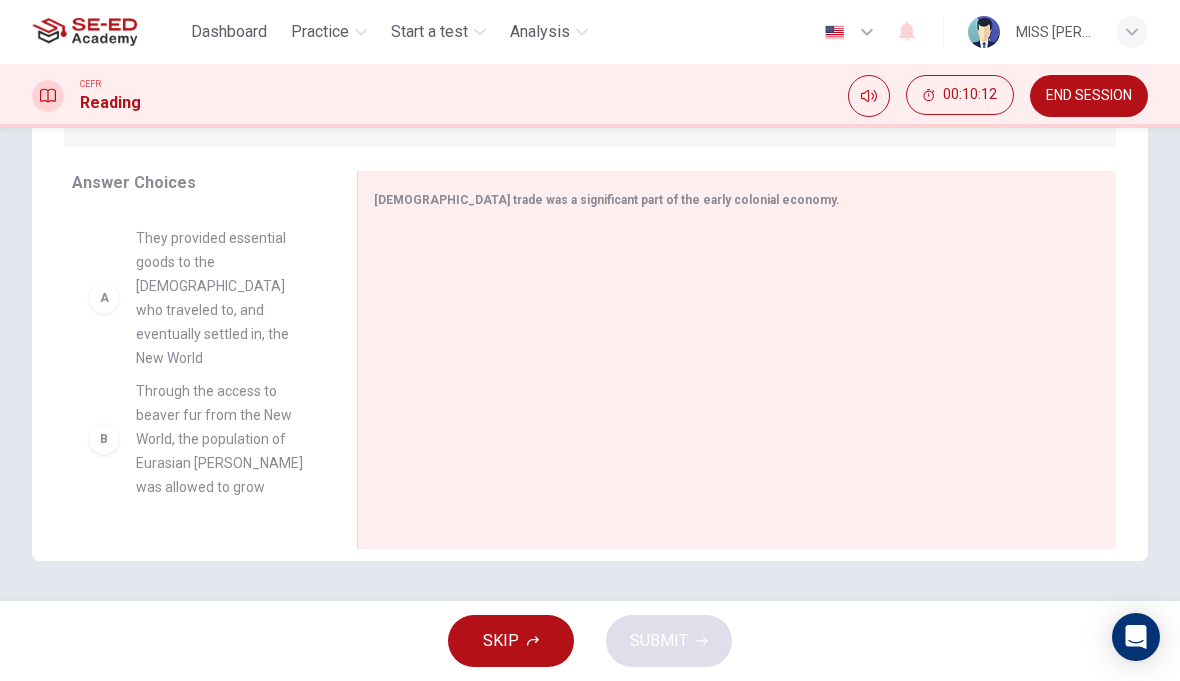 click on "B Through the access to beaver fur from the New World, the population of Eurasian beavers was allowed to grow C Trade with the Europeans allowed the Native Americans to maintain a stable economical system and gain tools to help them in their daily lives D Europeans continued to advance in their colonization and displaced the Native Americans they had once relied on to provide them with certain goods E The Indian Trade became such an integral part of Native American life that when they were replaced through industrialization and displaced from their land, they were not able to maintain a stable economy and became dependent on the government F Regular trade between the Native Americans and Europeans made harbors the primary trading location" at bounding box center [198, 365] 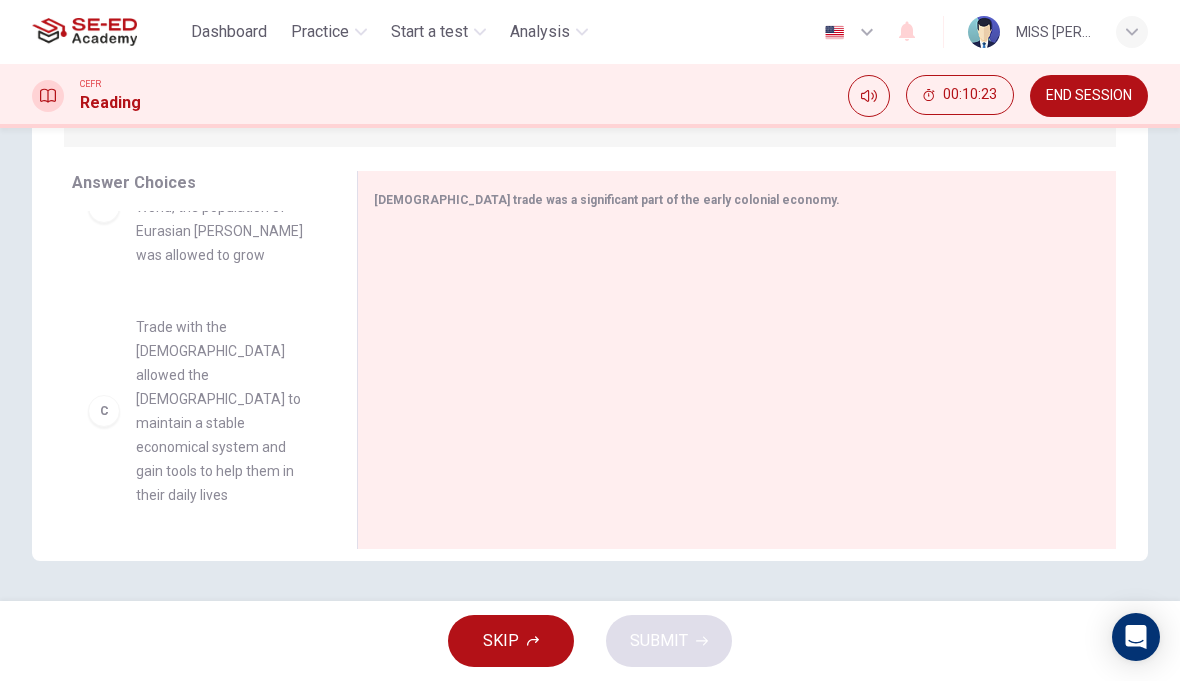 scroll, scrollTop: 279, scrollLeft: 0, axis: vertical 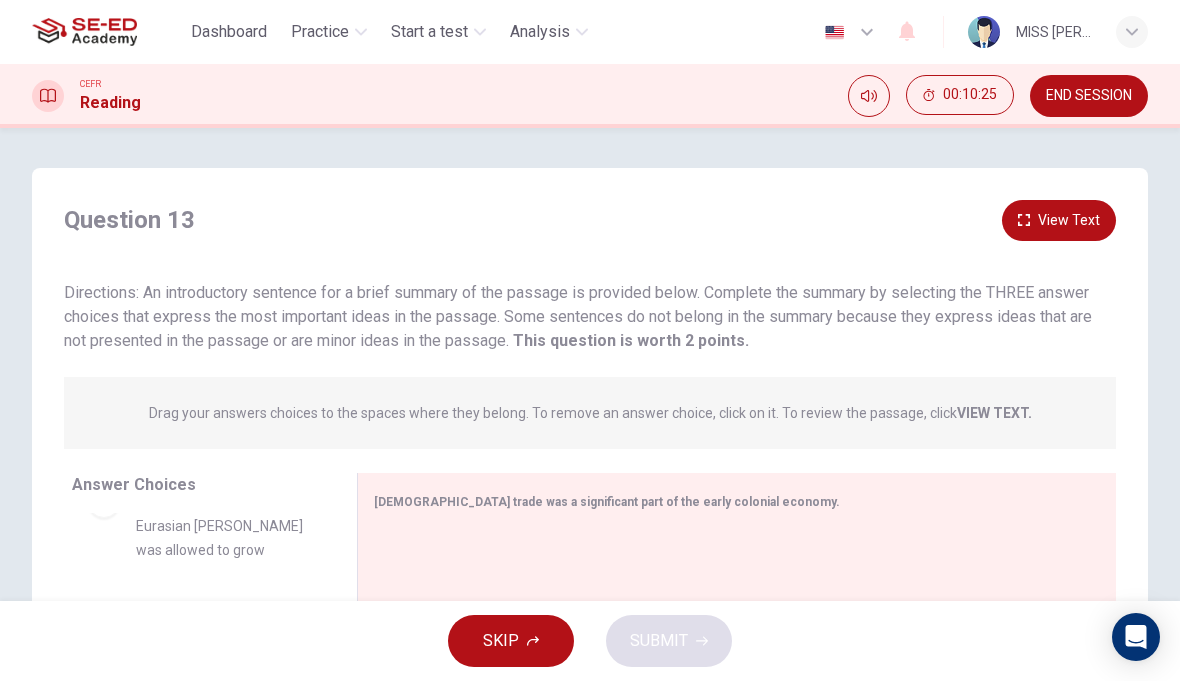 click on "View Text" at bounding box center [1059, 220] 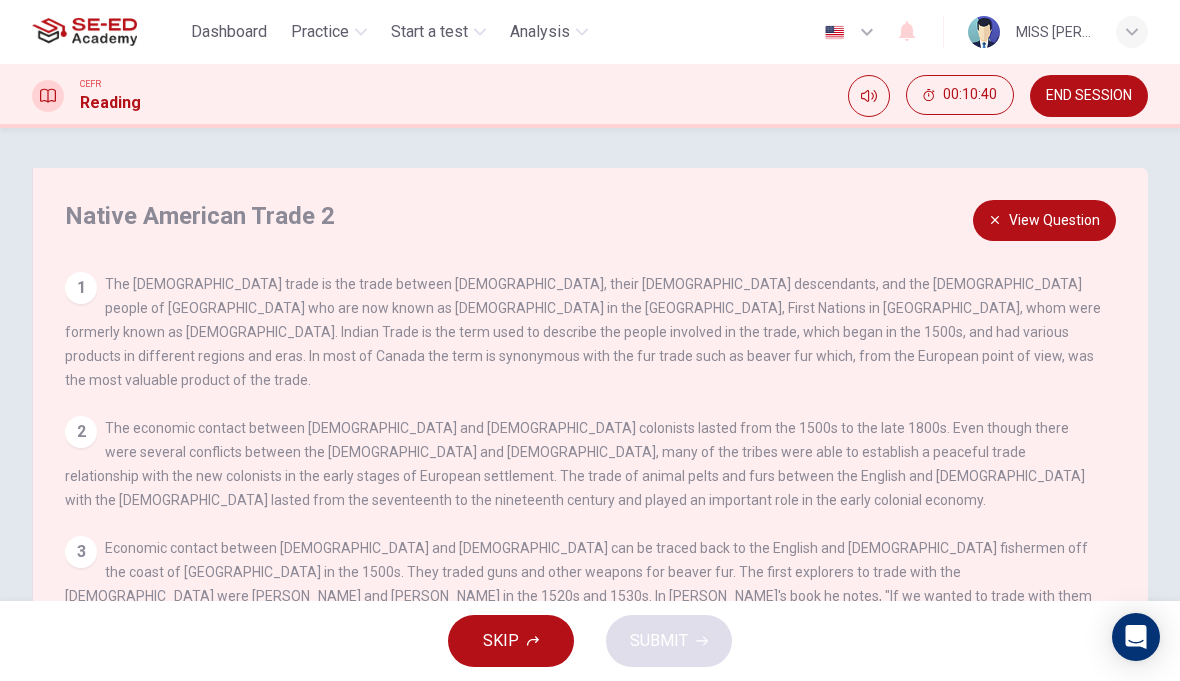 scroll, scrollTop: -1, scrollLeft: 0, axis: vertical 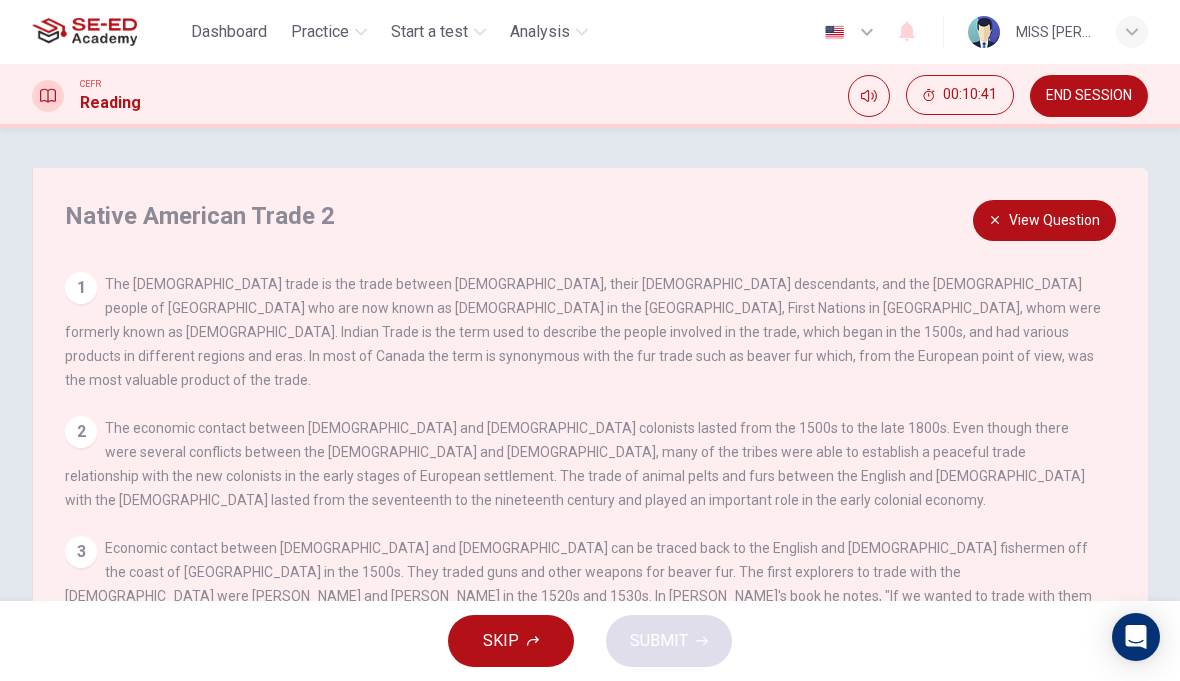 click on "View Question" at bounding box center [1044, 220] 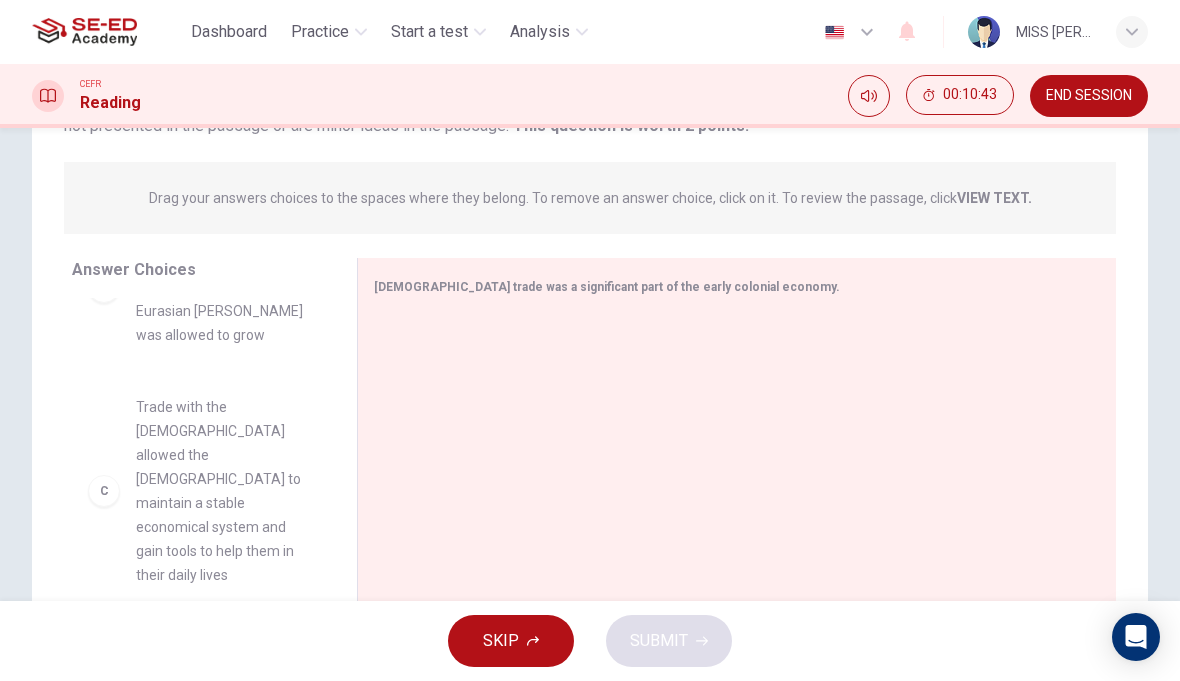 scroll, scrollTop: 216, scrollLeft: 0, axis: vertical 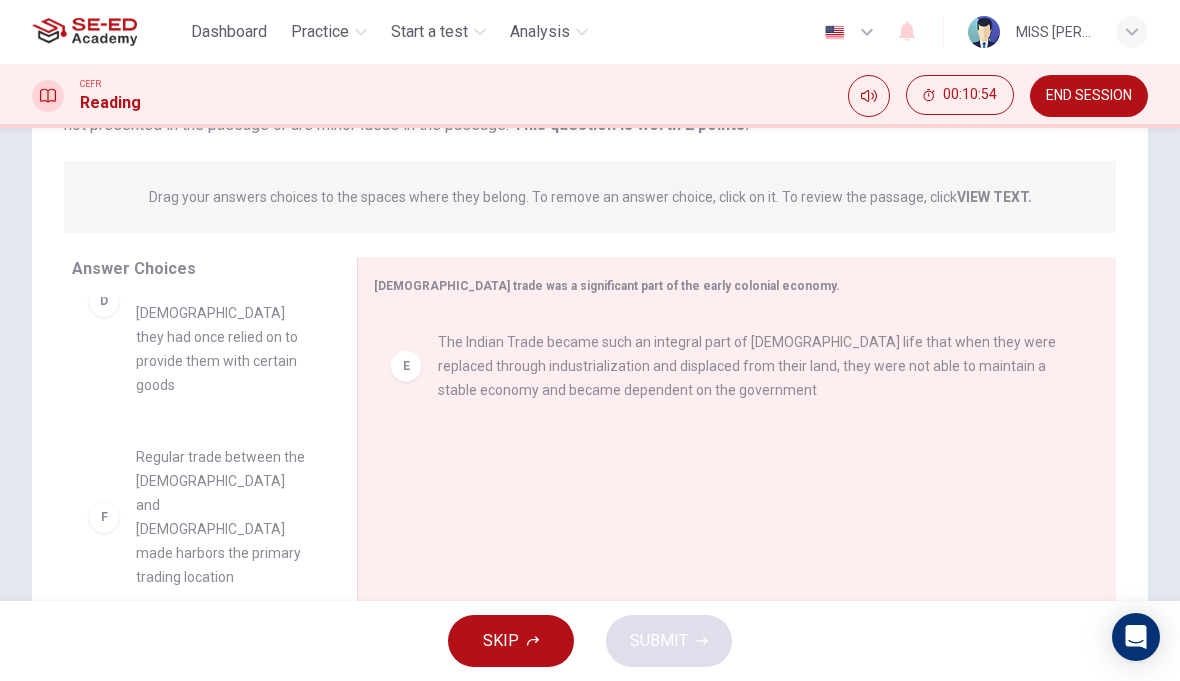 click on "SKIP" at bounding box center (501, 641) 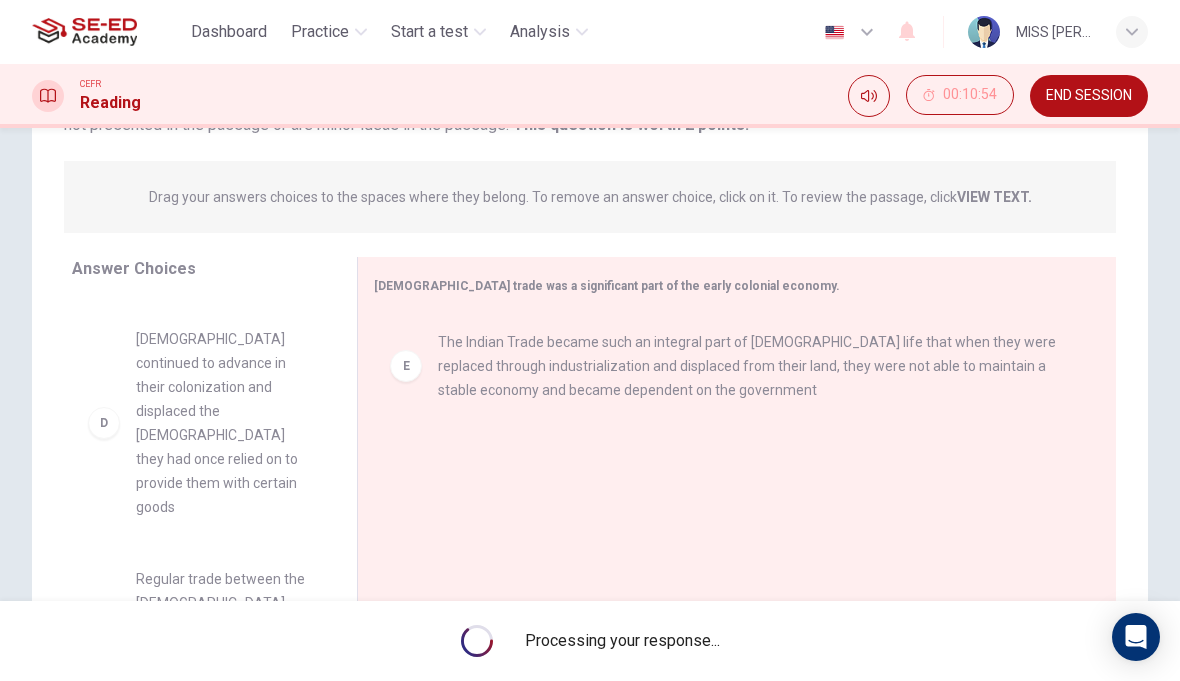 scroll, scrollTop: 564, scrollLeft: 0, axis: vertical 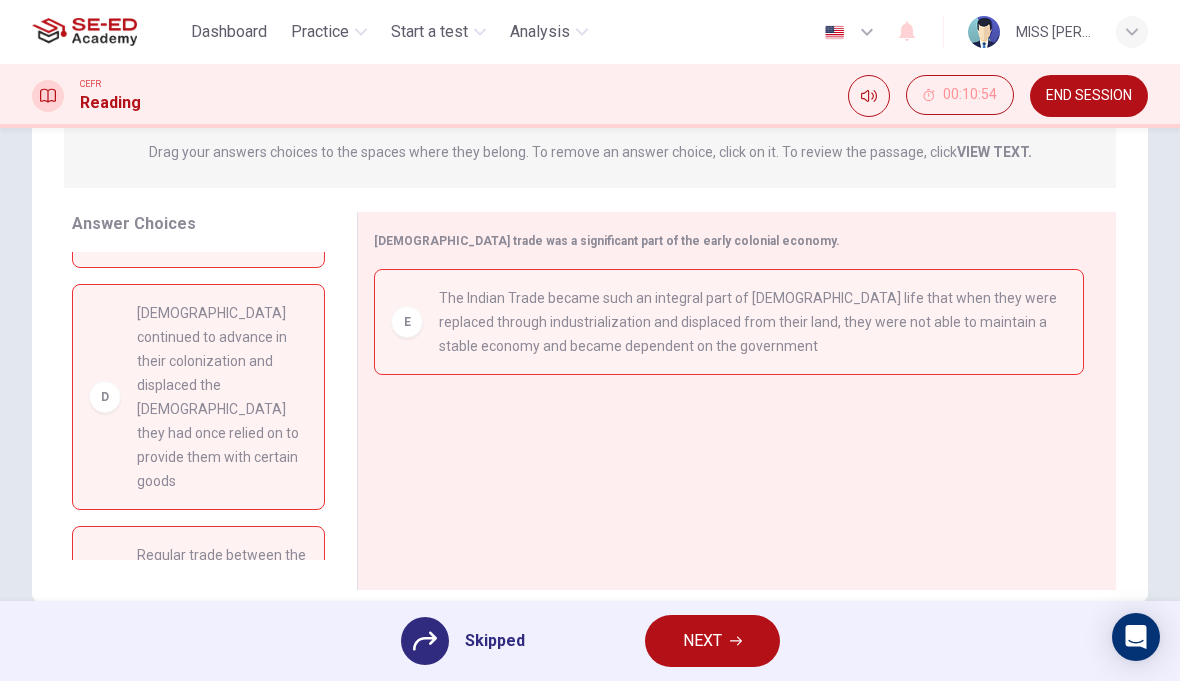 click on "The Indian Trade became such an integral part of Native American life that when they were replaced through industrialization and displaced from their land, they were not able to maintain a stable economy and became dependent on the government" at bounding box center [753, 322] 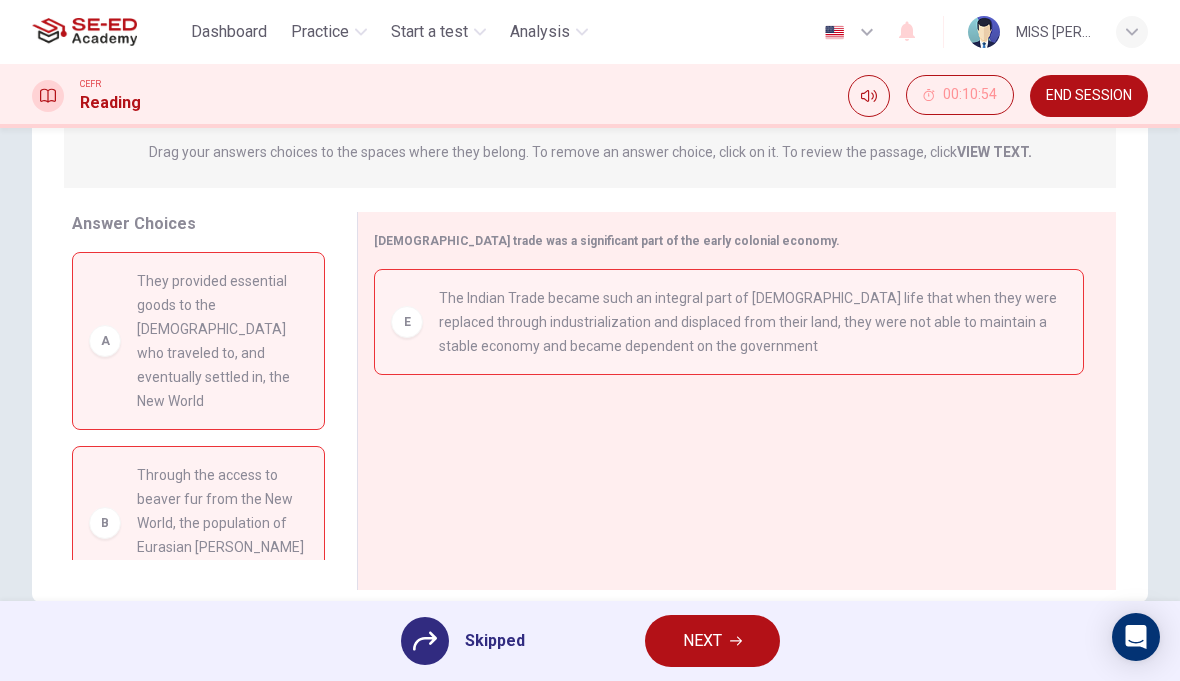 scroll, scrollTop: 0, scrollLeft: 0, axis: both 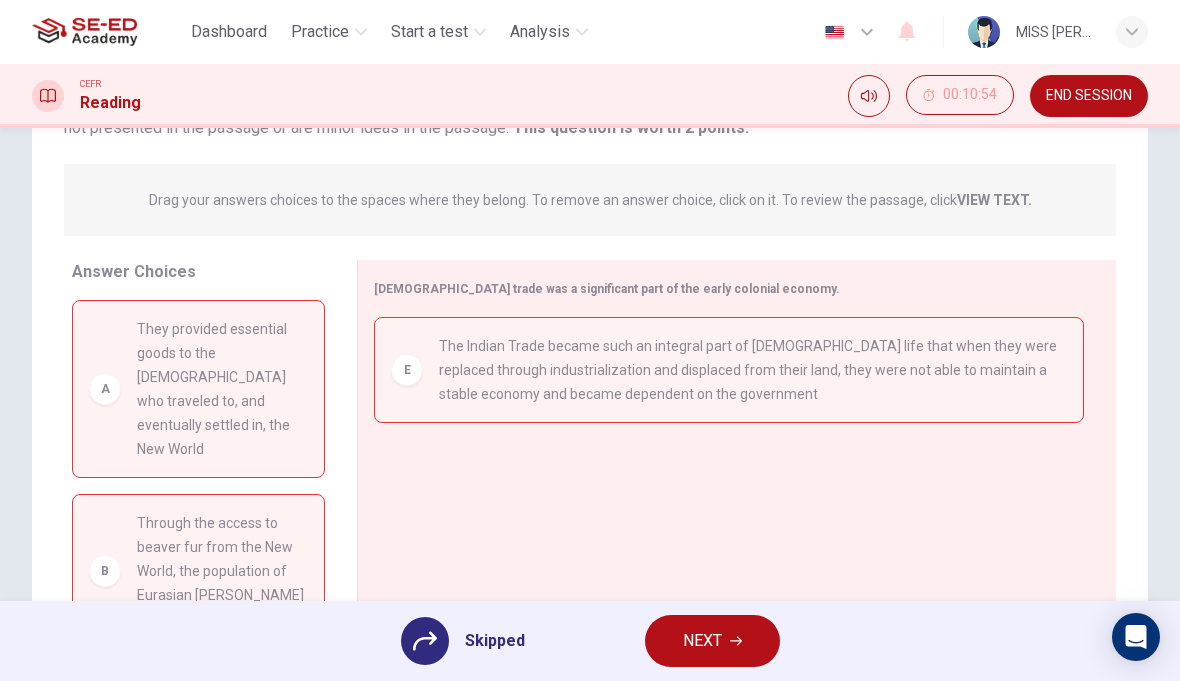 click on "They provided essential goods to the Europeans who traveled to, and eventually settled in, the New World" at bounding box center [222, 389] 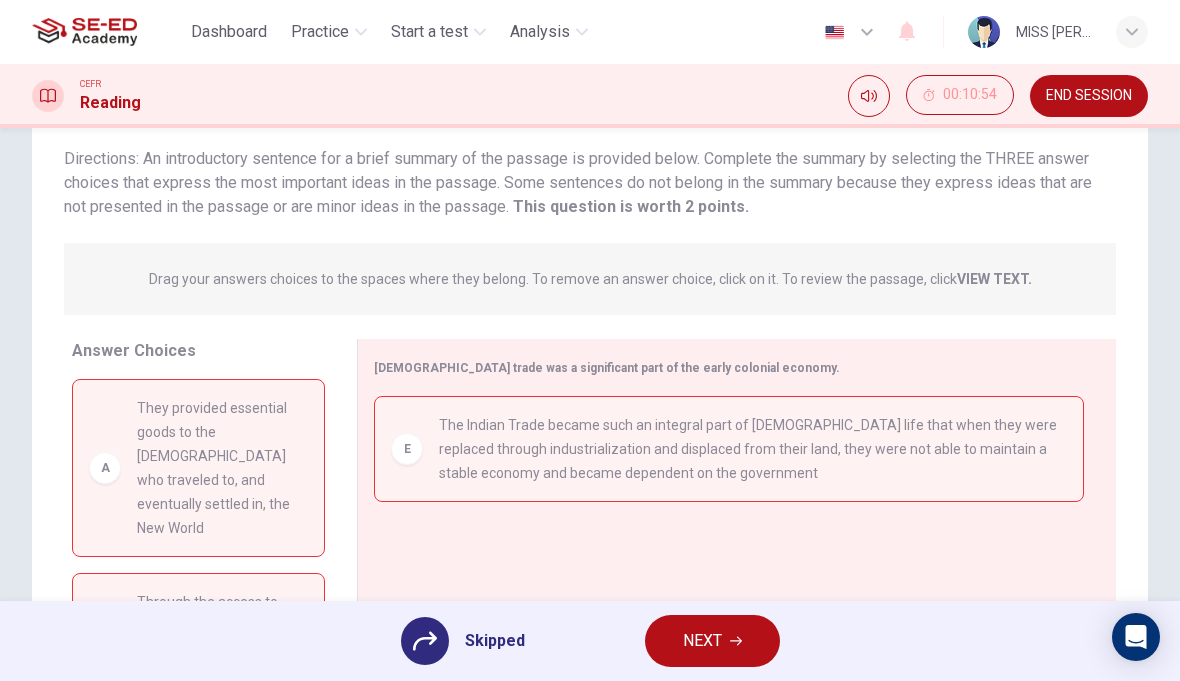 scroll, scrollTop: 130, scrollLeft: 0, axis: vertical 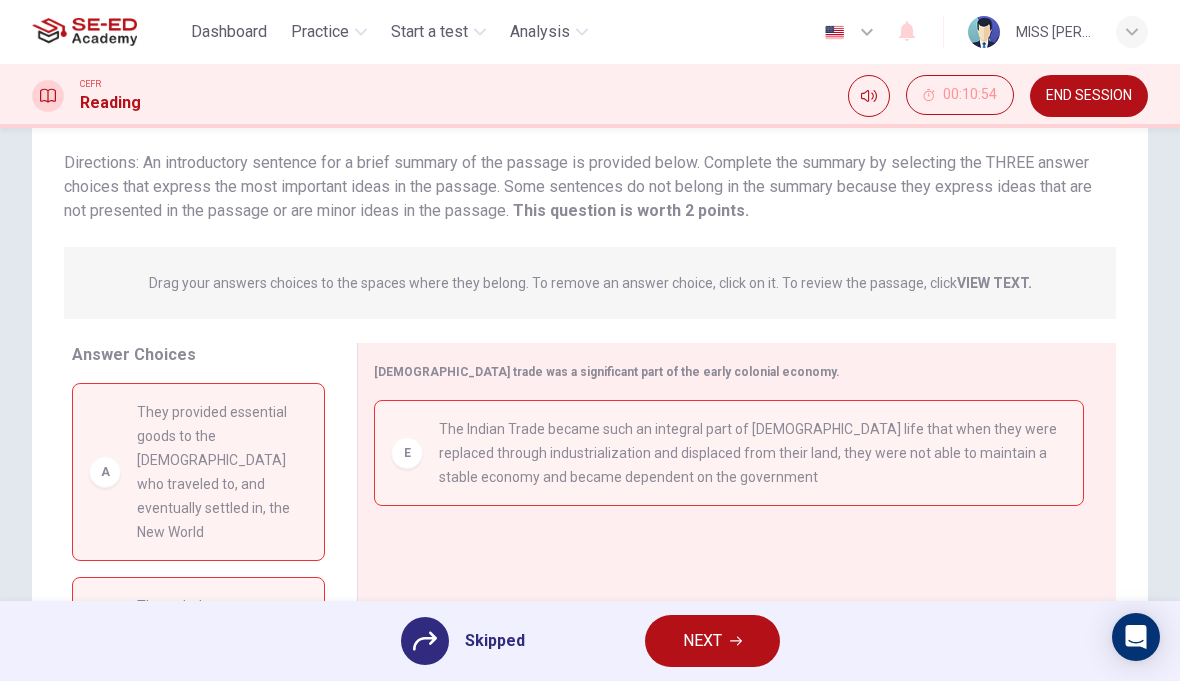 click on "E" at bounding box center (407, 453) 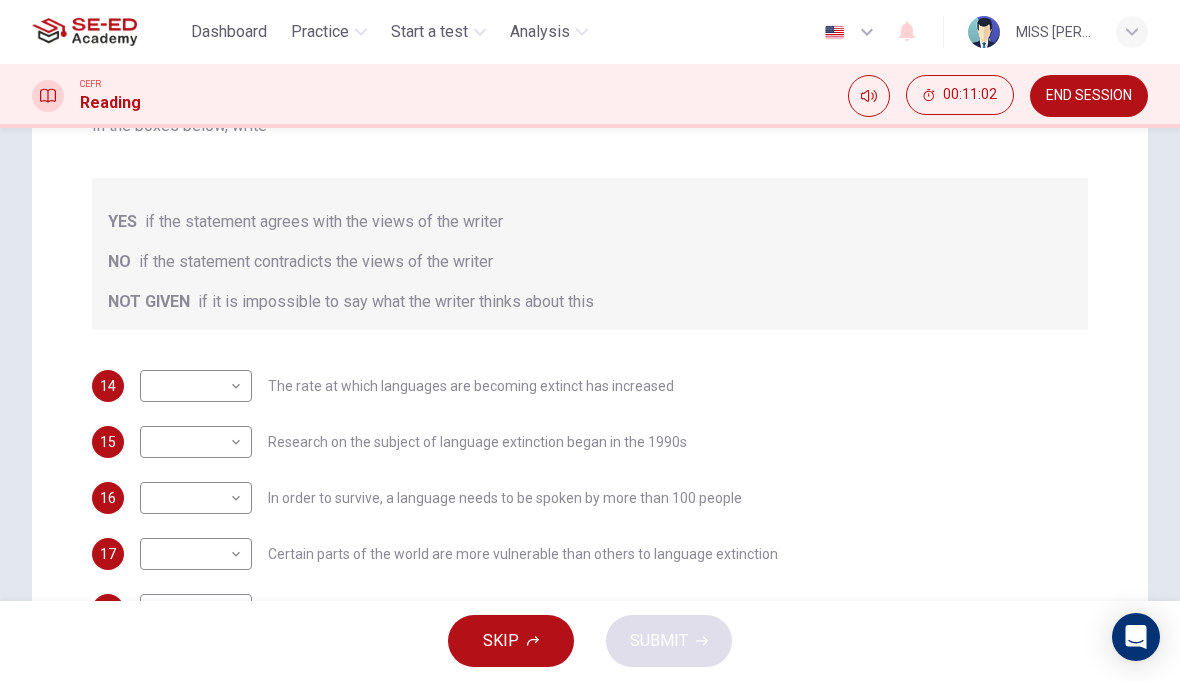 scroll, scrollTop: 292, scrollLeft: 0, axis: vertical 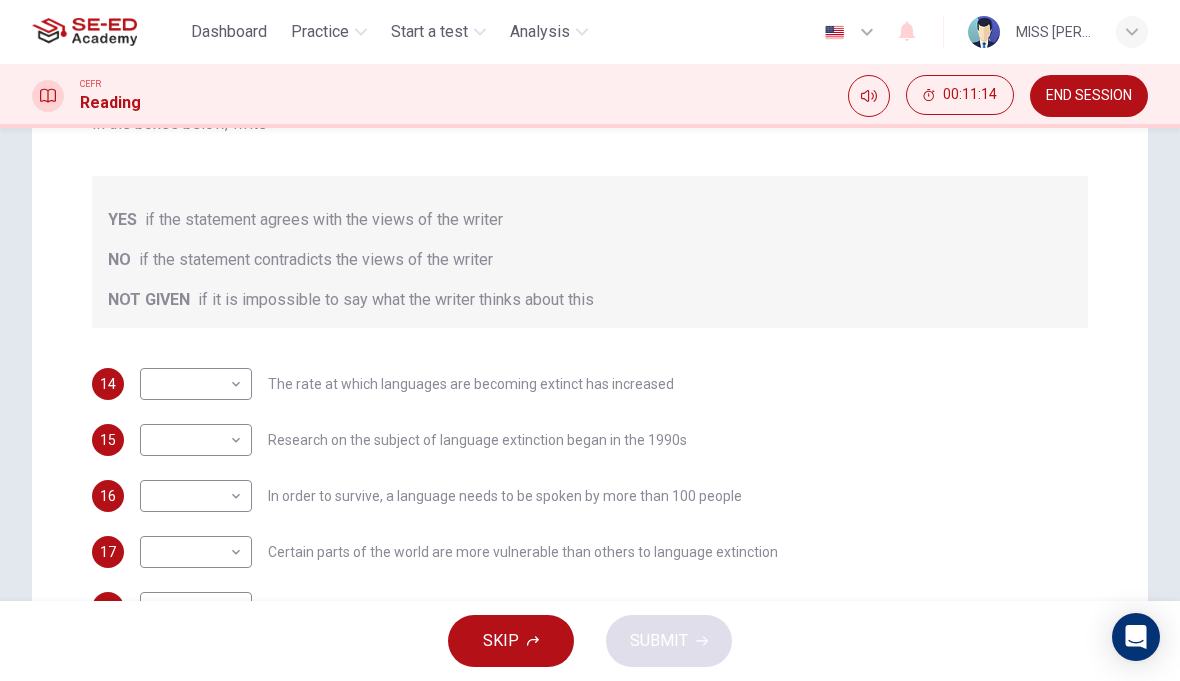 click on "This site uses cookies, as explained in our  Privacy Policy . If you agree to the use of cookies, please click the Accept button and continue to browse our site.   Privacy Policy Accept Dashboard Practice Start a test Analysis English en ​ MISS SUTEERANART  CHUMJAI CEFR Reading 00:11:14 END SESSION Question Passage Questions 14 - 18 Do the following statements agree with the views of the writer in the Passage?  In the boxes below, write YES if the statement agrees with the views of the writer NO if the statement contradicts the views of the writer NOT GIVEN if it is impossible to say what the writer thinks about this 14 ​ ​ The rate at which languages are becoming extinct has increased 15 ​ ​ Research on the subject of language extinction began in the 1990s 16 ​ ​ In order to survive, a language needs to be spoken by more than 100 people 17 ​ ​ Certain parts of the world are more vulnerable than others to language extinction 18 ​ ​ Saving Language CLICK TO ZOOM Click to Zoom 1 2 3 4 5 6" at bounding box center (590, 340) 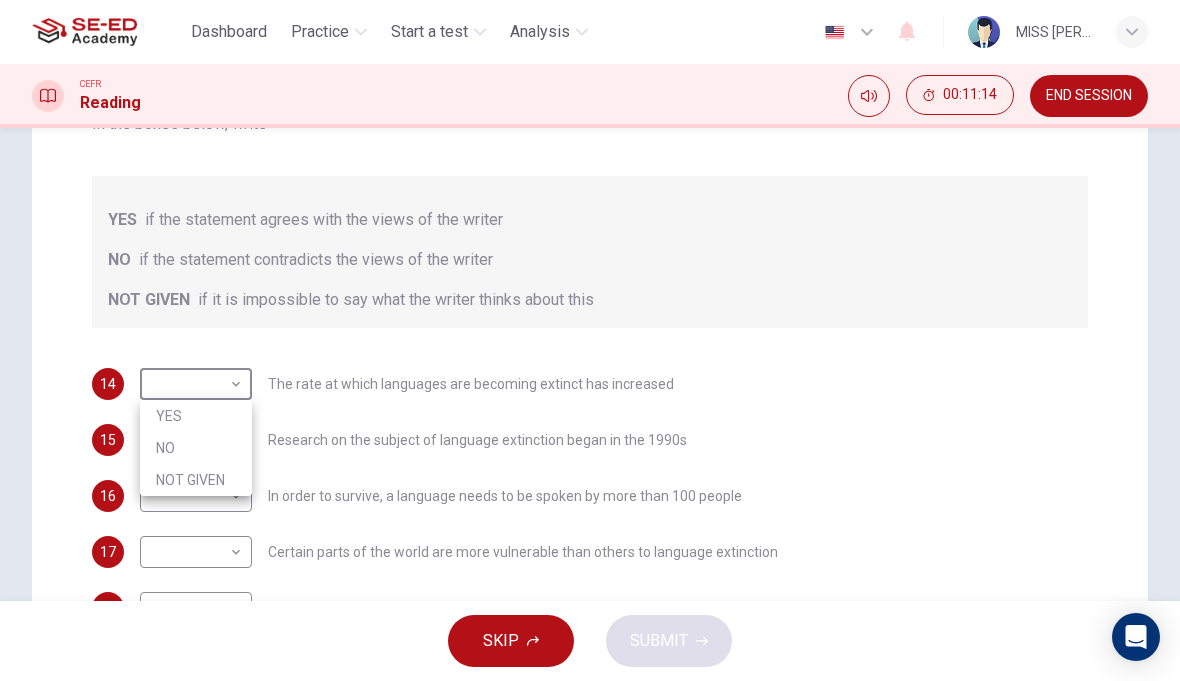 click on "NOT GIVEN" at bounding box center (196, 480) 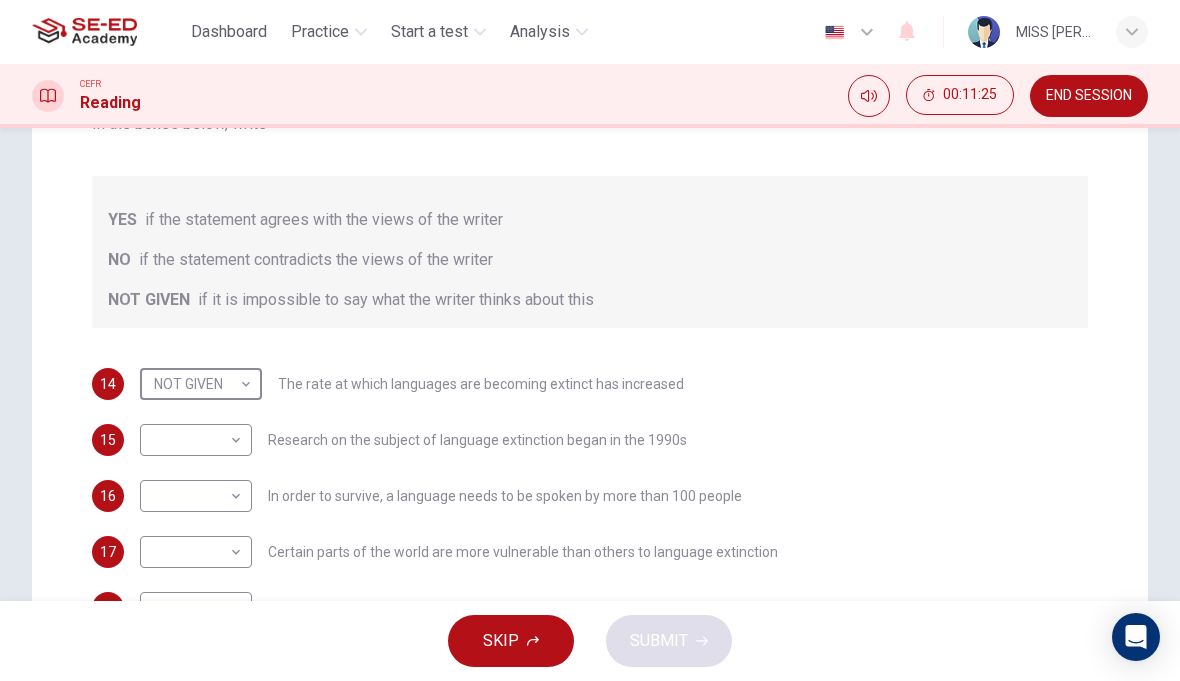 click on "This site uses cookies, as explained in our  Privacy Policy . If you agree to the use of cookies, please click the Accept button and continue to browse our site.   Privacy Policy Accept Dashboard Practice Start a test Analysis English en ​ MISS SUTEERANART  CHUMJAI CEFR Reading 00:11:25 END SESSION Question Passage Questions 14 - 18 Do the following statements agree with the views of the writer in the Passage?  In the boxes below, write YES if the statement agrees with the views of the writer NO if the statement contradicts the views of the writer NOT GIVEN if it is impossible to say what the writer thinks about this 14 NOT GIVEN NOT GIVEN ​ The rate at which languages are becoming extinct has increased 15 ​ ​ Research on the subject of language extinction began in the 1990s 16 ​ ​ In order to survive, a language needs to be spoken by more than 100 people 17 ​ ​ Certain parts of the world are more vulnerable than others to language extinction 18 ​ ​ Saving Language CLICK TO ZOOM 1 2 3 4 5" at bounding box center [590, 340] 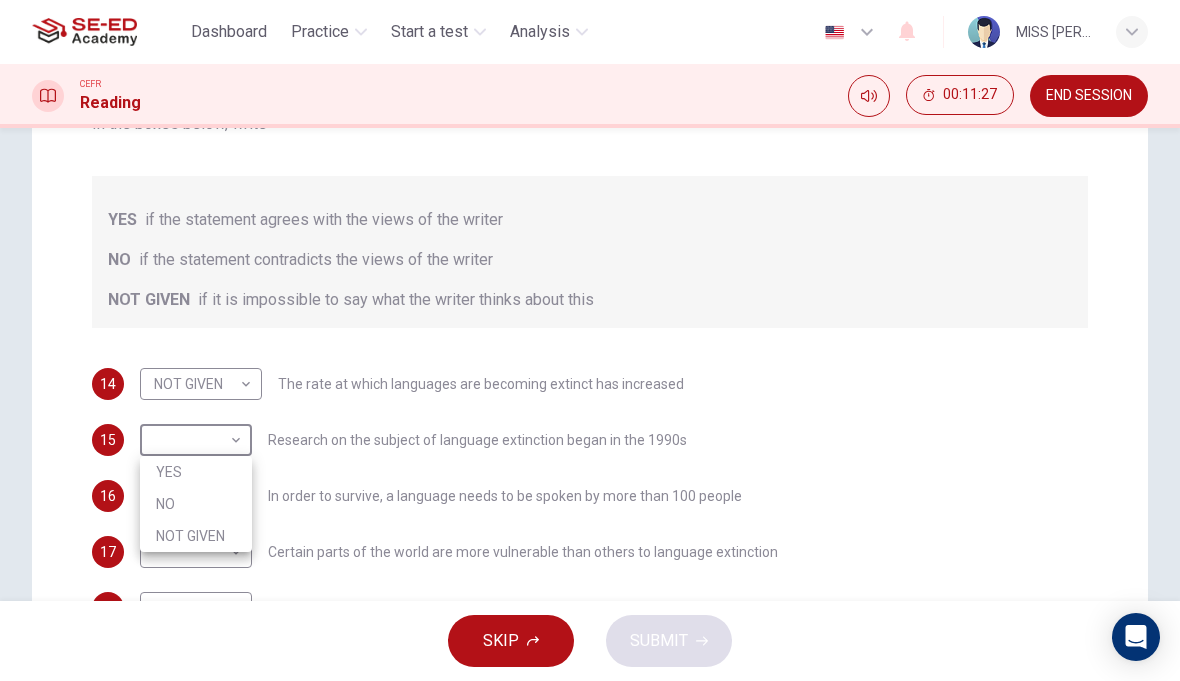 click on "YES" at bounding box center (196, 472) 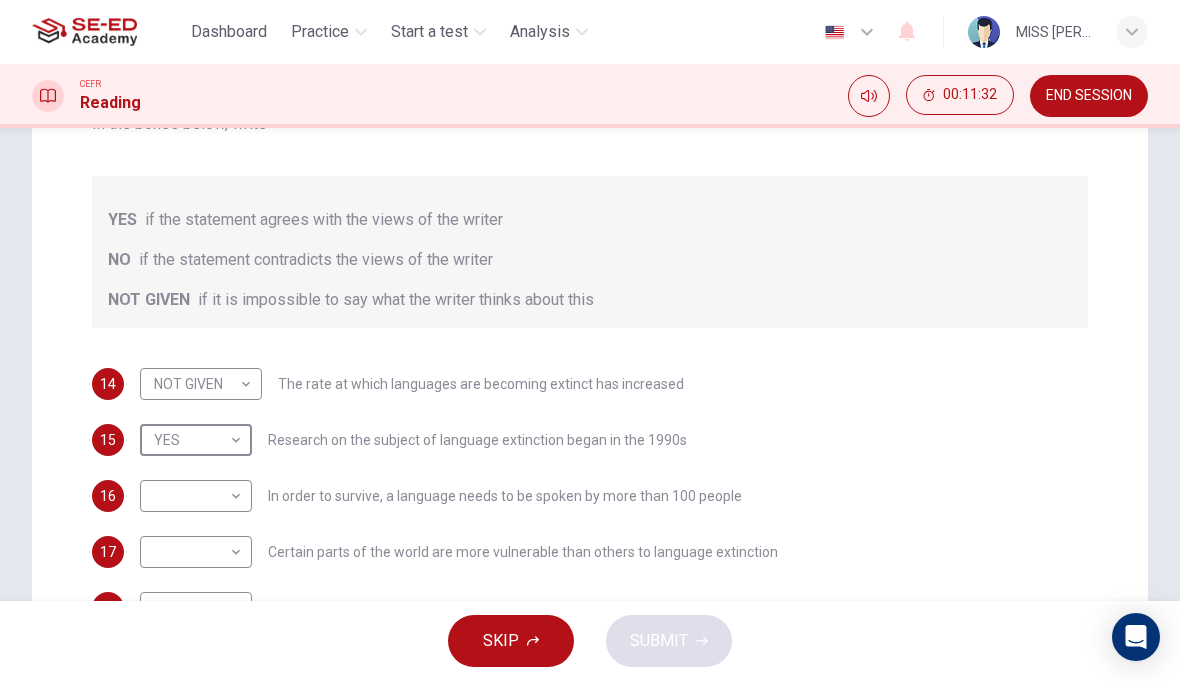 click on "This site uses cookies, as explained in our  Privacy Policy . If you agree to the use of cookies, please click the Accept button and continue to browse our site.   Privacy Policy Accept Dashboard Practice Start a test Analysis English en ​ MISS SUTEERANART  CHUMJAI CEFR Reading 00:11:32 END SESSION Question Passage Questions 14 - 18 Do the following statements agree with the views of the writer in the Passage?  In the boxes below, write YES if the statement agrees with the views of the writer NO if the statement contradicts the views of the writer NOT GIVEN if it is impossible to say what the writer thinks about this 14 NOT GIVEN NOT GIVEN ​ The rate at which languages are becoming extinct has increased 15 YES YES ​ Research on the subject of language extinction began in the 1990s 16 ​ ​ In order to survive, a language needs to be spoken by more than 100 people 17 ​ ​ Certain parts of the world are more vulnerable than others to language extinction 18 ​ ​ Saving Language CLICK TO ZOOM 1 2 3" at bounding box center (590, 340) 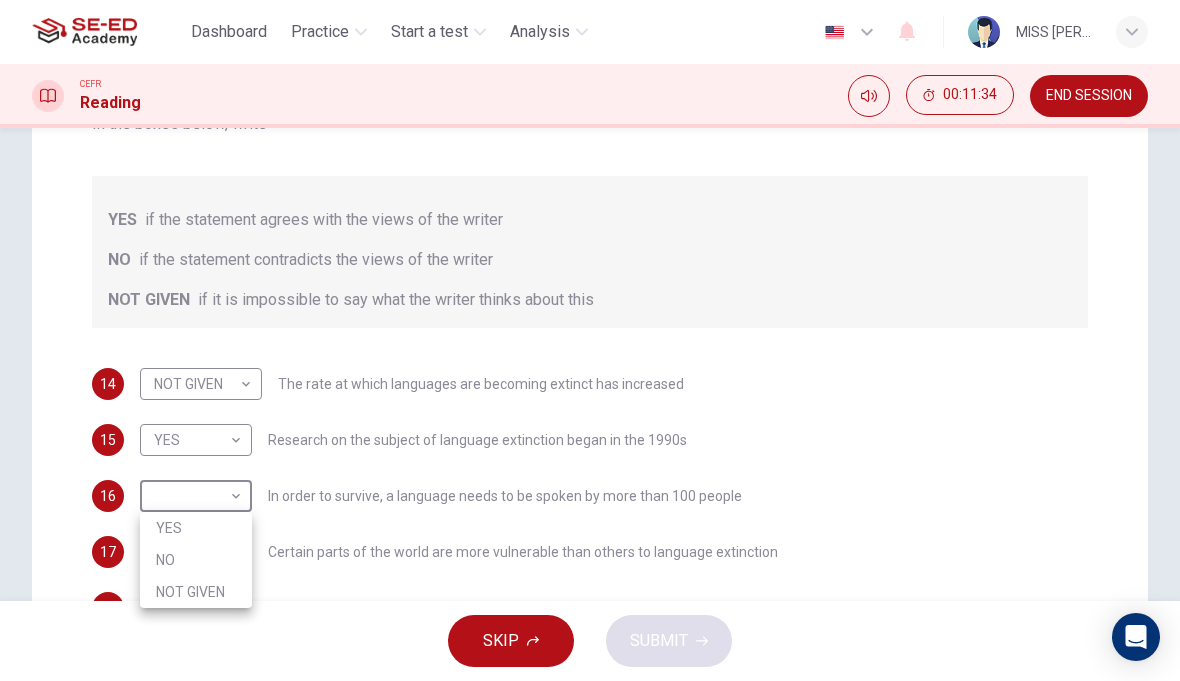 click at bounding box center (590, 340) 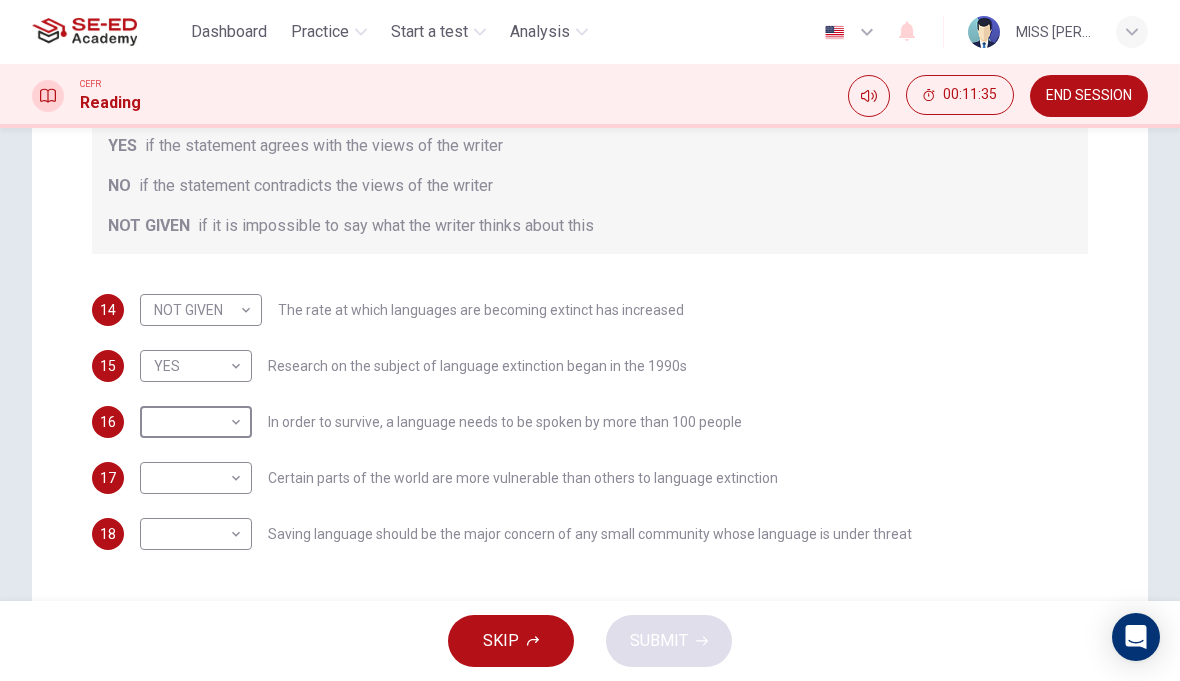 scroll, scrollTop: 405, scrollLeft: 0, axis: vertical 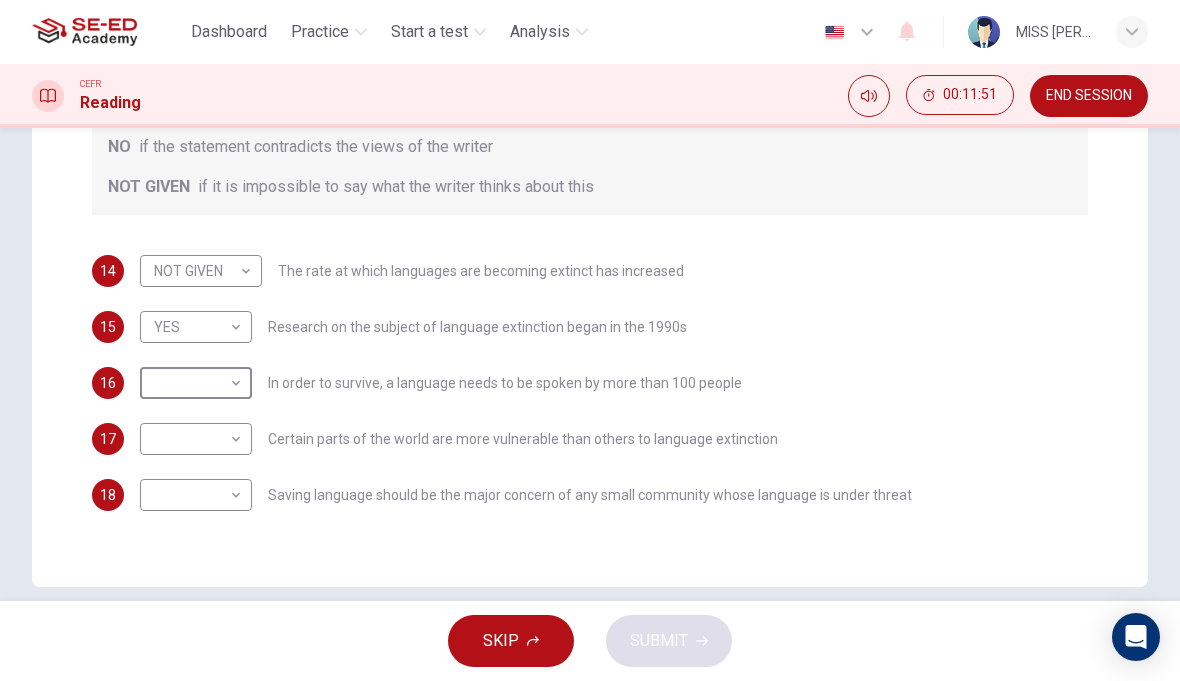 click on "This site uses cookies, as explained in our  Privacy Policy . If you agree to the use of cookies, please click the Accept button and continue to browse our site.   Privacy Policy Accept Dashboard Practice Start a test Analysis English en ​ MISS SUTEERANART  CHUMJAI CEFR Reading 00:11:51 END SESSION Question Passage Questions 14 - 18 Do the following statements agree with the views of the writer in the Passage?  In the boxes below, write YES if the statement agrees with the views of the writer NO if the statement contradicts the views of the writer NOT GIVEN if it is impossible to say what the writer thinks about this 14 NOT GIVEN NOT GIVEN ​ The rate at which languages are becoming extinct has increased 15 YES YES ​ Research on the subject of language extinction began in the 1990s 16 ​ ​ In order to survive, a language needs to be spoken by more than 100 people 17 ​ ​ Certain parts of the world are more vulnerable than others to language extinction 18 ​ ​ Saving Language CLICK TO ZOOM 1 2 3" at bounding box center (590, 340) 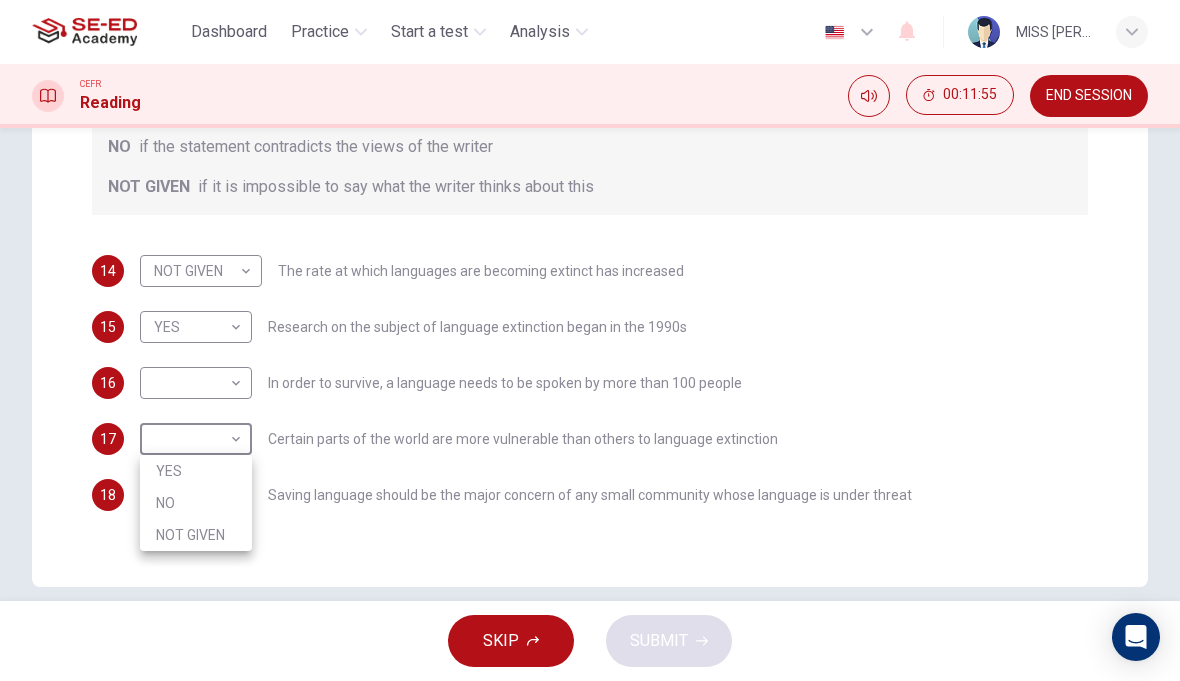 click on "NO" at bounding box center (196, 503) 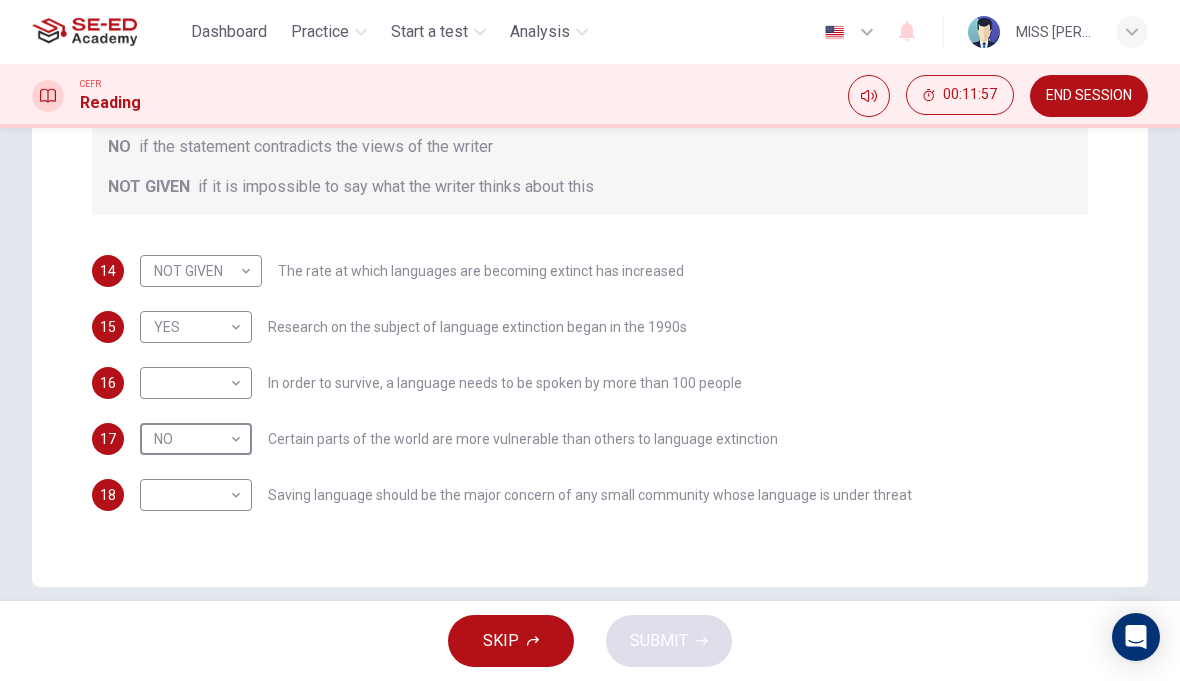 click on "This site uses cookies, as explained in our  Privacy Policy . If you agree to the use of cookies, please click the Accept button and continue to browse our site.   Privacy Policy Accept Dashboard Practice Start a test Analysis English en ​ MISS SUTEERANART  CHUMJAI CEFR Reading 00:11:57 END SESSION Question Passage Questions 14 - 18 Do the following statements agree with the views of the writer in the Passage?  In the boxes below, write YES if the statement agrees with the views of the writer NO if the statement contradicts the views of the writer NOT GIVEN if it is impossible to say what the writer thinks about this 14 NOT GIVEN NOT GIVEN ​ The rate at which languages are becoming extinct has increased 15 YES YES ​ Research on the subject of language extinction began in the 1990s 16 ​ ​ In order to survive, a language needs to be spoken by more than 100 people 17 NO NO ​ Certain parts of the world are more vulnerable than others to language extinction 18 ​ ​ Saving Language CLICK TO ZOOM 1 2" at bounding box center (590, 340) 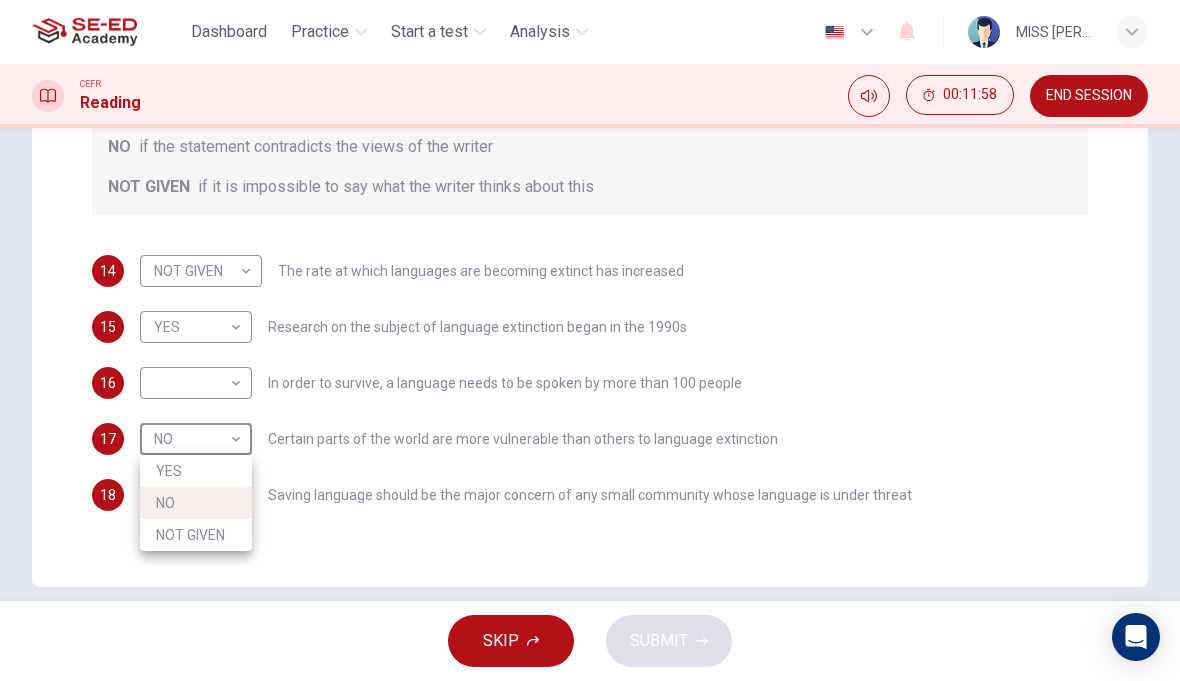click on "NOT GIVEN" at bounding box center (196, 535) 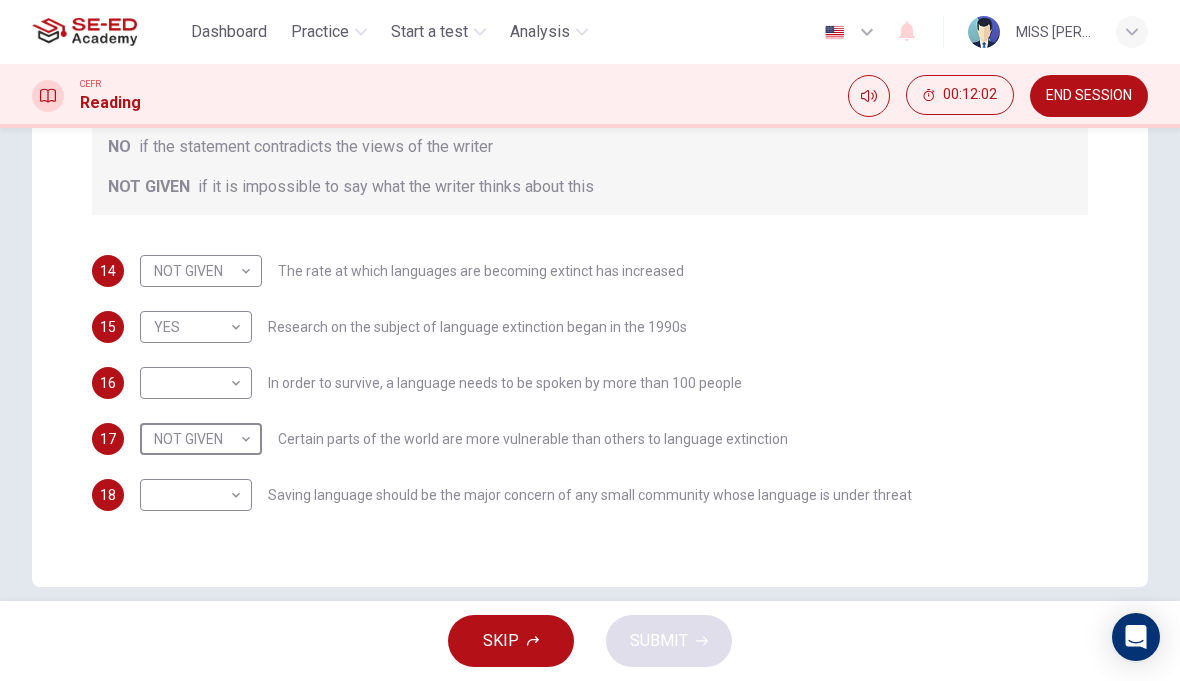 click on "This site uses cookies, as explained in our  Privacy Policy . If you agree to the use of cookies, please click the Accept button and continue to browse our site.   Privacy Policy Accept Dashboard Practice Start a test Analysis English en ​ MISS SUTEERANART  CHUMJAI CEFR Reading 00:12:02 END SESSION Question Passage Questions 14 - 18 Do the following statements agree with the views of the writer in the Passage?  In the boxes below, write YES if the statement agrees with the views of the writer NO if the statement contradicts the views of the writer NOT GIVEN if it is impossible to say what the writer thinks about this 14 NOT GIVEN NOT GIVEN ​ The rate at which languages are becoming extinct has increased 15 YES YES ​ Research on the subject of language extinction began in the 1990s 16 ​ ​ In order to survive, a language needs to be spoken by more than 100 people 17 NOT GIVEN NOT GIVEN ​ Certain parts of the world are more vulnerable than others to language extinction 18 ​ ​ Saving Language 1 2" at bounding box center (590, 340) 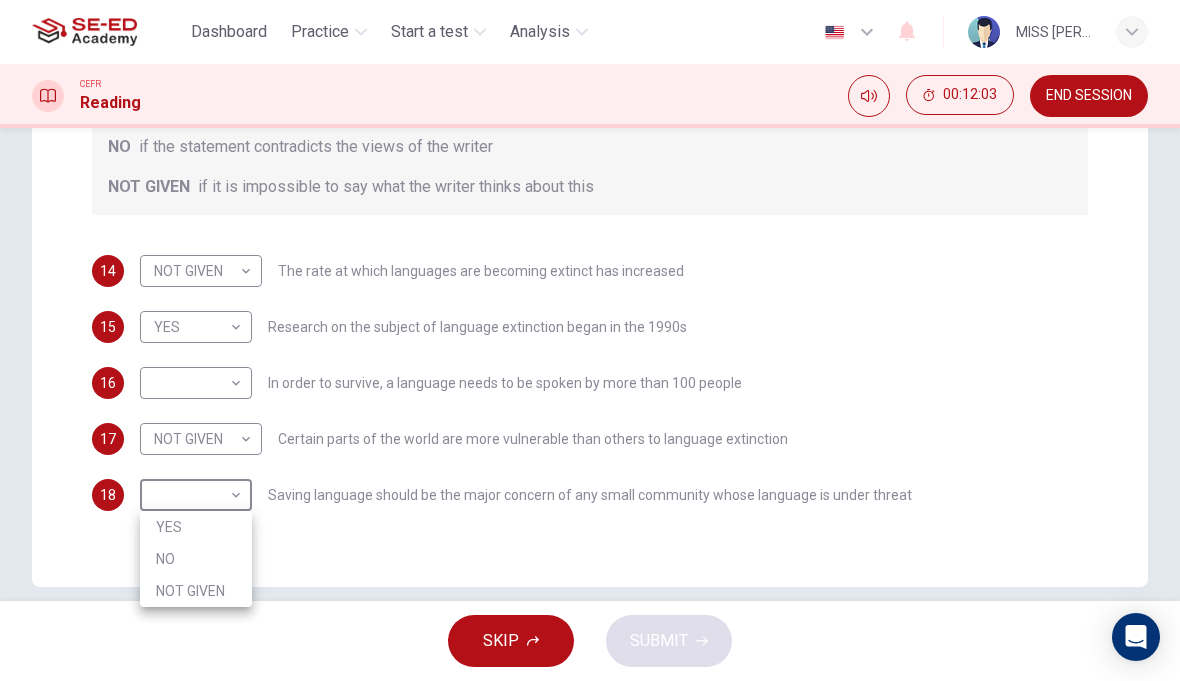 click on "NO" at bounding box center [196, 559] 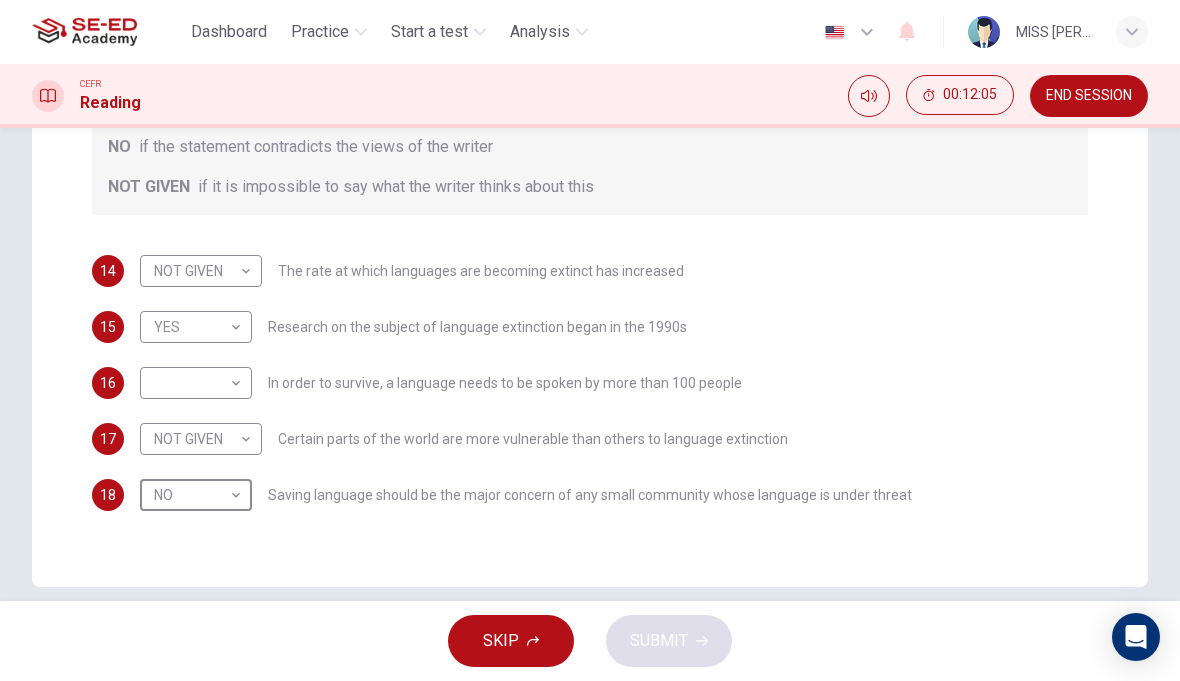 click on "This site uses cookies, as explained in our  Privacy Policy . If you agree to the use of cookies, please click the Accept button and continue to browse our site.   Privacy Policy Accept Dashboard Practice Start a test Analysis English en ​ MISS SUTEERANART  CHUMJAI CEFR Reading 00:12:05 END SESSION Question Passage Questions 14 - 18 Do the following statements agree with the views of the writer in the Passage?  In the boxes below, write YES if the statement agrees with the views of the writer NO if the statement contradicts the views of the writer NOT GIVEN if it is impossible to say what the writer thinks about this 14 NOT GIVEN NOT GIVEN ​ The rate at which languages are becoming extinct has increased 15 YES YES ​ Research on the subject of language extinction began in the 1990s 16 ​ ​ In order to survive, a language needs to be spoken by more than 100 people 17 NOT GIVEN NOT GIVEN ​ Certain parts of the world are more vulnerable than others to language extinction 18 NO NO ​ Saving Language 1" at bounding box center [590, 340] 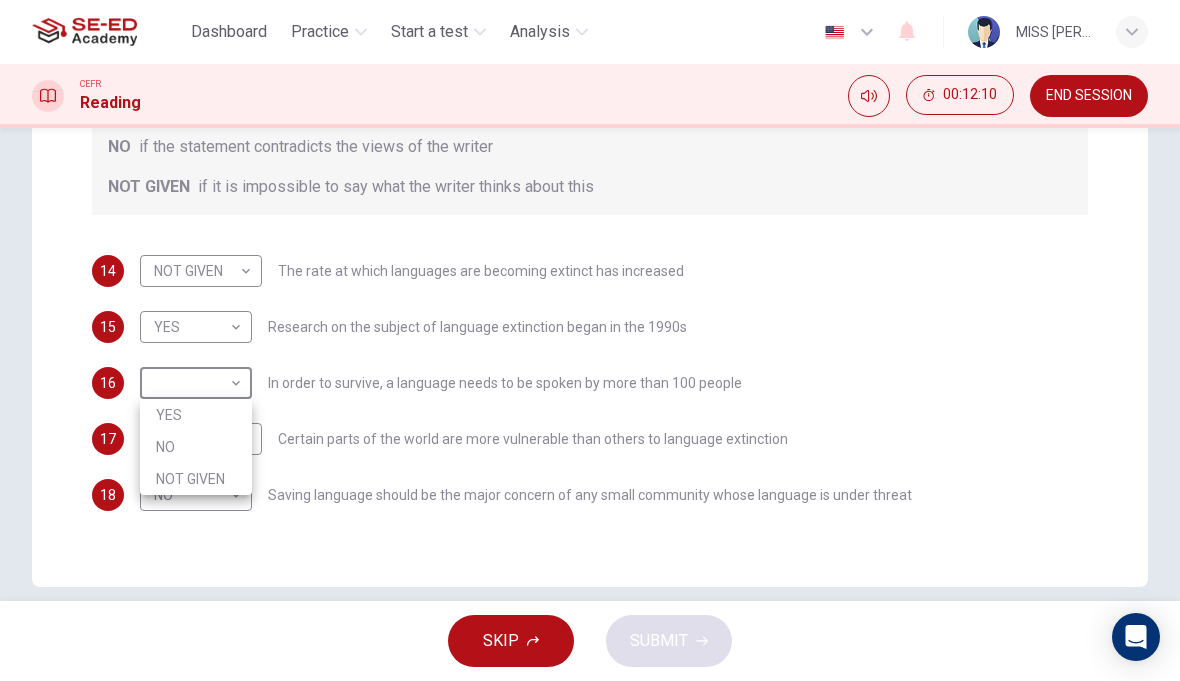 click on "NO" at bounding box center [196, 447] 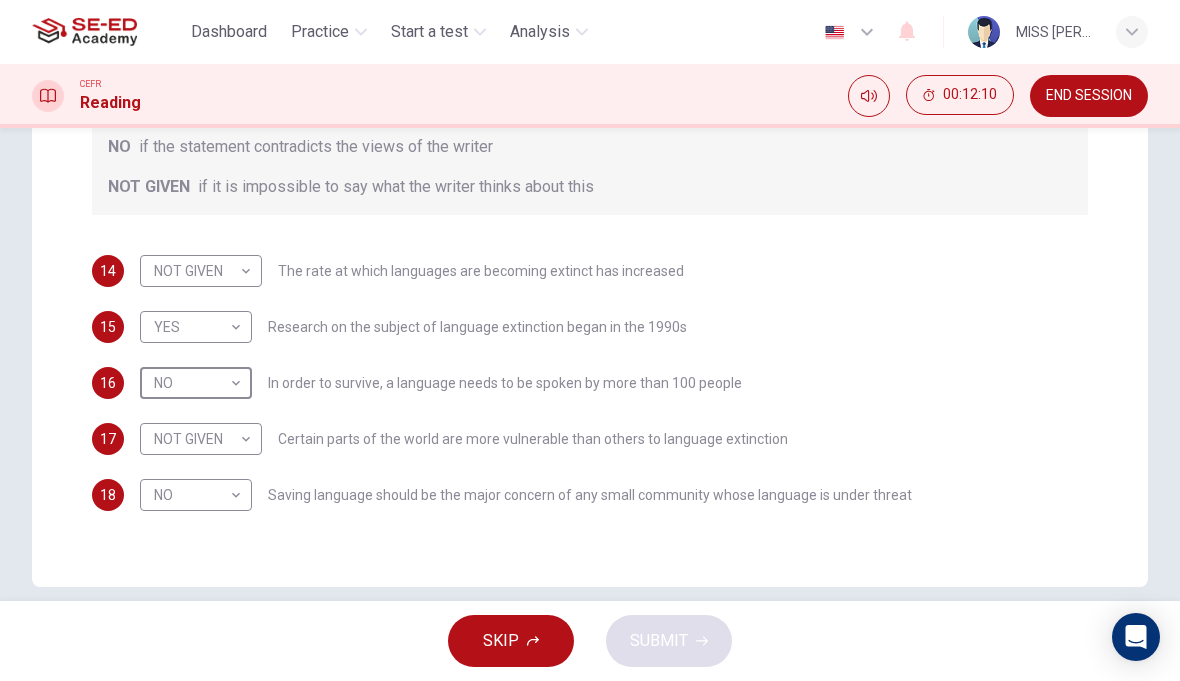 type on "NO" 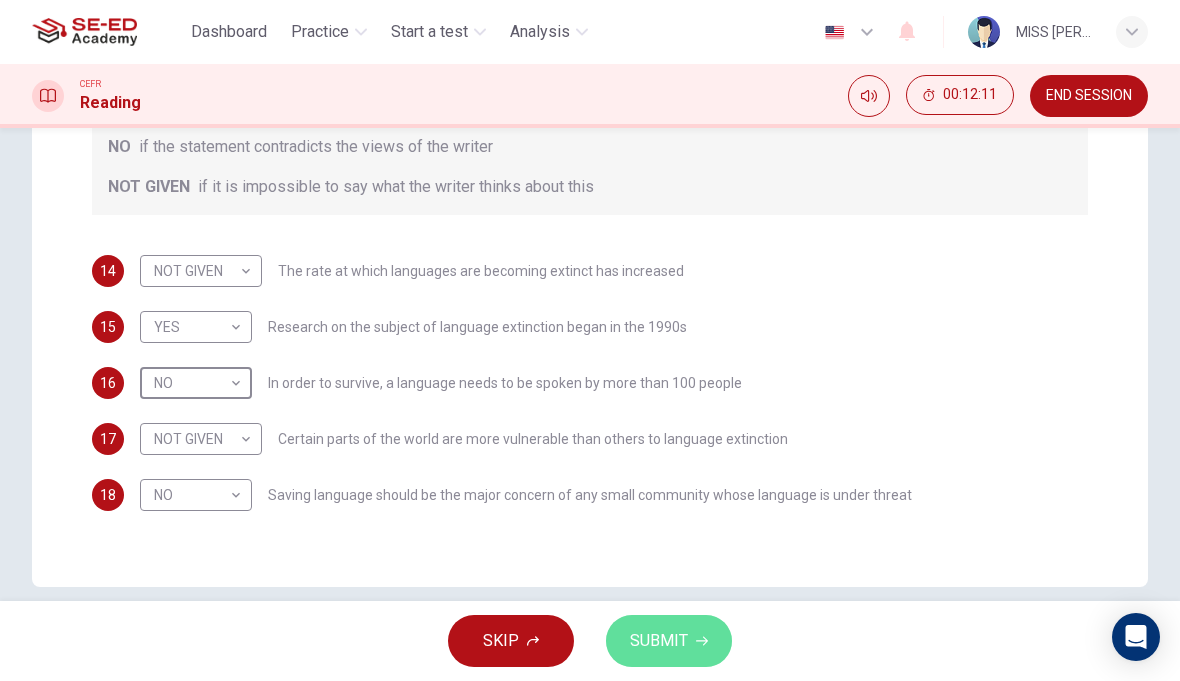 click on "SUBMIT" at bounding box center (659, 641) 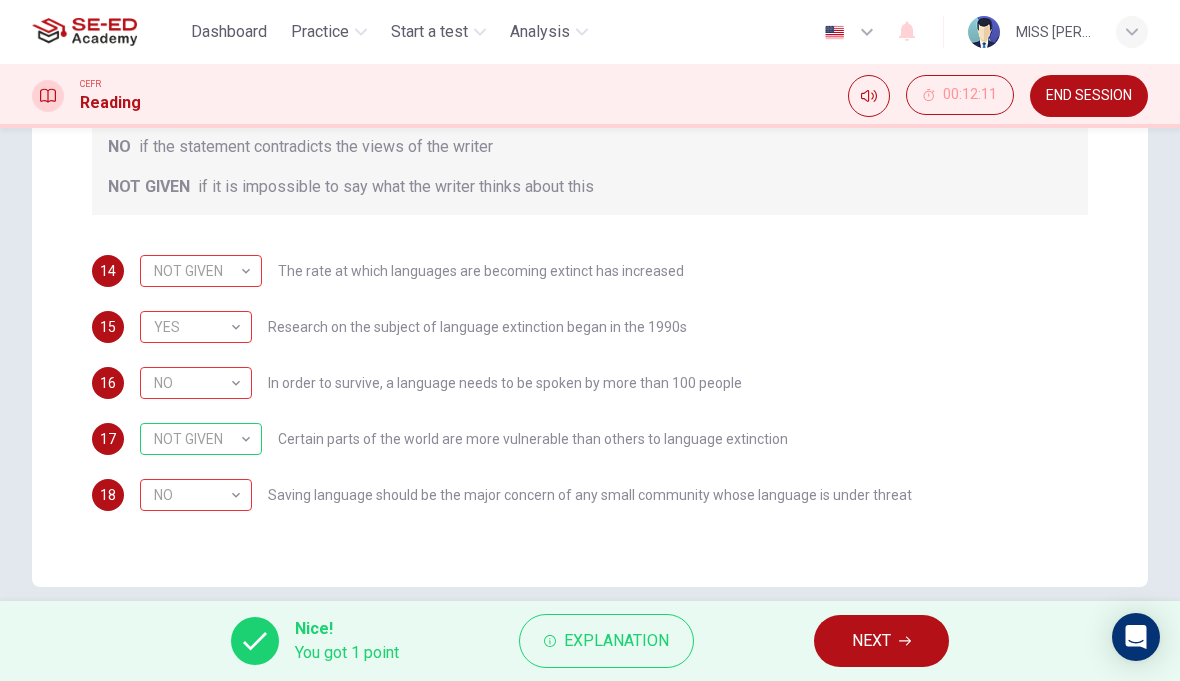 click on "NOT GIVEN" at bounding box center (197, 271) 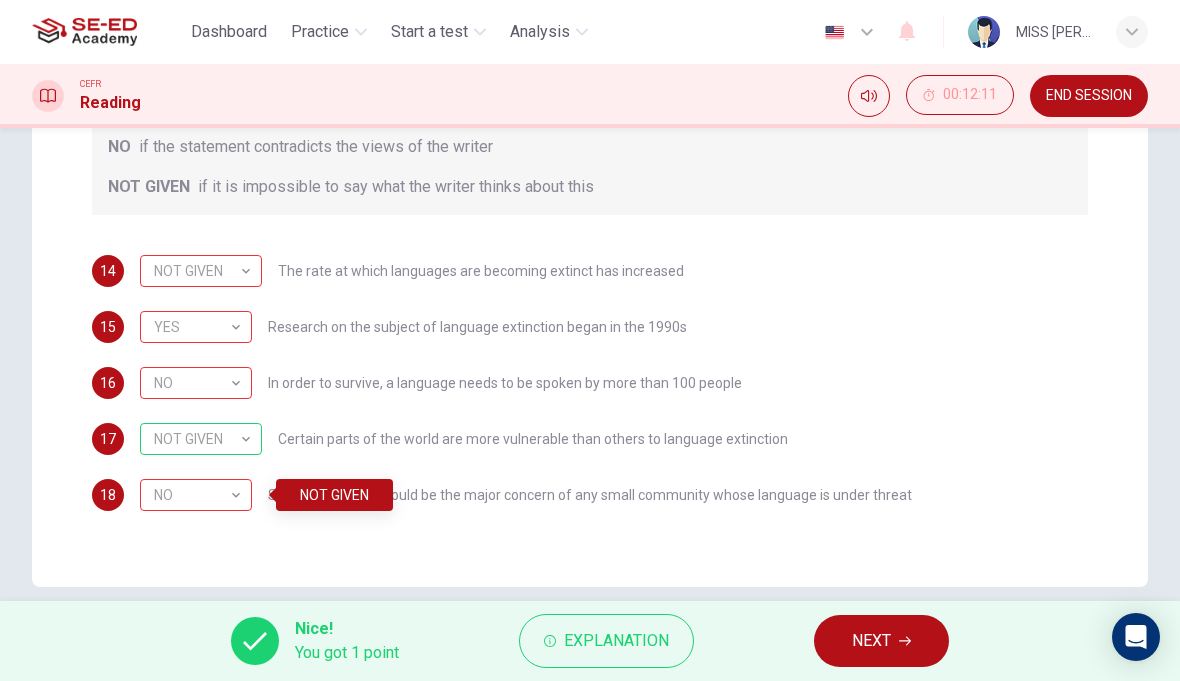 click on "Explanation" at bounding box center [616, 641] 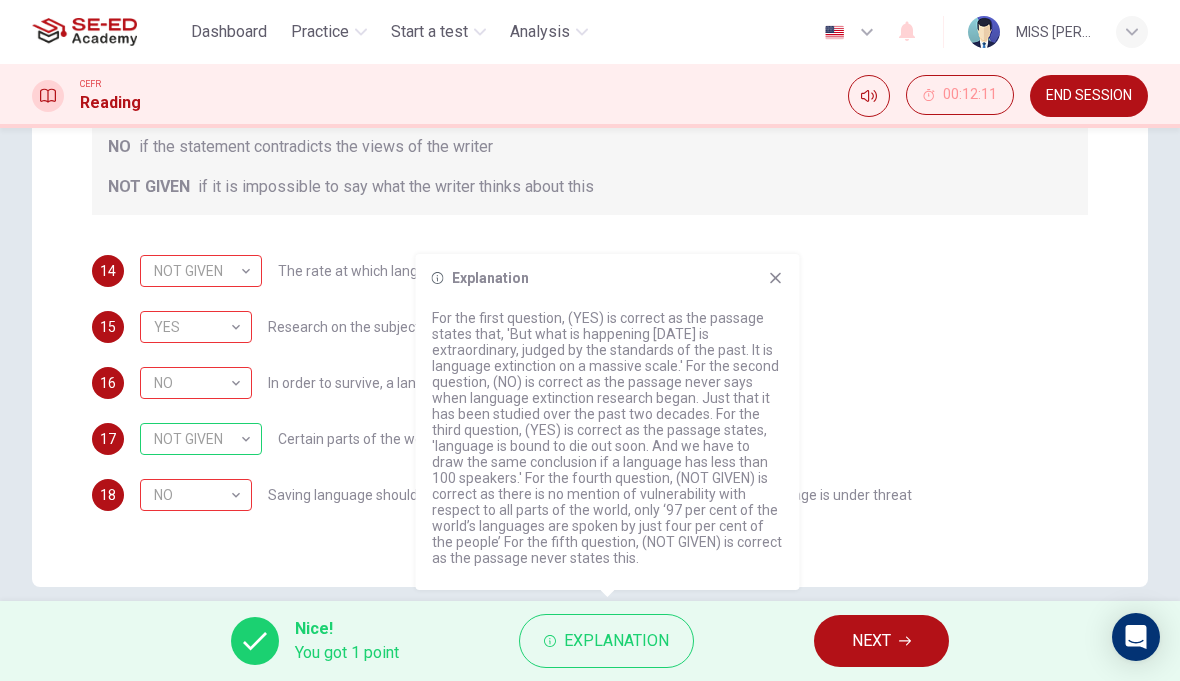 click 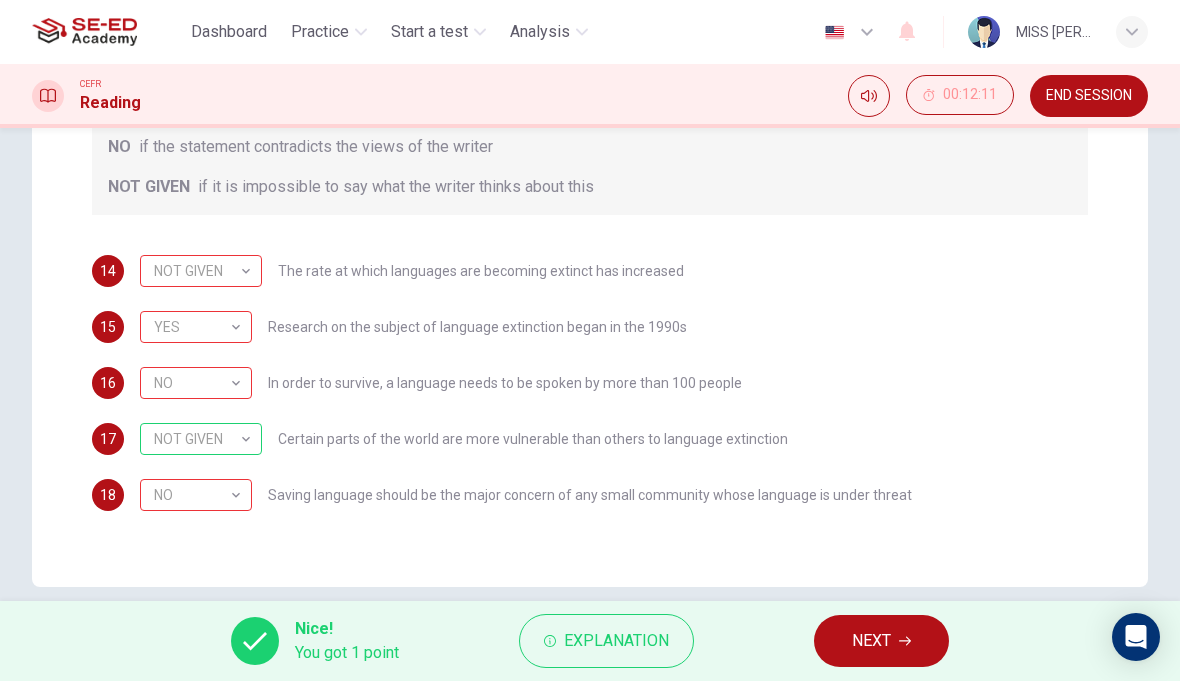 click on "NEXT" at bounding box center (881, 641) 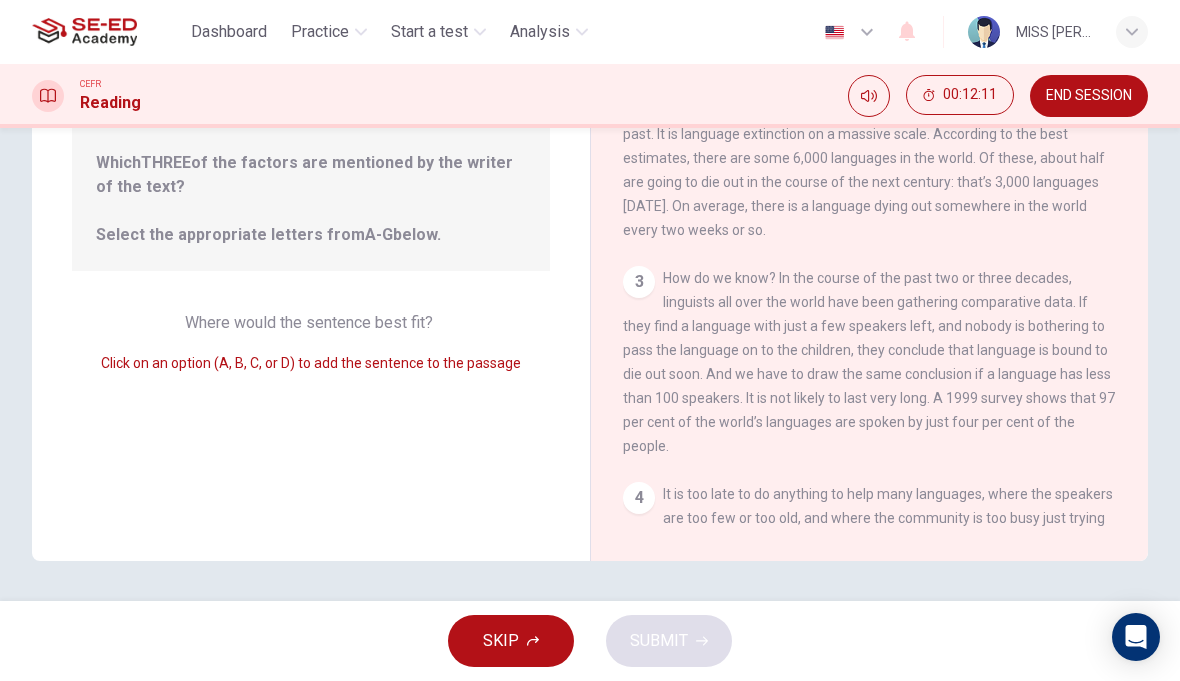 scroll, scrollTop: 302, scrollLeft: 0, axis: vertical 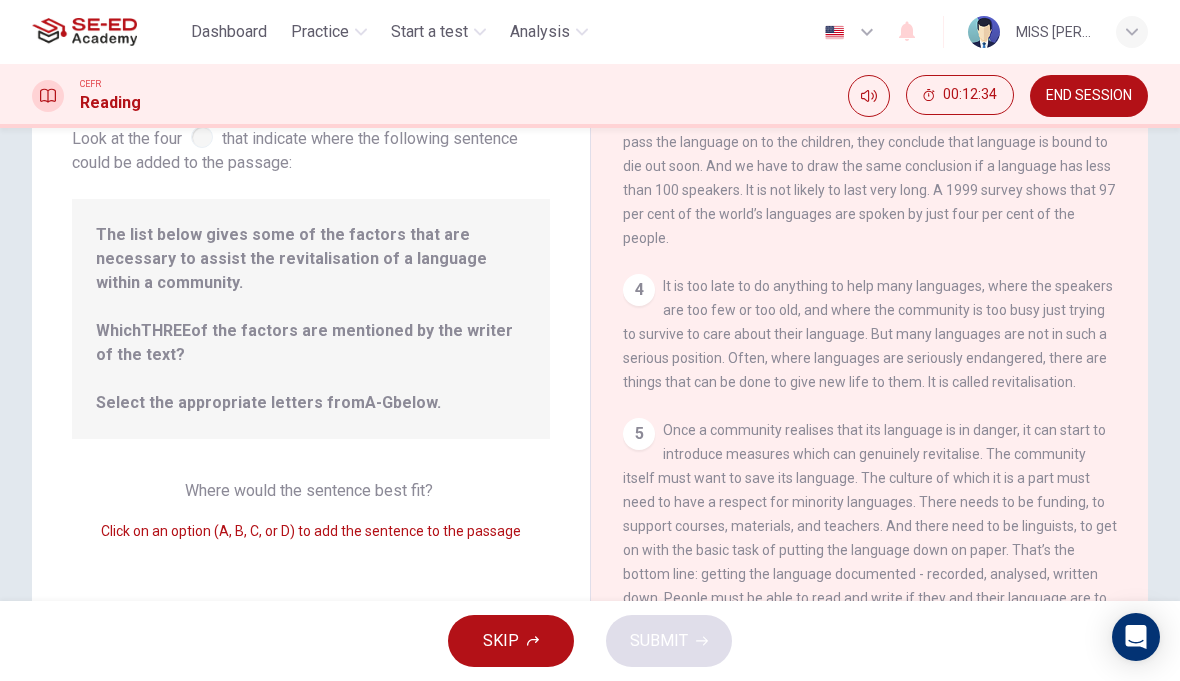 click on "4" at bounding box center [639, 290] 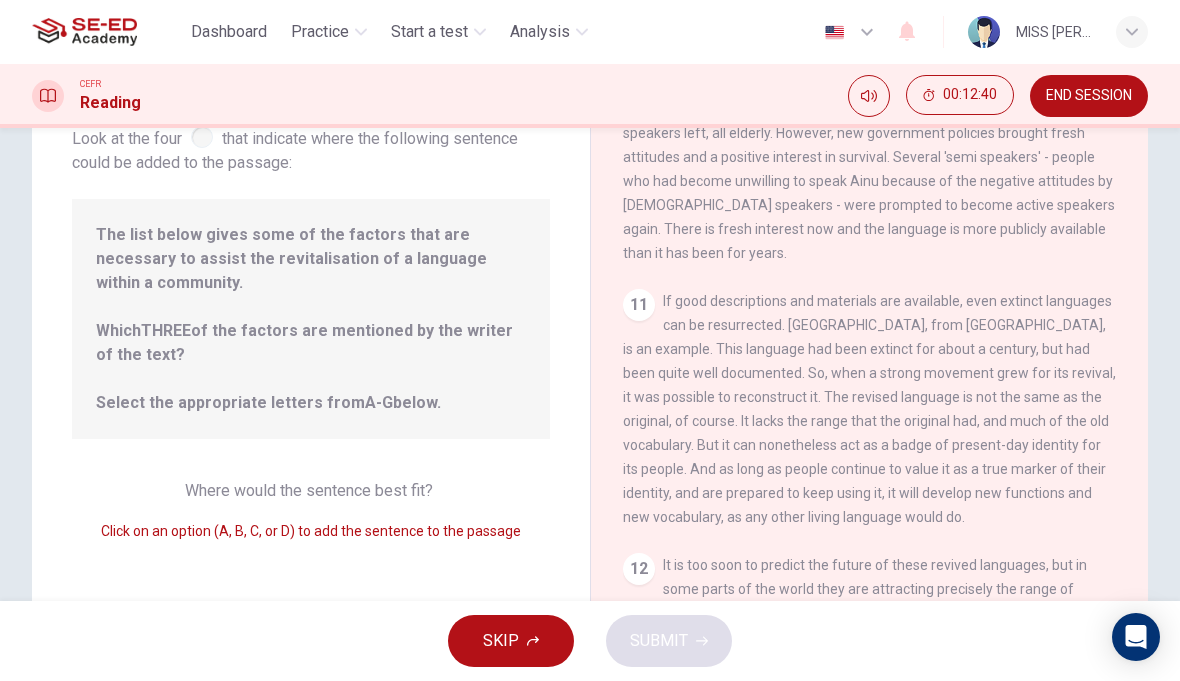 scroll, scrollTop: 1888, scrollLeft: 0, axis: vertical 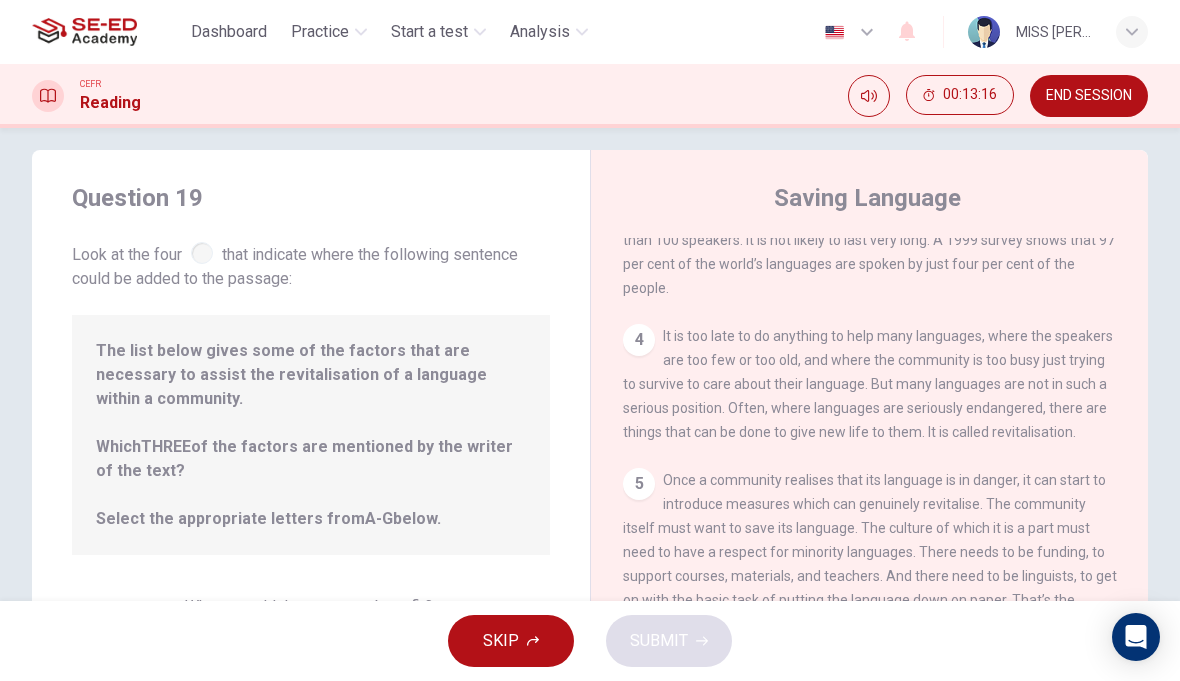 click on "4 It is too late to do anything to help many languages, where the speakers are too few or too old, and where the community is too busy just trying to survive to care about their language. But many languages are not in such a serious position. Often, where languages are seriously endangered, there are things that can be done to give new life to them. It is called revitalisation." at bounding box center [870, 384] 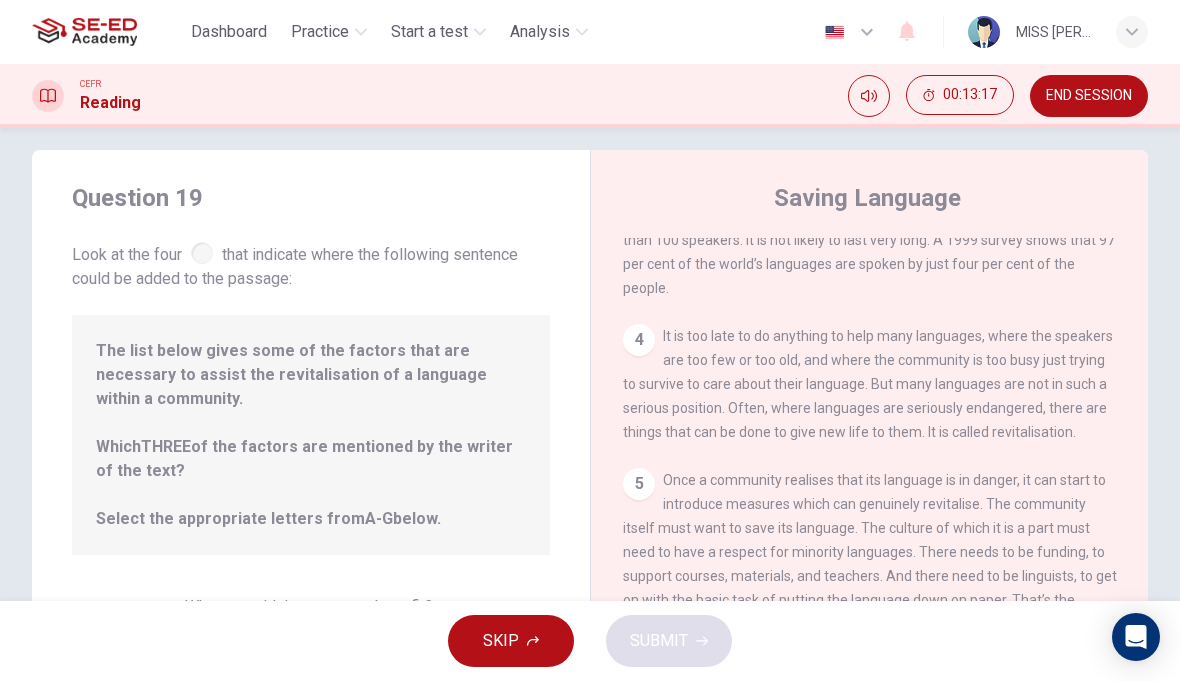 click on "It is too late to do anything to help many languages, where the speakers are too few or too old, and where the community is too busy just trying to survive to care about their language. But many languages are not in such a serious position. Often, where languages are seriously endangered, there are things that can be done to give new life to them. It is called revitalisation." at bounding box center (868, 384) 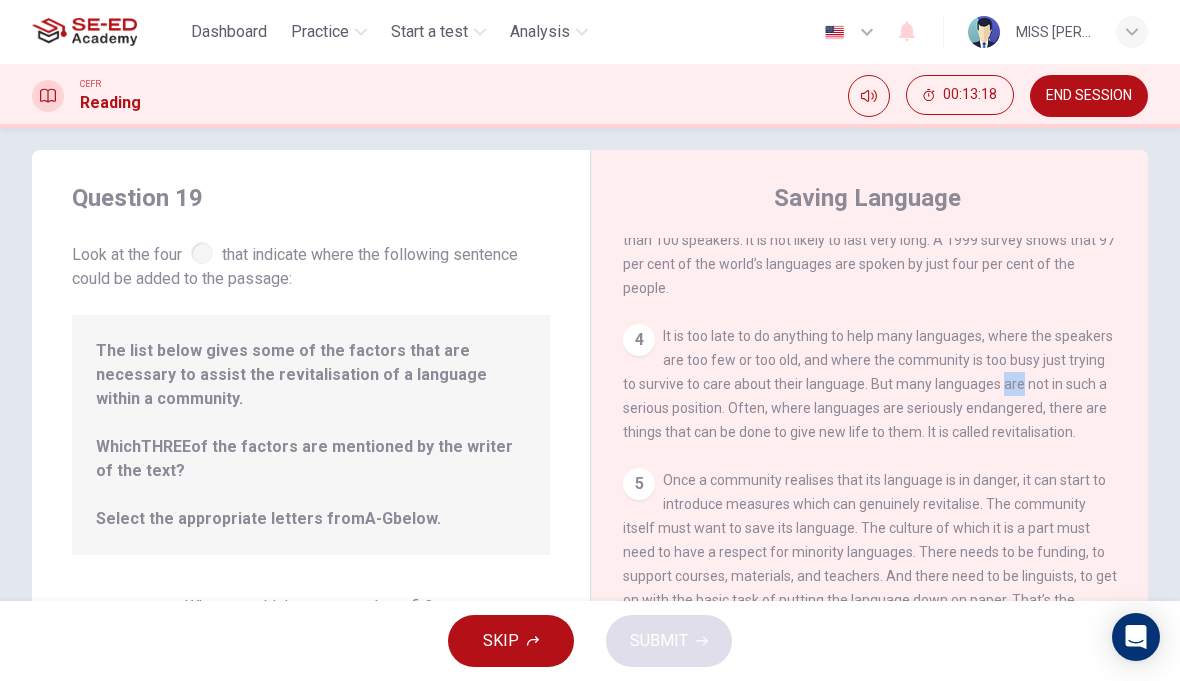 click on "4 It is too late to do anything to help many languages, where the speakers are too few or too old, and where the community is too busy just trying to survive to care about their language. But many languages are not in such a serious position. Often, where languages are seriously endangered, there are things that can be done to give new life to them. It is called revitalisation." at bounding box center (870, 384) 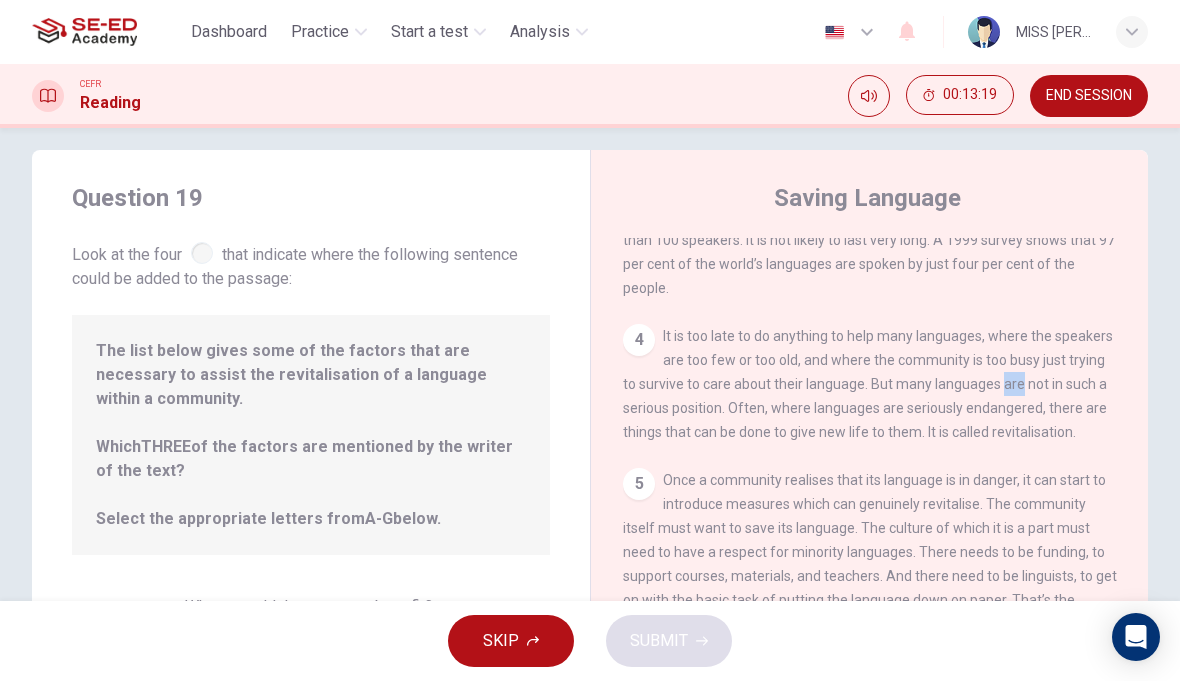 click on "1 For the first time, linguists have put a price on language. To save a language from extinction isn’t cheap - but more and more people are arguing that the alternative is the death of communities. 2 There is nothing unusual about a single language dying. Communities have come and gone throughout history, and with them their language. But what is happening today is extraordinary, judged by the standards of the past. It is language extinction on a massive scale. According to the best estimates, there are some 6,000 languages in the world. Of these, about half are going to die out in the course of the next century: that’s 3,000 languages in 1,200 months. On average, there is a language dying out somewhere in the world every two weeks or so. 3 4 5 6 7 8 9 10 11 12" at bounding box center (883, 525) 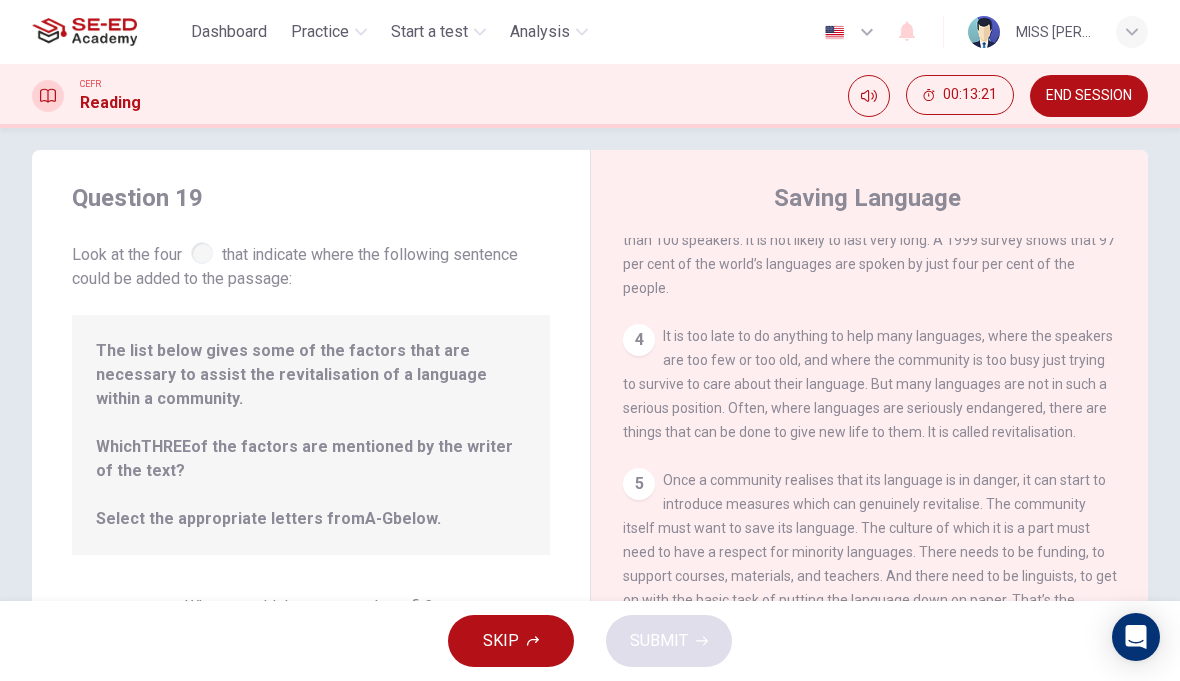 click on "5" at bounding box center [639, 484] 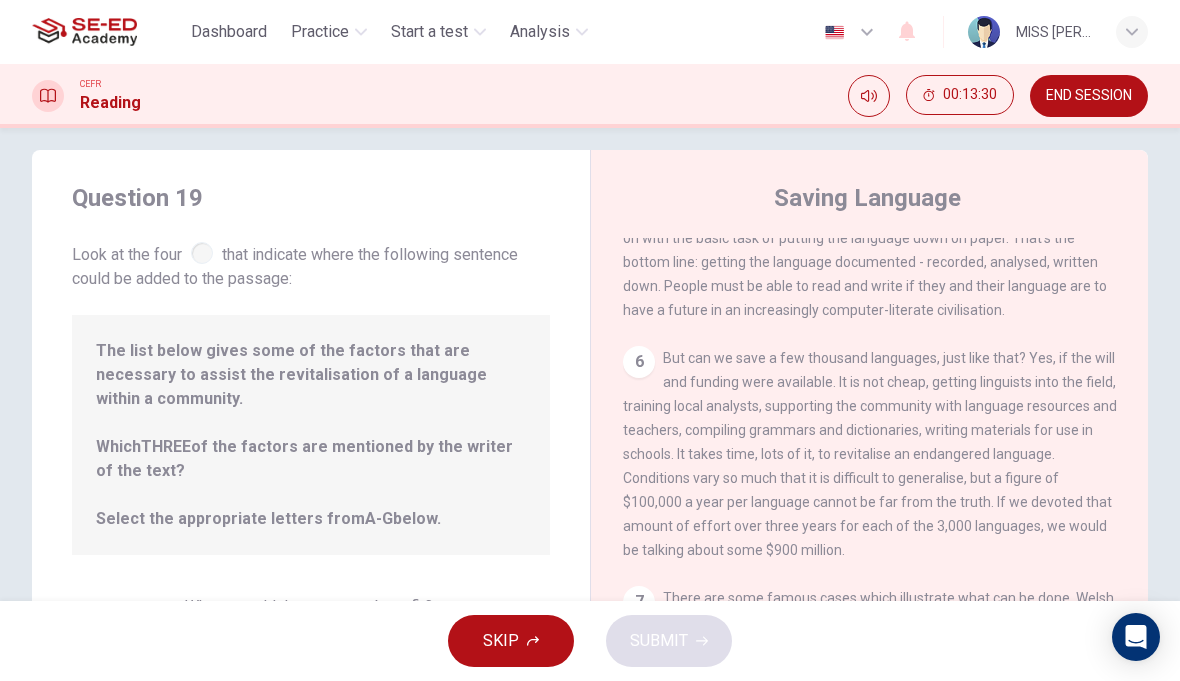 scroll, scrollTop: 1287, scrollLeft: 0, axis: vertical 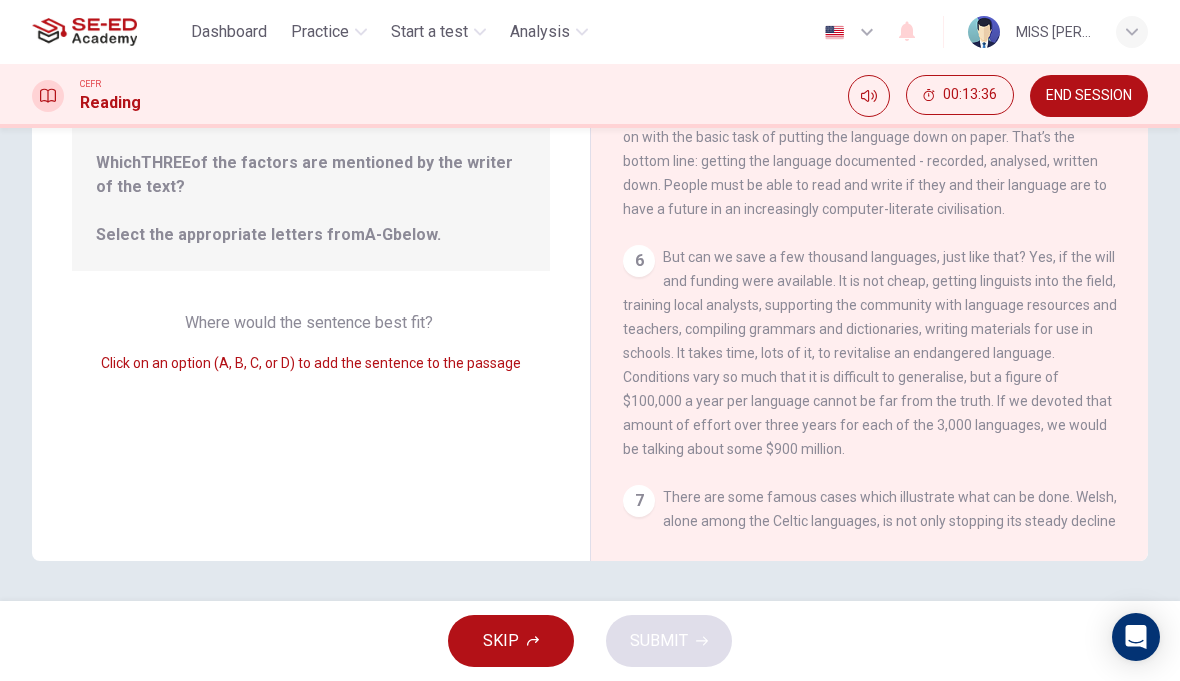 click on "6 But can we save a few thousand languages, just like that? Yes, if the will and funding were available. It is not cheap, getting linguists into the field, training local analysts, supporting the community with language resources and teachers, compiling grammars and dictionaries, writing materials for use in schools. It takes time, lots of it, to revitalise an endangered language. Conditions vary so much that it is difficult to generalise, but a figure of $100,000 a year per language cannot be far from the truth. If we devoted that amount of effort over three years for each of the 3,000 languages, we would be talking about some $900 million." at bounding box center (870, 353) 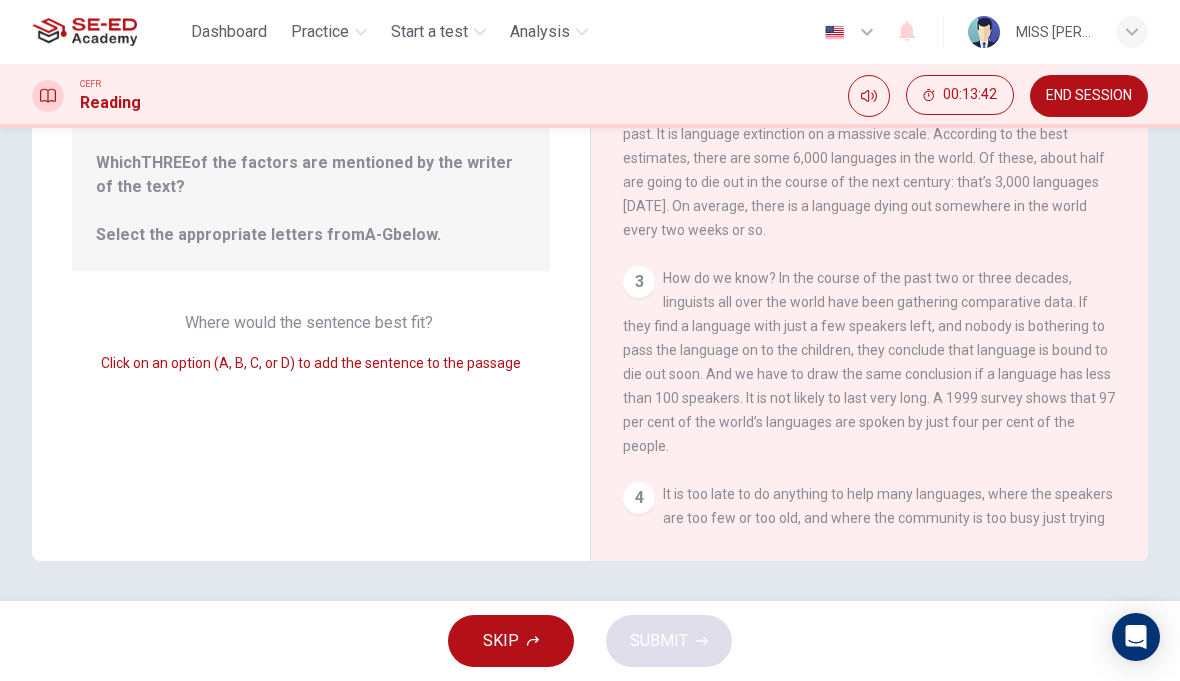 scroll, scrollTop: 0, scrollLeft: 0, axis: both 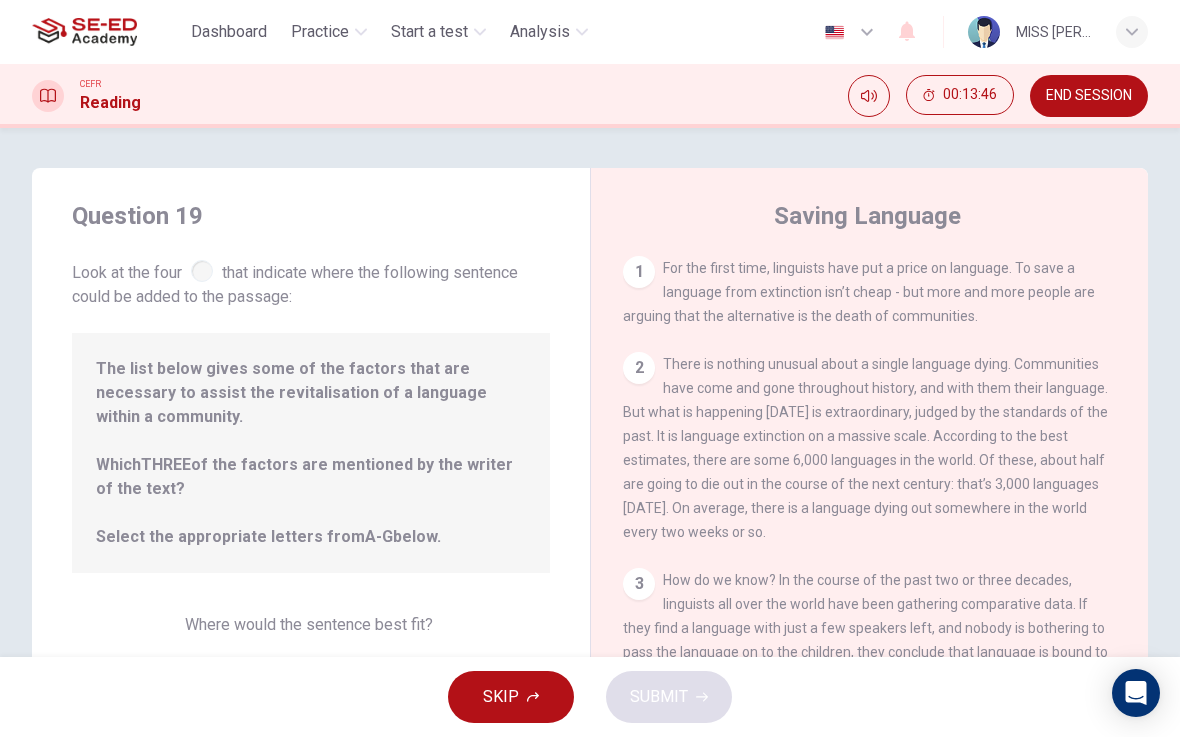 click on "1" at bounding box center [639, 272] 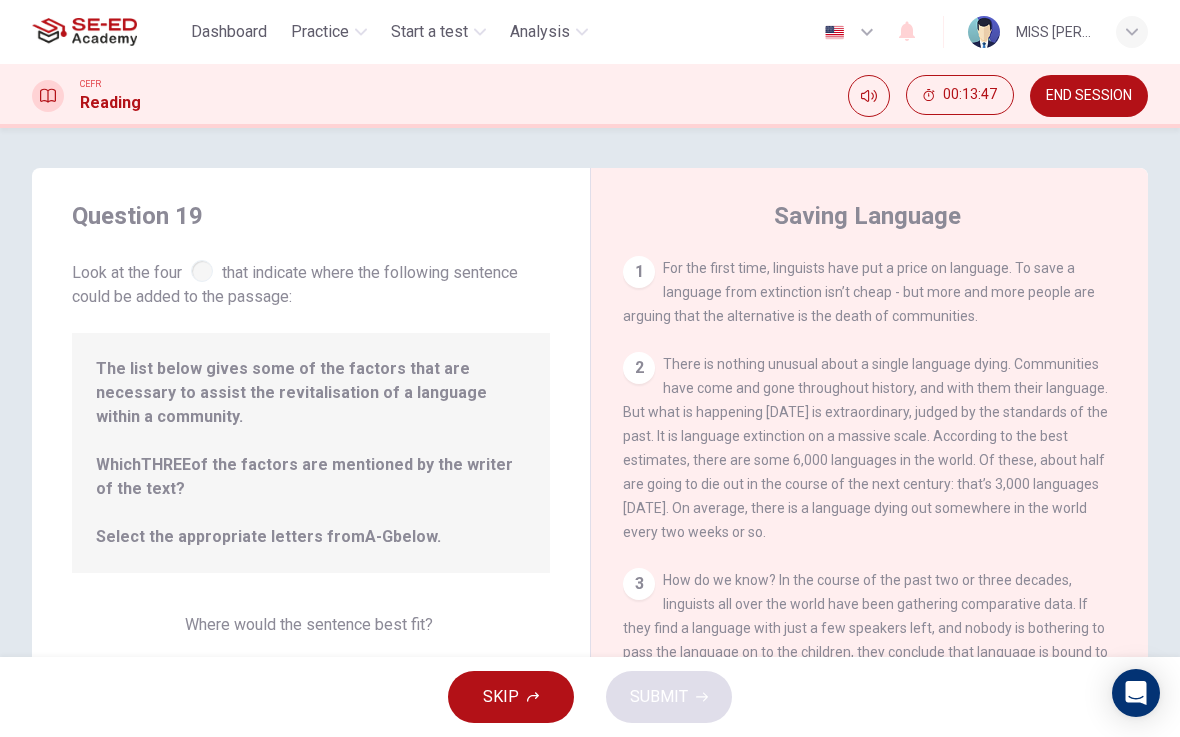 click on "SKIP" at bounding box center (511, 697) 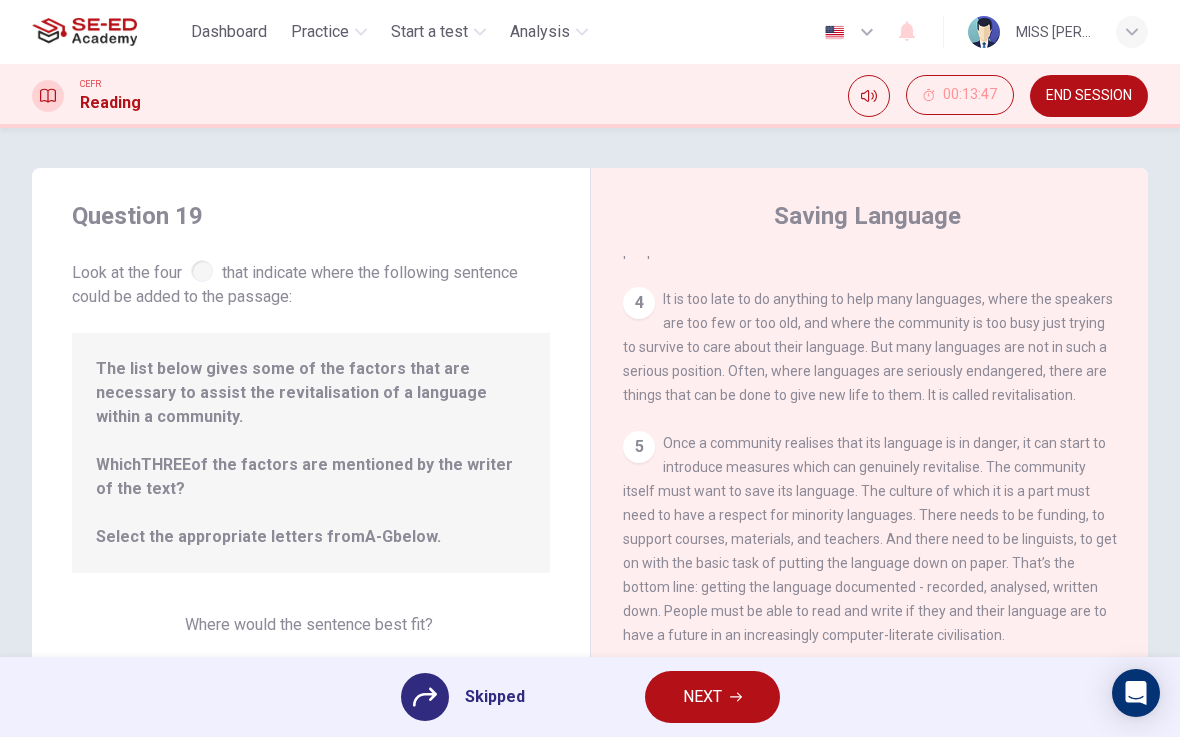 scroll, scrollTop: 555, scrollLeft: 0, axis: vertical 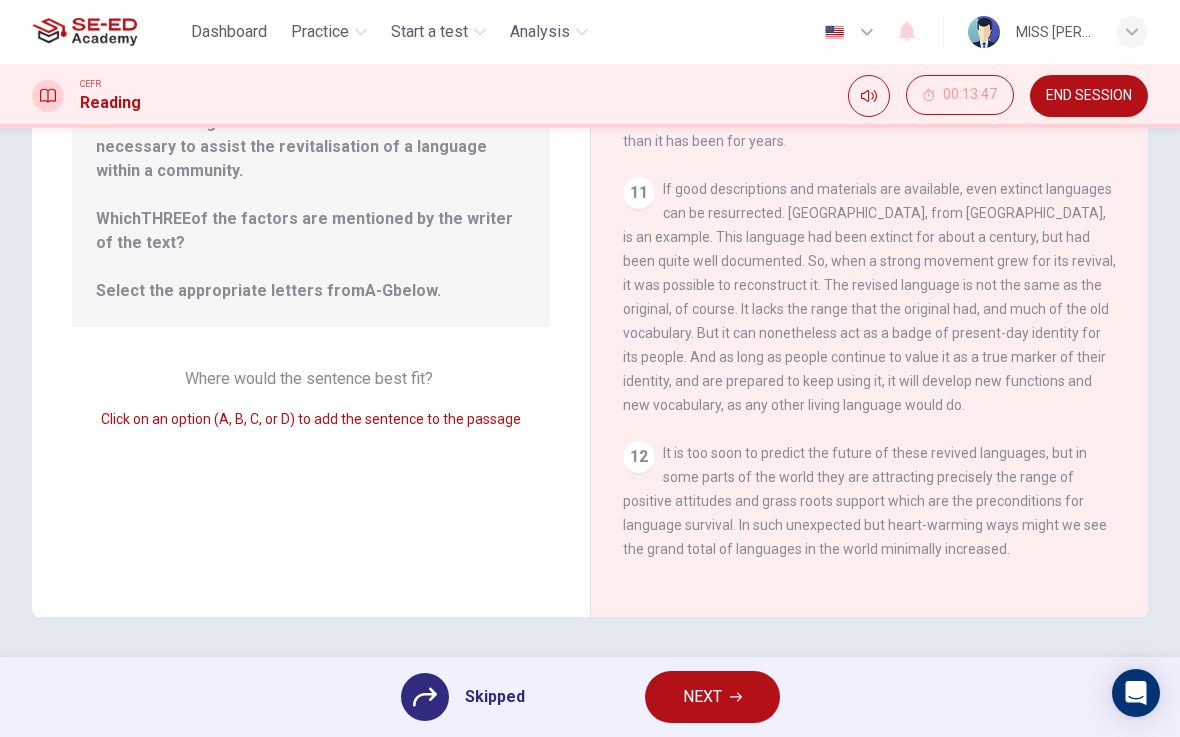 click on "NEXT" at bounding box center [702, 697] 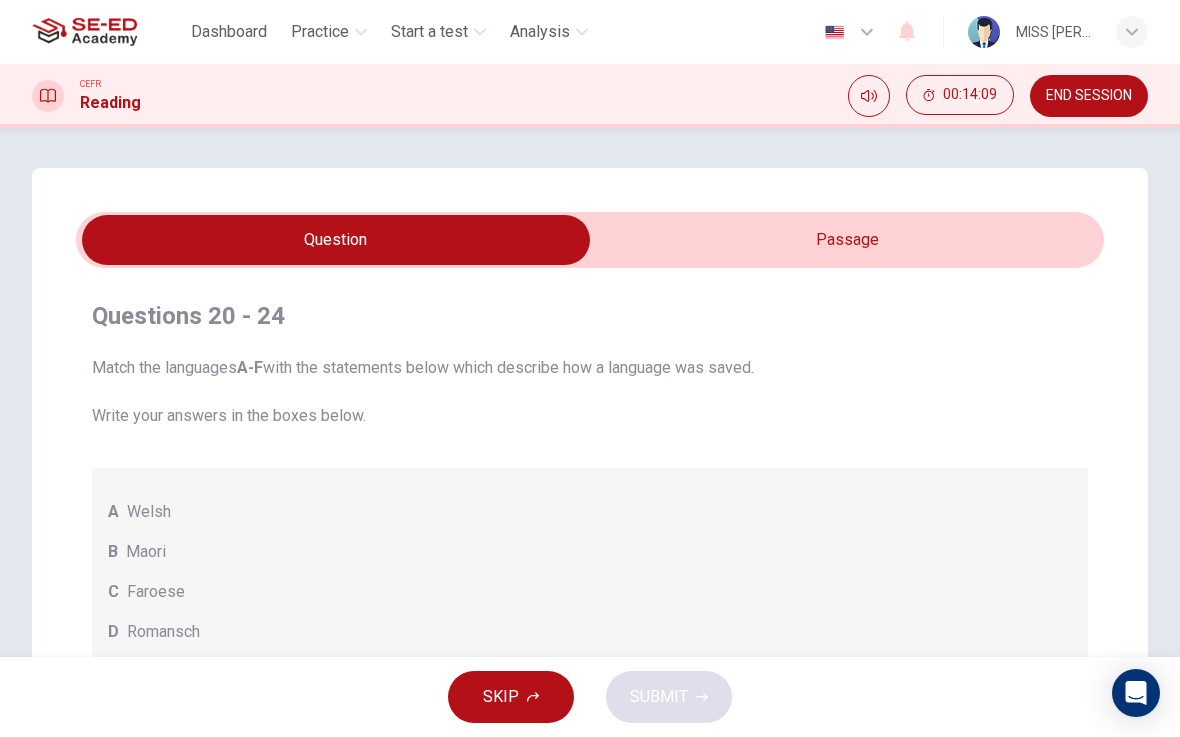click at bounding box center [336, 240] 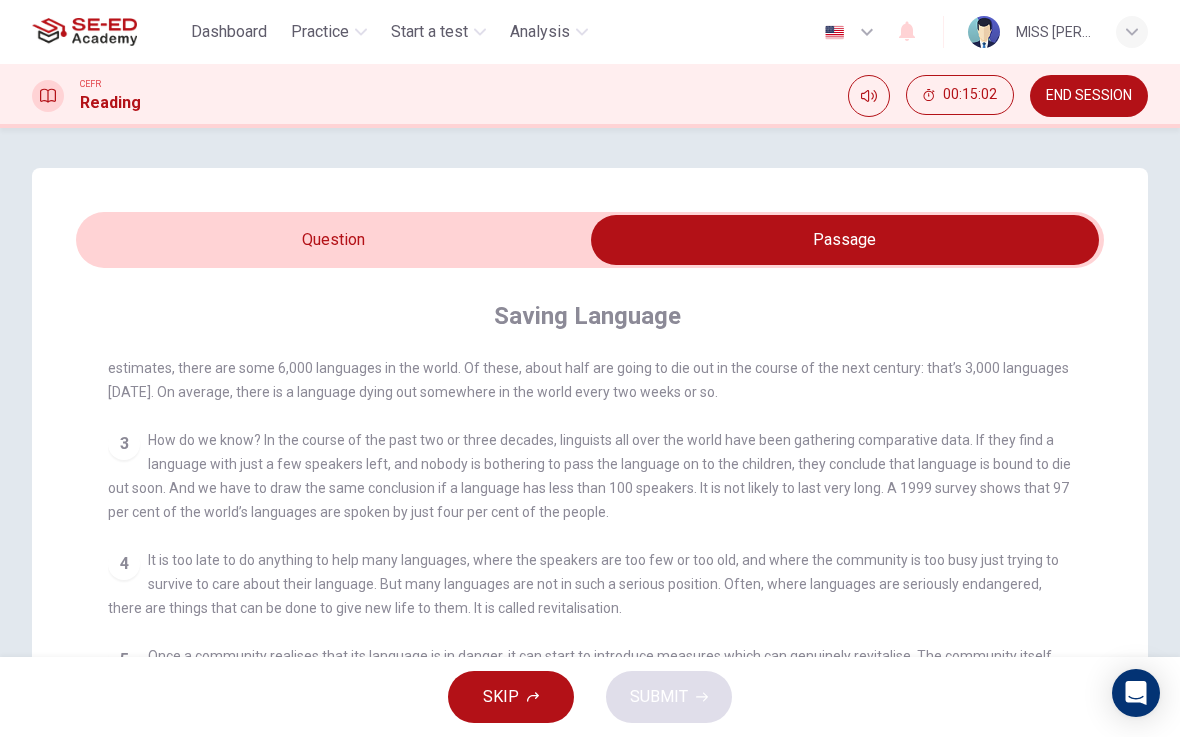 scroll, scrollTop: 509, scrollLeft: 0, axis: vertical 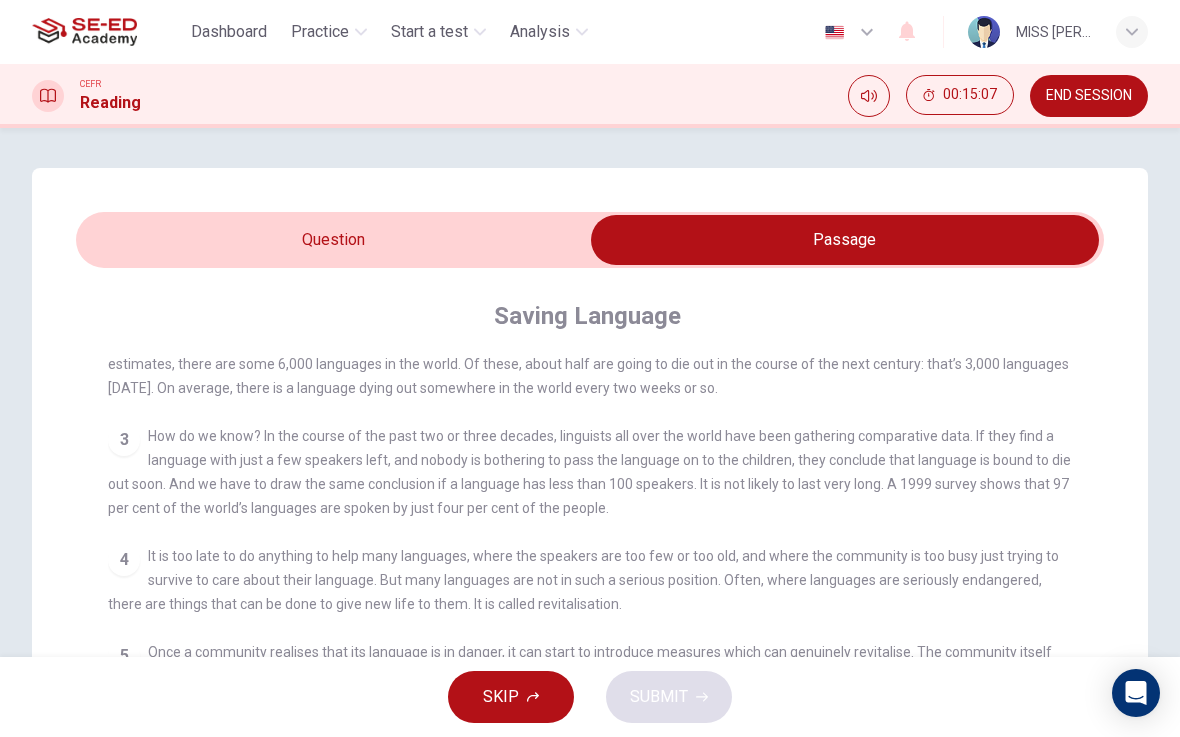 click at bounding box center [845, 240] 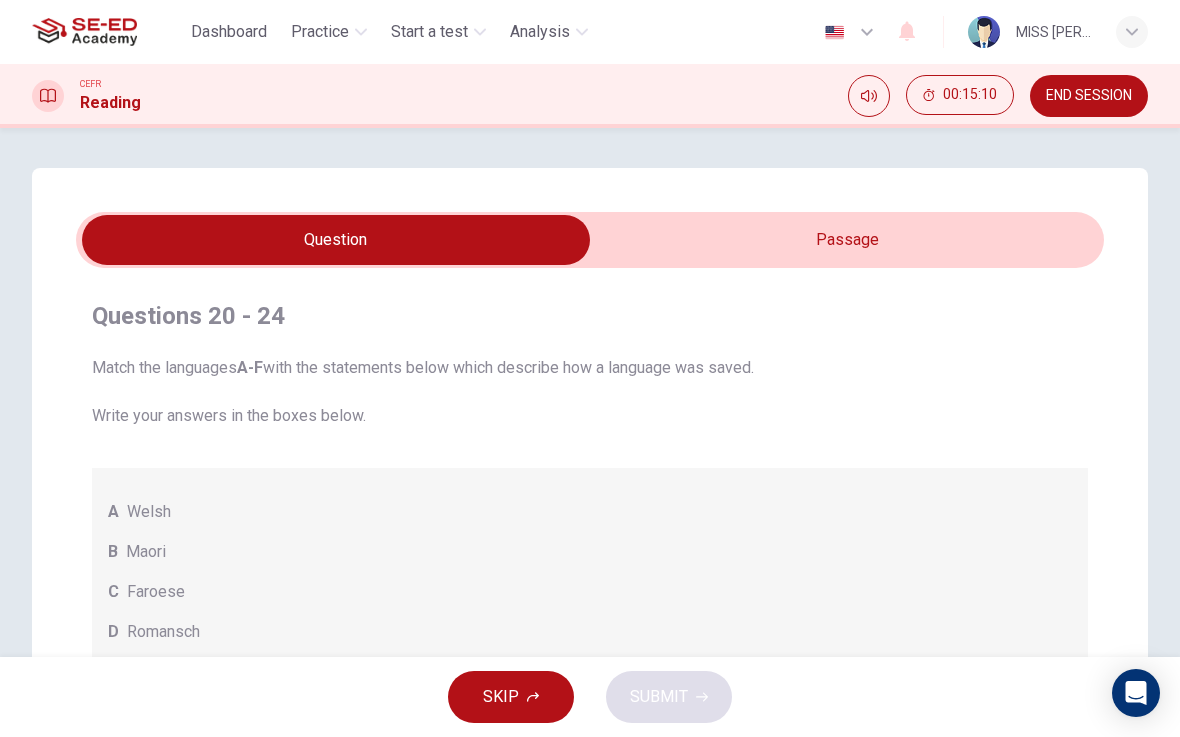 click at bounding box center (336, 240) 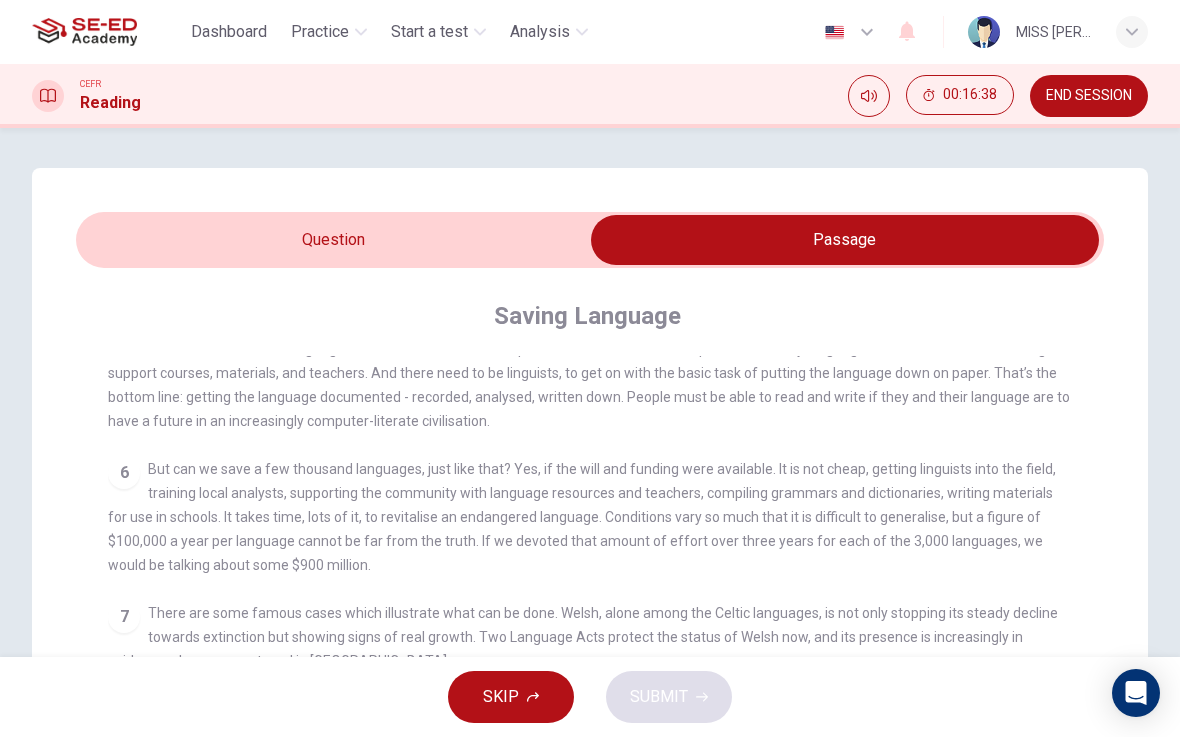 scroll, scrollTop: 879, scrollLeft: 0, axis: vertical 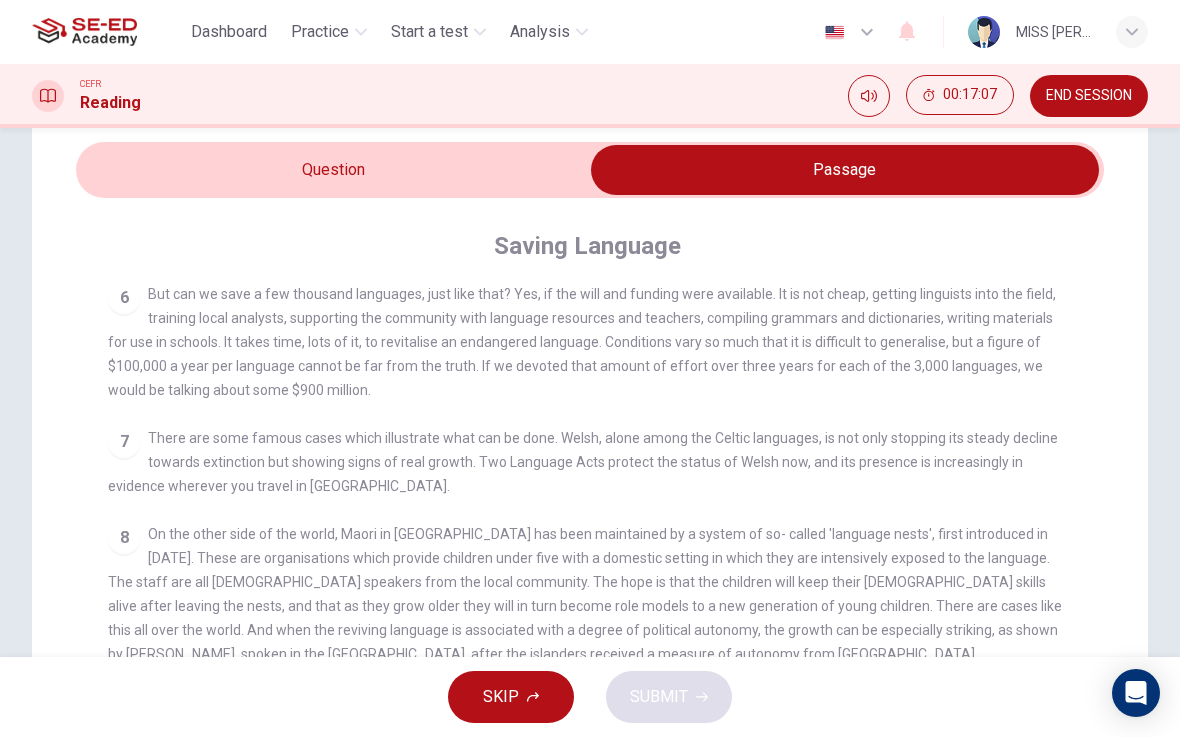 click at bounding box center [845, 170] 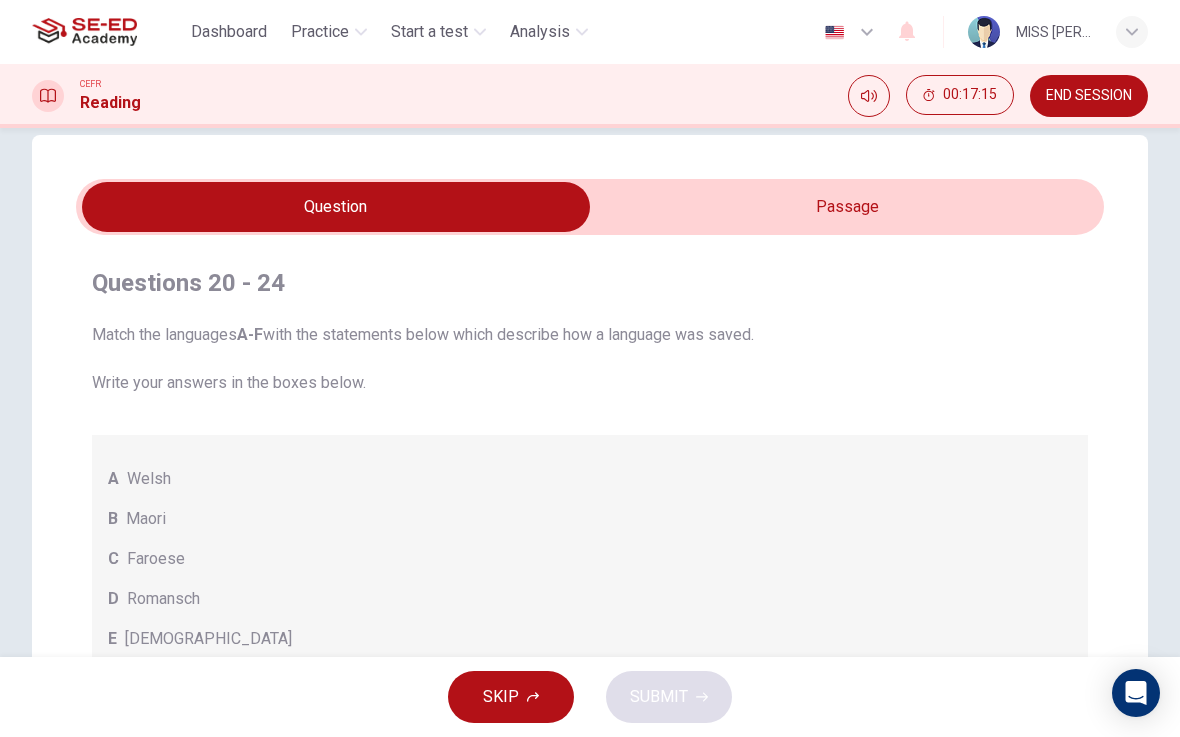scroll, scrollTop: 31, scrollLeft: 0, axis: vertical 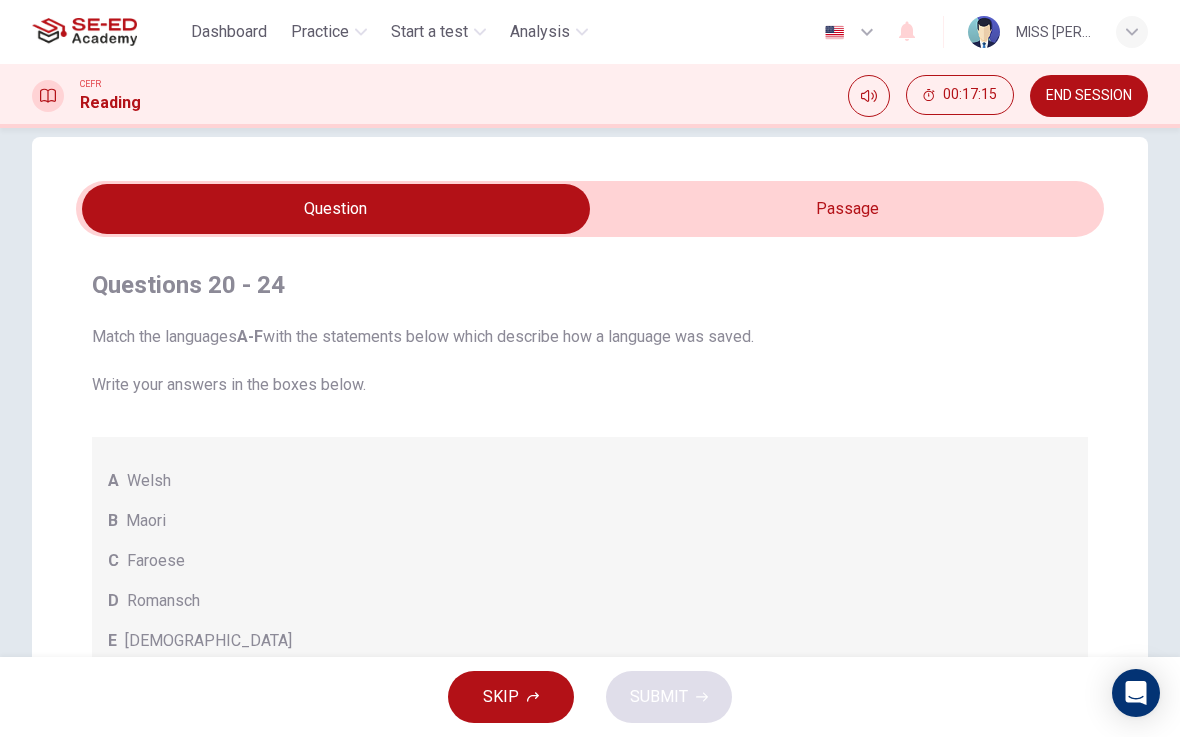 click at bounding box center [336, 209] 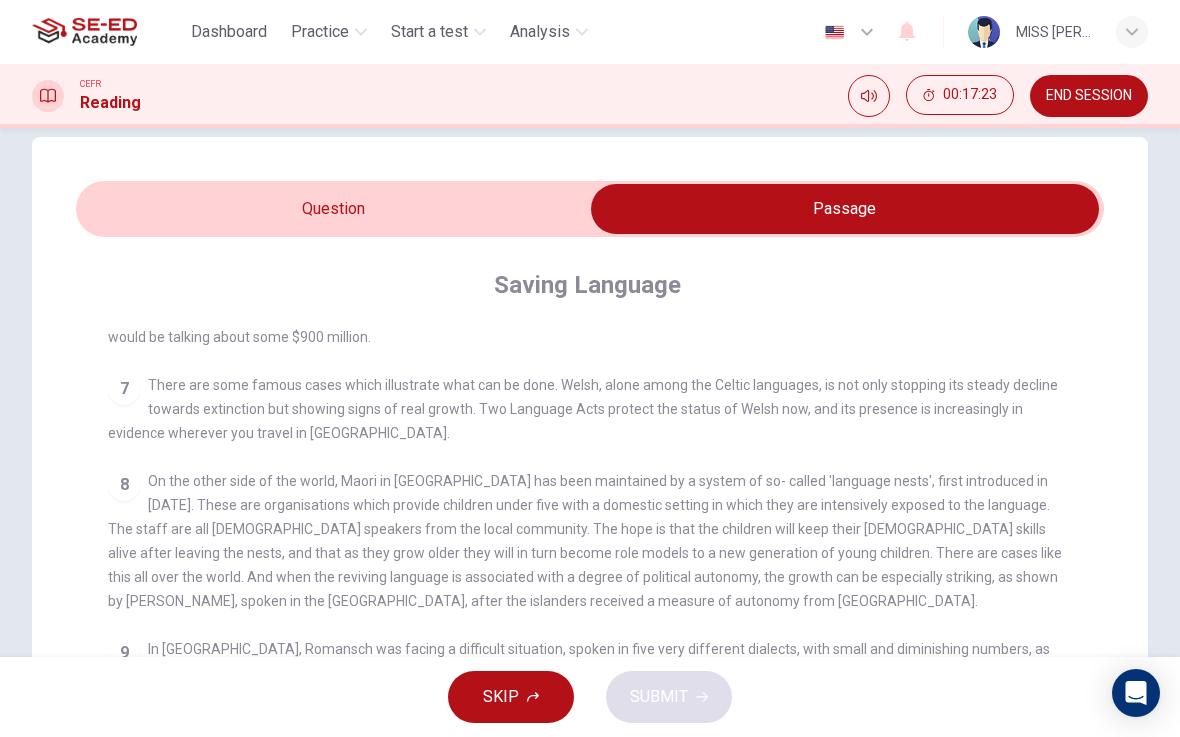 scroll, scrollTop: 1038, scrollLeft: 0, axis: vertical 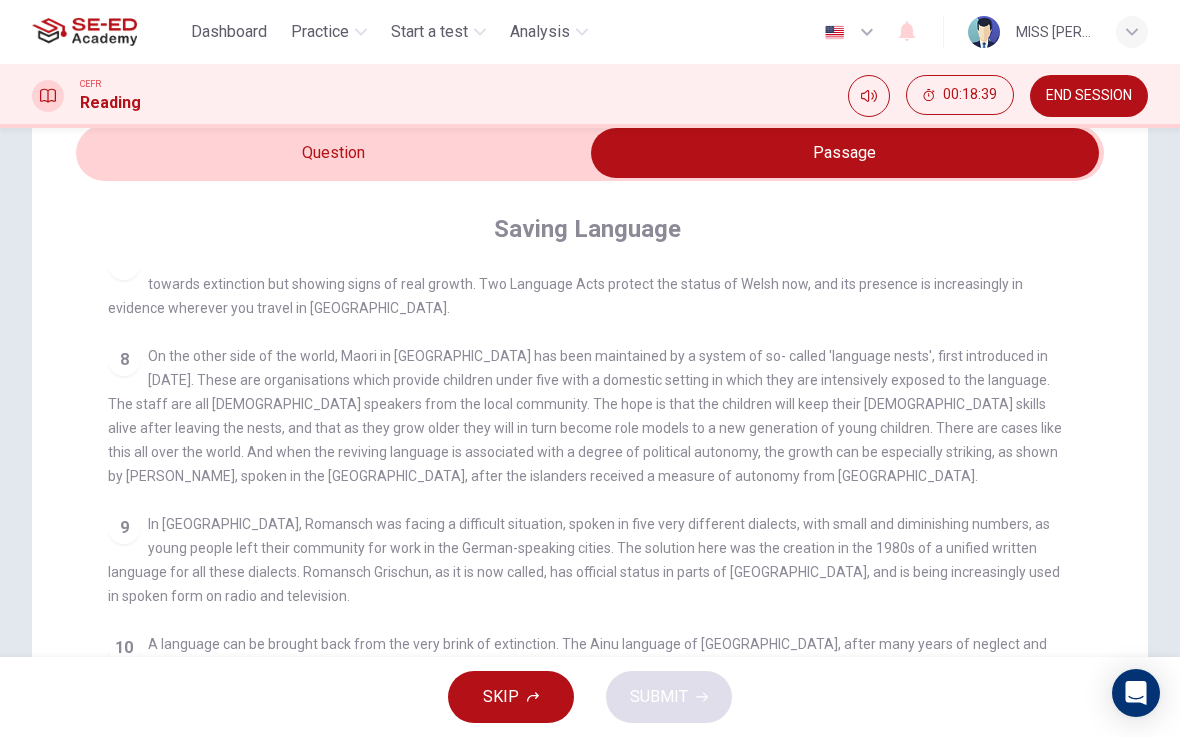click at bounding box center (845, 153) 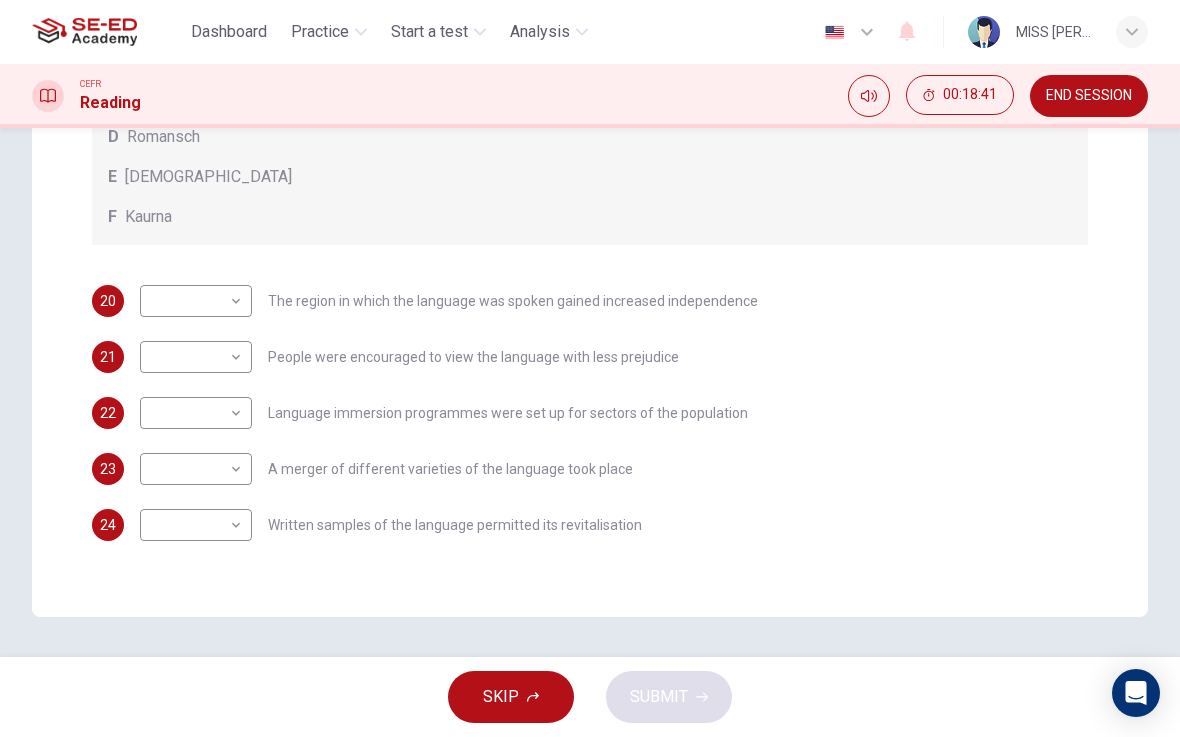 scroll, scrollTop: 495, scrollLeft: 0, axis: vertical 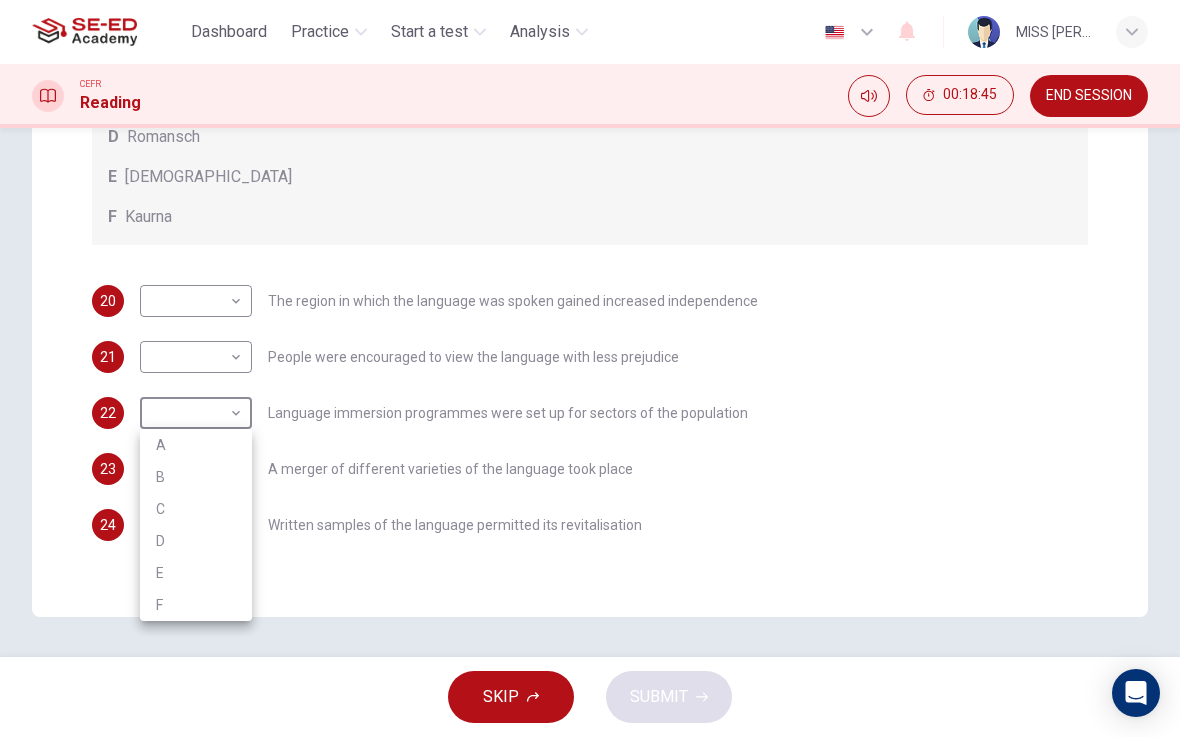 click on "D" at bounding box center (196, 541) 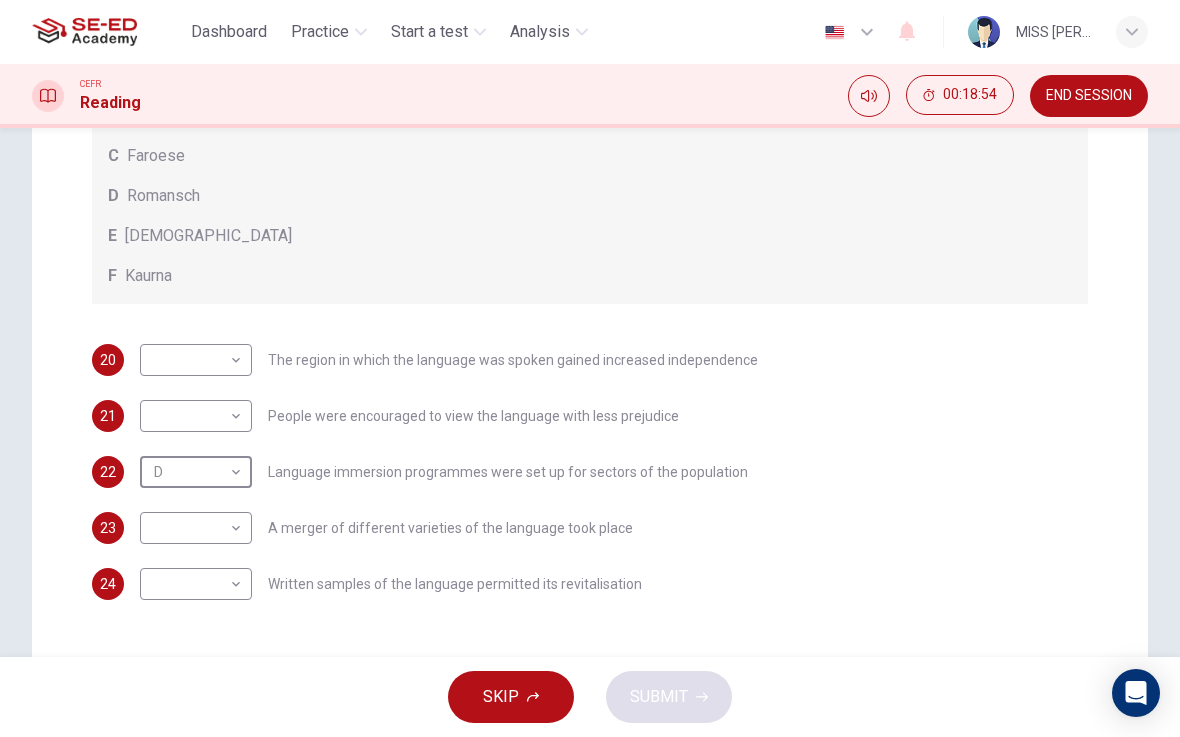 scroll, scrollTop: 444, scrollLeft: 0, axis: vertical 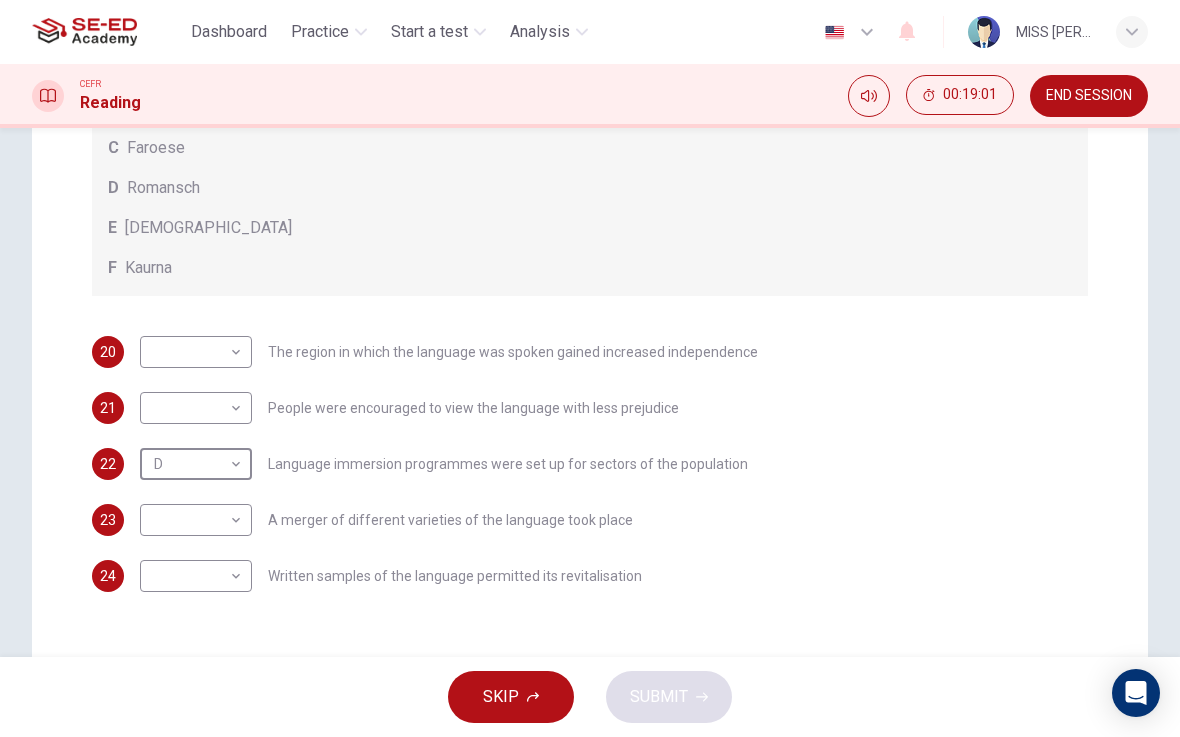 click on "This site uses cookies, as explained in our  Privacy Policy . If you agree to the use of cookies, please click the Accept button and continue to browse our site.   Privacy Policy Accept Dashboard Practice Start a test Analysis English en ​ MISS SUTEERANART  CHUMJAI CEFR Reading 00:19:01 END SESSION Question Passage Questions 20 - 24 Match the languages  A-F  with the statements below which describe how a language was saved.
Write your answers in the boxes below. A Welsh B Maori C Faroese D Romansch E Ainu F Kaurna 20 ​ ​ The region in which the language was spoken gained increased independence 21 ​ ​ People were encouraged to view the language with less prejudice 22 D D ​ Language immersion programmes were set up for sectors of the population 23 ​ ​ A merger of different varieties of the language took place 24 ​ ​ Written samples of the language permitted its revitalisation Saving Language CLICK TO ZOOM Click to Zoom 1 2 3 4 5 6 7 8 9 10 11 12 SKIP SUBMIT
Dashboard Practice 2025" at bounding box center (590, 368) 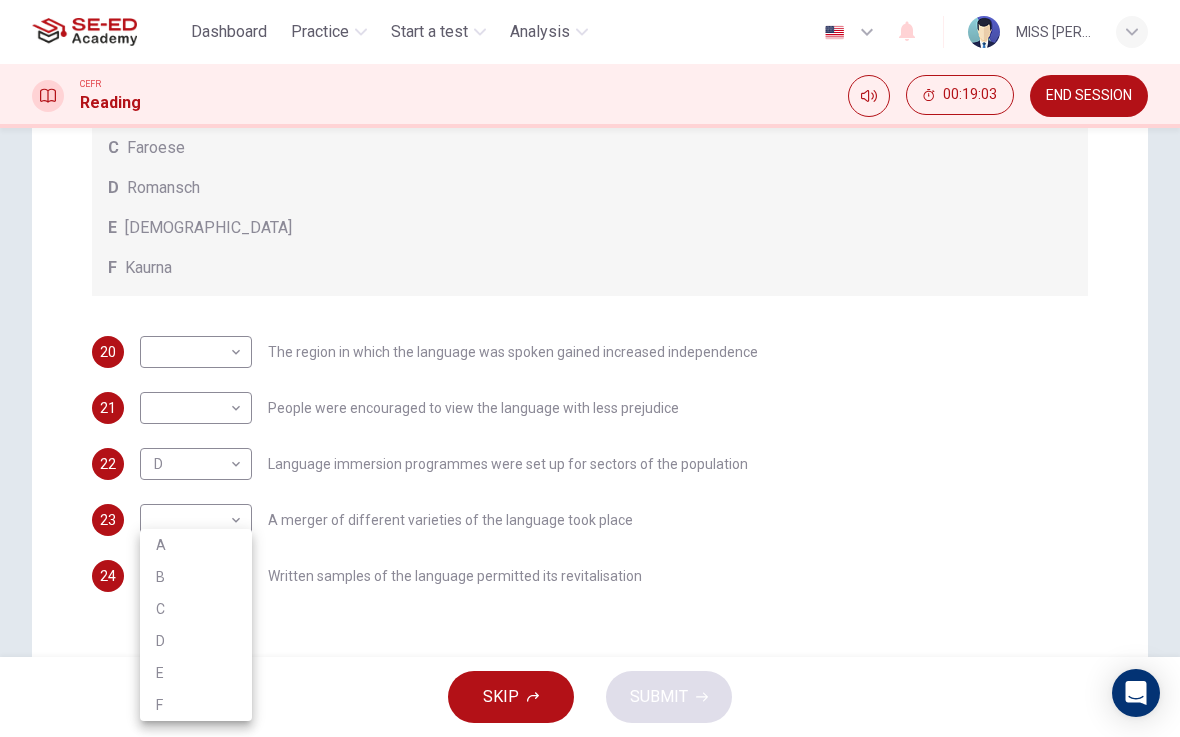 click at bounding box center (590, 368) 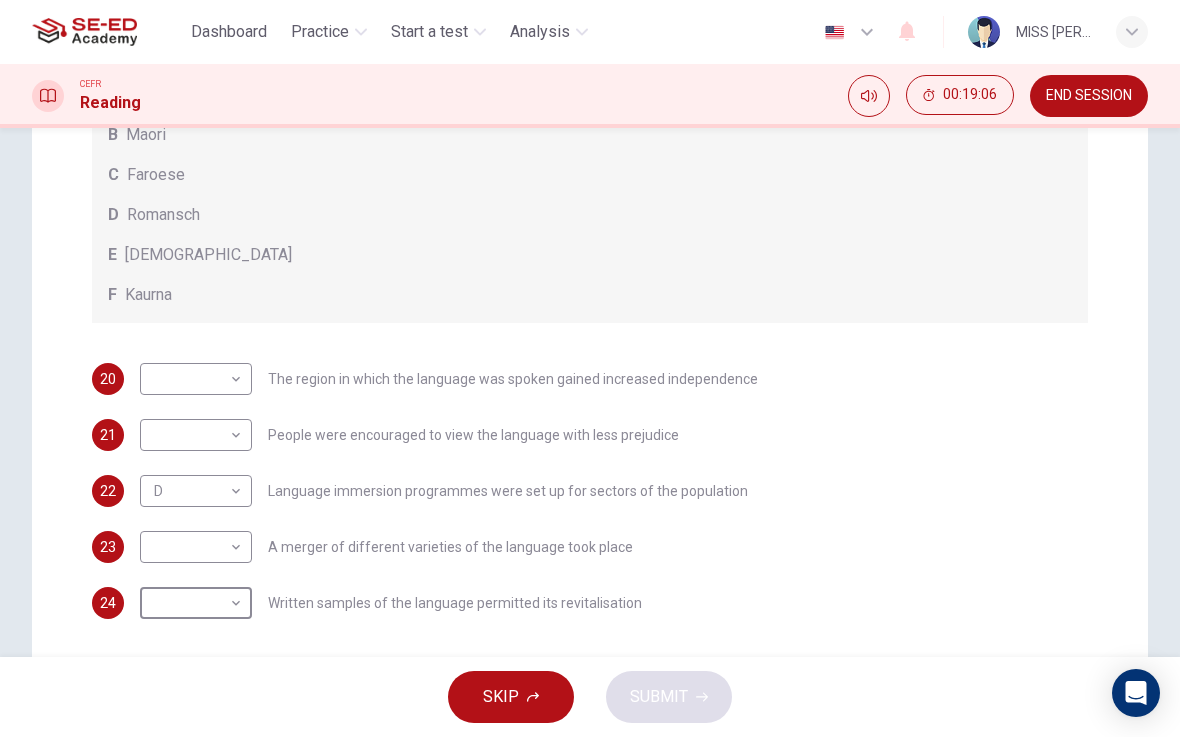 scroll, scrollTop: 418, scrollLeft: 0, axis: vertical 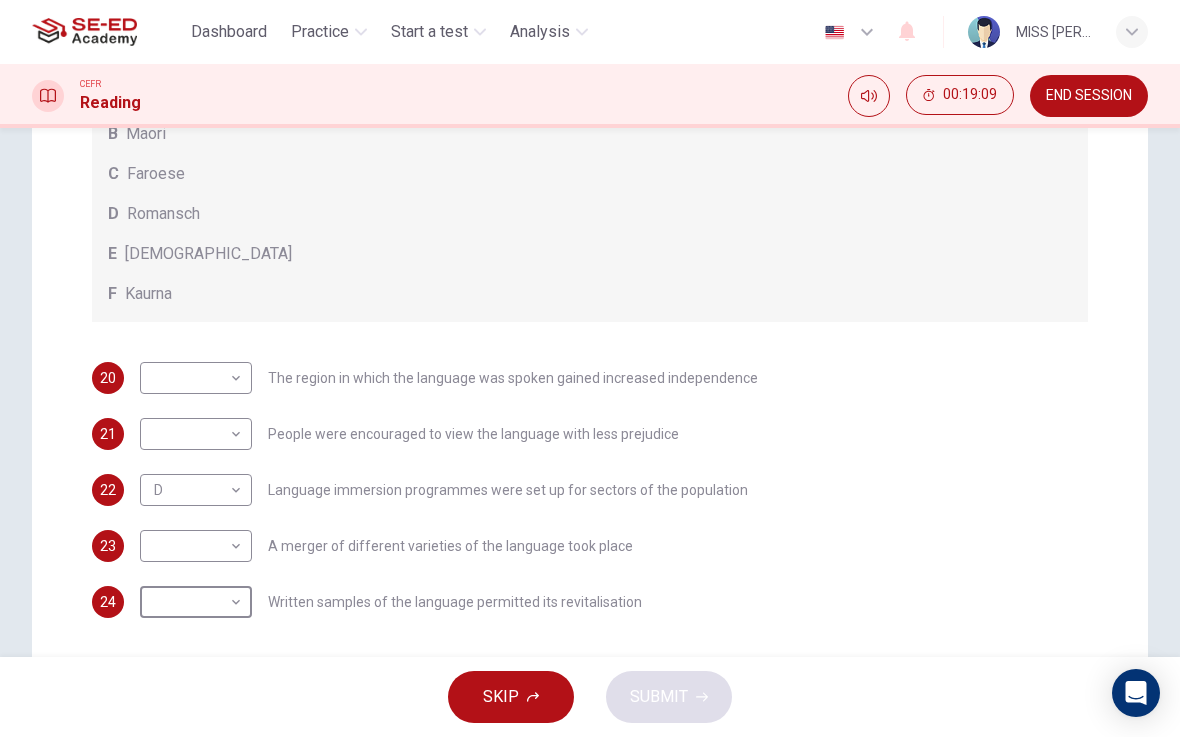 click on "This site uses cookies, as explained in our  Privacy Policy . If you agree to the use of cookies, please click the Accept button and continue to browse our site.   Privacy Policy Accept Dashboard Practice Start a test Analysis English en ​ MISS SUTEERANART  CHUMJAI CEFR Reading 00:19:09 END SESSION Question Passage Questions 20 - 24 Match the languages  A-F  with the statements below which describe how a language was saved.
Write your answers in the boxes below. A Welsh B Maori C Faroese D Romansch E Ainu F Kaurna 20 ​ ​ The region in which the language was spoken gained increased independence 21 ​ ​ People were encouraged to view the language with less prejudice 22 D D ​ Language immersion programmes were set up for sectors of the population 23 ​ ​ A merger of different varieties of the language took place 24 ​ ​ Written samples of the language permitted its revitalisation Saving Language CLICK TO ZOOM Click to Zoom 1 2 3 4 5 6 7 8 9 10 11 12 SKIP SUBMIT
Dashboard Practice 2025" at bounding box center [590, 368] 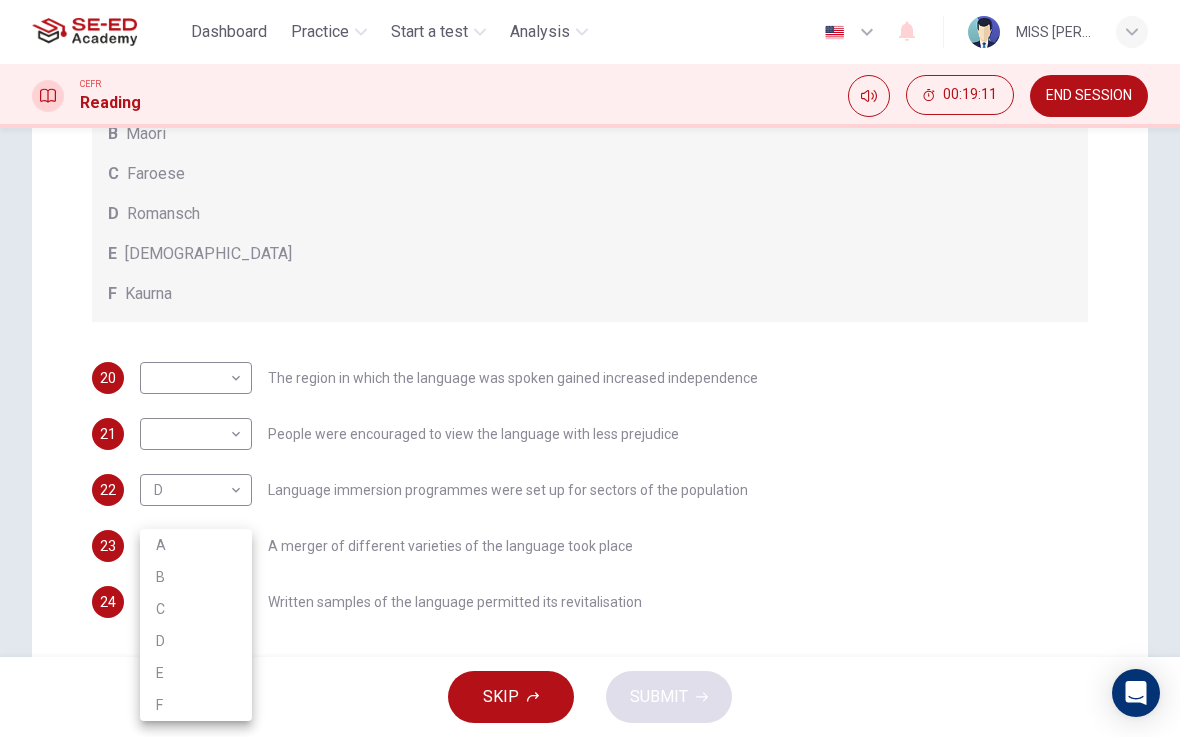 click at bounding box center (590, 368) 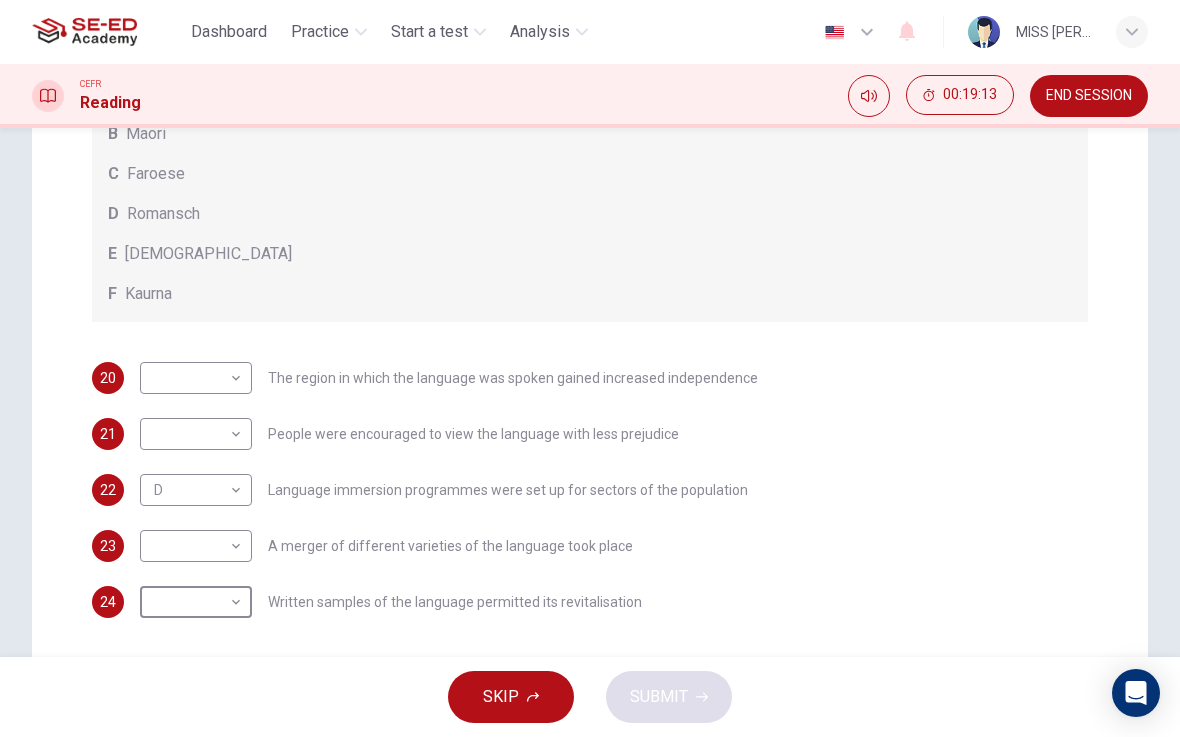 click on "This site uses cookies, as explained in our  Privacy Policy . If you agree to the use of cookies, please click the Accept button and continue to browse our site.   Privacy Policy Accept Dashboard Practice Start a test Analysis English en ​ MISS SUTEERANART  CHUMJAI CEFR Reading 00:19:13 END SESSION Question Passage Questions 20 - 24 Match the languages  A-F  with the statements below which describe how a language was saved.
Write your answers in the boxes below. A Welsh B Maori C Faroese D Romansch E Ainu F Kaurna 20 ​ ​ The region in which the language was spoken gained increased independence 21 ​ ​ People were encouraged to view the language with less prejudice 22 D D ​ Language immersion programmes were set up for sectors of the population 23 ​ ​ A merger of different varieties of the language took place 24 ​ ​ Written samples of the language permitted its revitalisation Saving Language CLICK TO ZOOM Click to Zoom 1 2 3 4 5 6 7 8 9 10 11 12 SKIP SUBMIT
Dashboard Practice 2025" at bounding box center [590, 368] 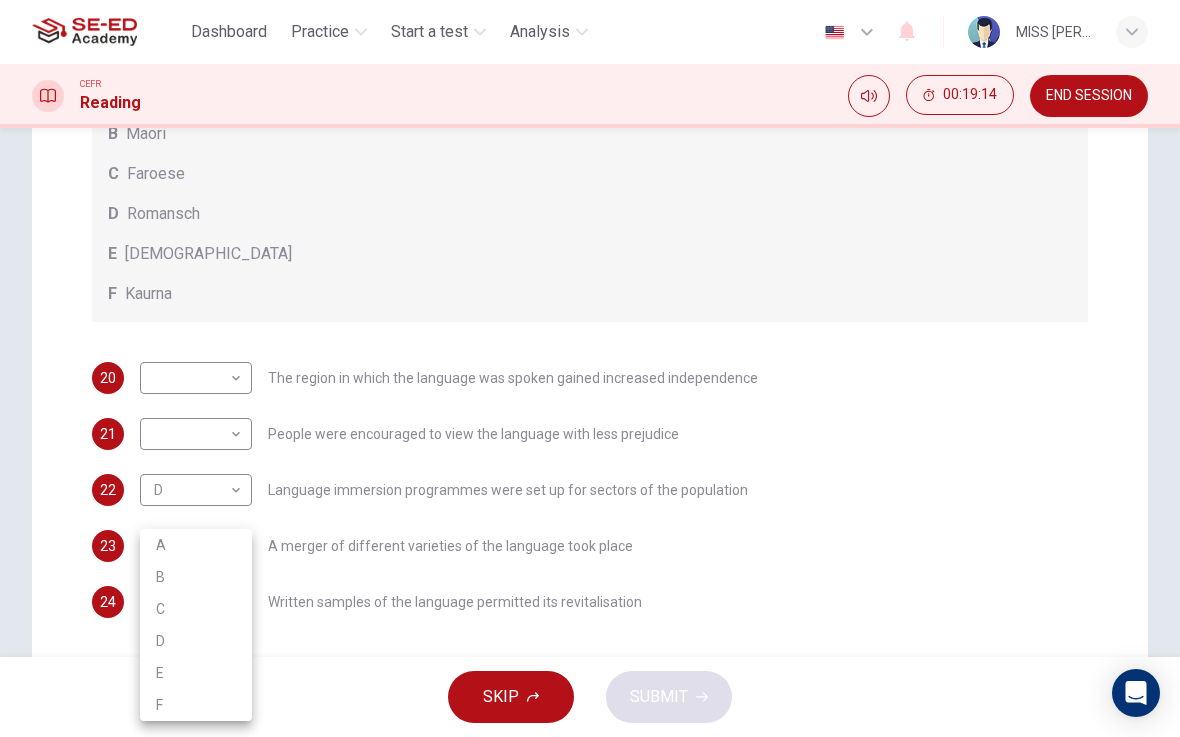 click on "B" at bounding box center (196, 577) 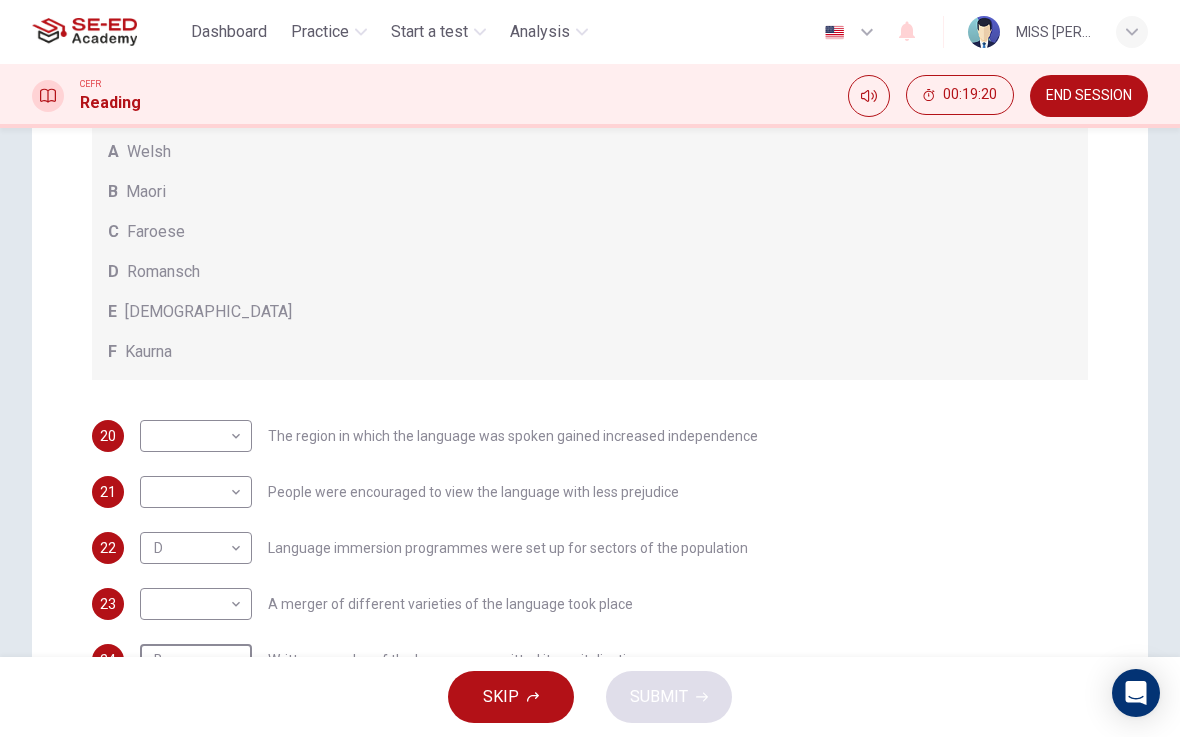 scroll, scrollTop: 364, scrollLeft: 0, axis: vertical 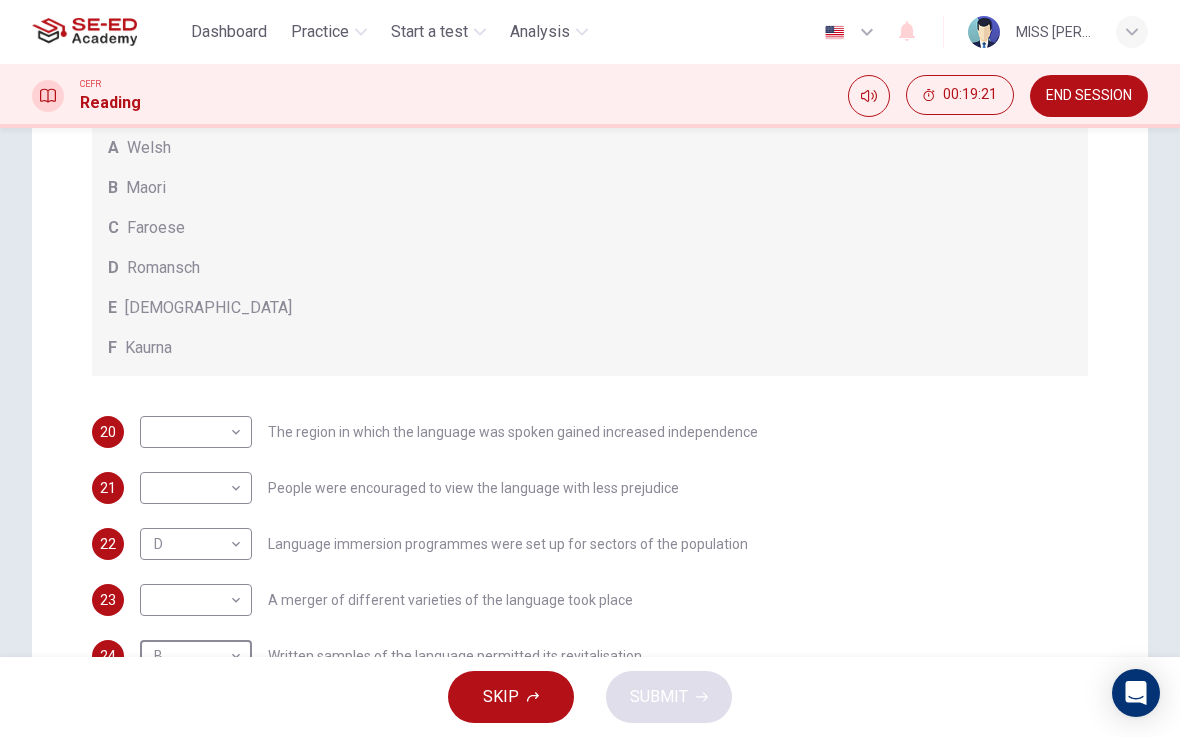 click on "This site uses cookies, as explained in our  Privacy Policy . If you agree to the use of cookies, please click the Accept button and continue to browse our site.   Privacy Policy Accept Dashboard Practice Start a test Analysis English en ​ MISS SUTEERANART  CHUMJAI CEFR Reading 00:19:21 END SESSION Question Passage Questions 20 - 24 Match the languages  A-F  with the statements below which describe how a language was saved.
Write your answers in the boxes below. A Welsh B Maori C Faroese D Romansch E Ainu F Kaurna 20 ​ ​ The region in which the language was spoken gained increased independence 21 ​ ​ People were encouraged to view the language with less prejudice 22 D D ​ Language immersion programmes were set up for sectors of the population 23 ​ ​ A merger of different varieties of the language took place 24 B B ​ Written samples of the language permitted its revitalisation Saving Language CLICK TO ZOOM Click to Zoom 1 2 3 4 5 6 7 8 9 10 11 12 SKIP SUBMIT
Dashboard Practice 2025" at bounding box center (590, 368) 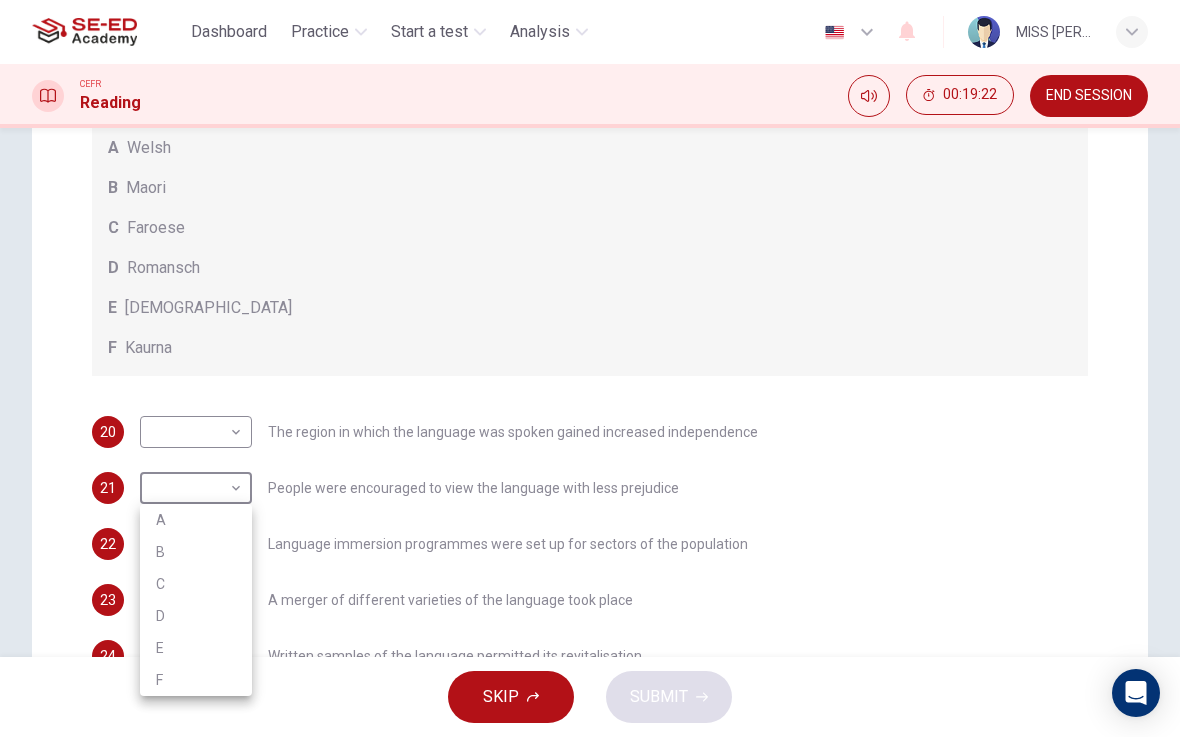 click on "A" at bounding box center [196, 520] 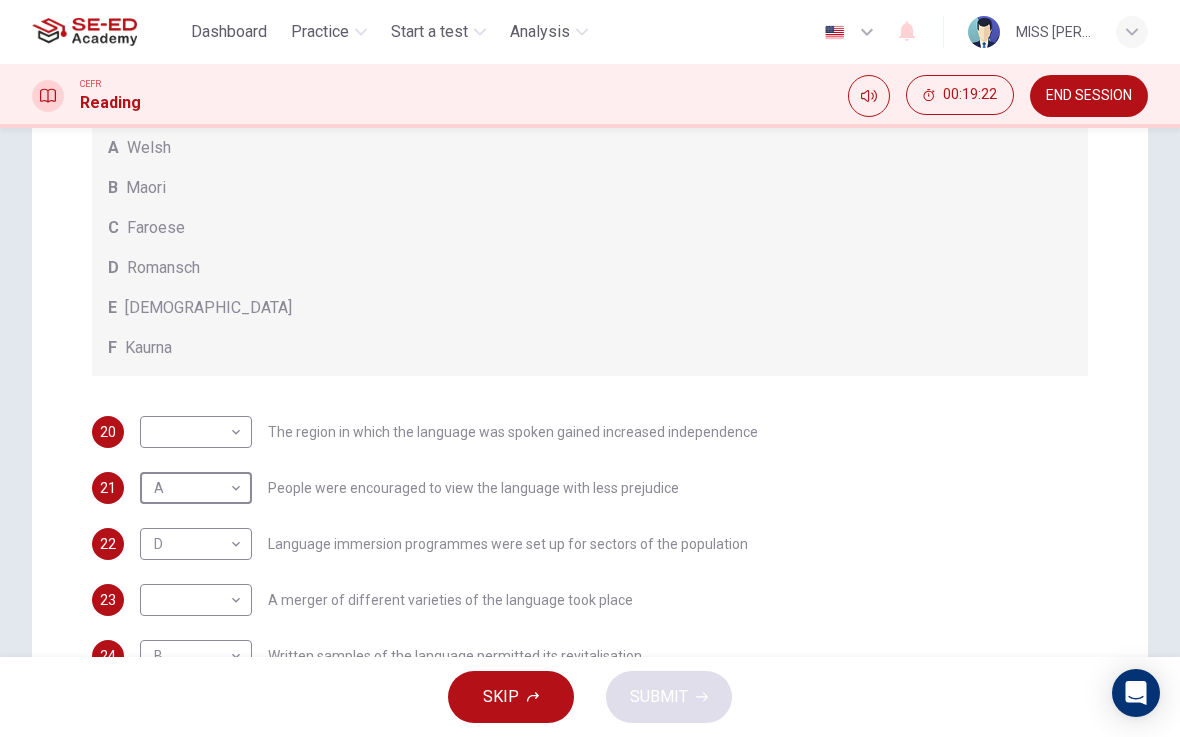 type on "A" 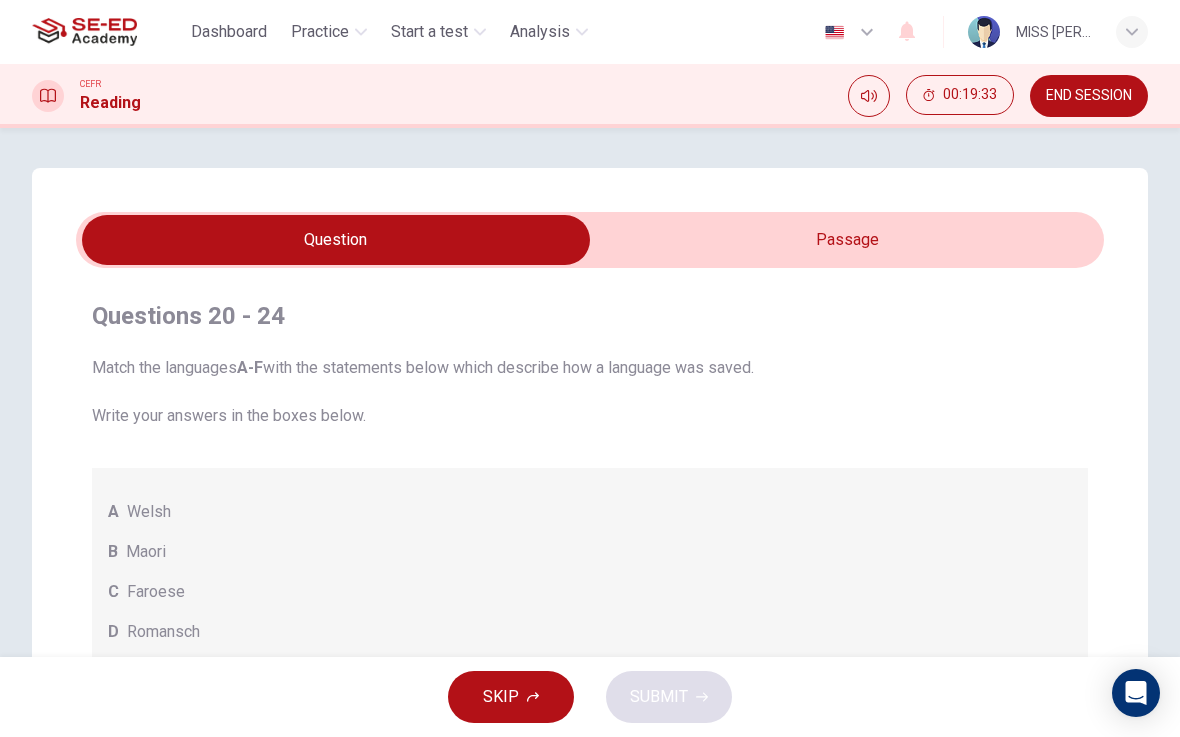 scroll, scrollTop: 0, scrollLeft: 0, axis: both 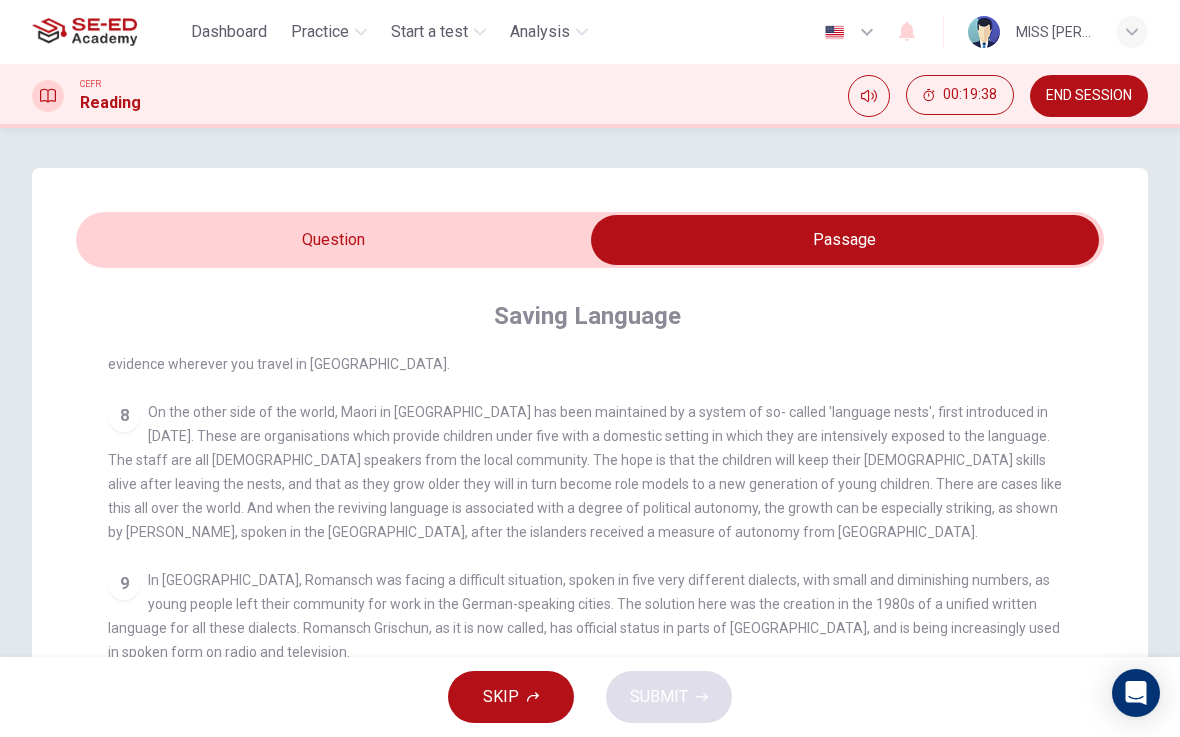 click at bounding box center [845, 240] 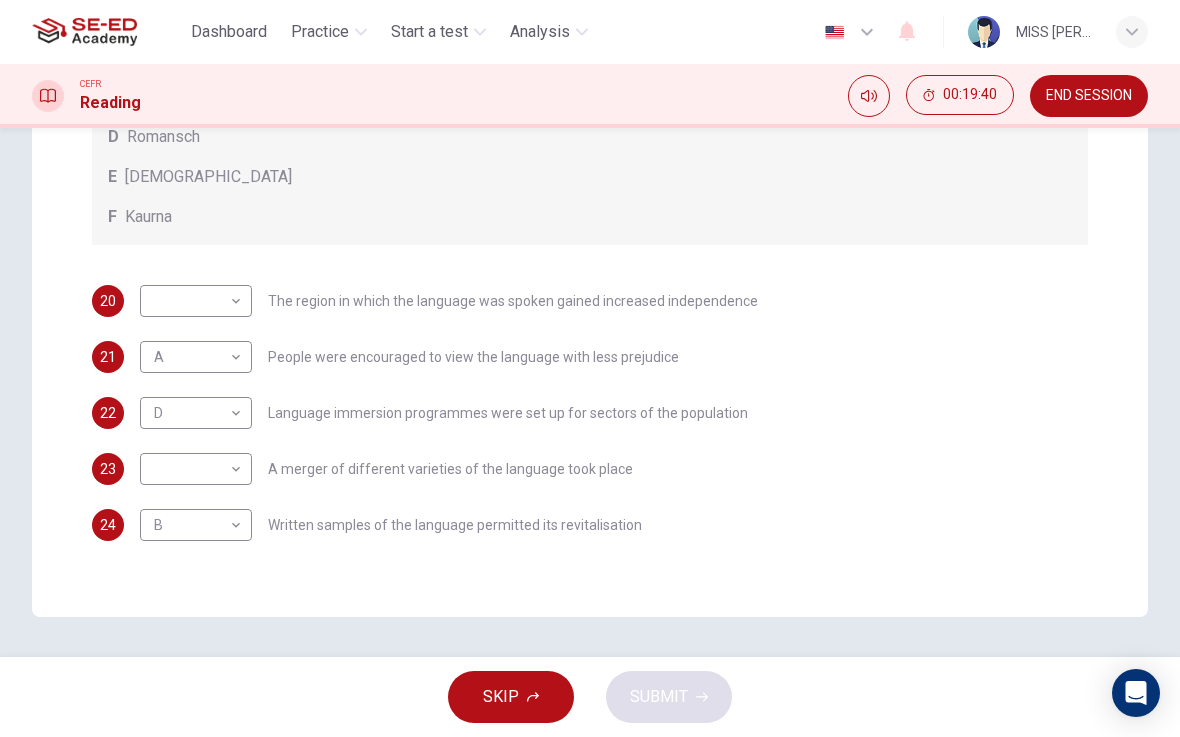 scroll, scrollTop: 495, scrollLeft: 0, axis: vertical 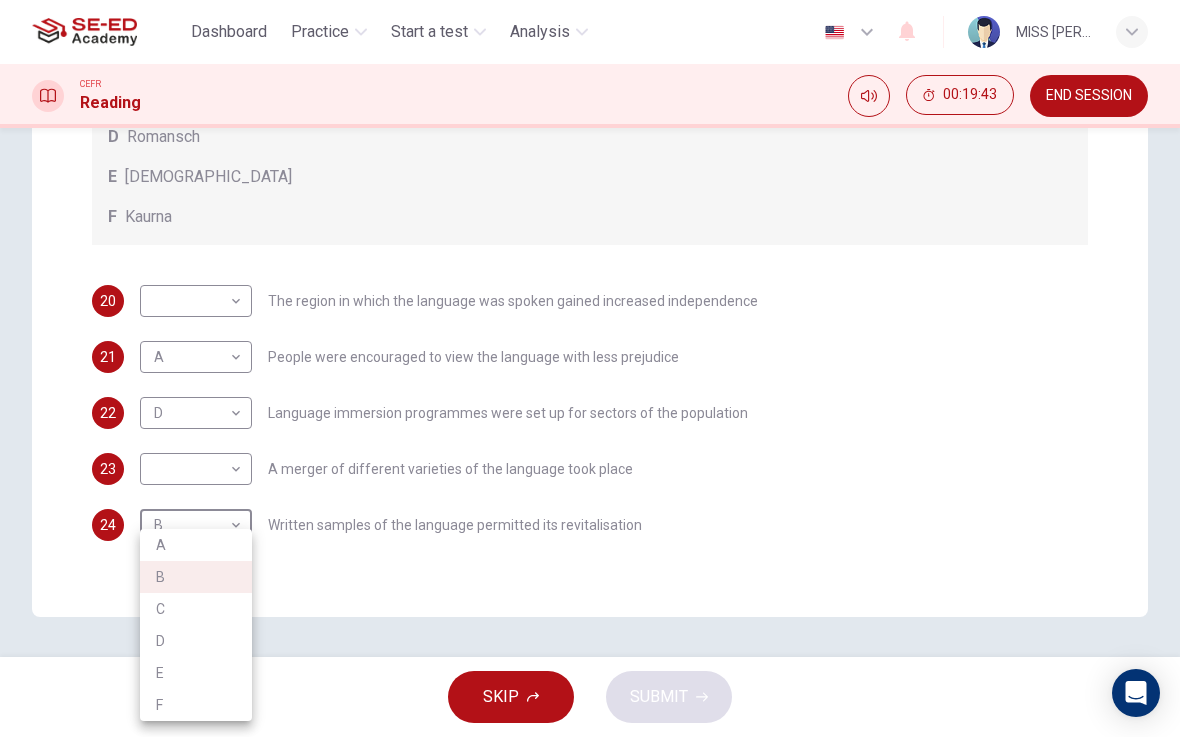 click at bounding box center [590, 368] 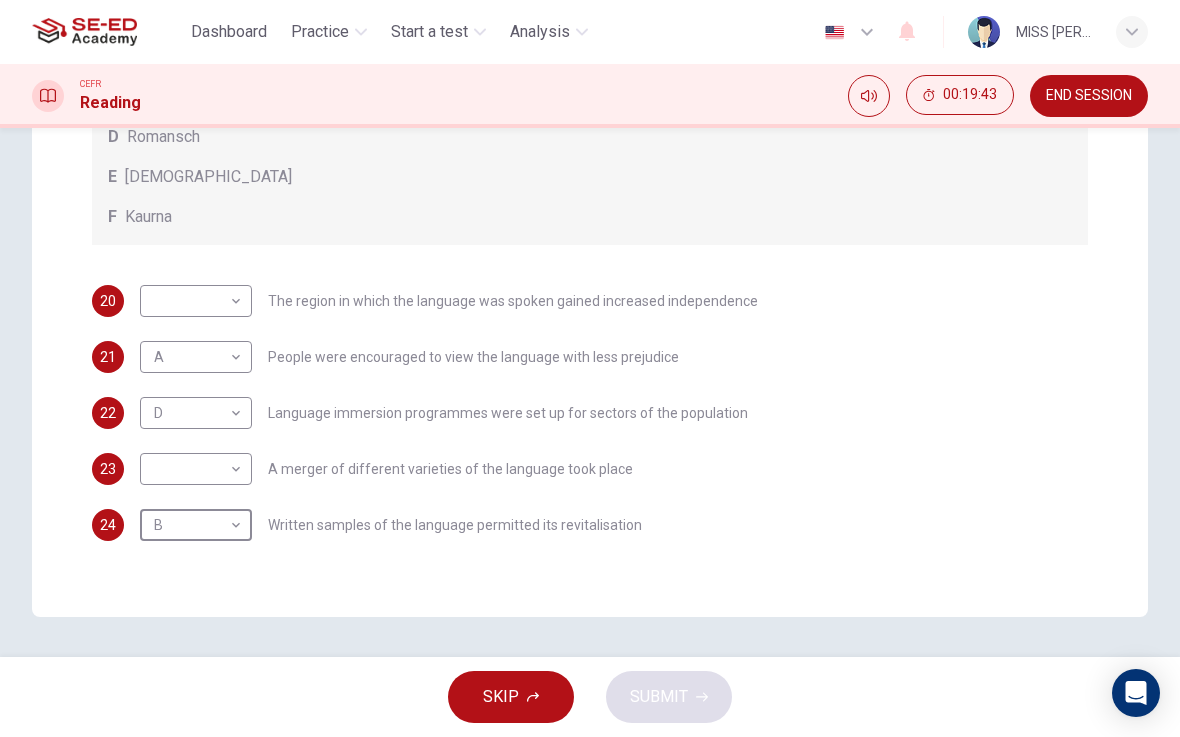 click on "This site uses cookies, as explained in our  Privacy Policy . If you agree to the use of cookies, please click the Accept button and continue to browse our site.   Privacy Policy Accept Dashboard Practice Start a test Analysis English en ​ MISS SUTEERANART  CHUMJAI CEFR Reading 00:19:43 END SESSION Question Passage Questions 20 - 24 Match the languages  A-F  with the statements below which describe how a language was saved.
Write your answers in the boxes below. A Welsh B Maori C Faroese D Romansch E Ainu F Kaurna 20 ​ ​ The region in which the language was spoken gained increased independence 21 A A ​ People were encouraged to view the language with less prejudice 22 D D ​ Language immersion programmes were set up for sectors of the population 23 ​ ​ A merger of different varieties of the language took place 24 B B ​ Written samples of the language permitted its revitalisation Saving Language CLICK TO ZOOM Click to Zoom 1 2 3 4 5 6 7 8 9 10 11 12 SKIP SUBMIT
Dashboard Practice 2025" at bounding box center (590, 368) 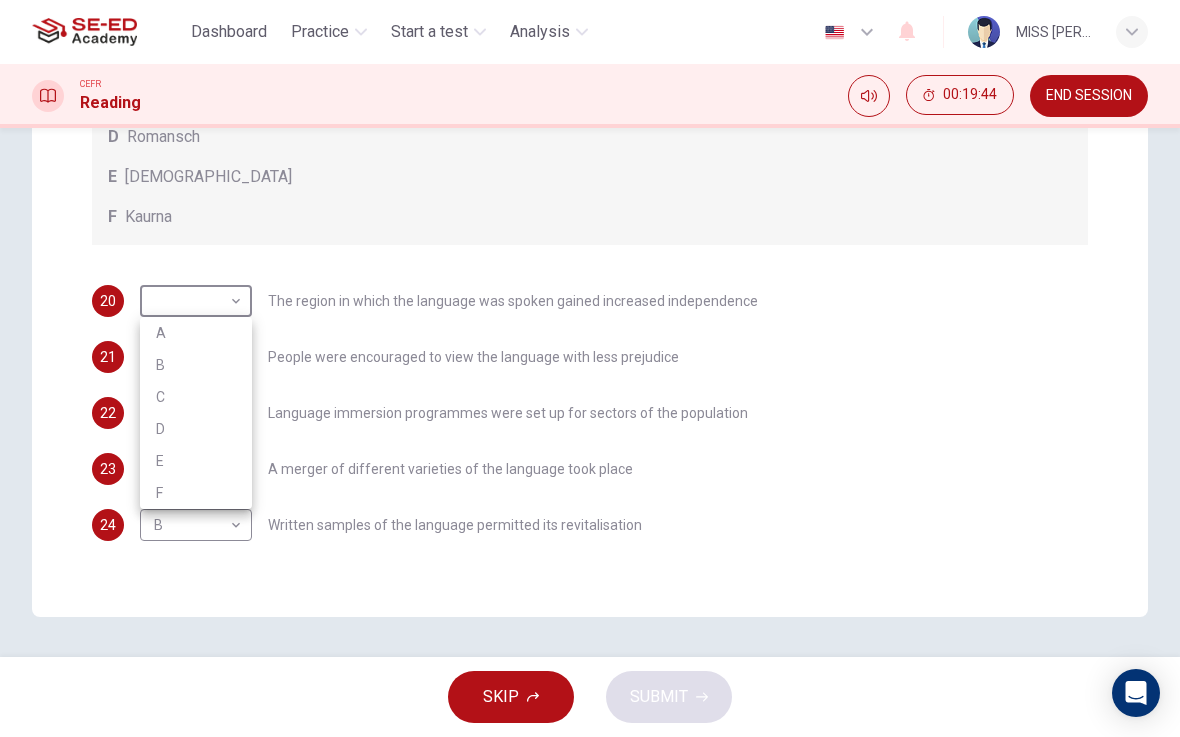 click on "B" at bounding box center [196, 365] 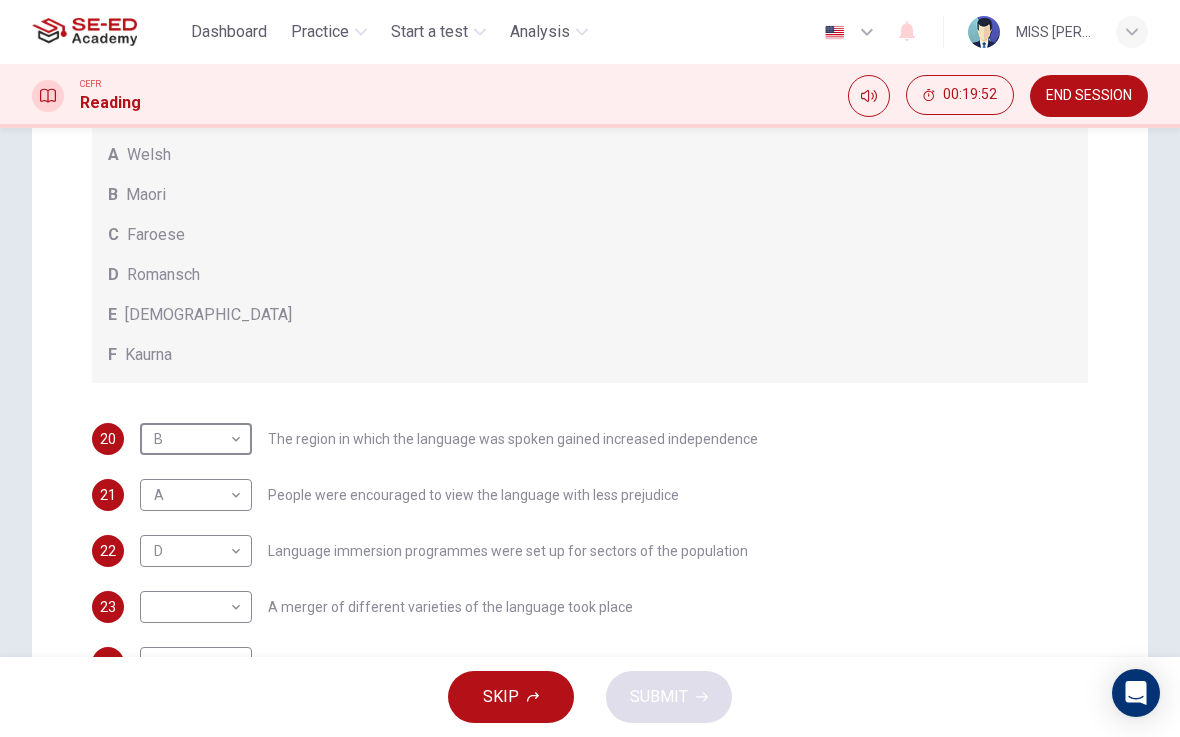 scroll, scrollTop: 362, scrollLeft: 0, axis: vertical 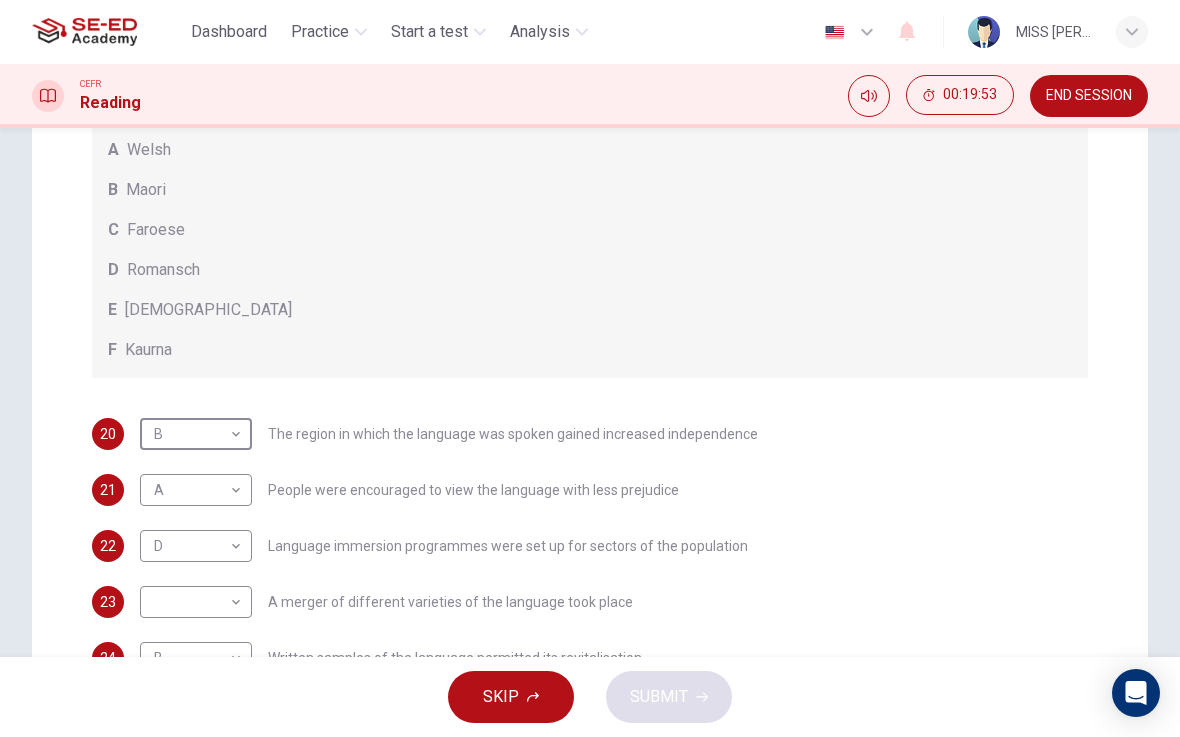 click on "This site uses cookies, as explained in our  Privacy Policy . If you agree to the use of cookies, please click the Accept button and continue to browse our site.   Privacy Policy Accept Dashboard Practice Start a test Analysis English en ​ MISS SUTEERANART  CHUMJAI CEFR Reading 00:19:53 END SESSION Question Passage Questions 20 - 24 Match the languages  A-F  with the statements below which describe how a language was saved.
Write your answers in the boxes below. A Welsh B Maori C Faroese D Romansch E Ainu F Kaurna 20 B B ​ The region in which the language was spoken gained increased independence 21 A A ​ People were encouraged to view the language with less prejudice 22 D D ​ Language immersion programmes were set up for sectors of the population 23 ​ ​ A merger of different varieties of the language took place 24 B B ​ Written samples of the language permitted its revitalisation Saving Language CLICK TO ZOOM Click to Zoom 1 2 3 4 5 6 7 8 9 10 11 12 SKIP SUBMIT
Dashboard Practice 2025" at bounding box center (590, 368) 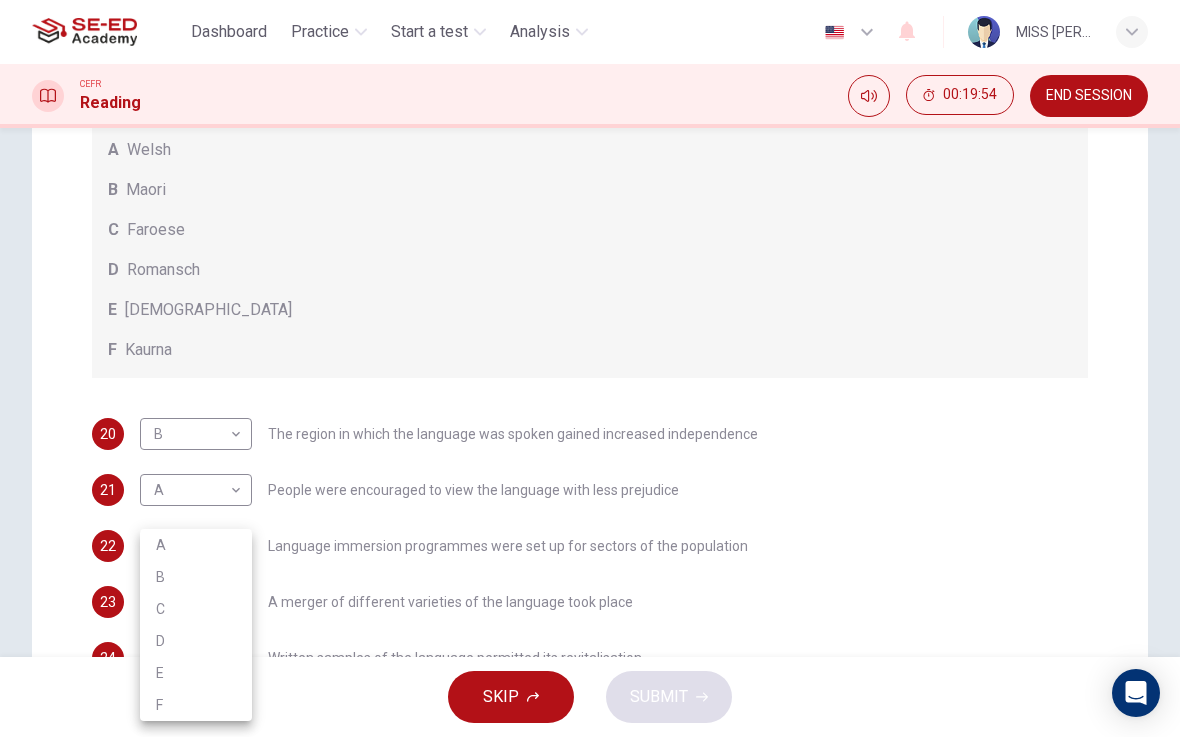 click on "C" at bounding box center (196, 609) 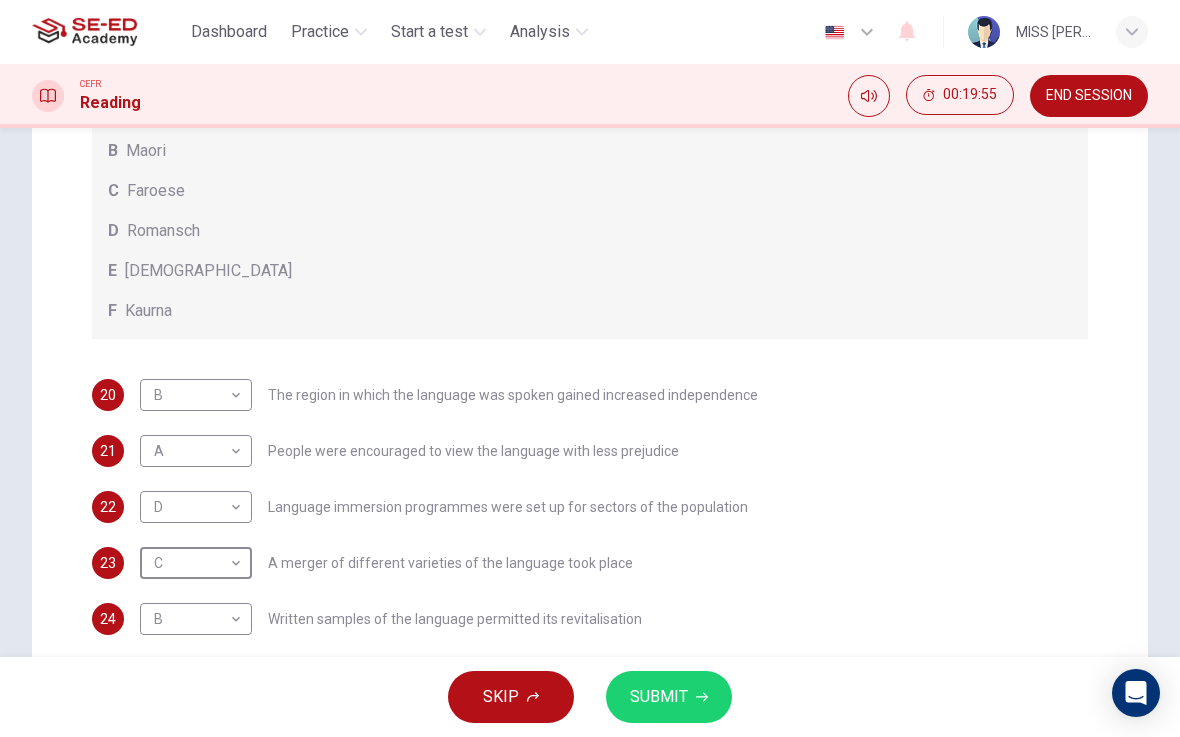 scroll, scrollTop: 411, scrollLeft: 0, axis: vertical 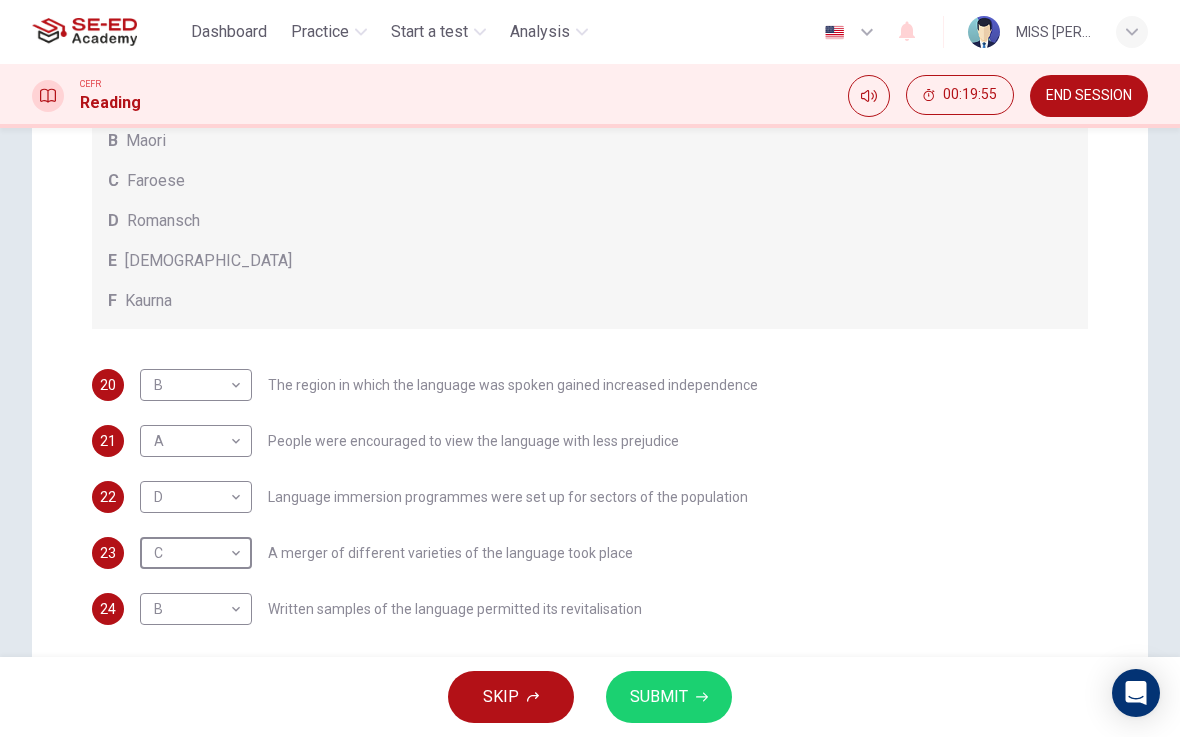 click on "This site uses cookies, as explained in our  Privacy Policy . If you agree to the use of cookies, please click the Accept button and continue to browse our site.   Privacy Policy Accept Dashboard Practice Start a test Analysis English en ​ MISS SUTEERANART  CHUMJAI CEFR Reading 00:19:55 END SESSION Question Passage Questions 20 - 24 Match the languages  A-F  with the statements below which describe how a language was saved.
Write your answers in the boxes below. A Welsh B Maori C Faroese D Romansch E Ainu F Kaurna 20 B B ​ The region in which the language was spoken gained increased independence 21 A A ​ People were encouraged to view the language with less prejudice 22 D D ​ Language immersion programmes were set up for sectors of the population 23 C C ​ A merger of different varieties of the language took place 24 B B ​ Written samples of the language permitted its revitalisation Saving Language CLICK TO ZOOM Click to Zoom 1 2 3 4 5 6 7 8 9 10 11 12 SKIP SUBMIT
Dashboard Practice 2025" at bounding box center (590, 368) 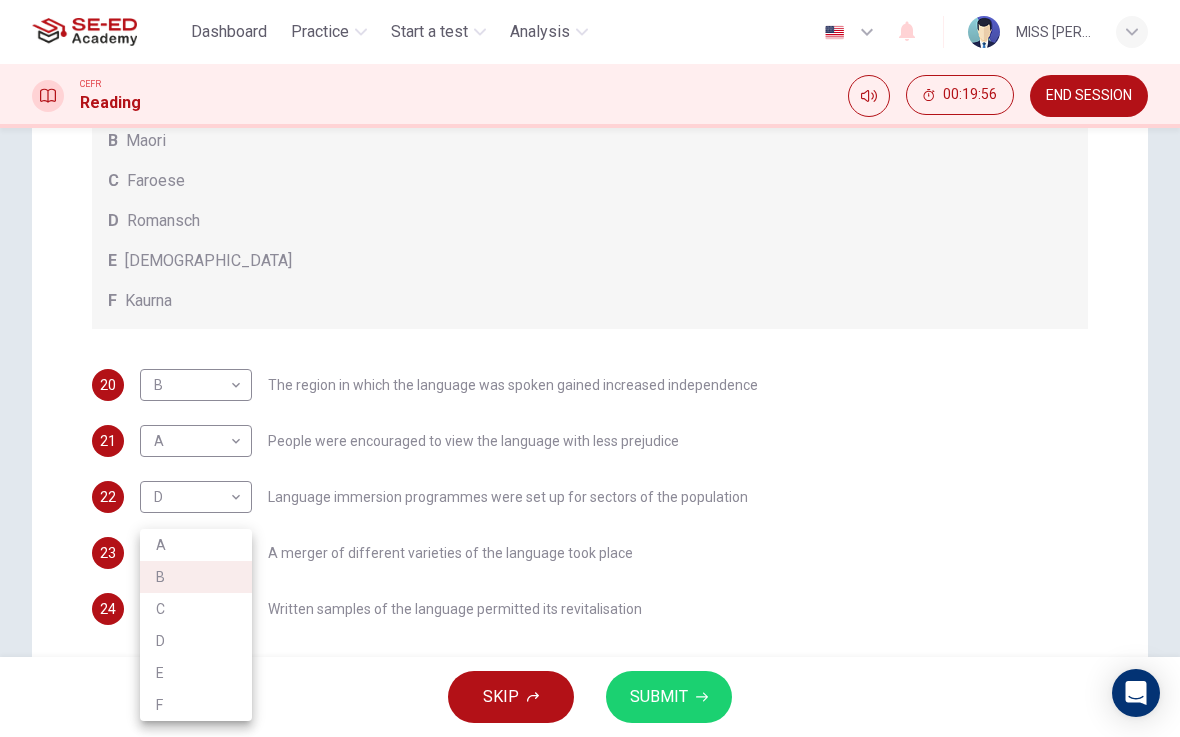 click on "C" at bounding box center (196, 609) 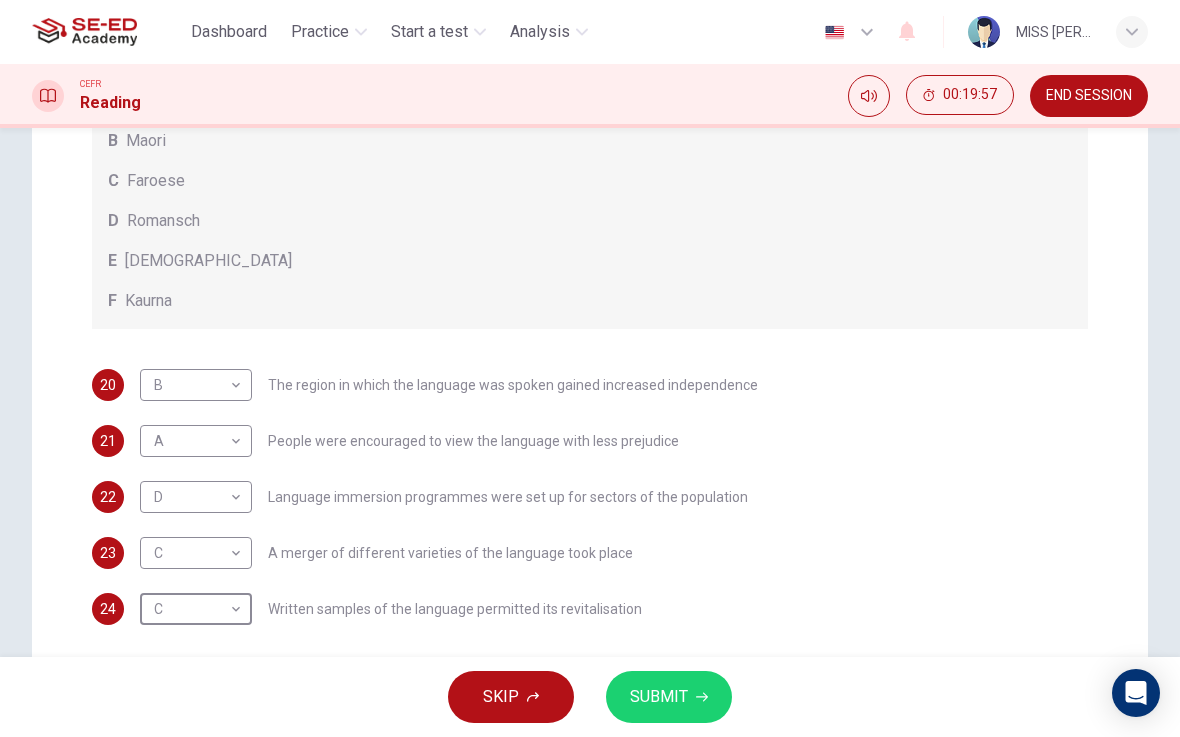 click on "This site uses cookies, as explained in our  Privacy Policy . If you agree to the use of cookies, please click the Accept button and continue to browse our site.   Privacy Policy Accept Dashboard Practice Start a test Analysis English en ​ MISS SUTEERANART  CHUMJAI CEFR Reading 00:19:57 END SESSION Question Passage Questions 20 - 24 Match the languages  A-F  with the statements below which describe how a language was saved.
Write your answers in the boxes below. A Welsh B Maori C Faroese D Romansch E Ainu F Kaurna 20 B B ​ The region in which the language was spoken gained increased independence 21 A A ​ People were encouraged to view the language with less prejudice 22 D D ​ Language immersion programmes were set up for sectors of the population 23 C C ​ A merger of different varieties of the language took place 24 C C ​ Written samples of the language permitted its revitalisation Saving Language CLICK TO ZOOM Click to Zoom 1 2 3 4 5 6 7 8 9 10 11 12 SKIP SUBMIT
Dashboard Practice 2025" at bounding box center [590, 368] 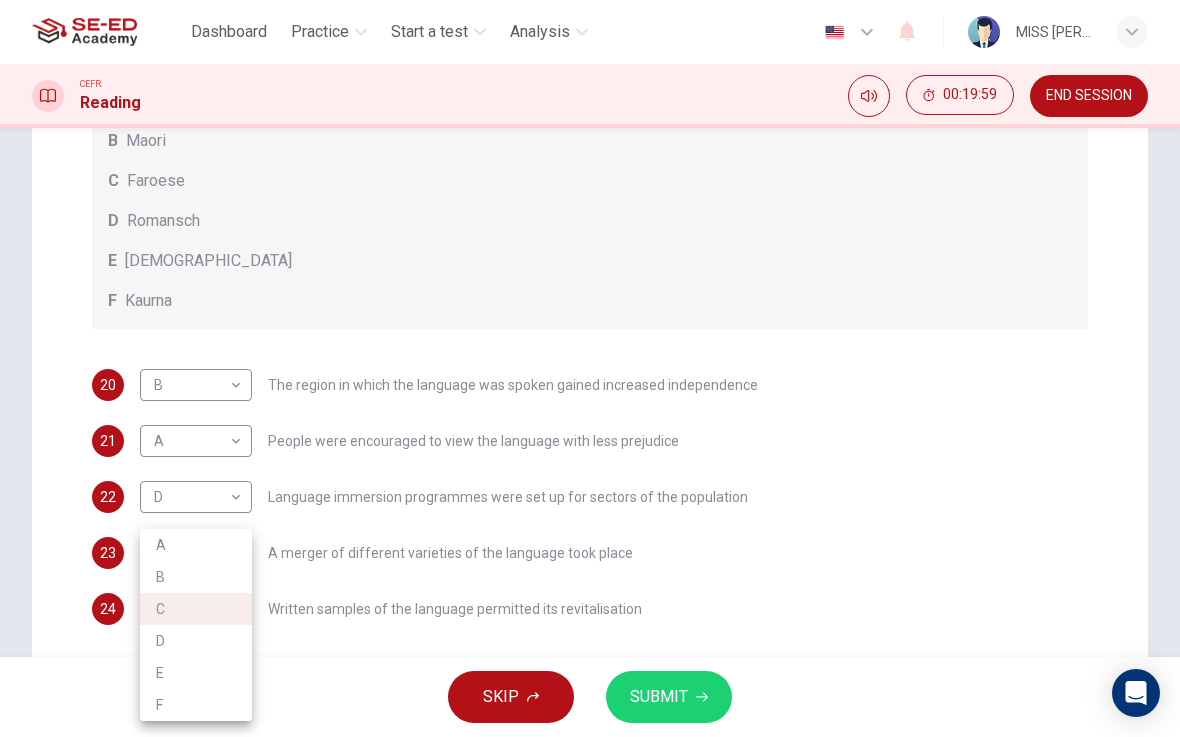 click at bounding box center (590, 368) 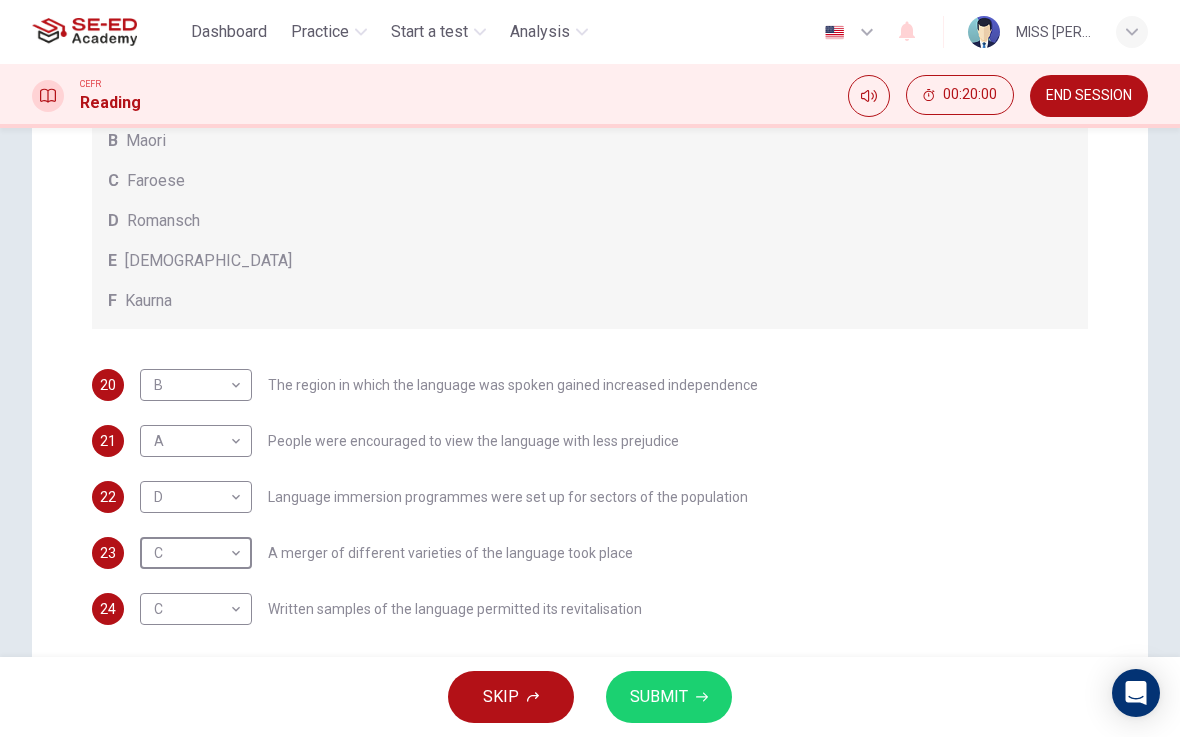 click on "Questions 20 - 24 Match the languages  A-F  with the statements below which describe how a language was saved.
Write your answers in the boxes below. A Welsh B Maori C Faroese D Romansch E Ainu F Kaurna 20 B B ​ The region in which the language was spoken gained increased independence 21 A A ​ People were encouraged to view the language with less prejudice 22 D D ​ Language immersion programmes were set up for sectors of the population 23 C C ​ A merger of different varieties of the language took place 24 C C ​ Written samples of the language permitted its revitalisation" at bounding box center [590, 257] 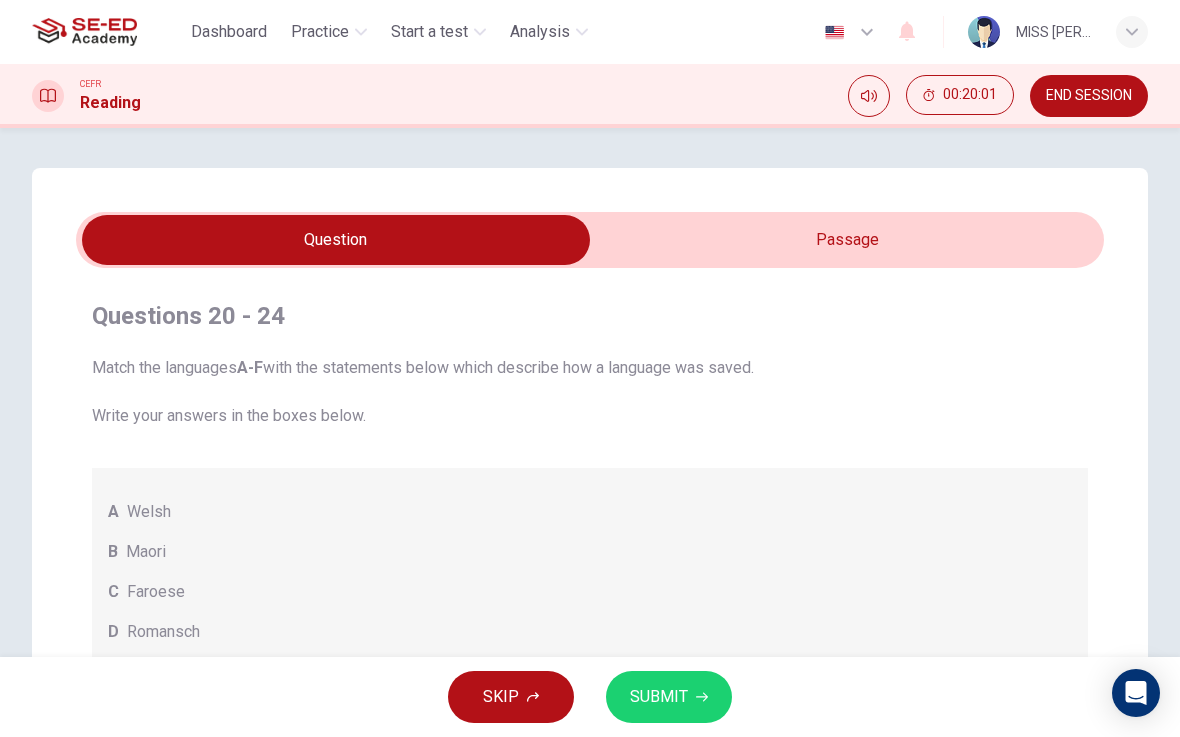 scroll, scrollTop: -1, scrollLeft: 0, axis: vertical 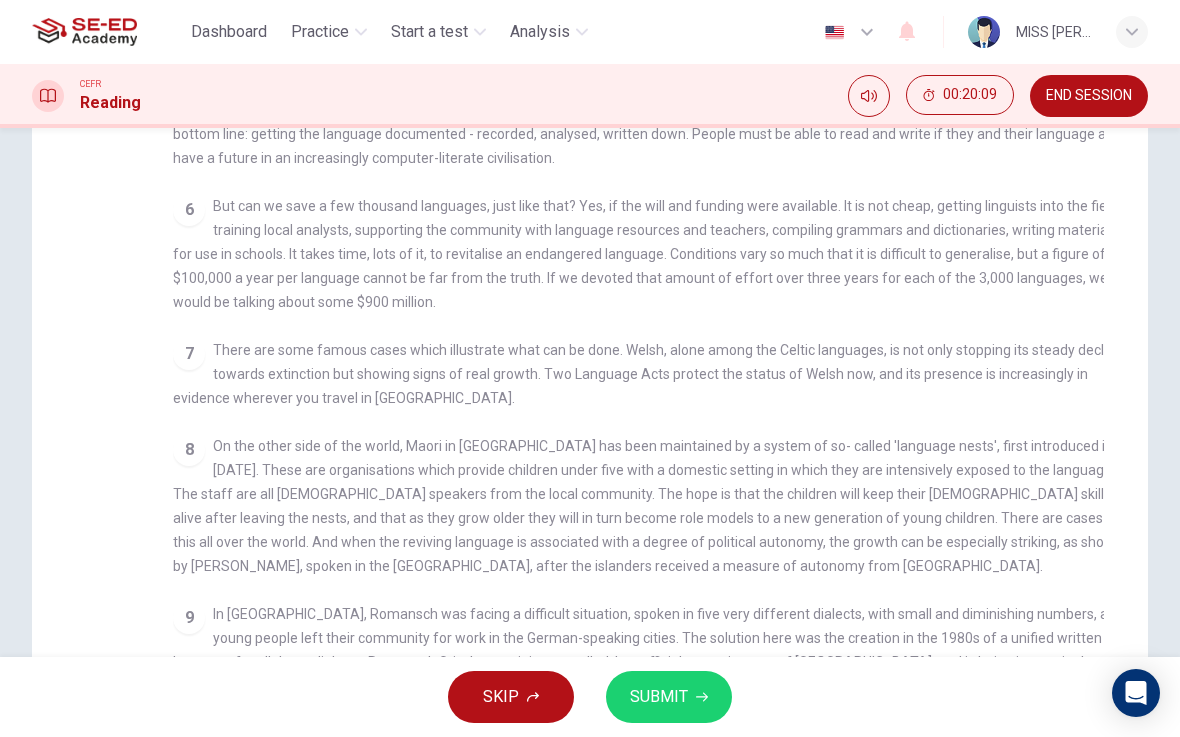 checkbox on "false" 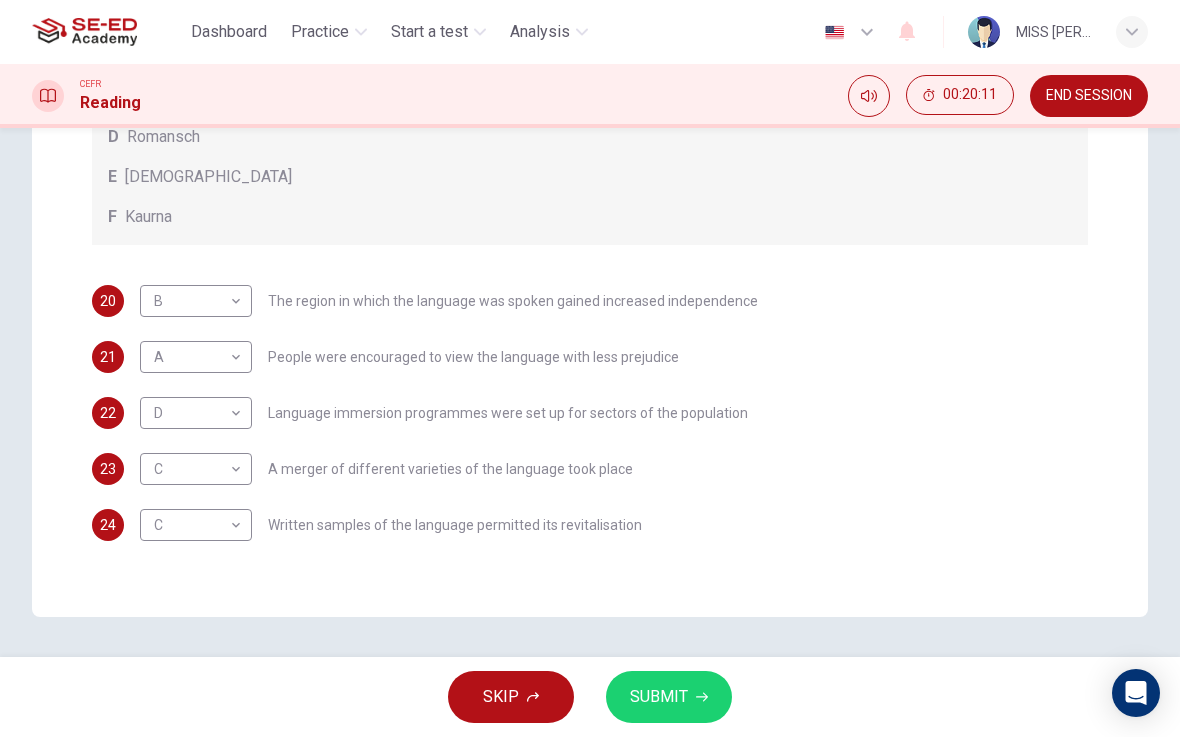 scroll, scrollTop: 495, scrollLeft: 0, axis: vertical 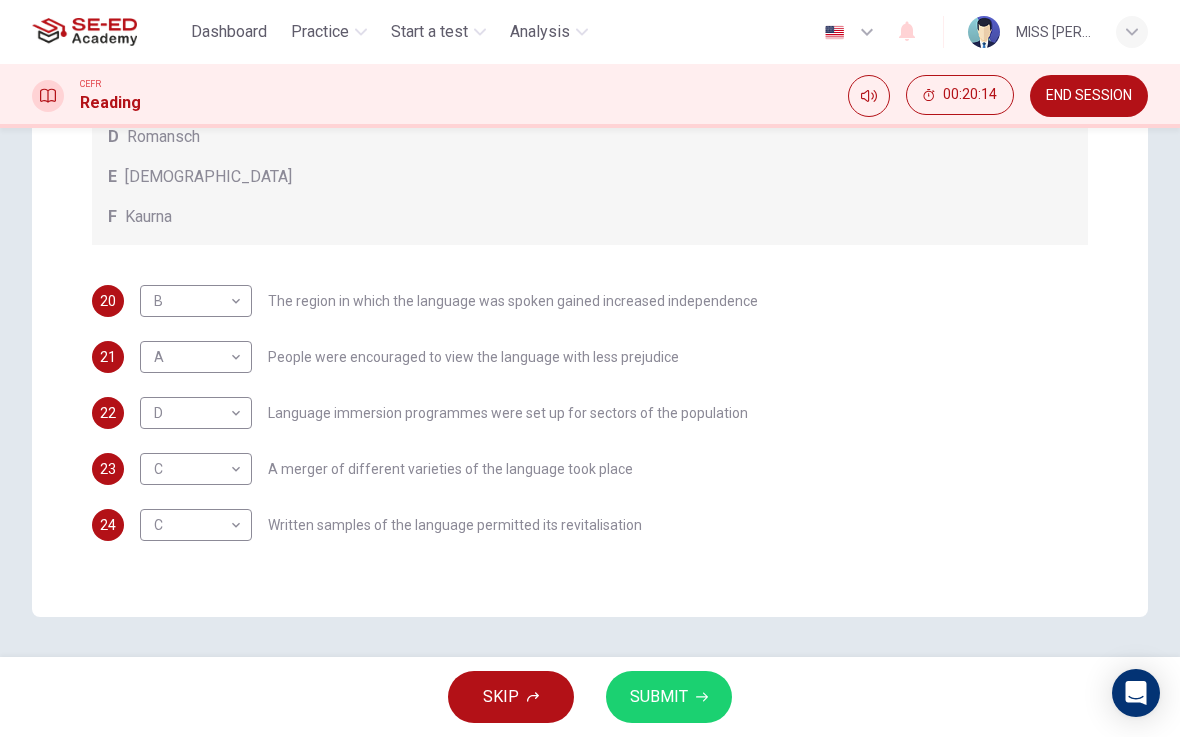 click on "This site uses cookies, as explained in our  Privacy Policy . If you agree to the use of cookies, please click the Accept button and continue to browse our site.   Privacy Policy Accept Dashboard Practice Start a test Analysis English en ​ MISS SUTEERANART  CHUMJAI CEFR Reading 00:20:14 END SESSION Question Passage Questions 20 - 24 Match the languages  A-F  with the statements below which describe how a language was saved.
Write your answers in the boxes below. A Welsh B Maori C Faroese D Romansch E Ainu F Kaurna 20 B B ​ The region in which the language was spoken gained increased independence 21 A A ​ People were encouraged to view the language with less prejudice 22 D D ​ Language immersion programmes were set up for sectors of the population 23 C C ​ A merger of different varieties of the language took place 24 C C ​ Written samples of the language permitted its revitalisation Saving Language CLICK TO ZOOM Click to Zoom 1 2 3 4 5 6 7 8 9 10 11 12 SKIP SUBMIT
Dashboard Practice 2025" at bounding box center [590, 368] 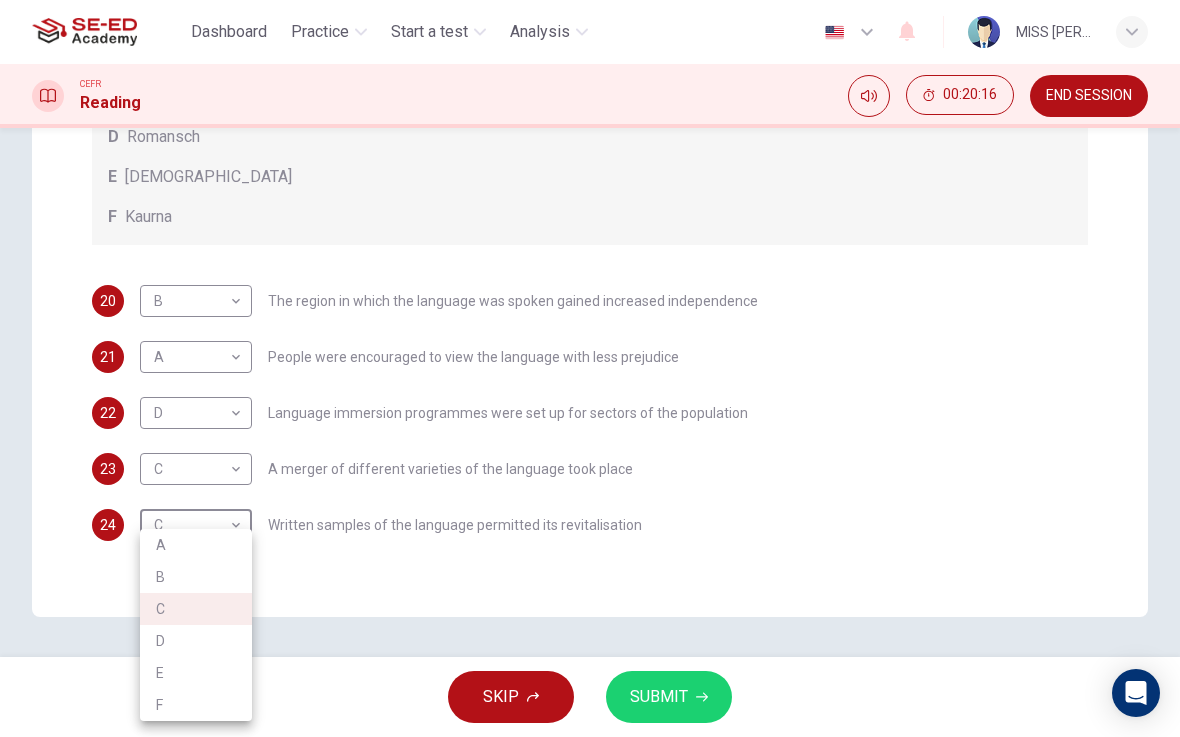 click on "F" at bounding box center [196, 705] 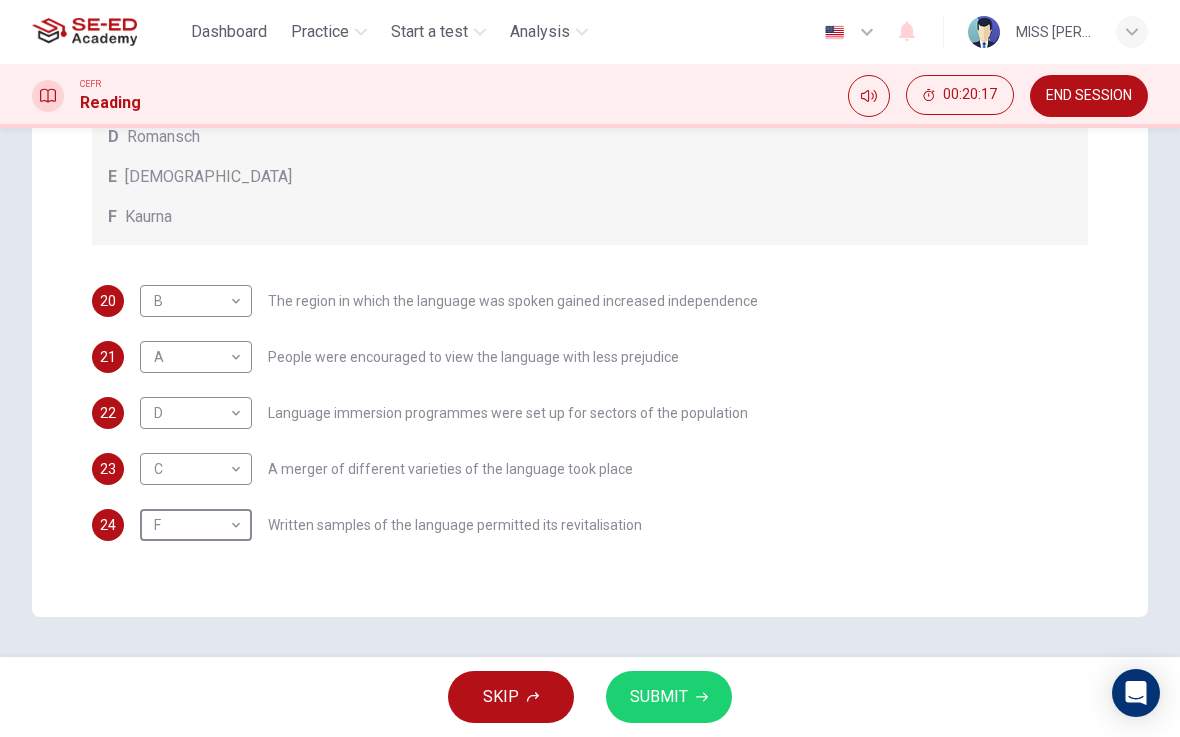 click on "SUBMIT" at bounding box center (659, 697) 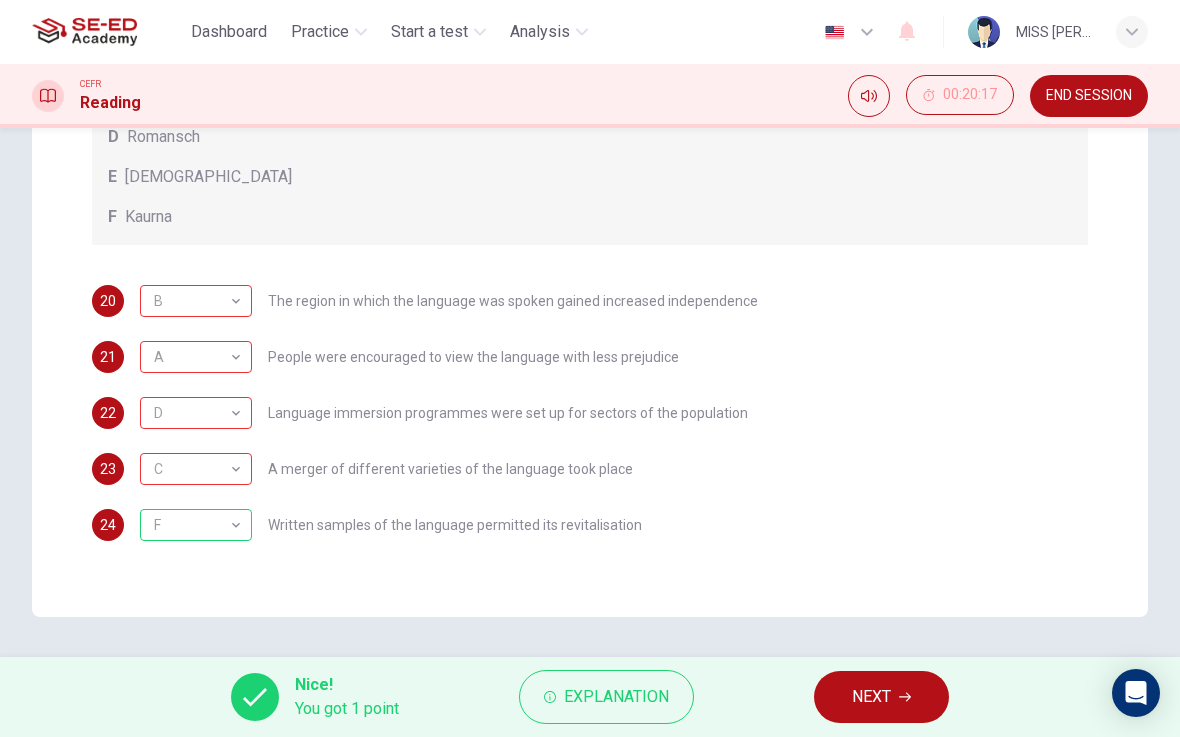 click on "C" at bounding box center (192, 469) 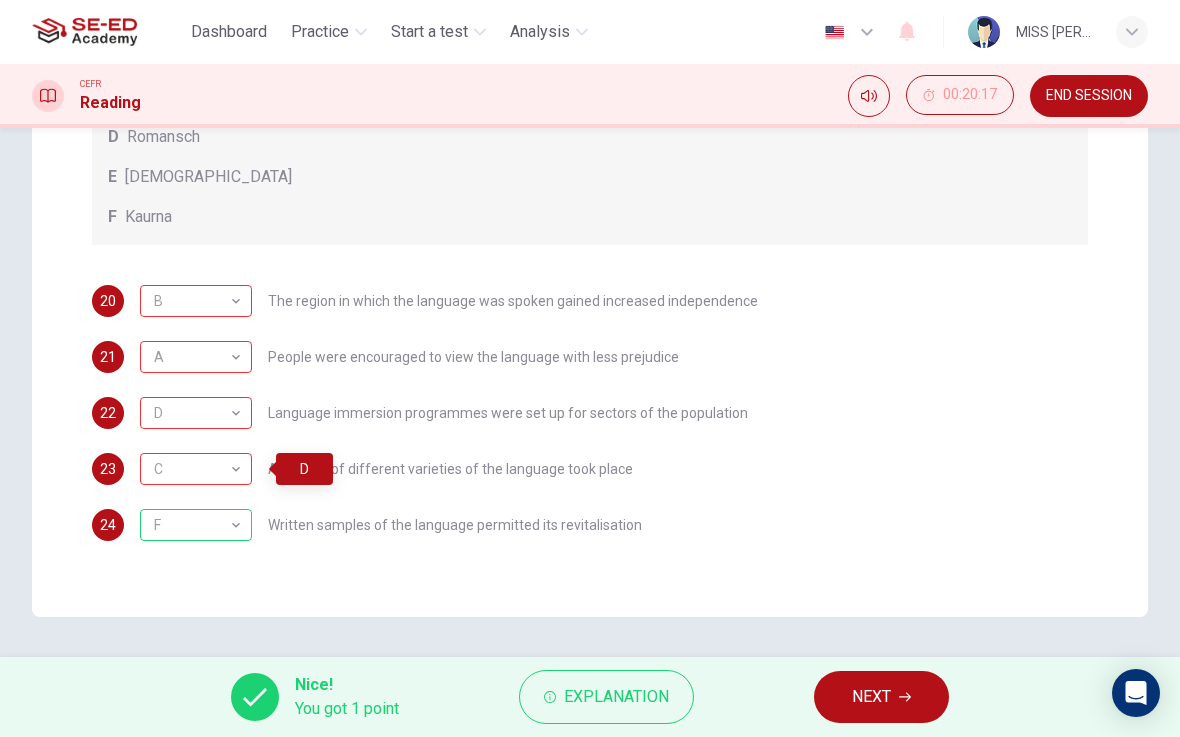 click on "C C ​ A merger of different varieties of the language took place" at bounding box center (386, 469) 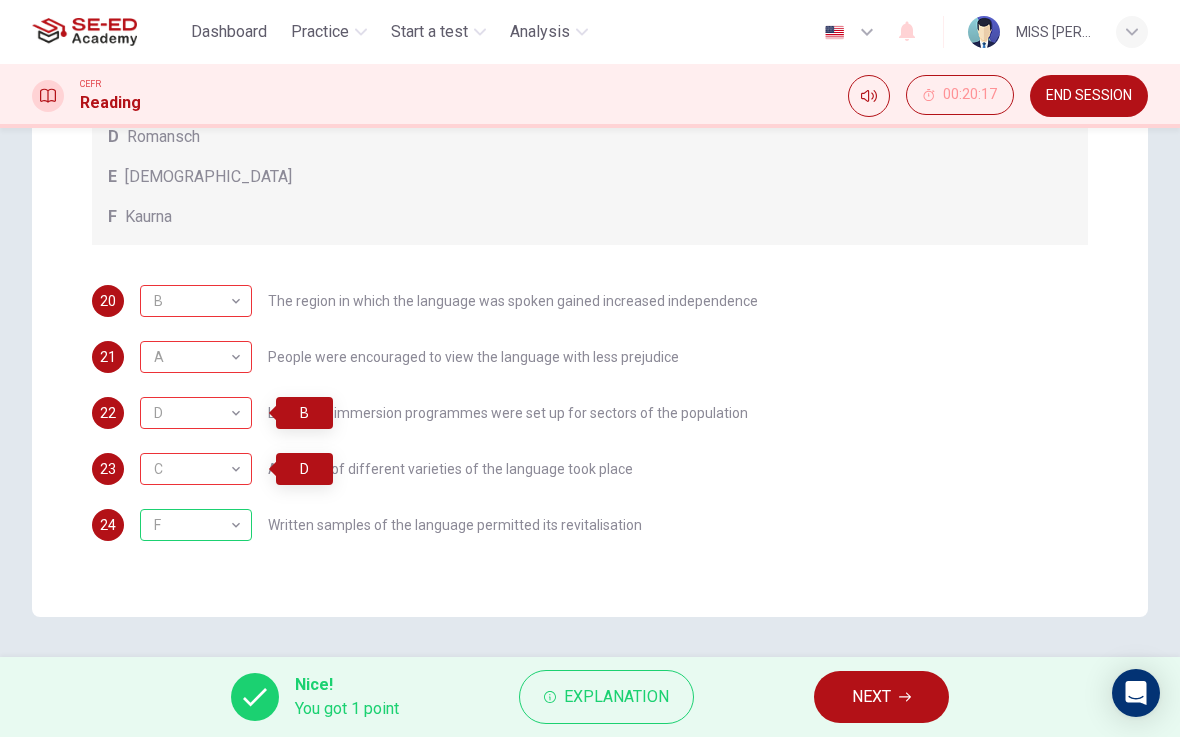 click on "D" at bounding box center [192, 413] 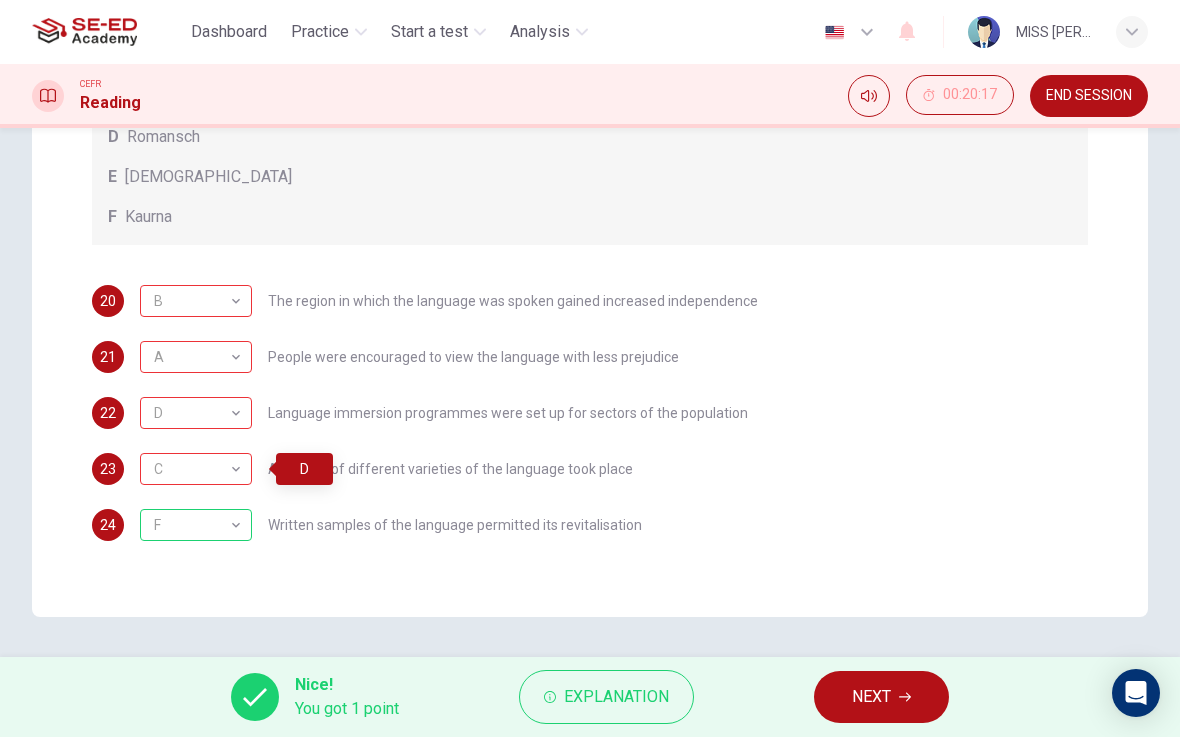 click on "Explanation" at bounding box center (616, 697) 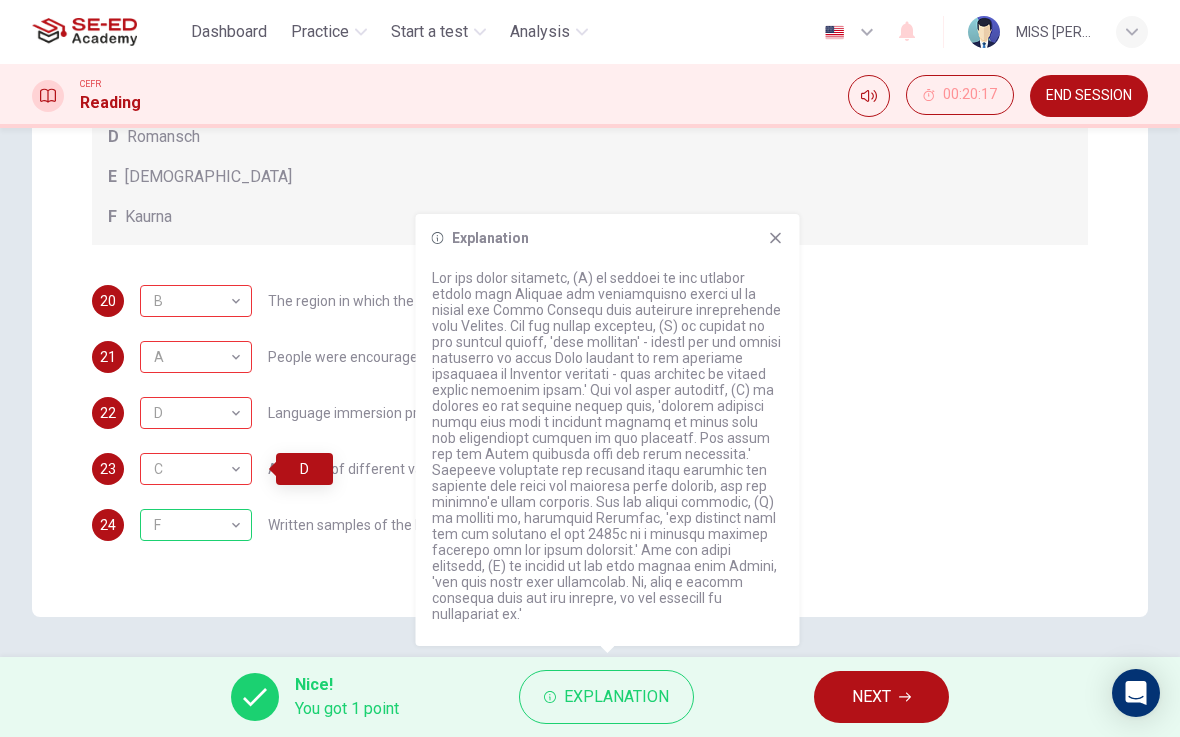 click on "NEXT" at bounding box center (881, 697) 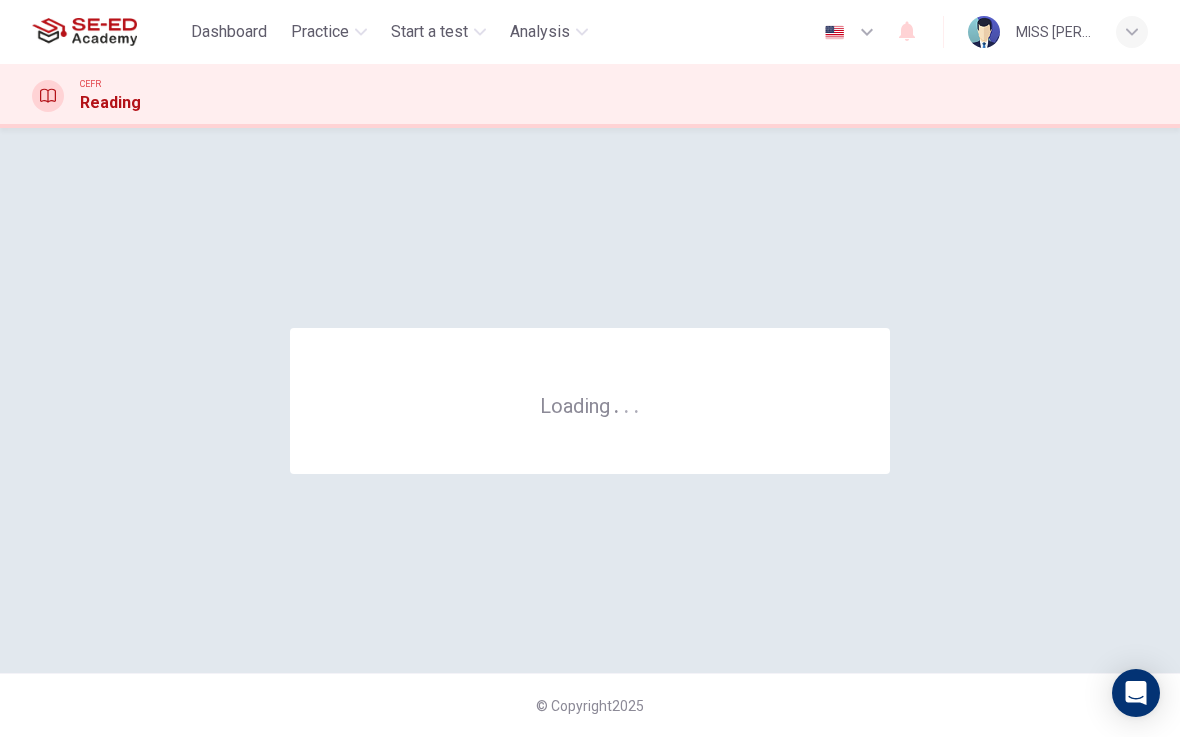 scroll, scrollTop: 0, scrollLeft: 0, axis: both 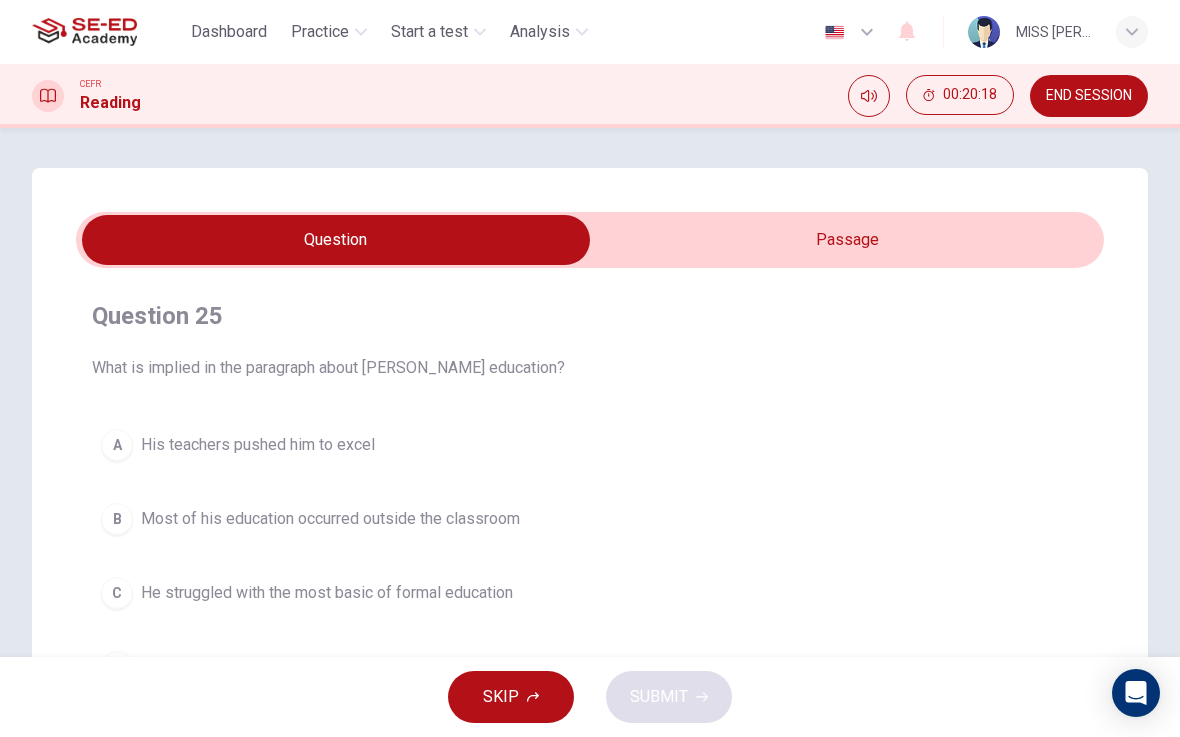 click on "END SESSION" at bounding box center [1089, 96] 